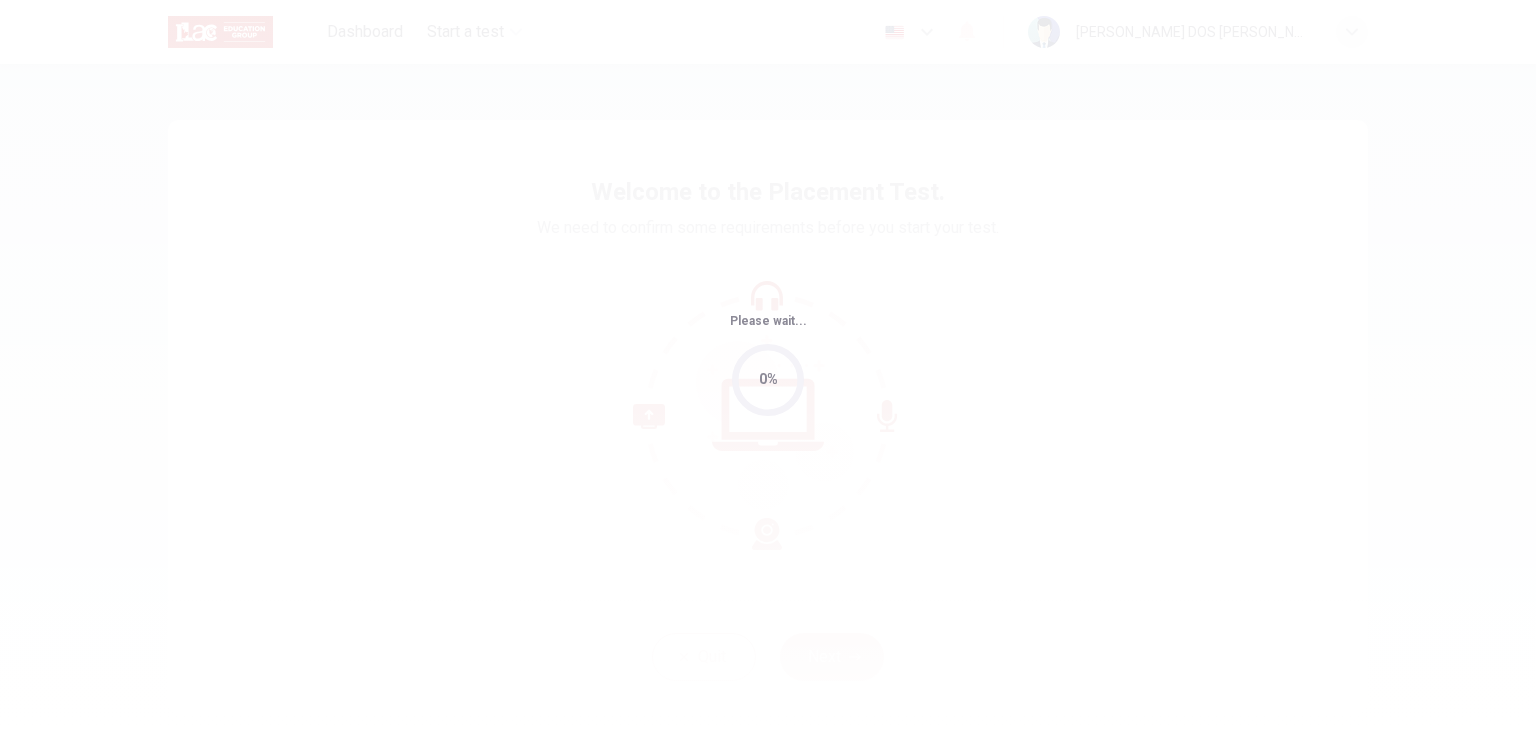 scroll, scrollTop: 0, scrollLeft: 0, axis: both 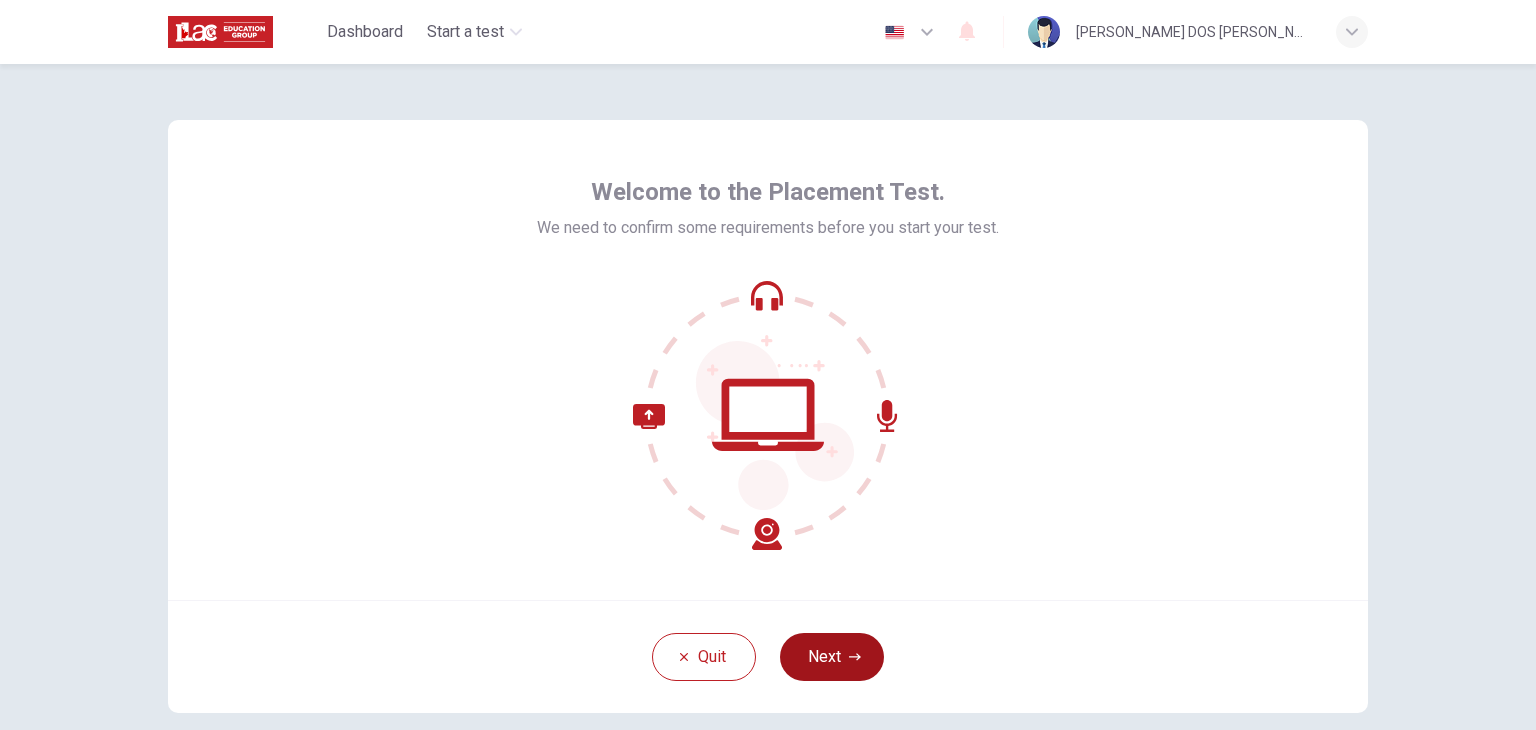 click on "Next" at bounding box center [832, 657] 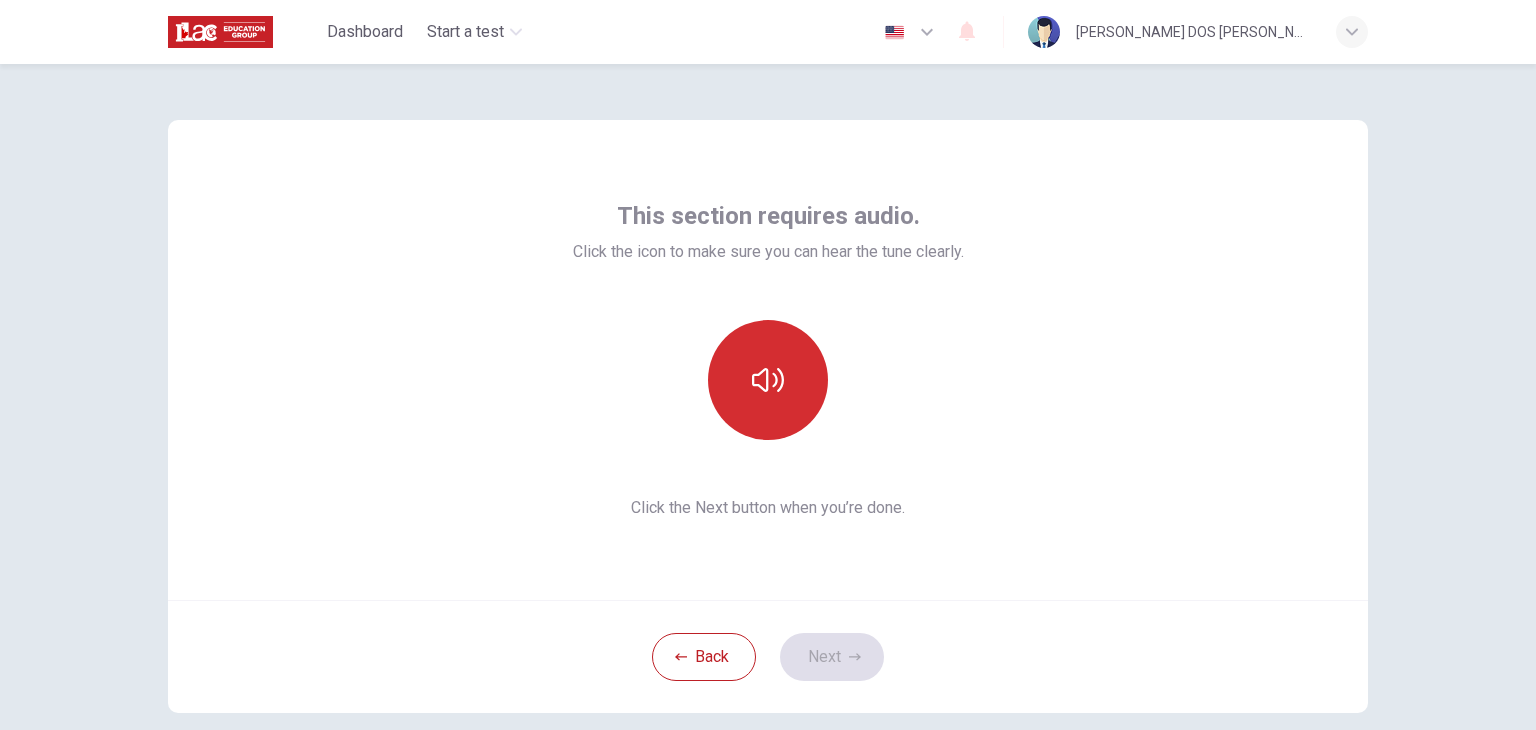 click at bounding box center [768, 380] 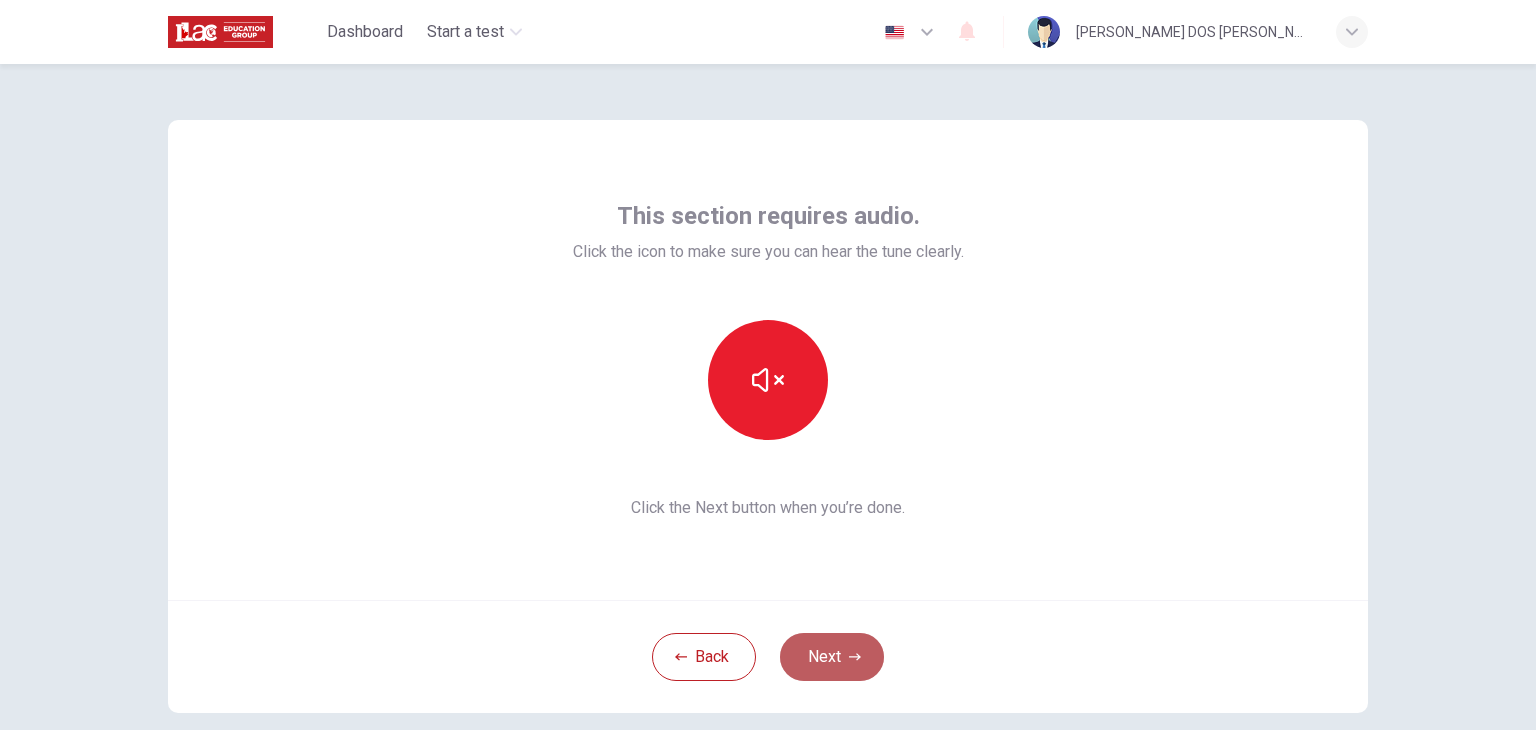 click on "Next" at bounding box center (832, 657) 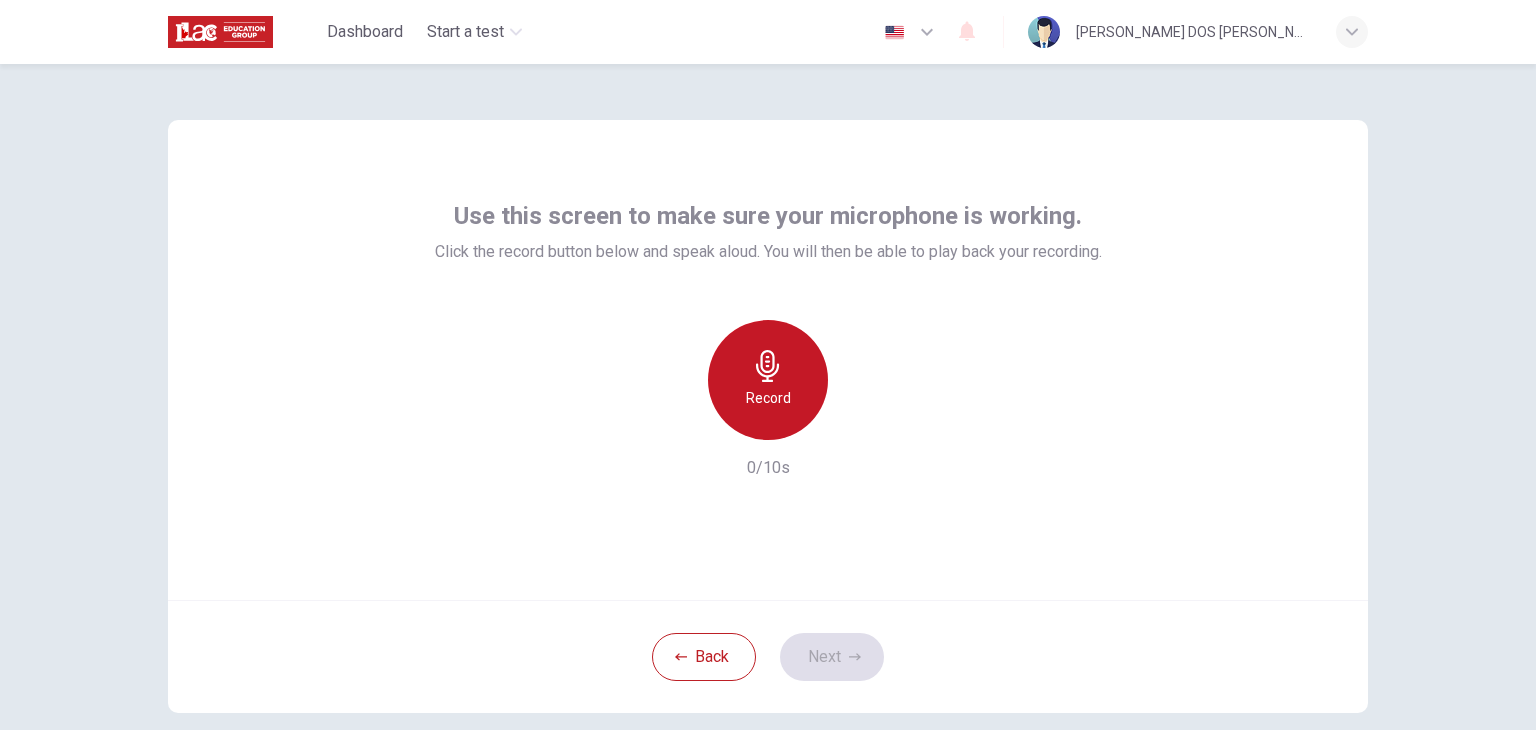click on "Record" at bounding box center [768, 398] 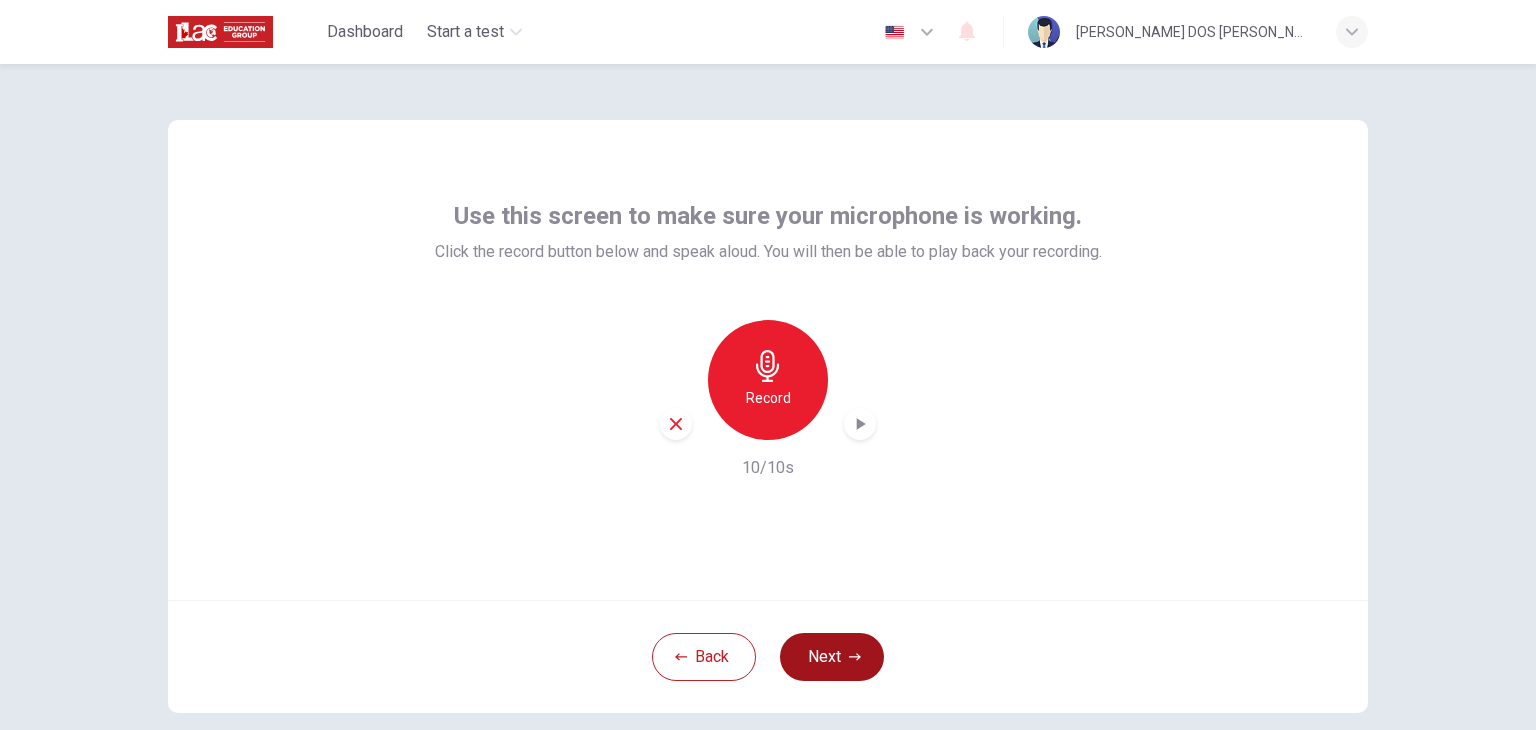 click on "Next" at bounding box center (832, 657) 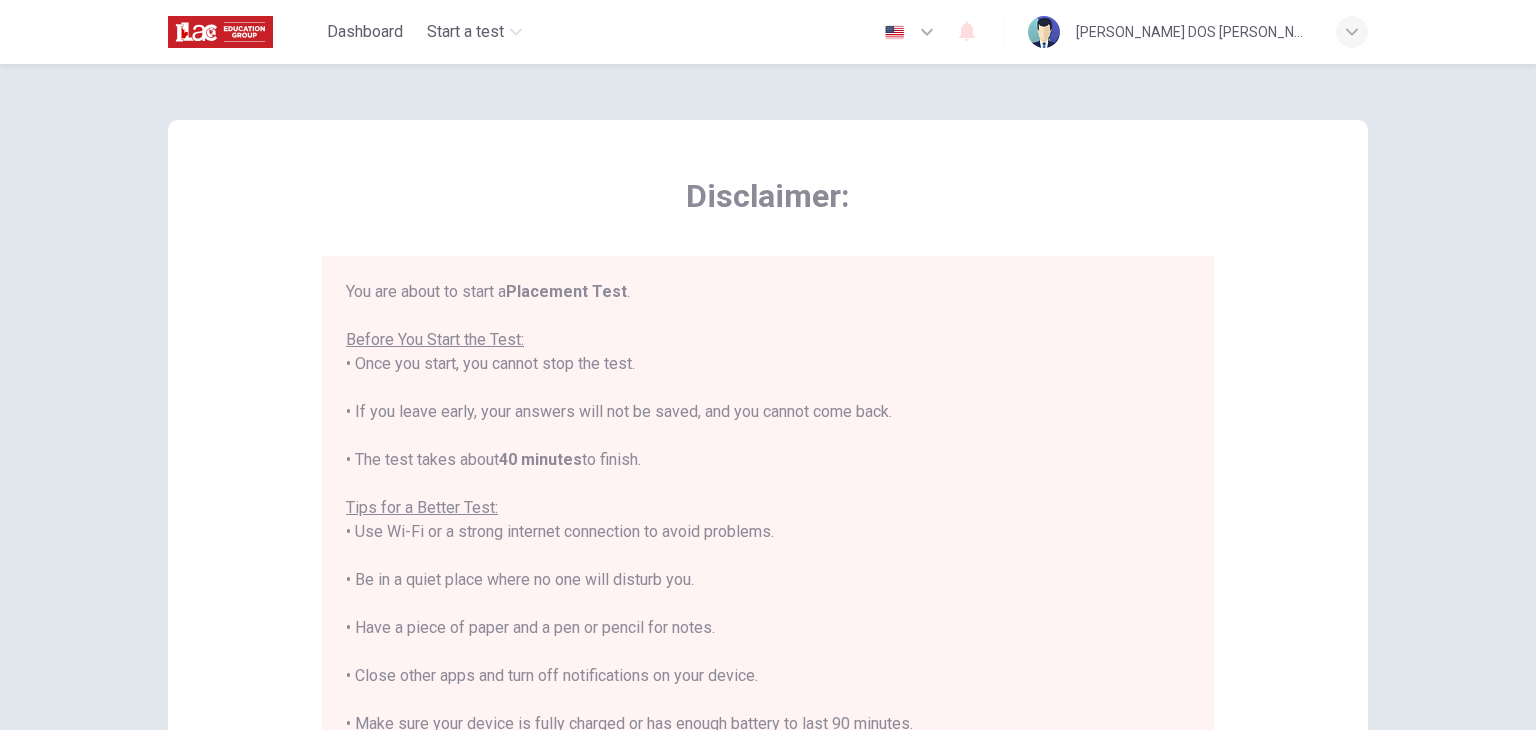 scroll, scrollTop: 23, scrollLeft: 0, axis: vertical 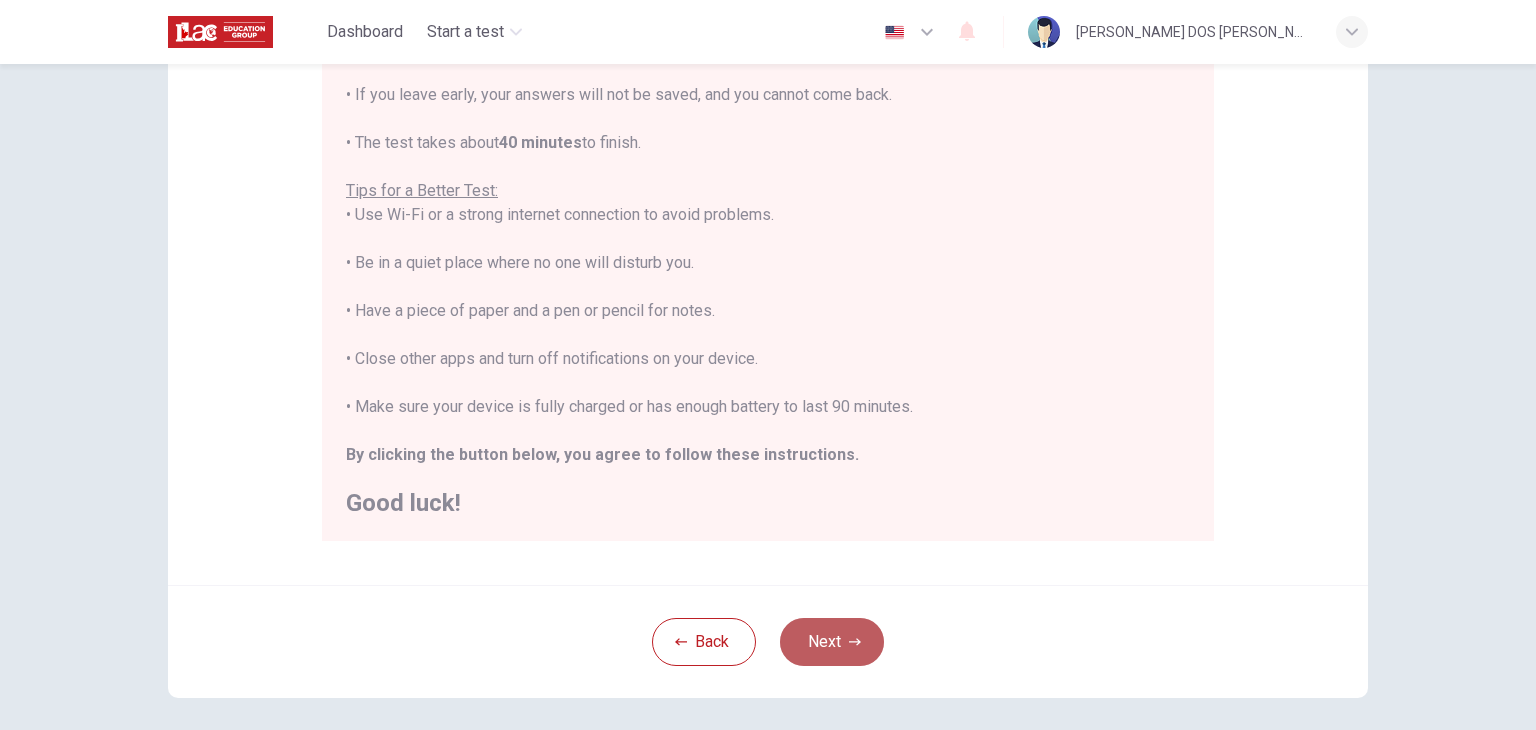 click on "Next" at bounding box center [832, 642] 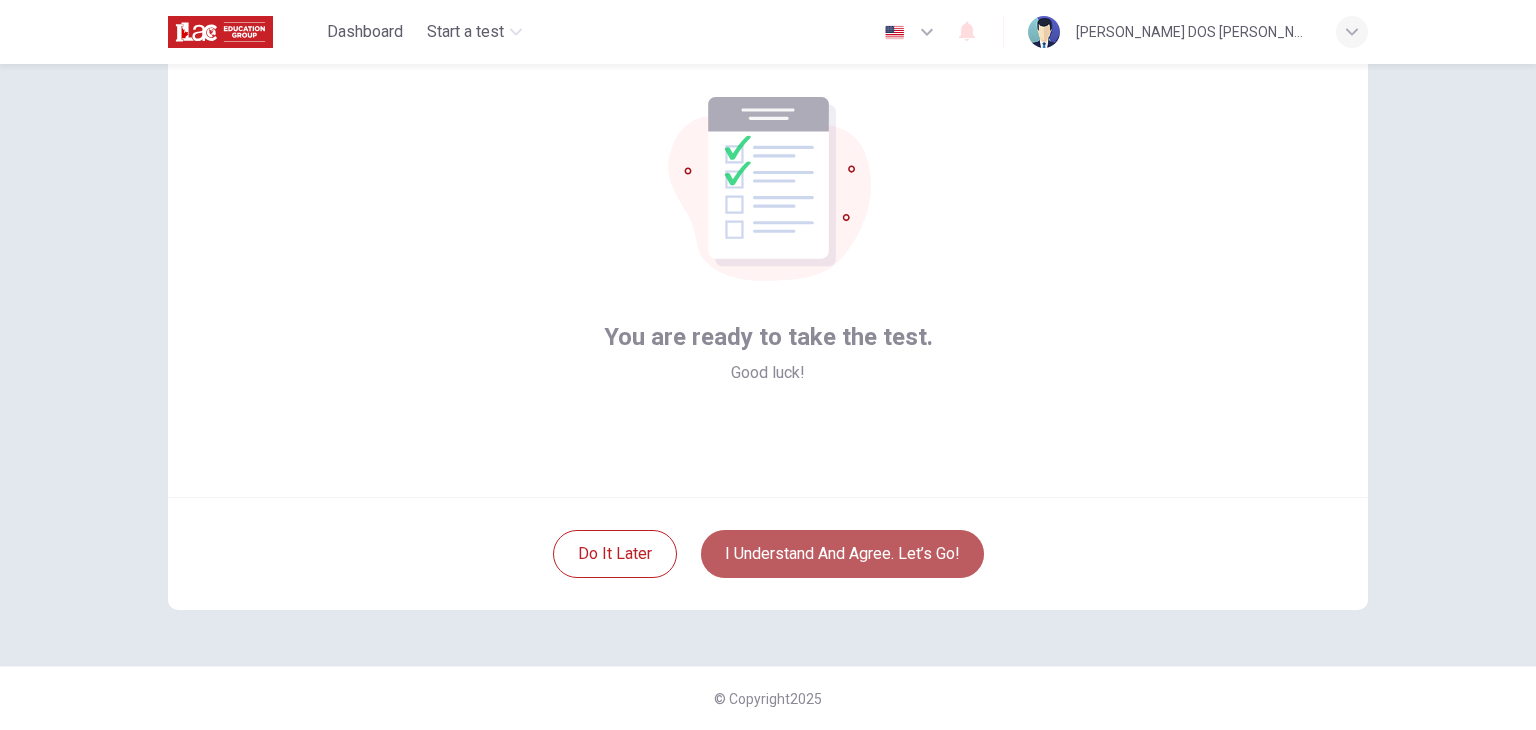 click on "I understand and agree. Let’s go!" at bounding box center [842, 554] 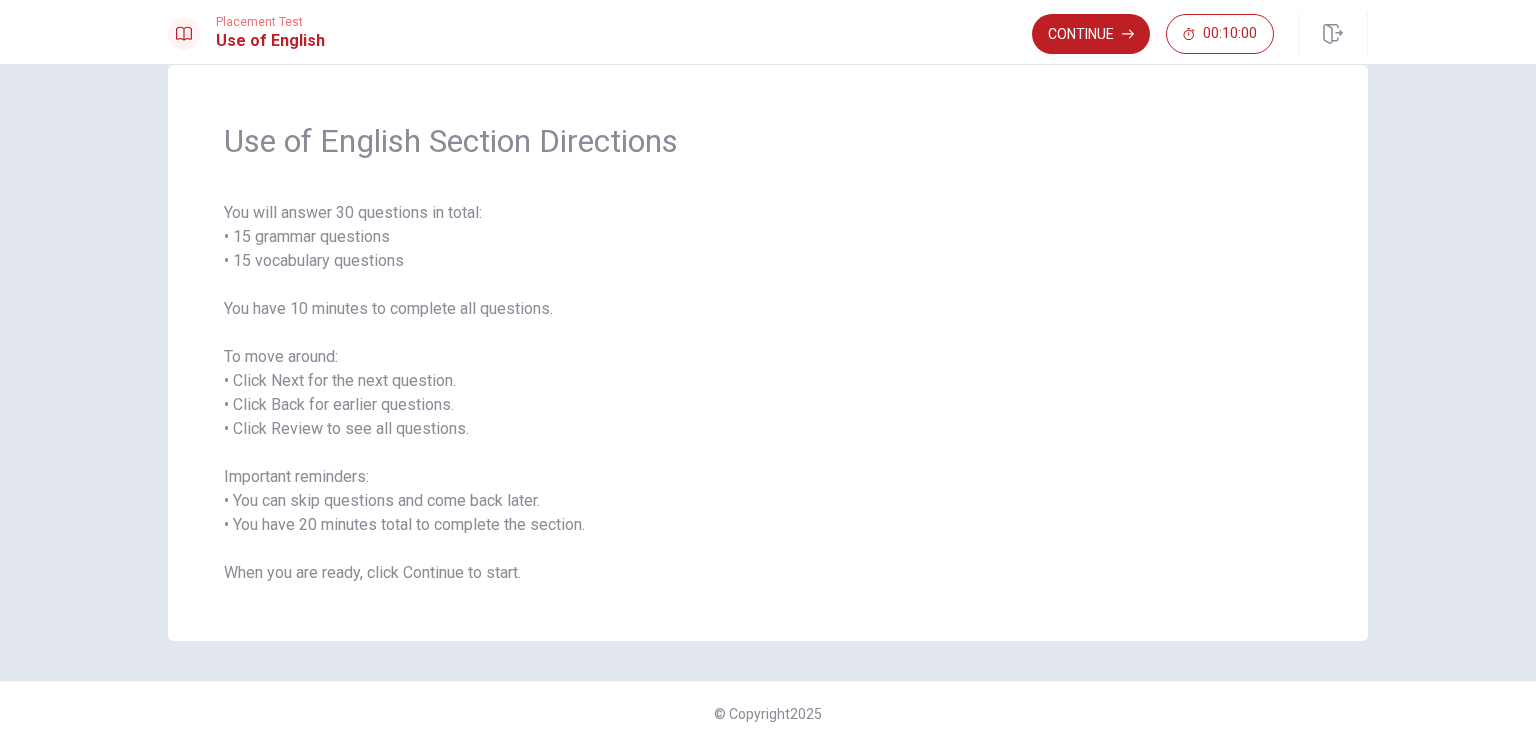 scroll, scrollTop: 54, scrollLeft: 0, axis: vertical 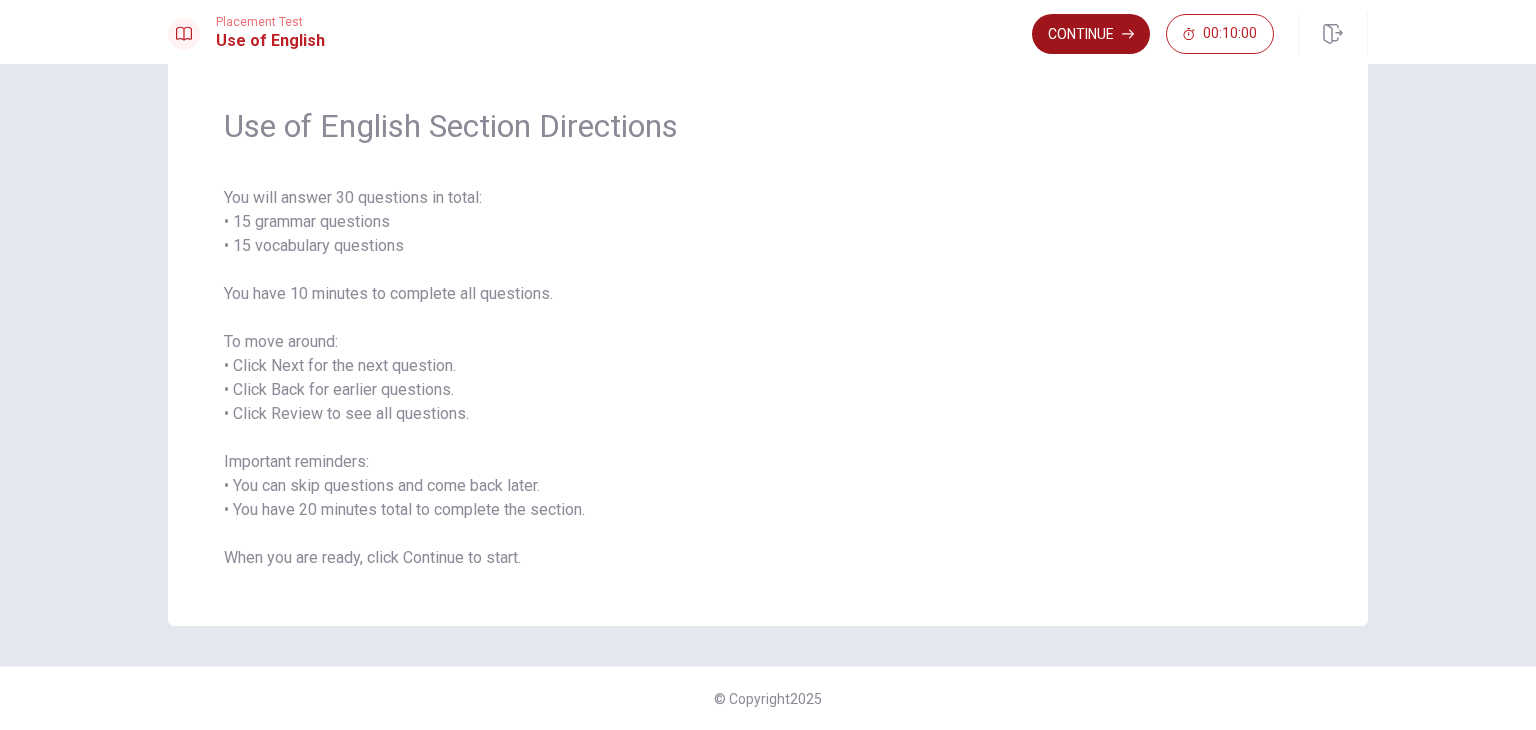 click on "Continue" at bounding box center (1091, 34) 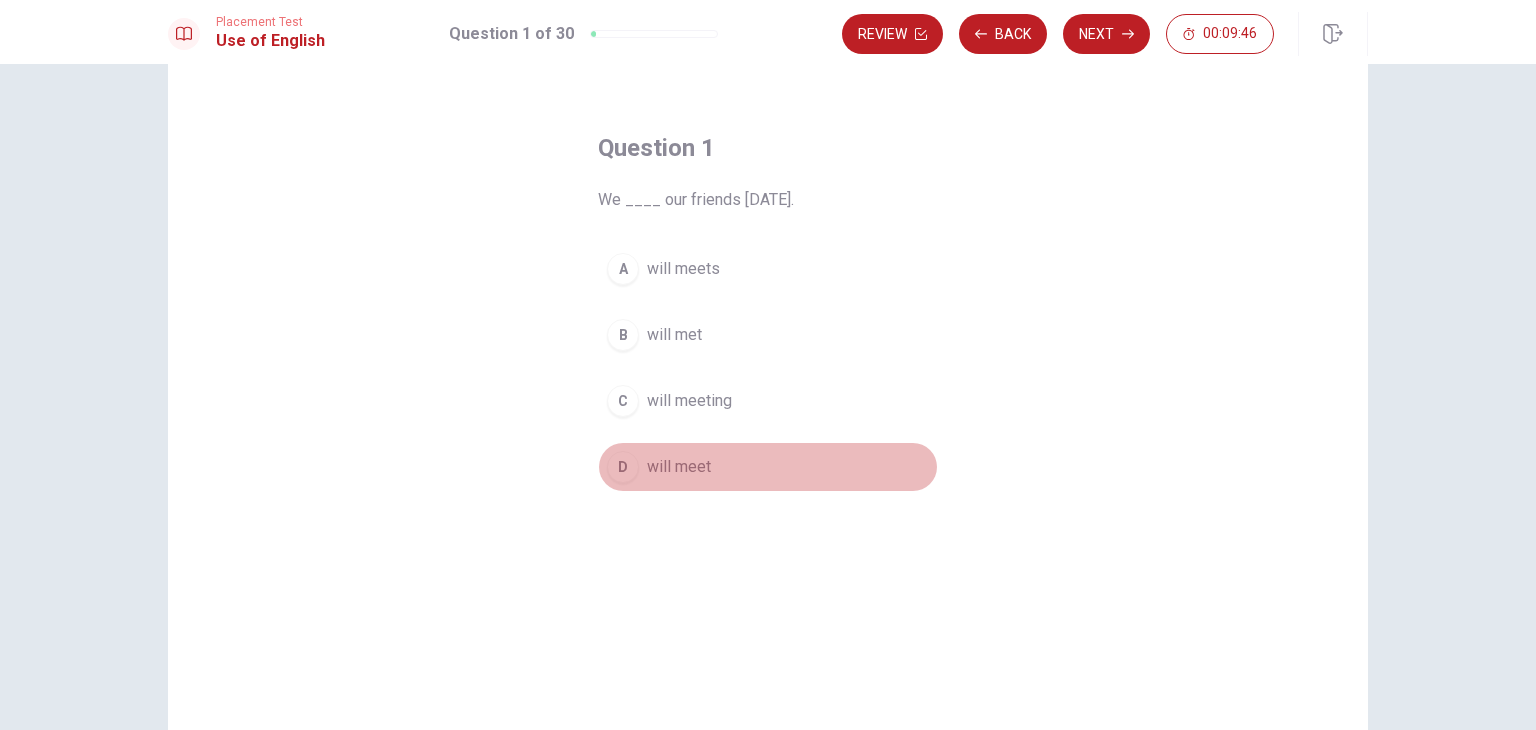 click on "will meet" at bounding box center [679, 467] 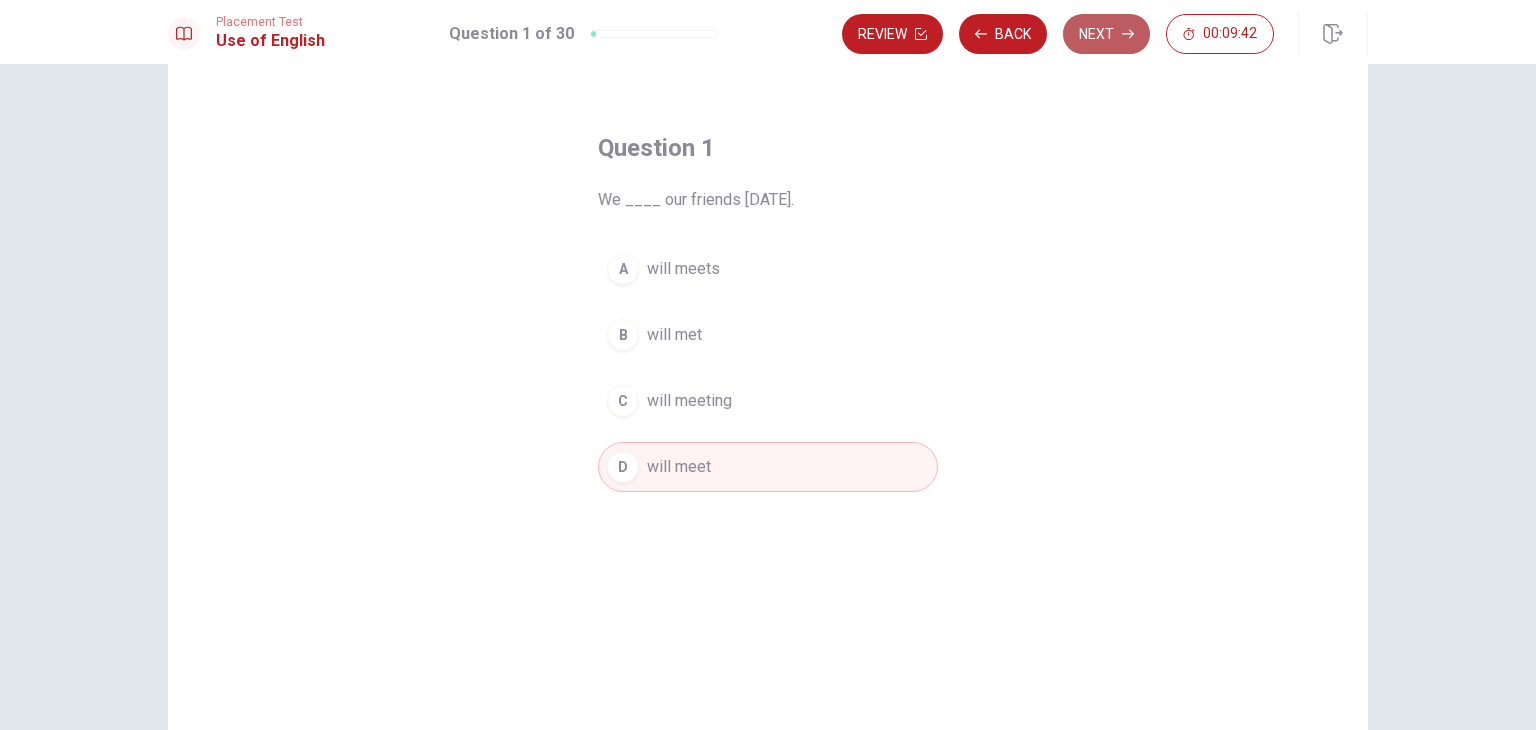 click on "Next" at bounding box center [1106, 34] 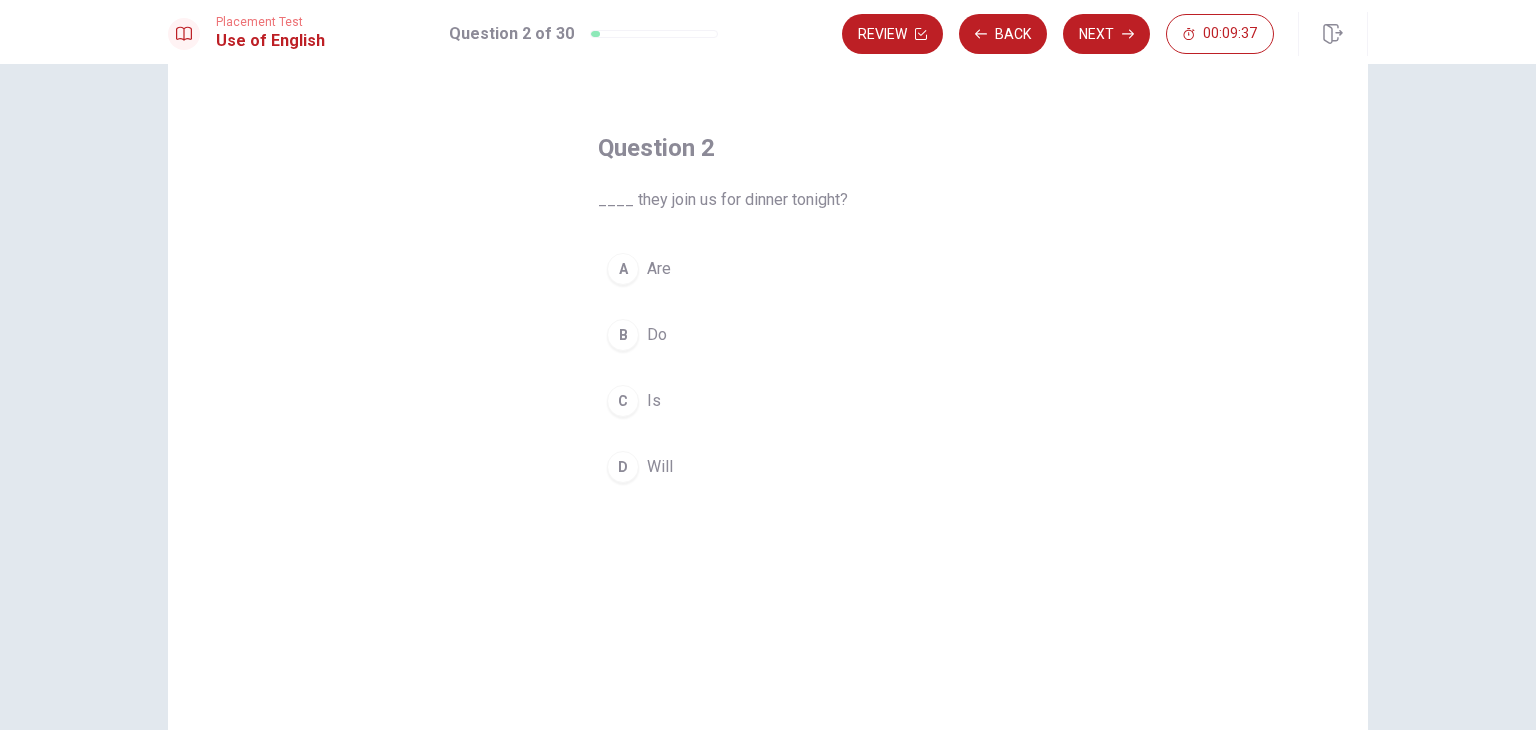 click on "A" at bounding box center (623, 269) 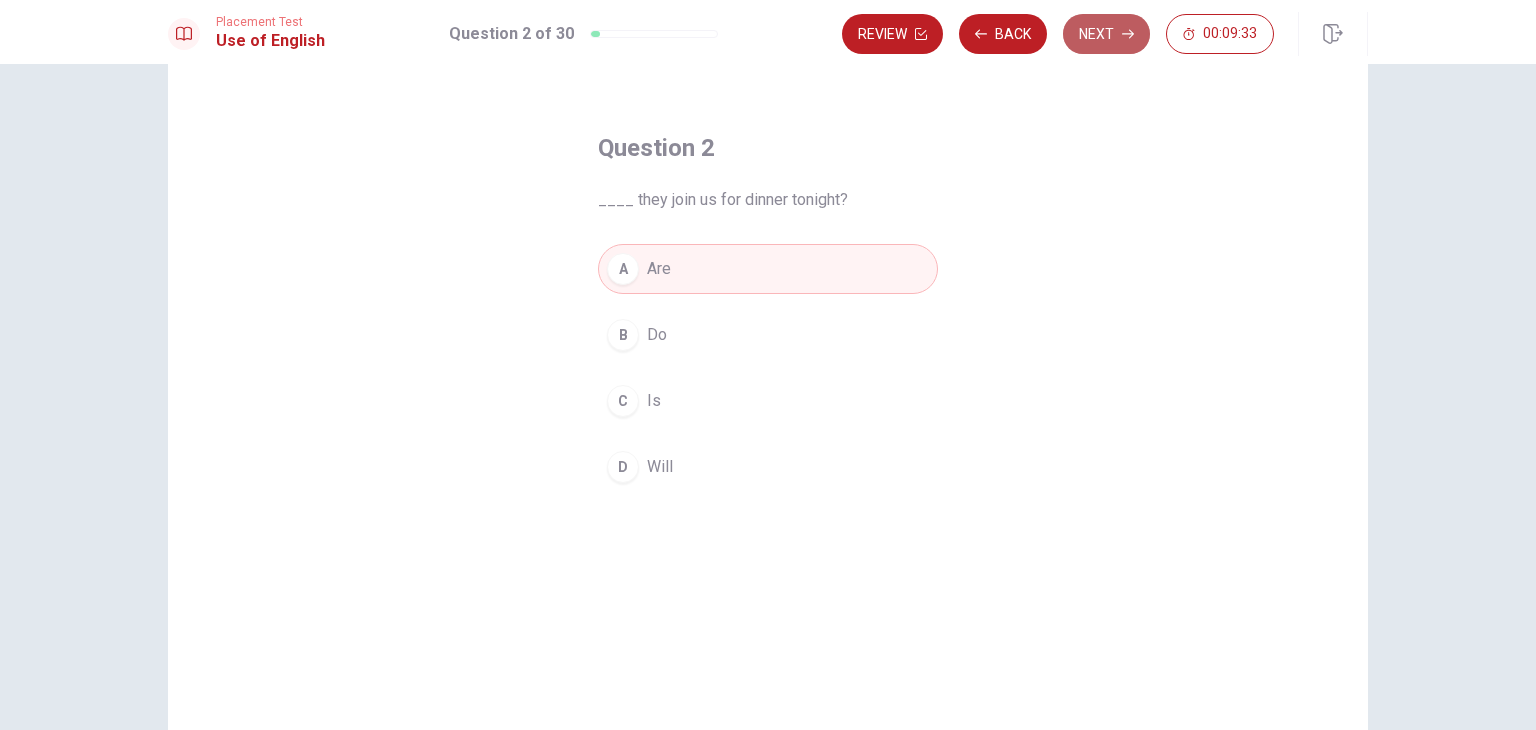 click on "Next" at bounding box center (1106, 34) 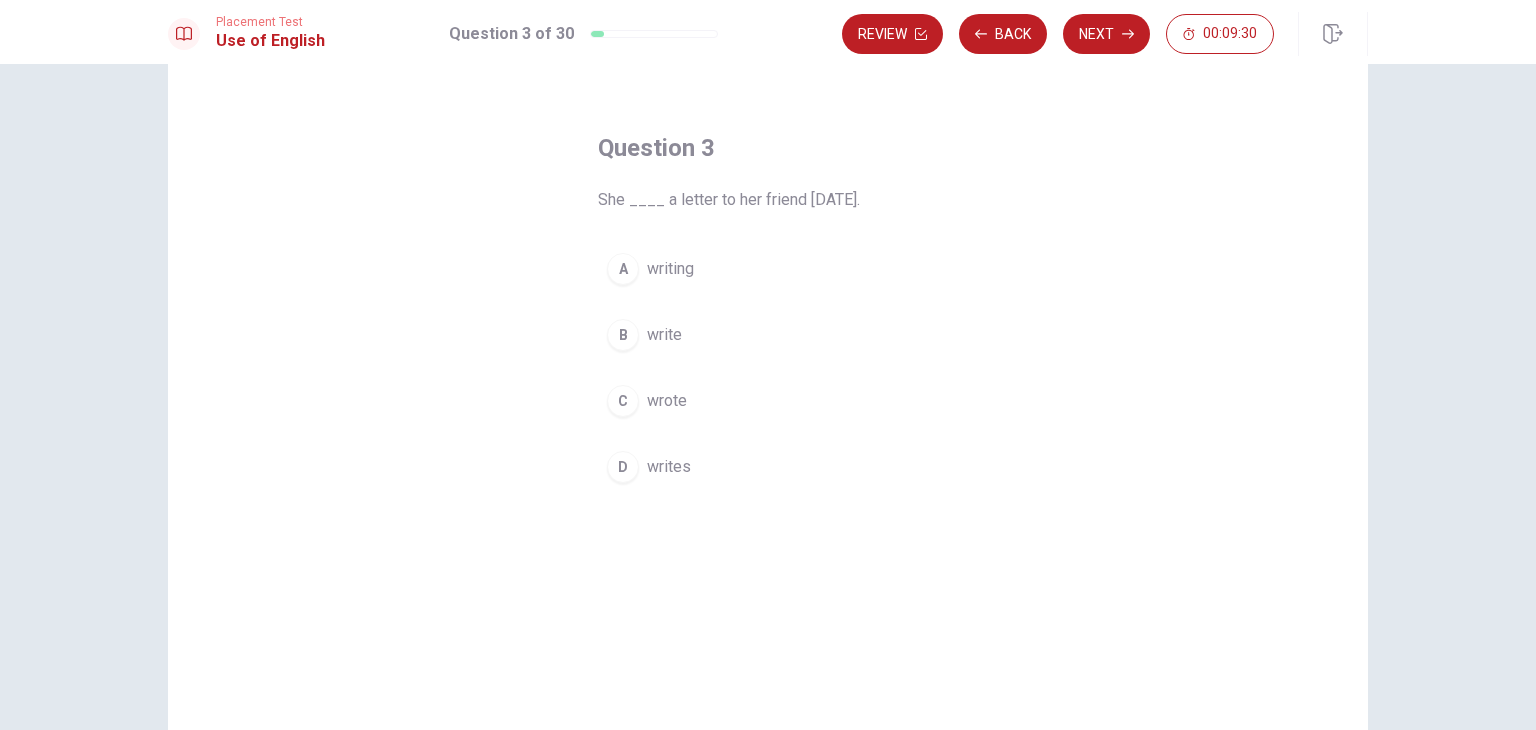 click on "B write" at bounding box center [768, 335] 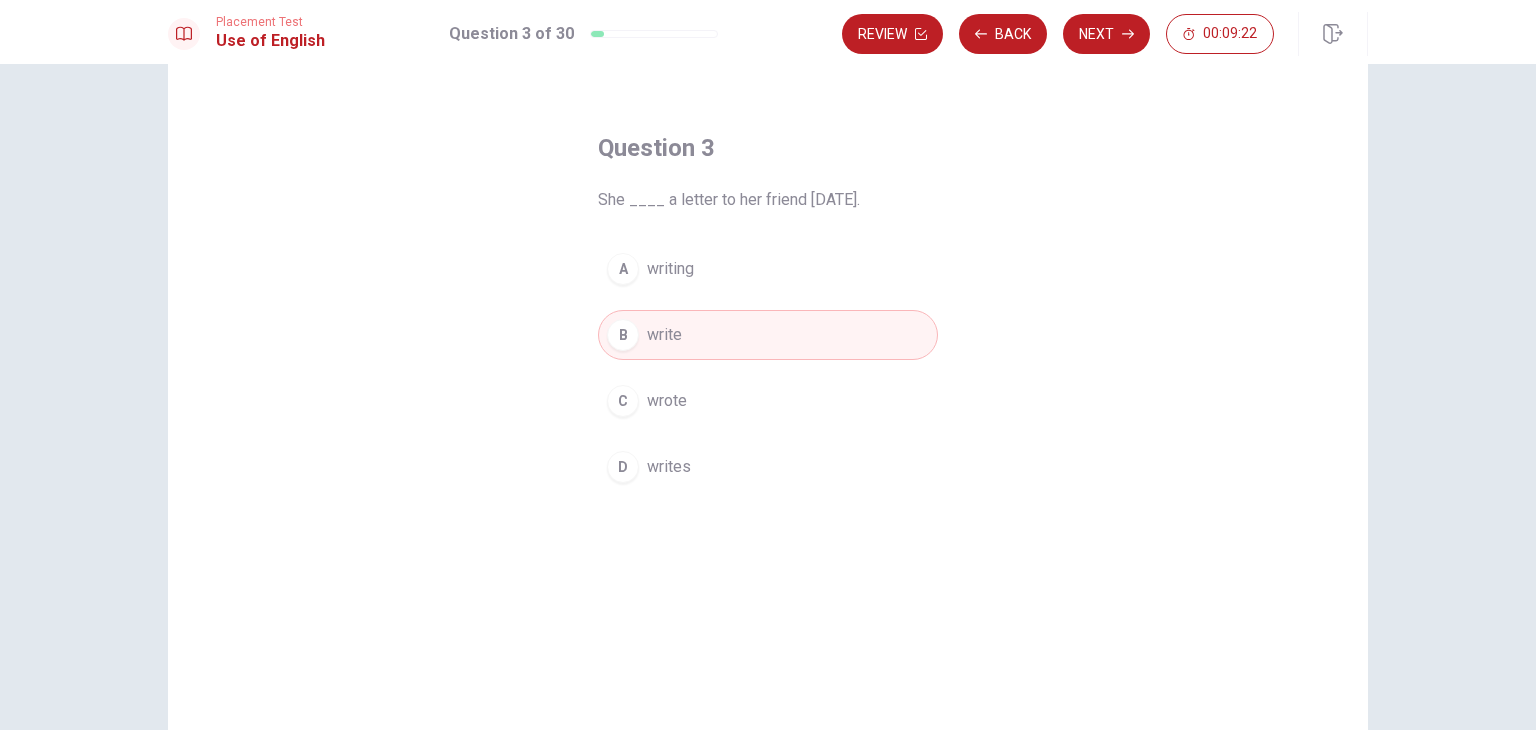 click on "wrote" at bounding box center (667, 401) 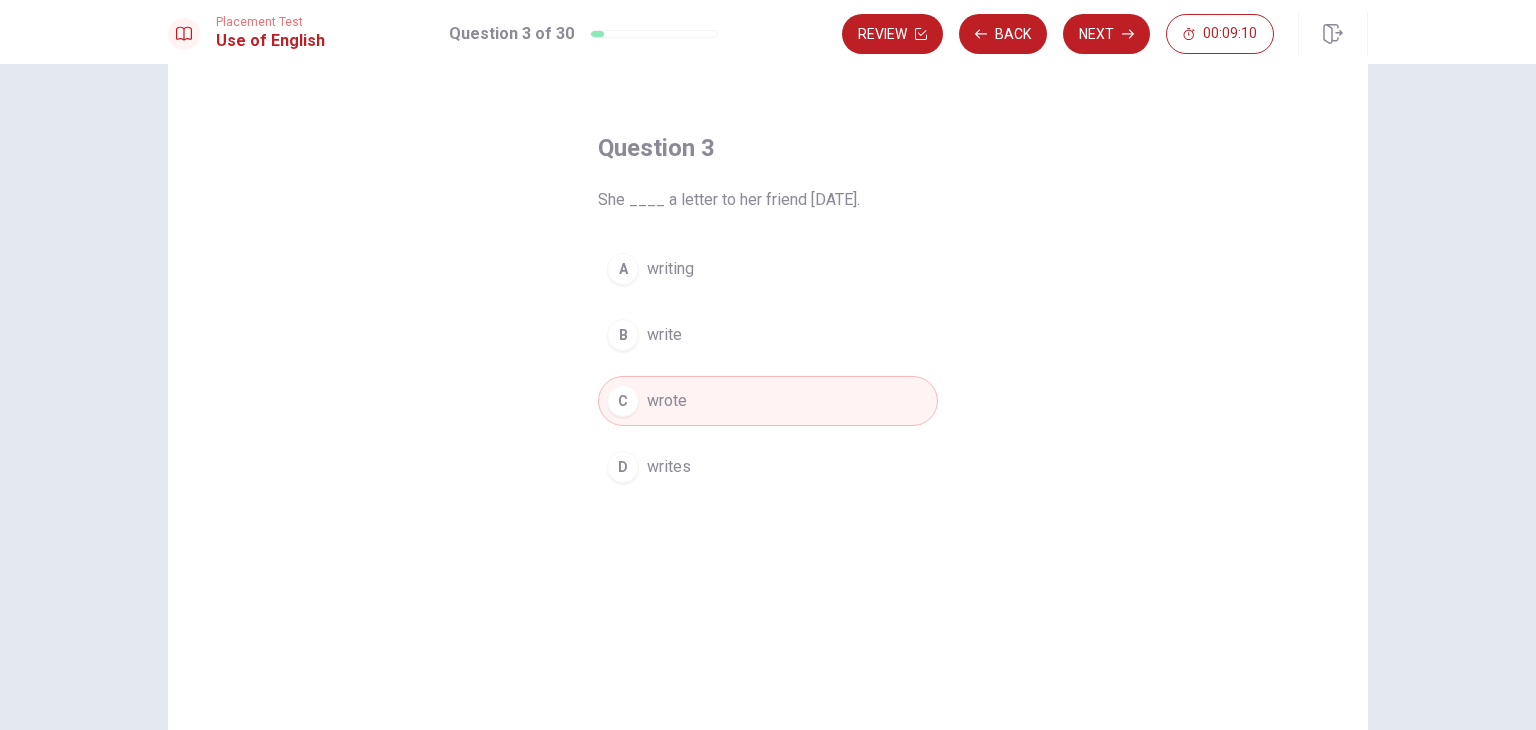click on "write" at bounding box center [664, 335] 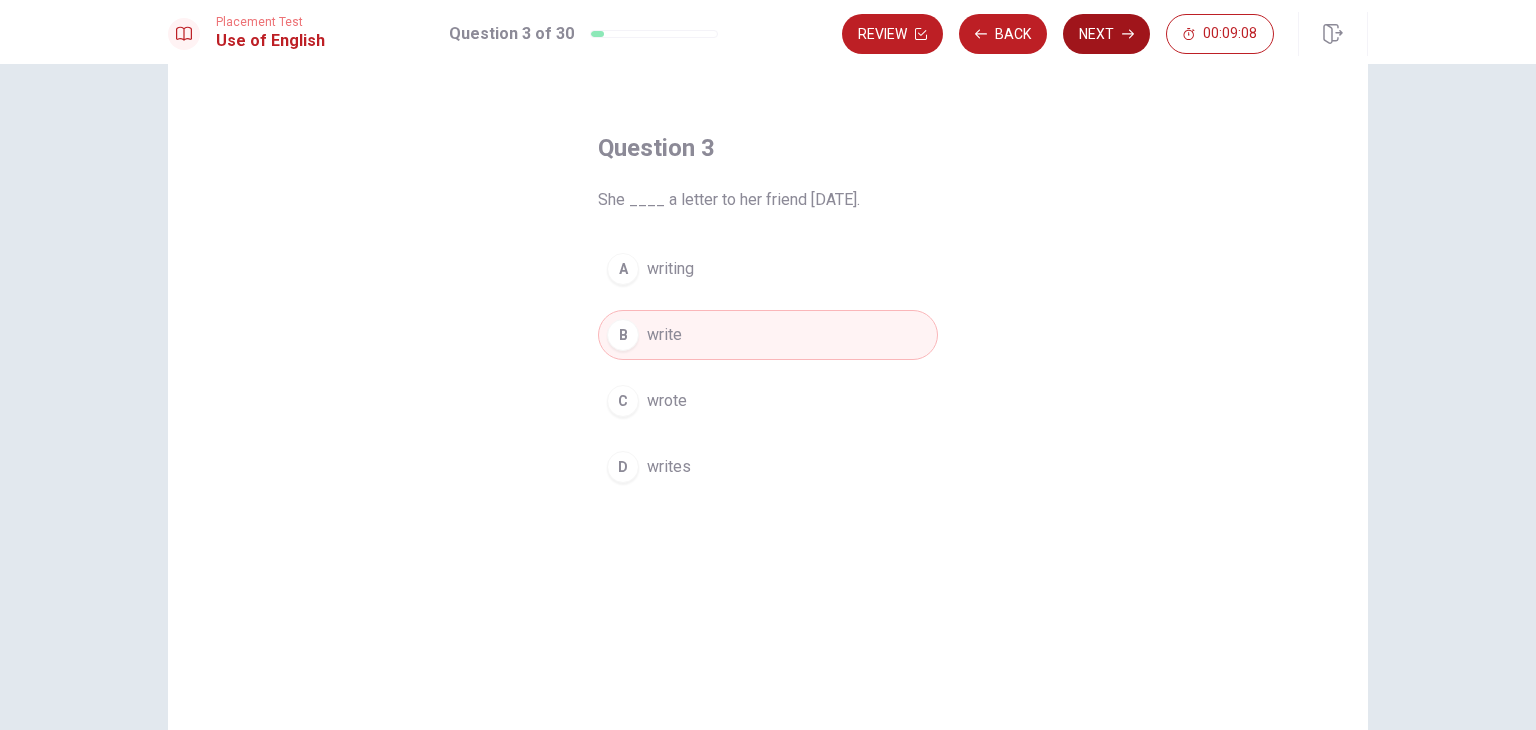 click 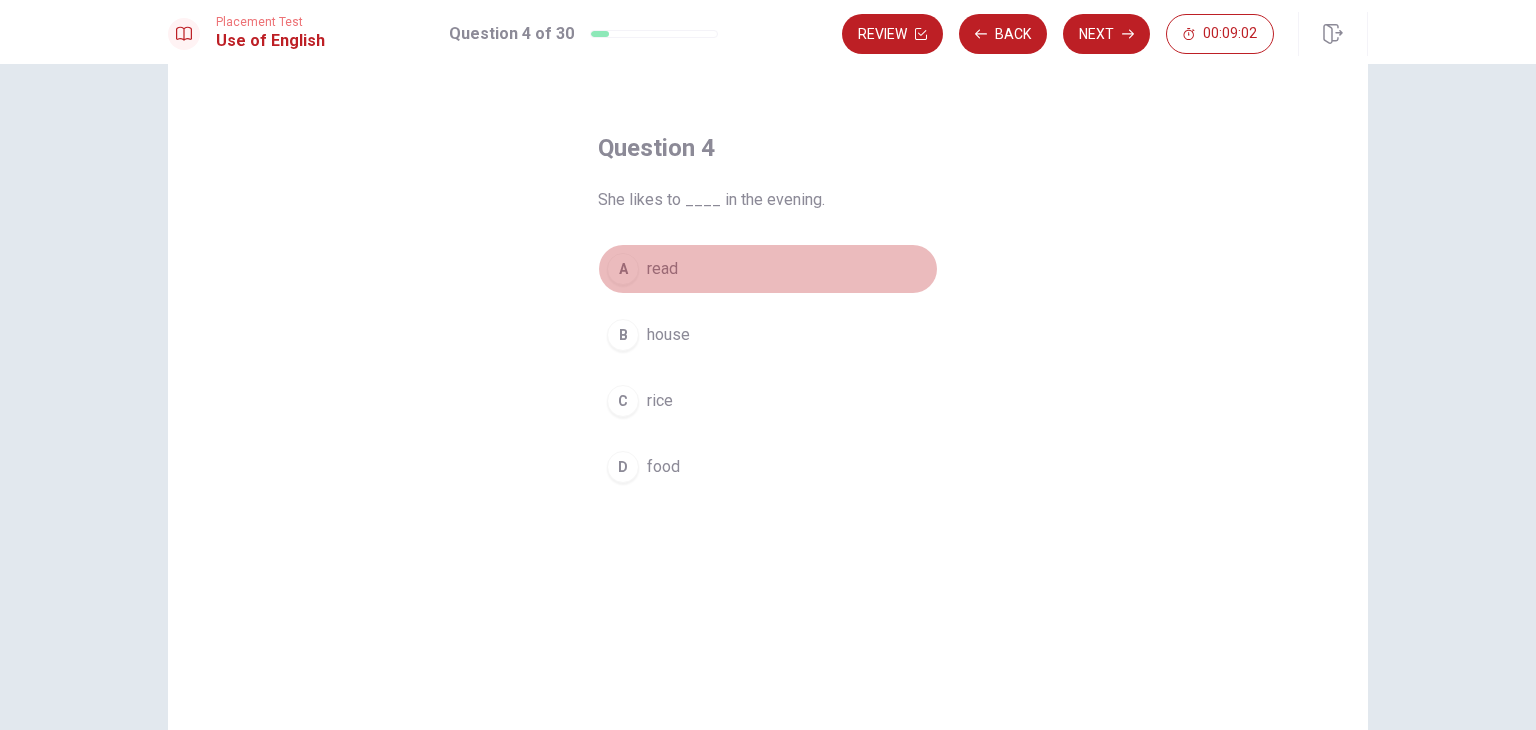 click on "A" at bounding box center [623, 269] 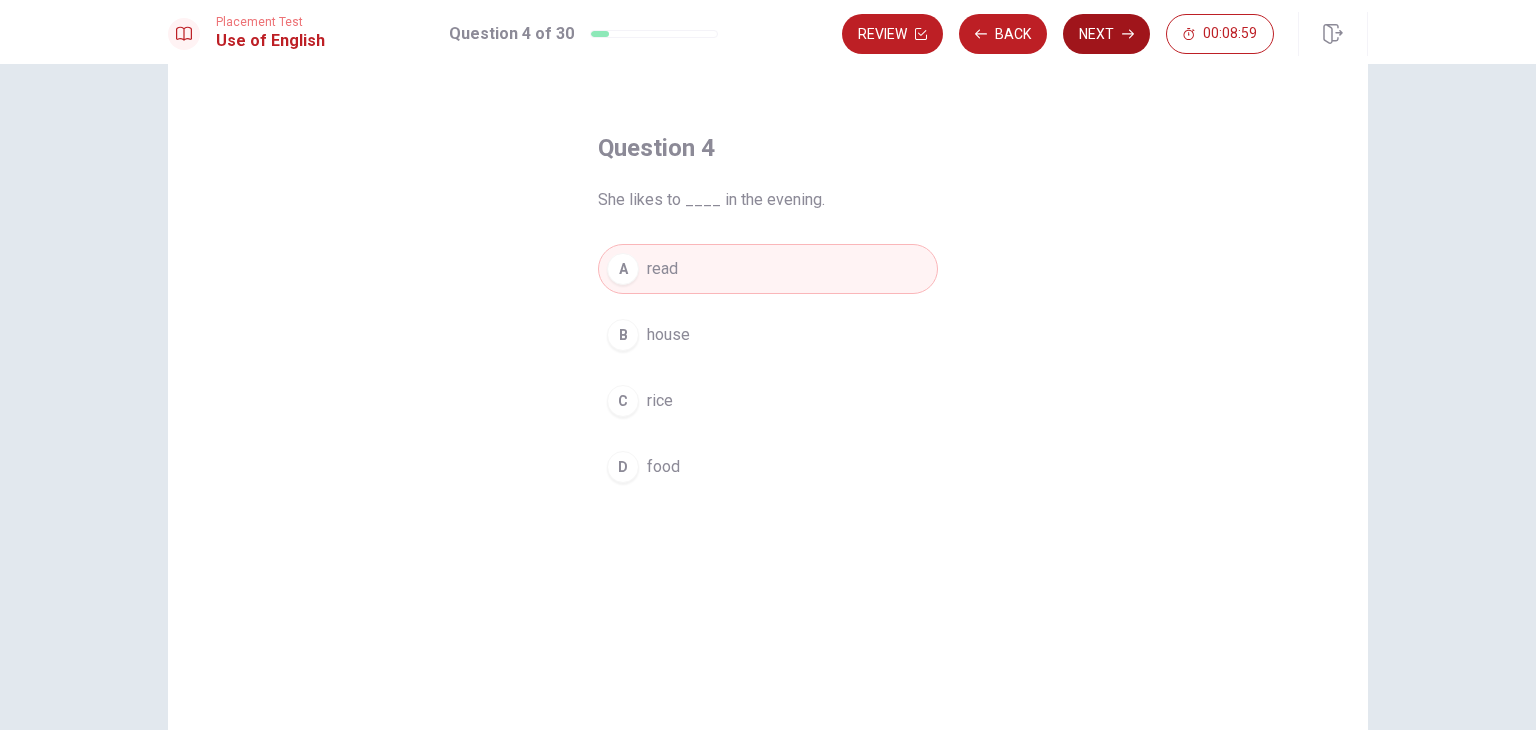 click on "Next" at bounding box center (1106, 34) 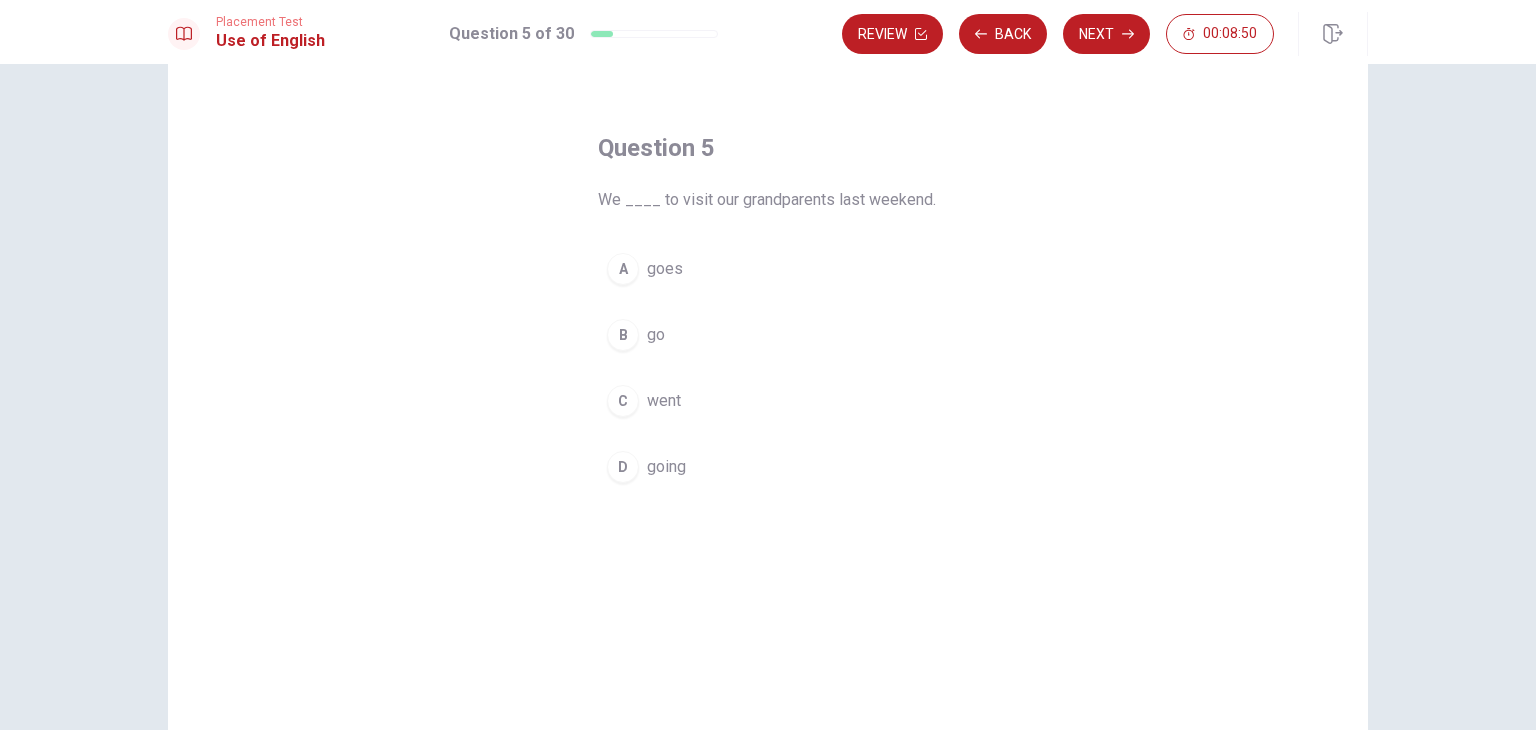 click on "goes" at bounding box center (665, 269) 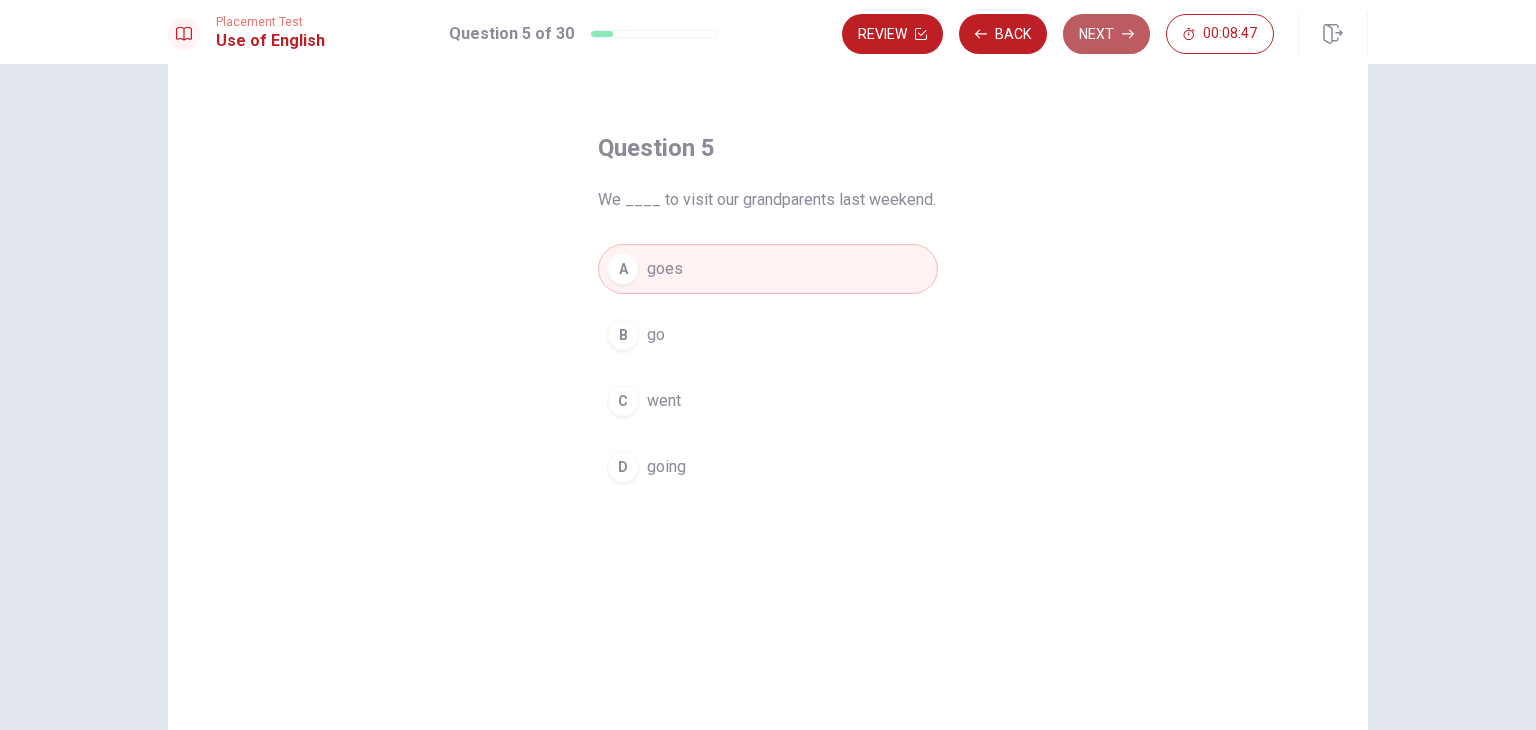 click on "Next" at bounding box center (1106, 34) 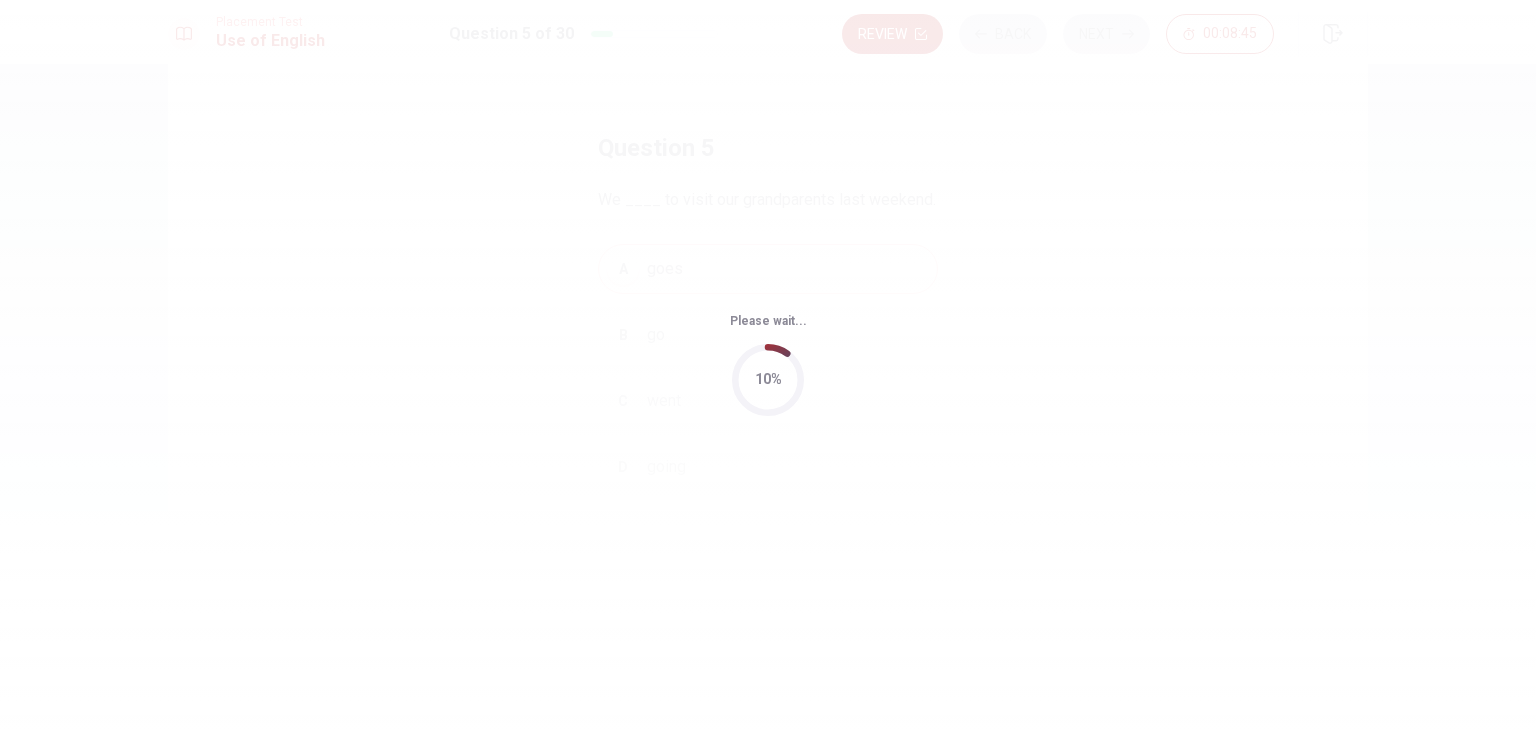 scroll, scrollTop: 0, scrollLeft: 0, axis: both 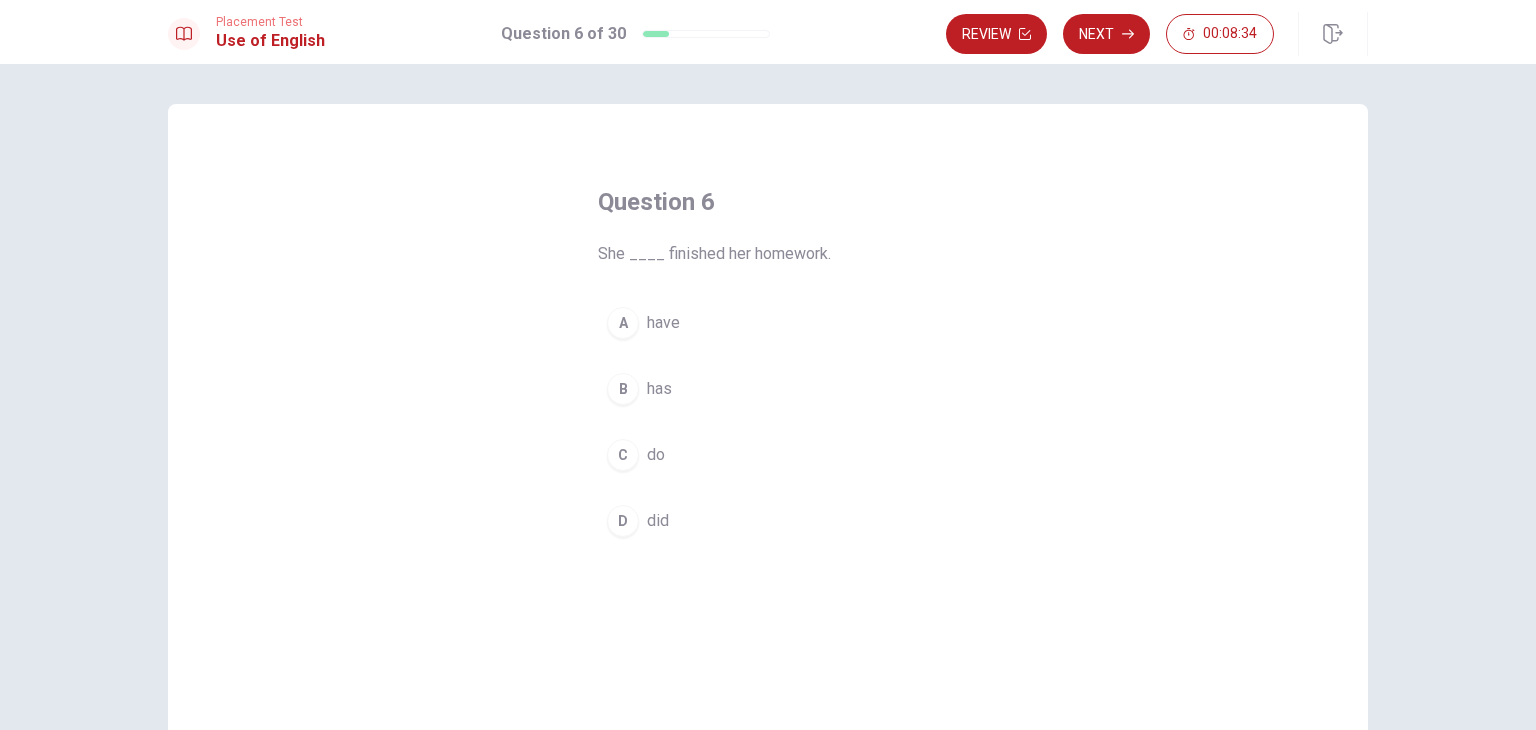click on "B" at bounding box center [623, 389] 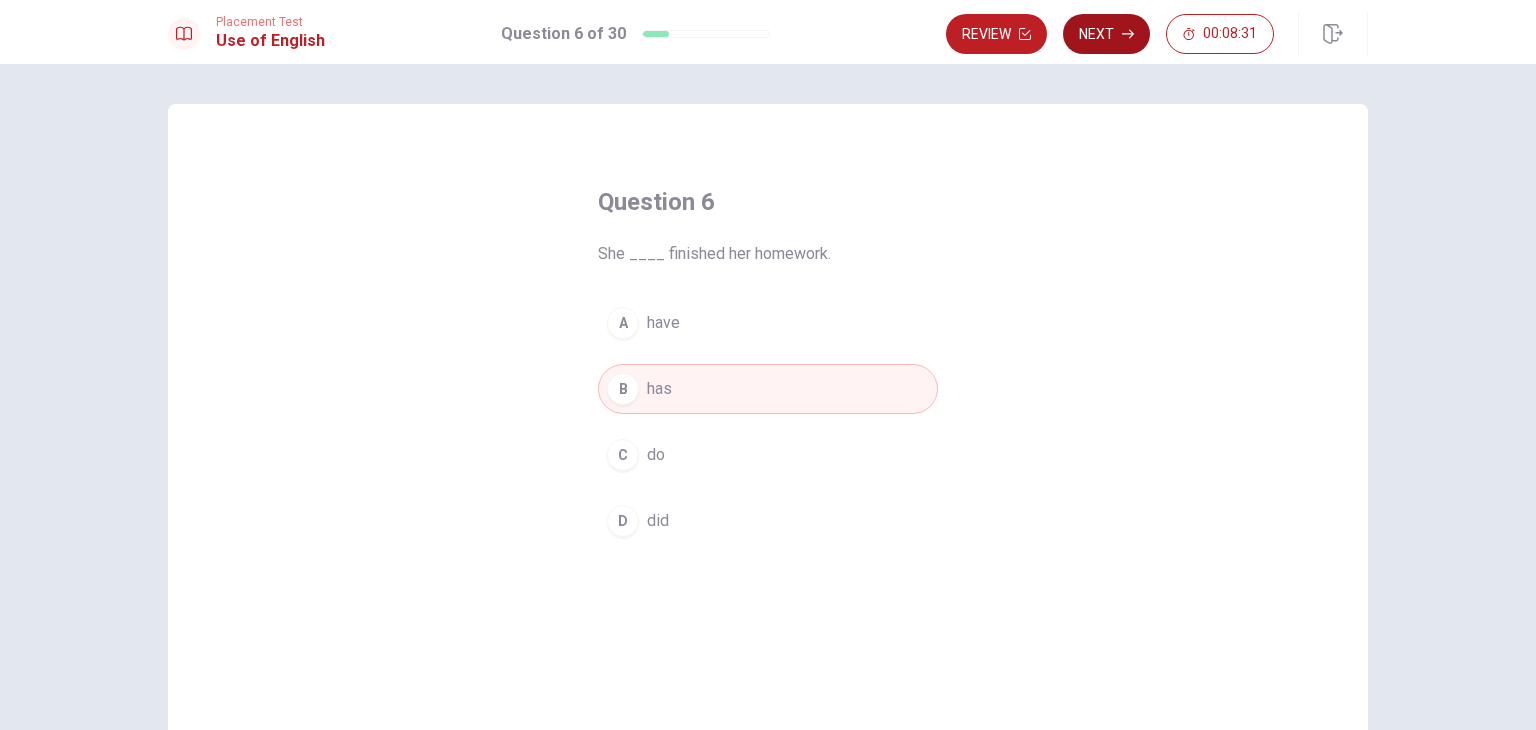 click on "Next" at bounding box center [1106, 34] 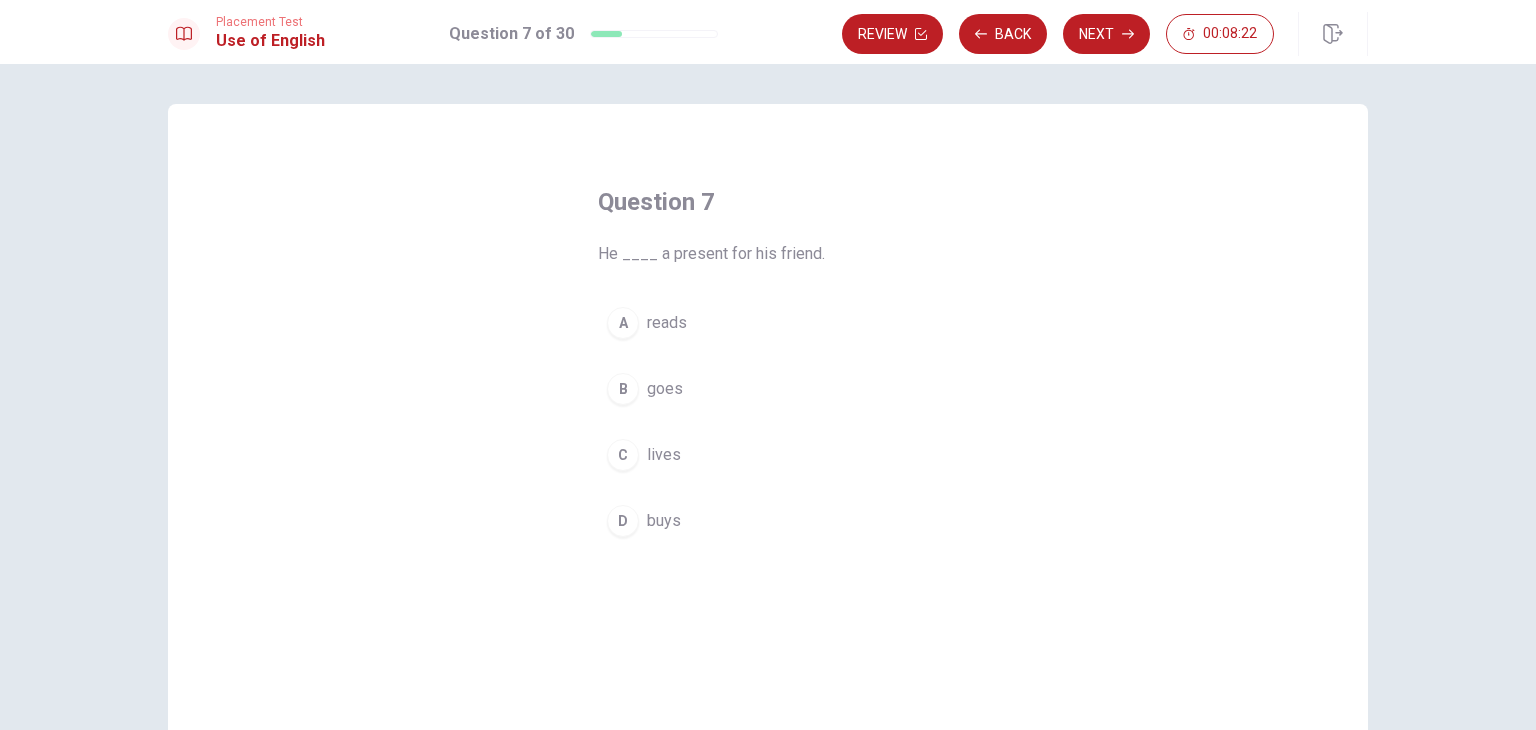 click on "buys" at bounding box center (664, 521) 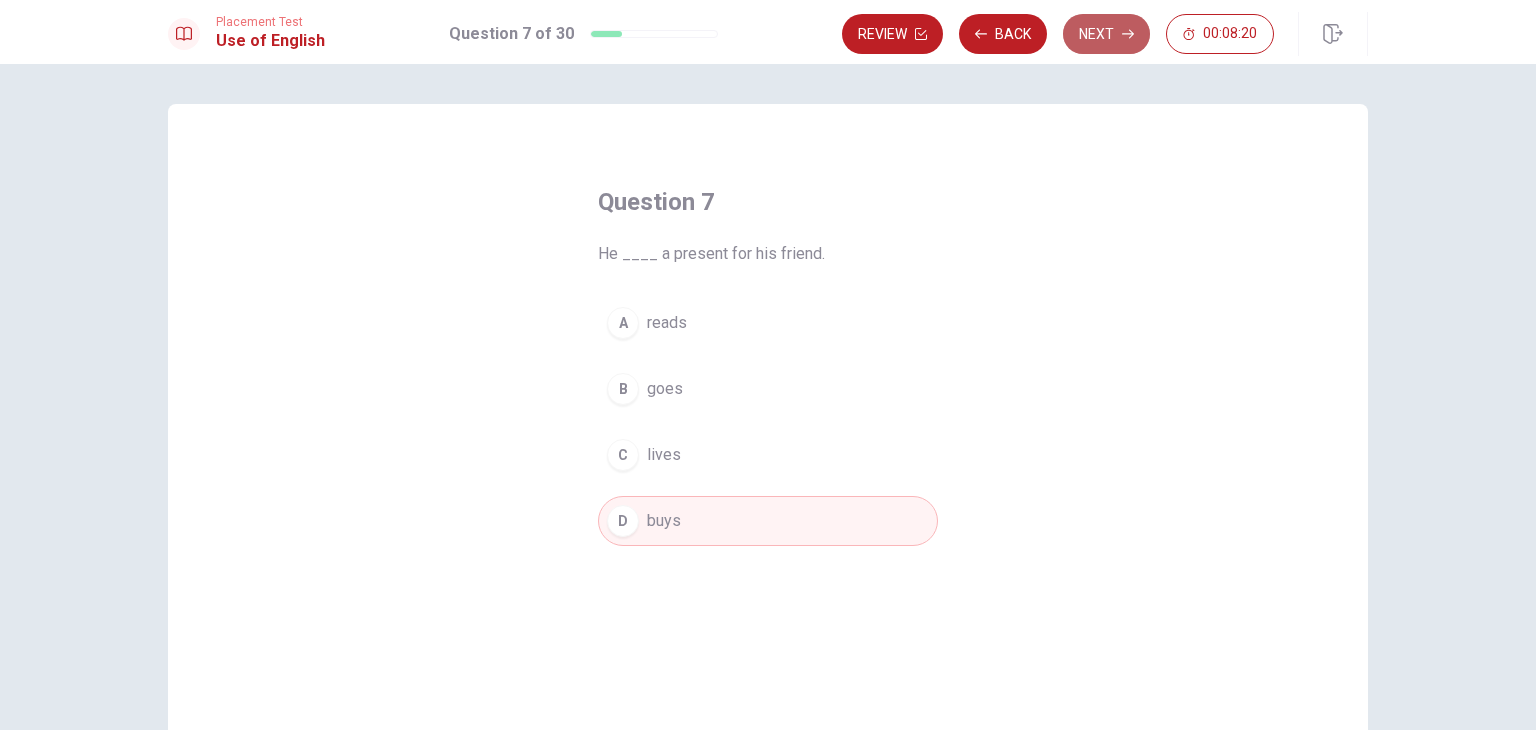 click on "Next" at bounding box center (1106, 34) 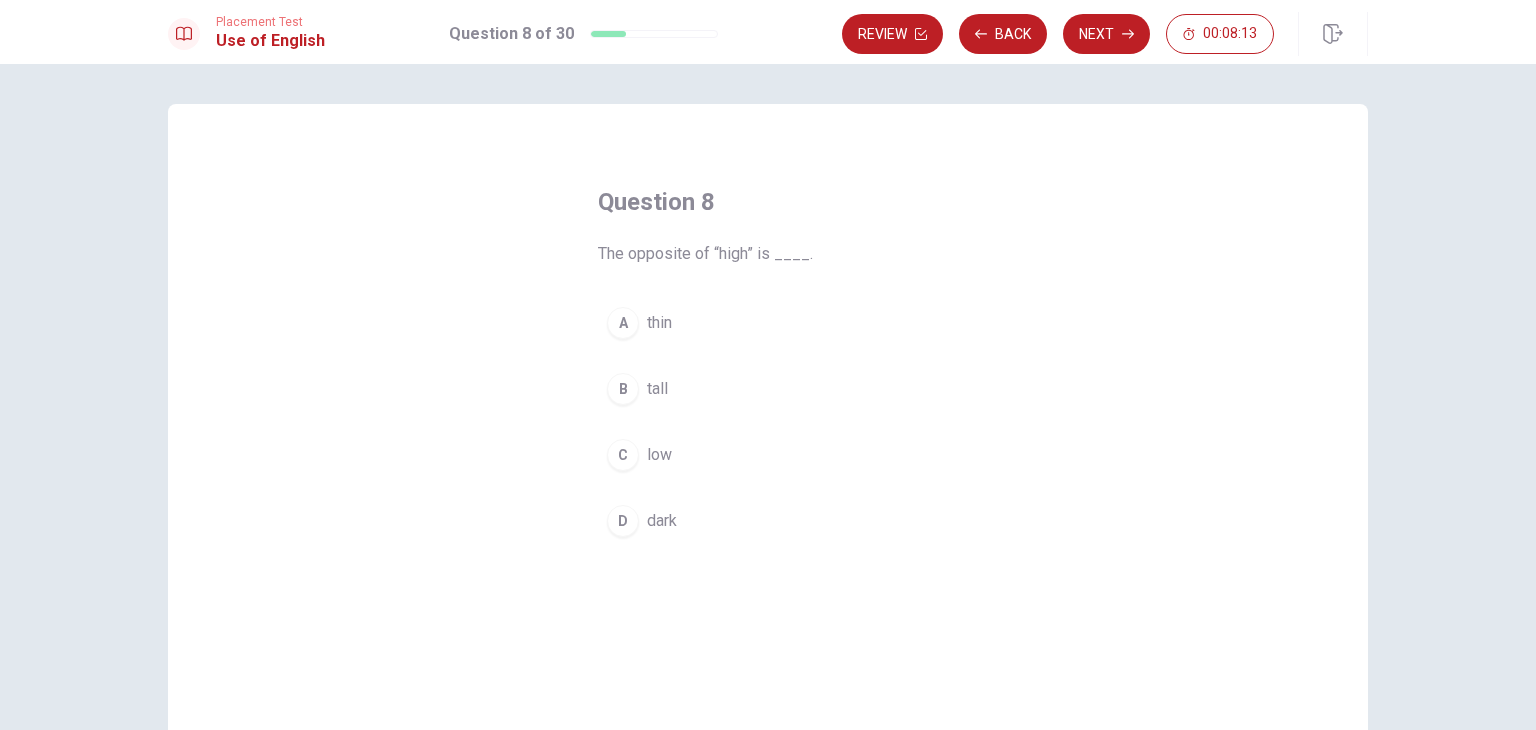 click on "C" at bounding box center [623, 455] 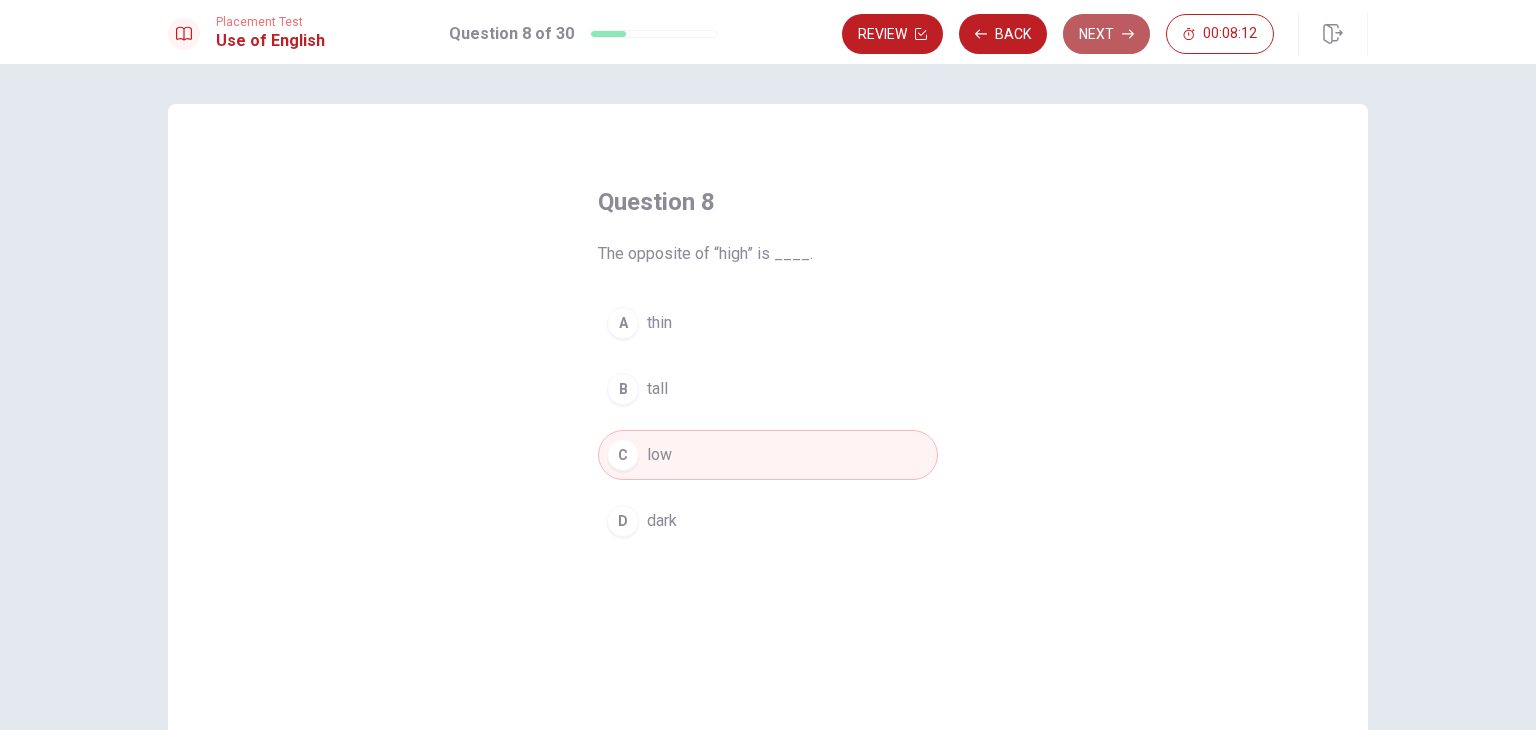 click on "Next" at bounding box center [1106, 34] 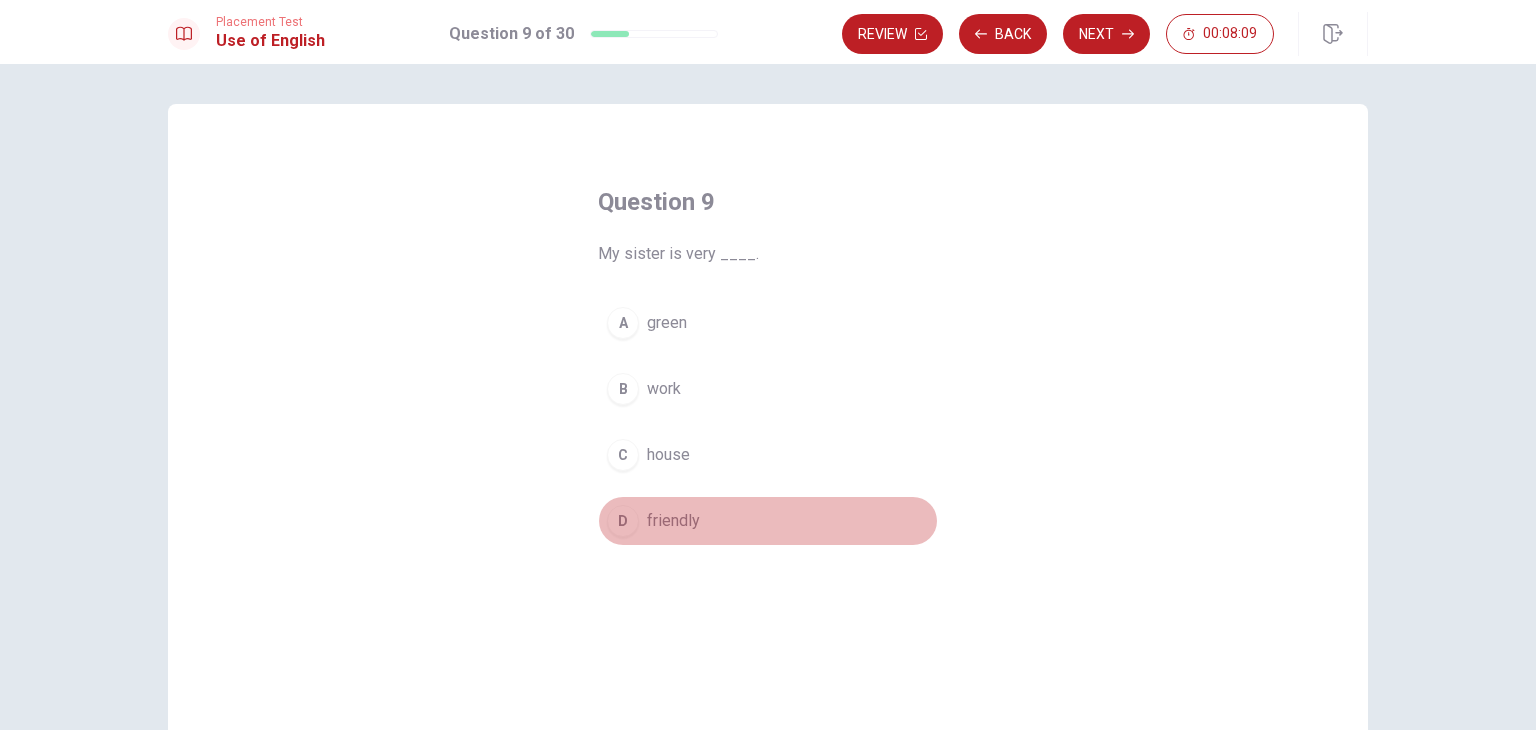 click on "friendly" at bounding box center (673, 521) 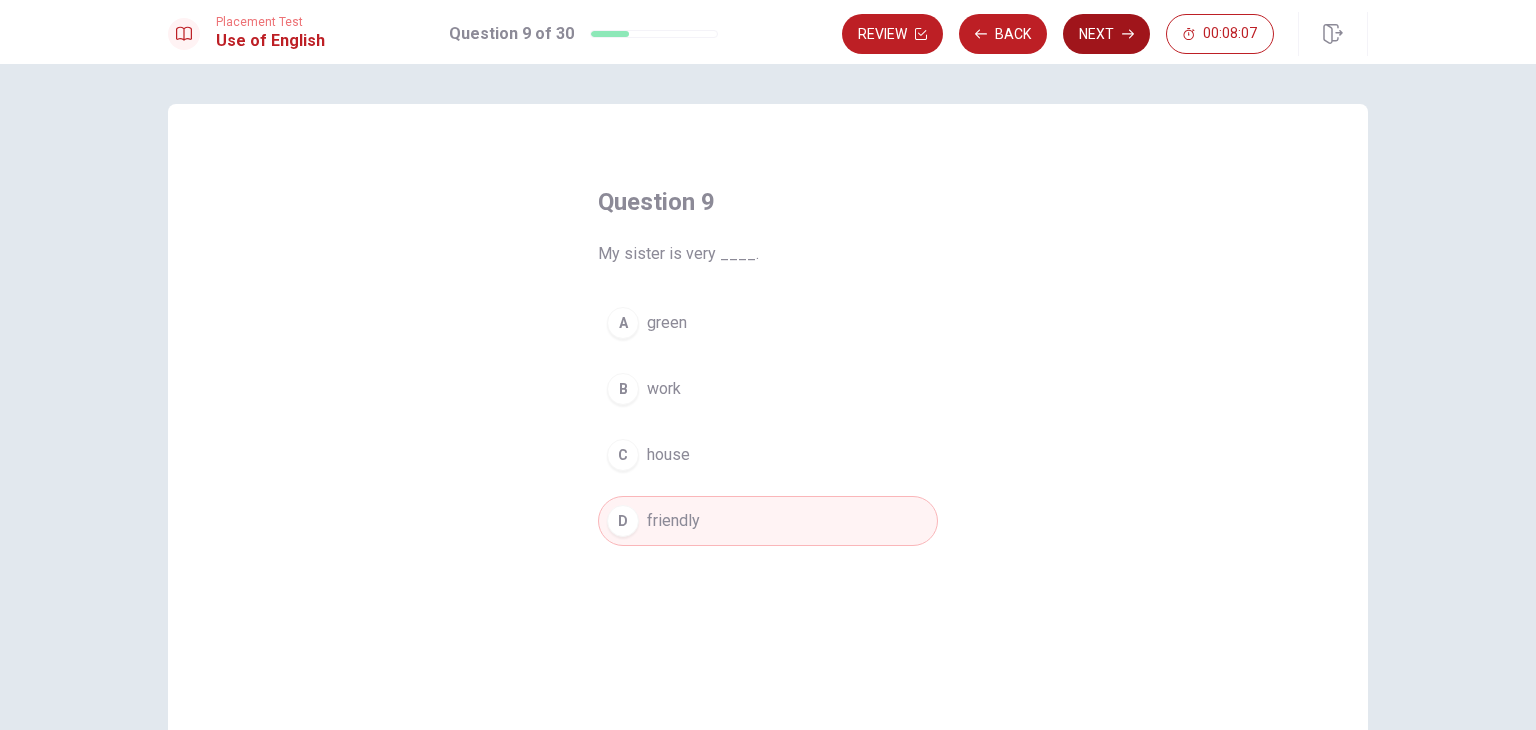 click on "Next" at bounding box center [1106, 34] 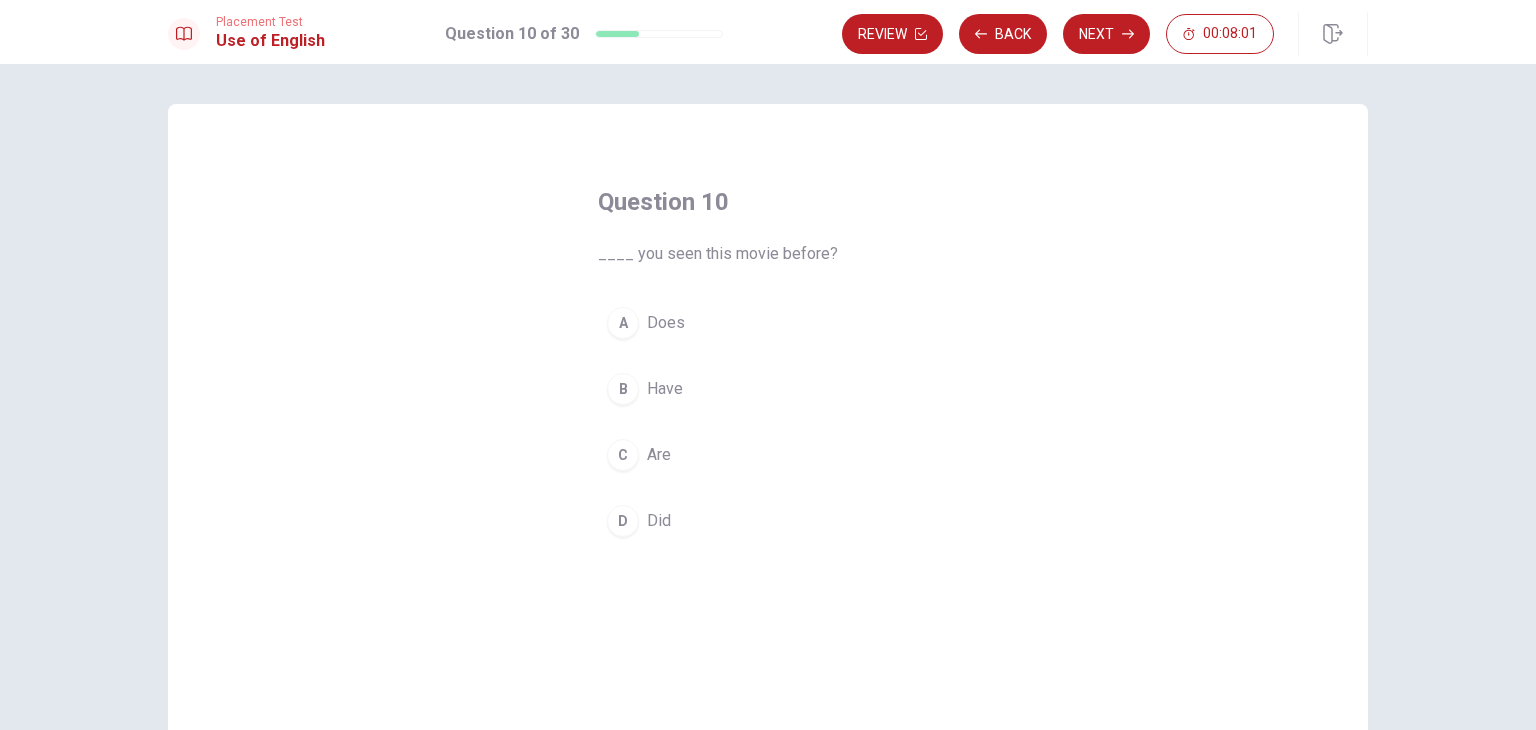 click on "C" at bounding box center (623, 455) 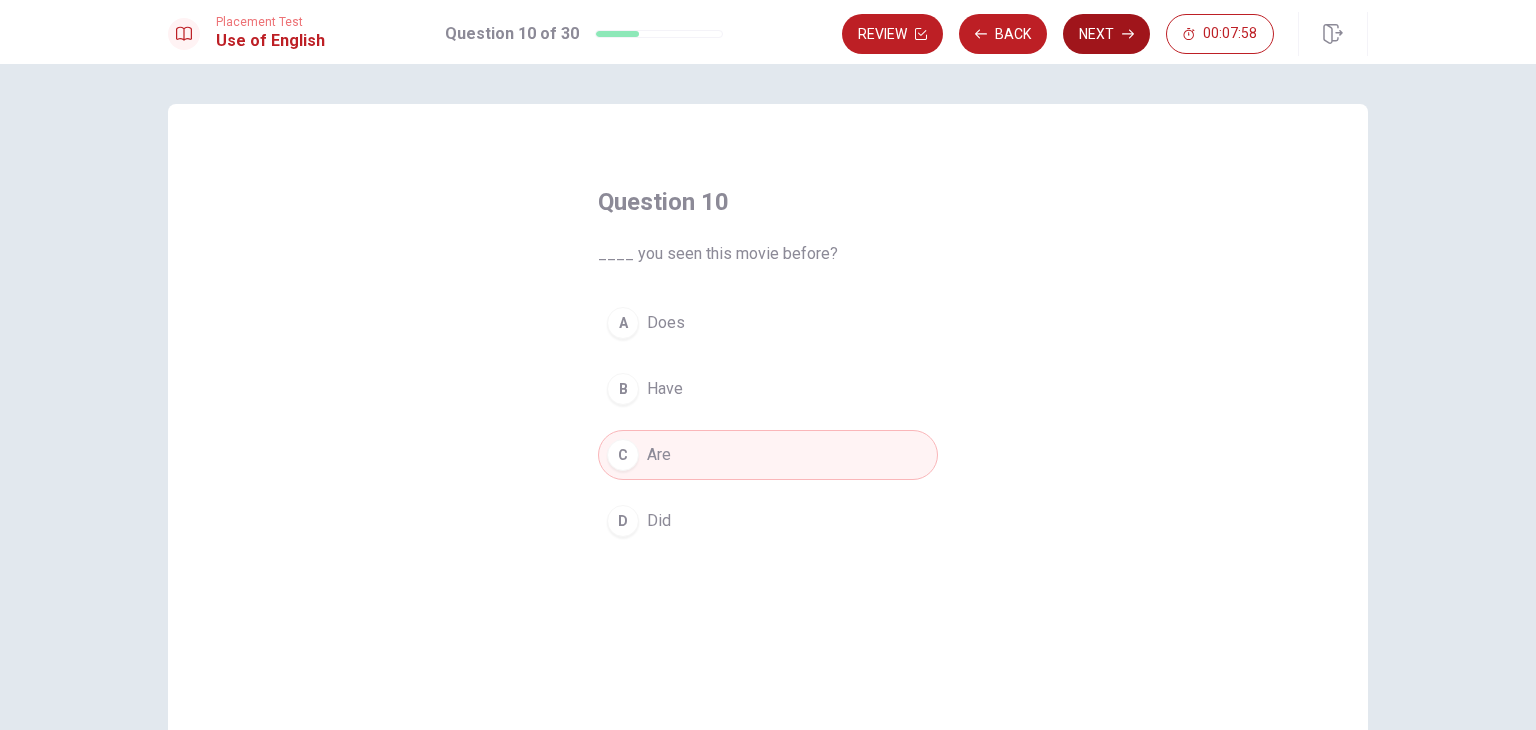 click on "Next" at bounding box center (1106, 34) 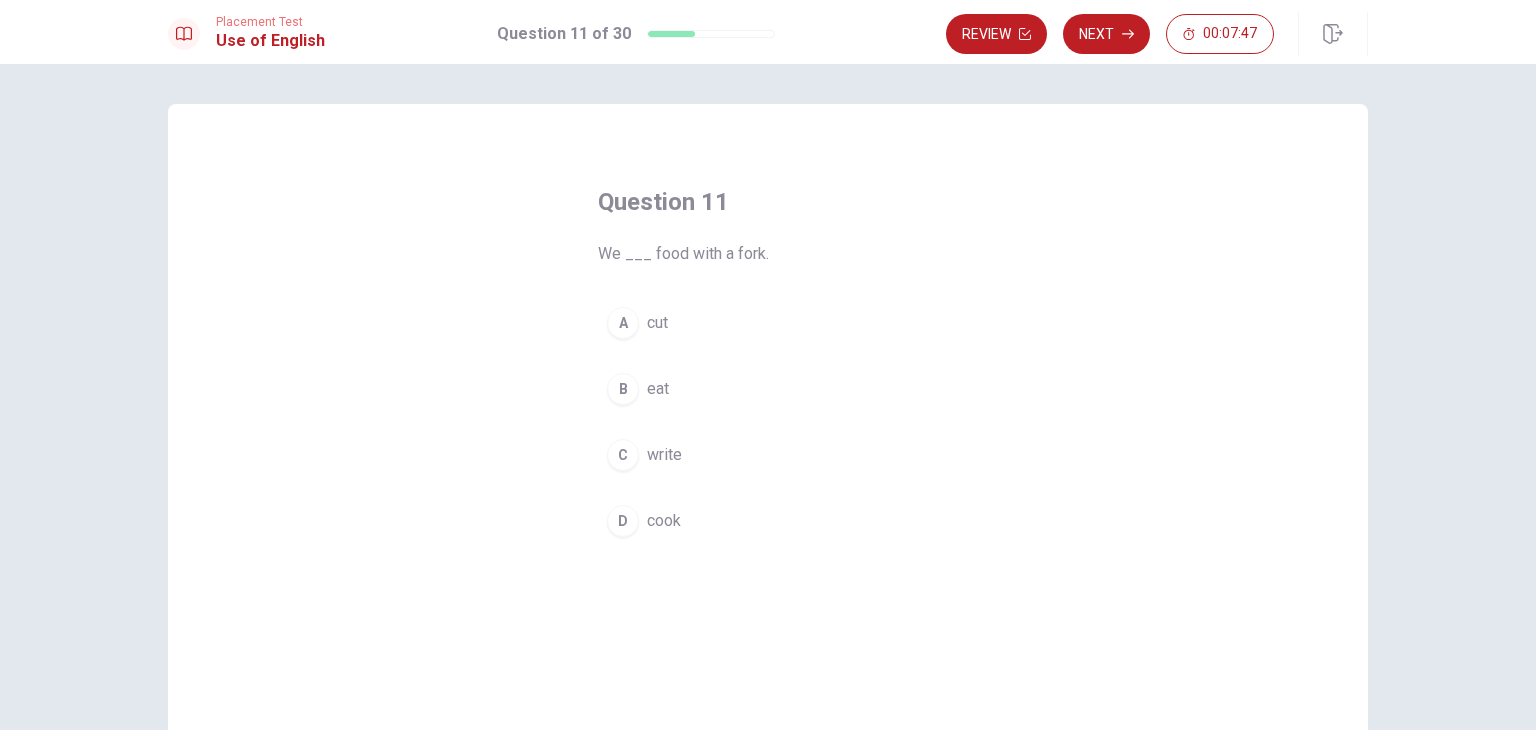 click on "D" at bounding box center [623, 521] 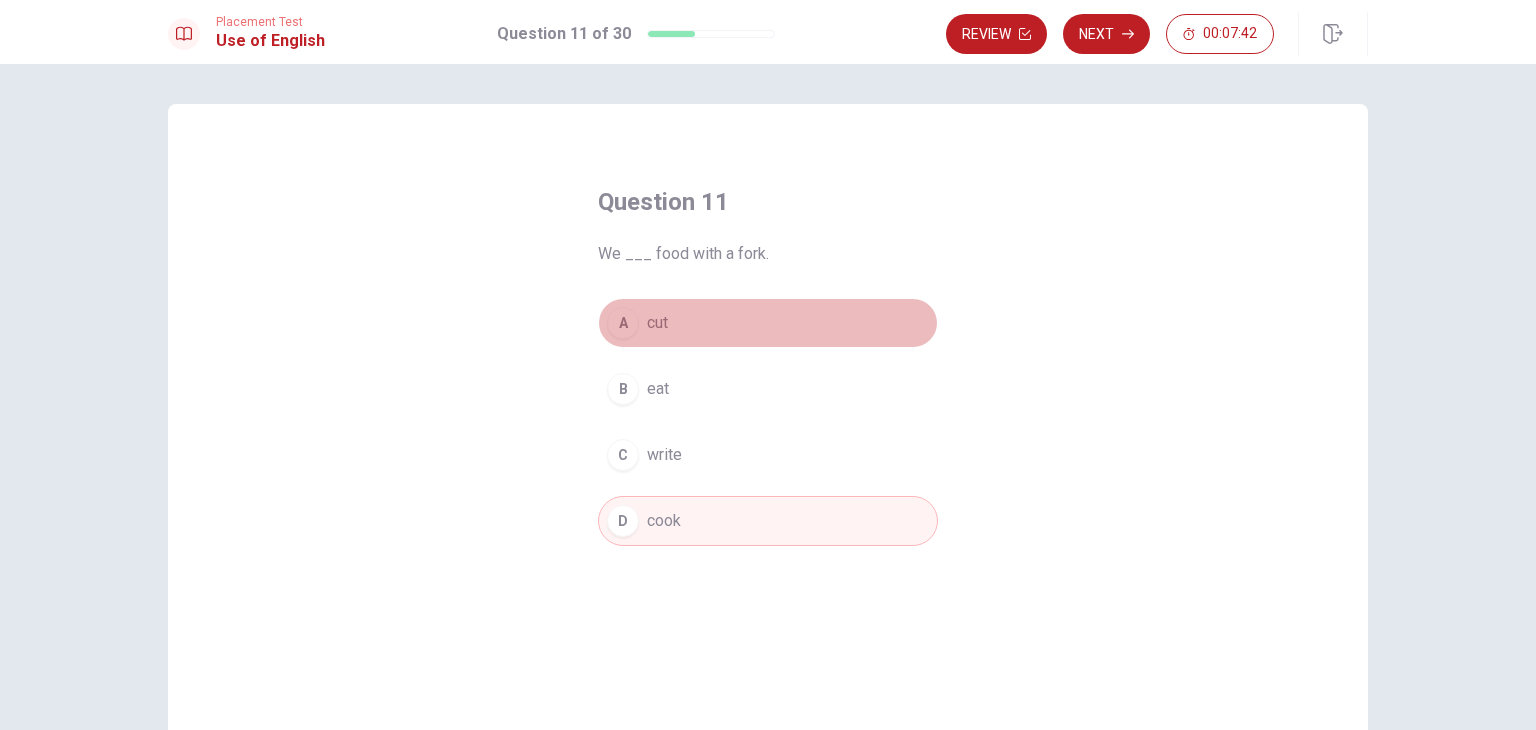 click on "A" at bounding box center (623, 323) 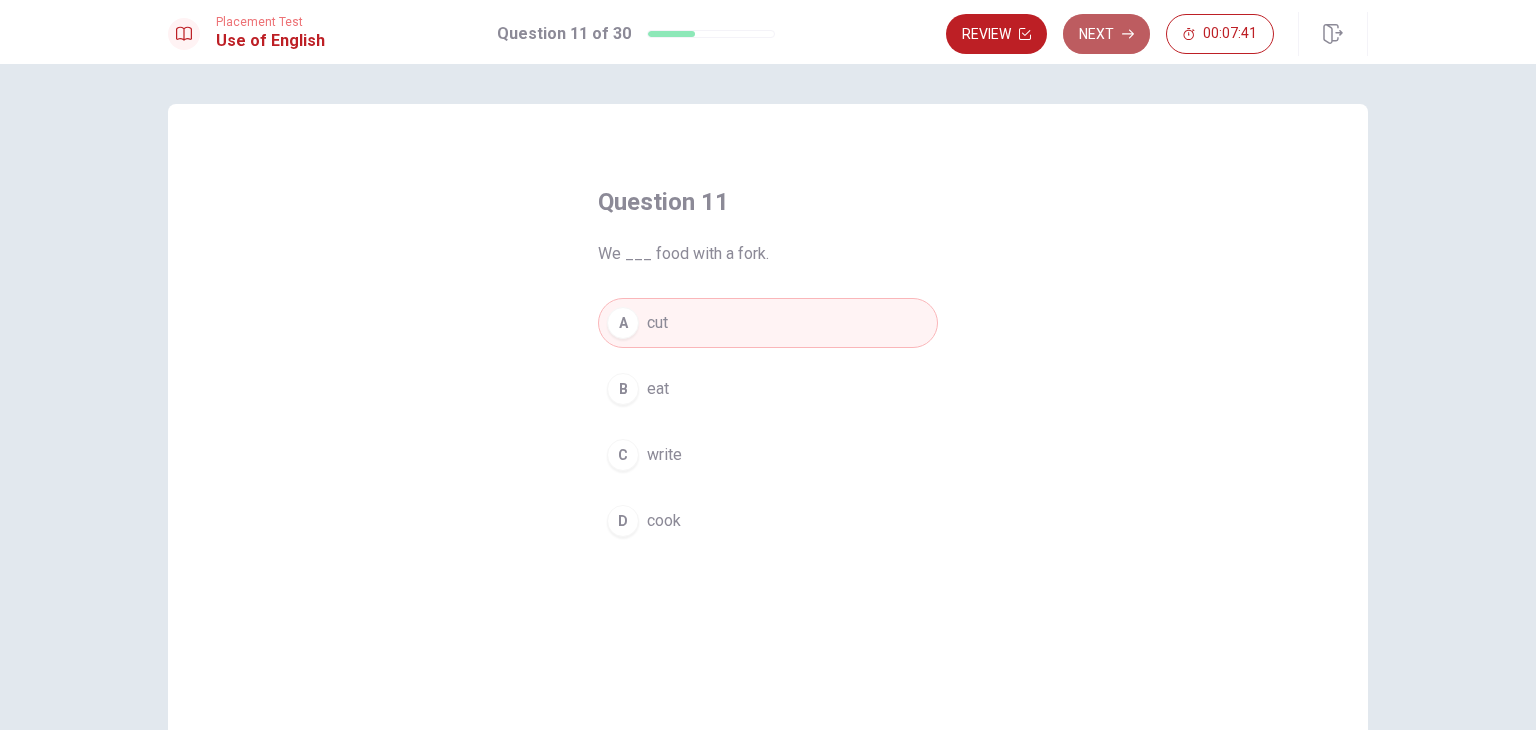 click on "Next" at bounding box center [1106, 34] 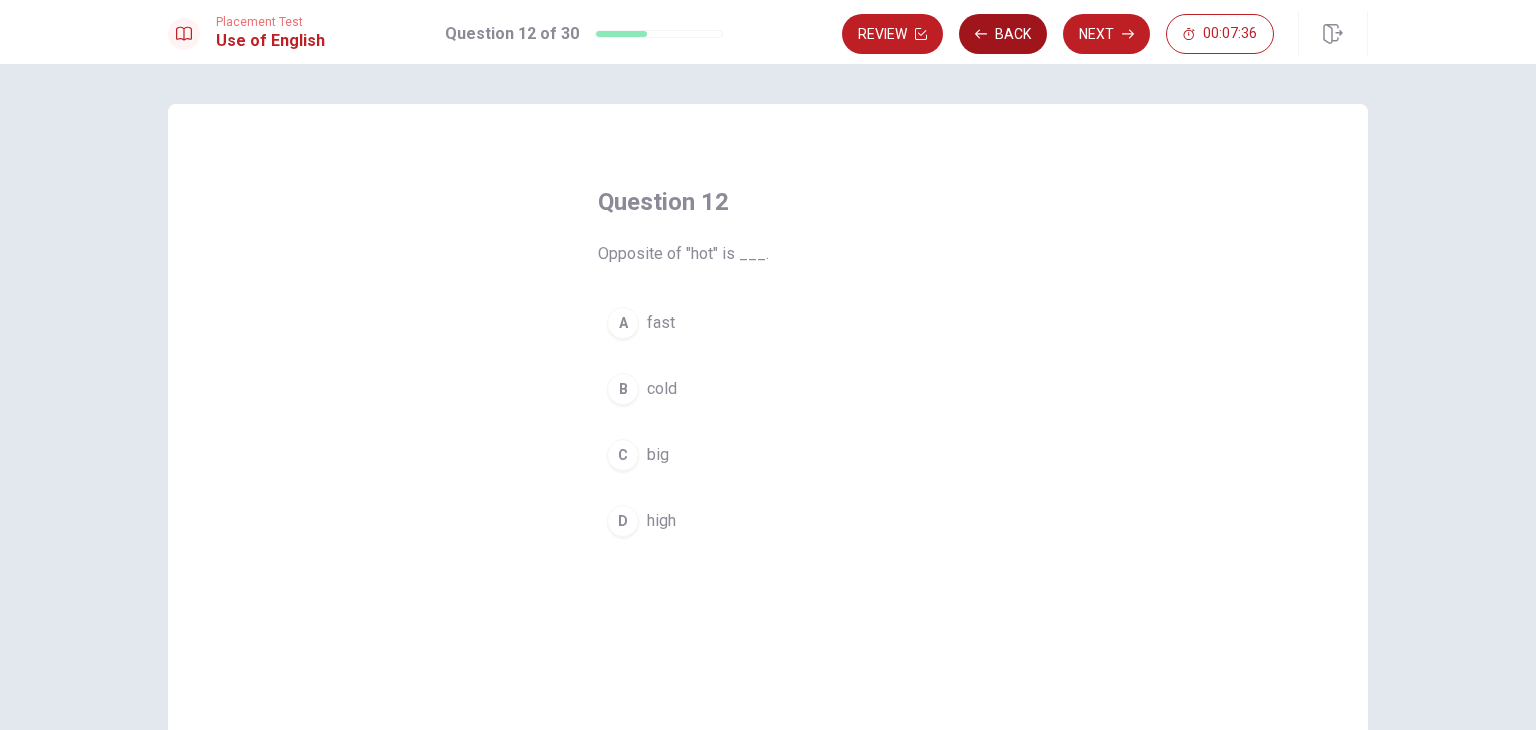 click on "Back" at bounding box center [1003, 34] 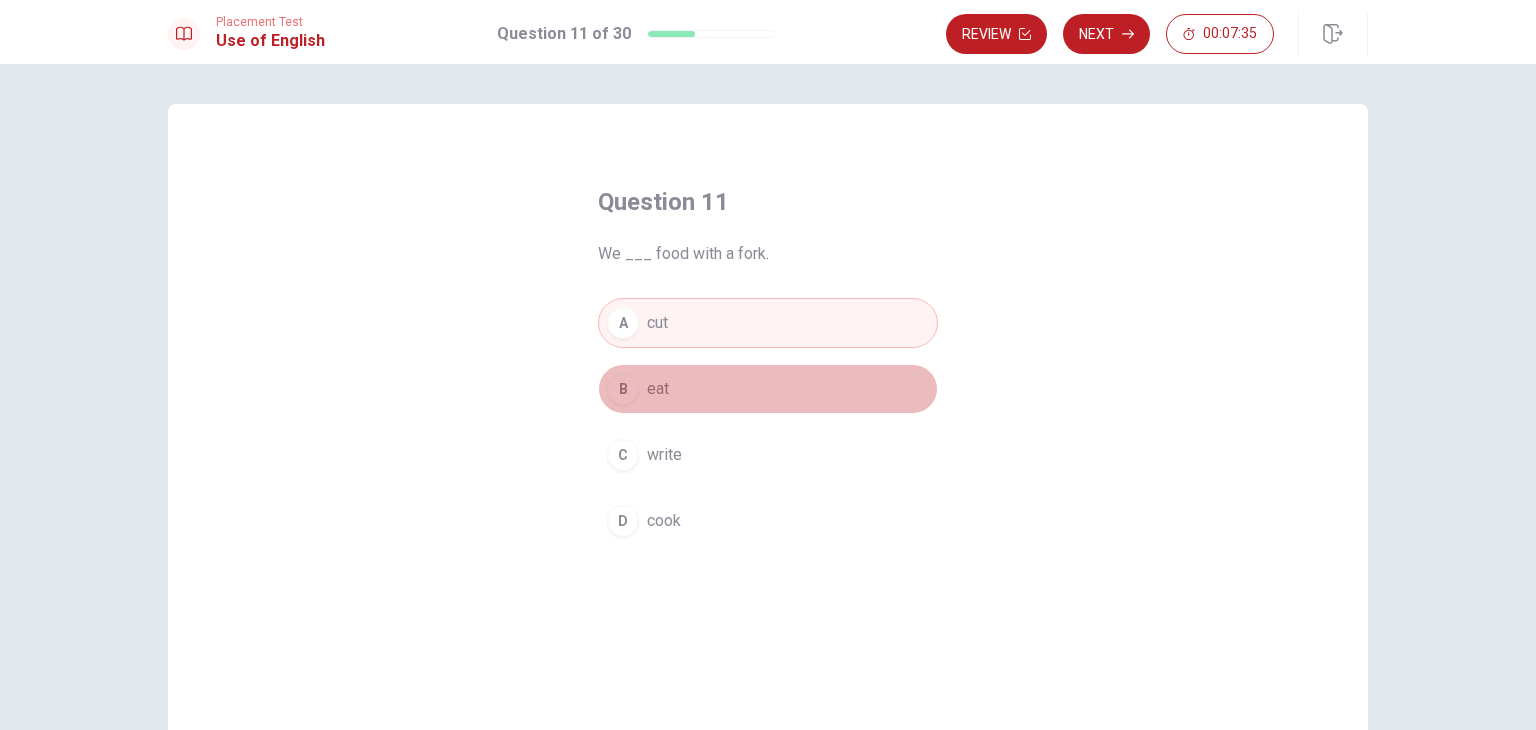click on "B eat" at bounding box center [768, 389] 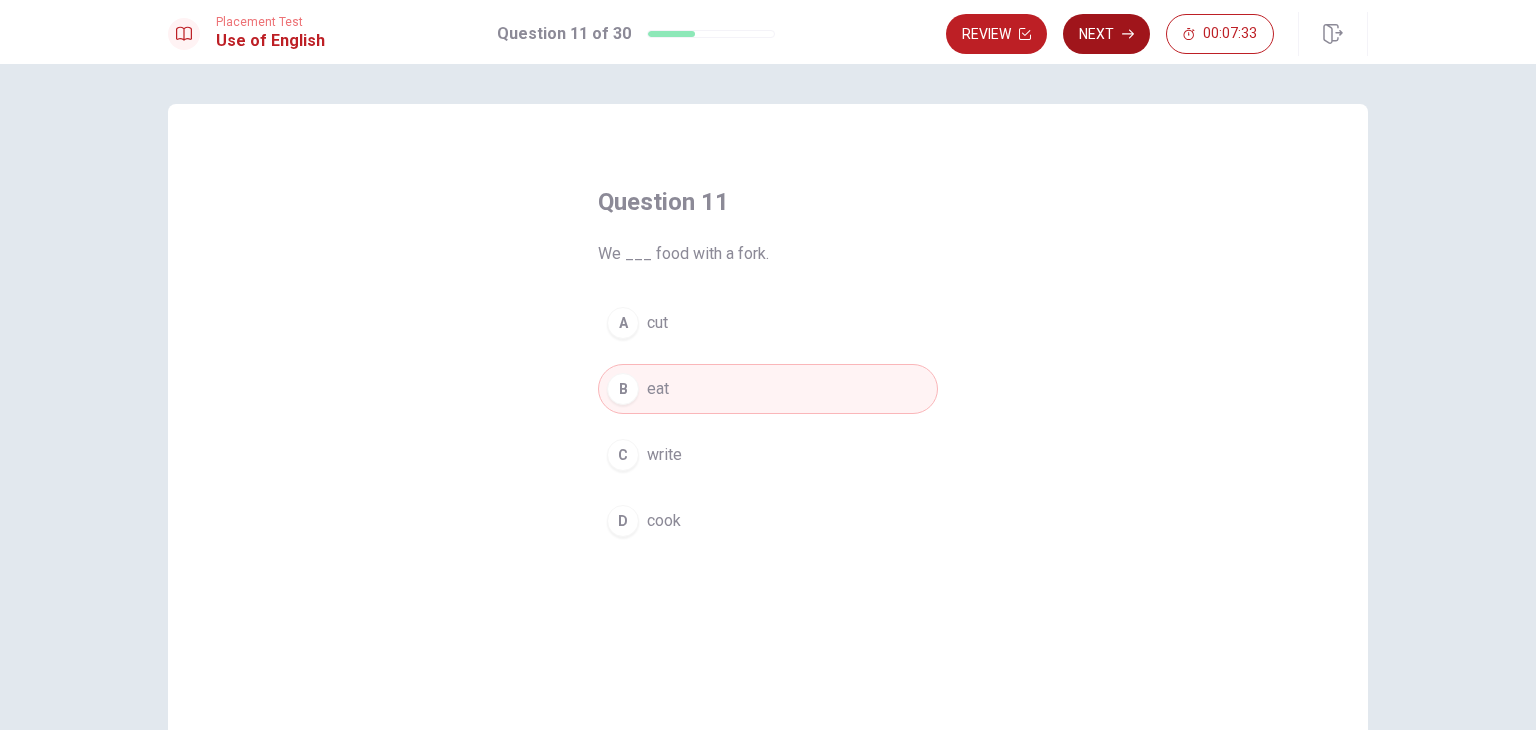 click on "Next" at bounding box center (1106, 34) 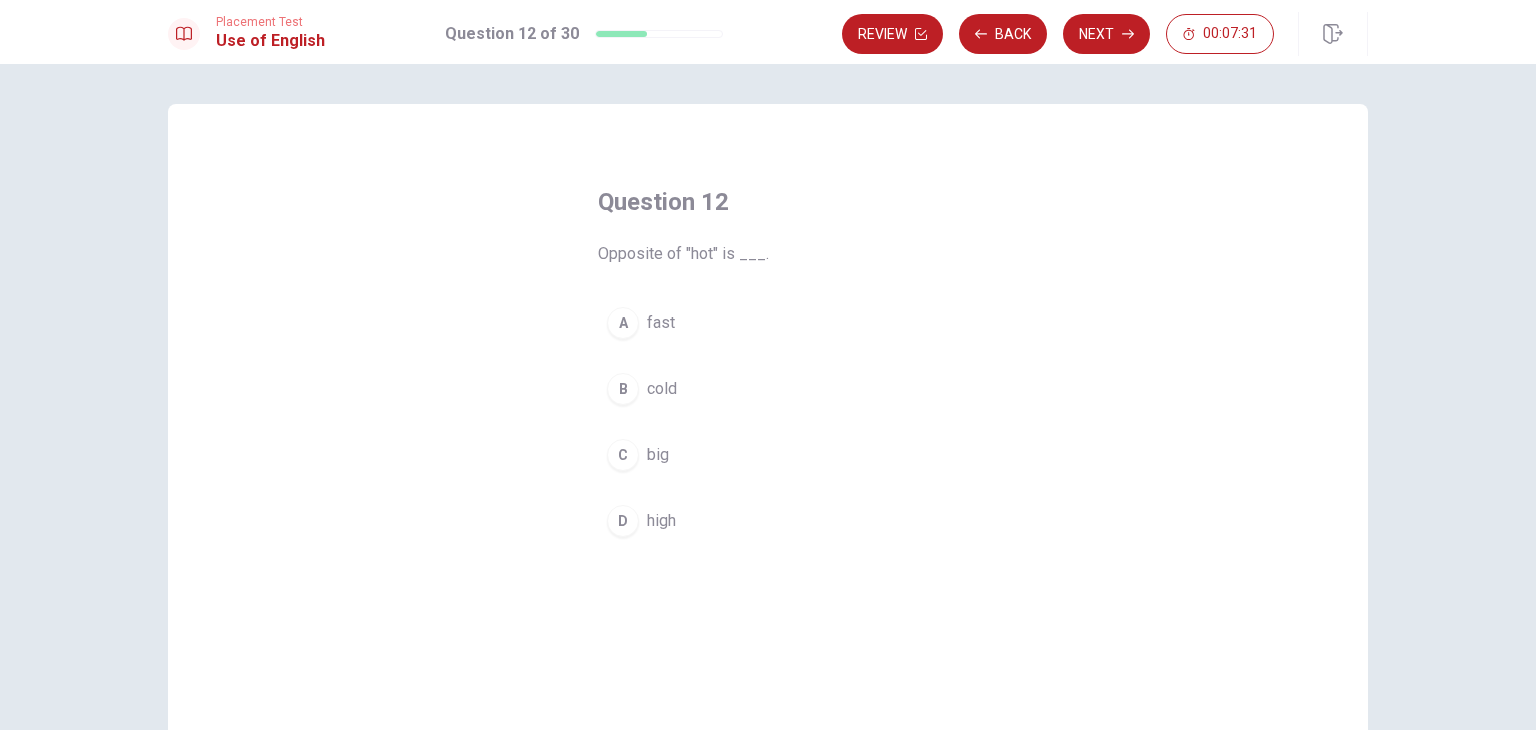 click on "A fast" at bounding box center (768, 323) 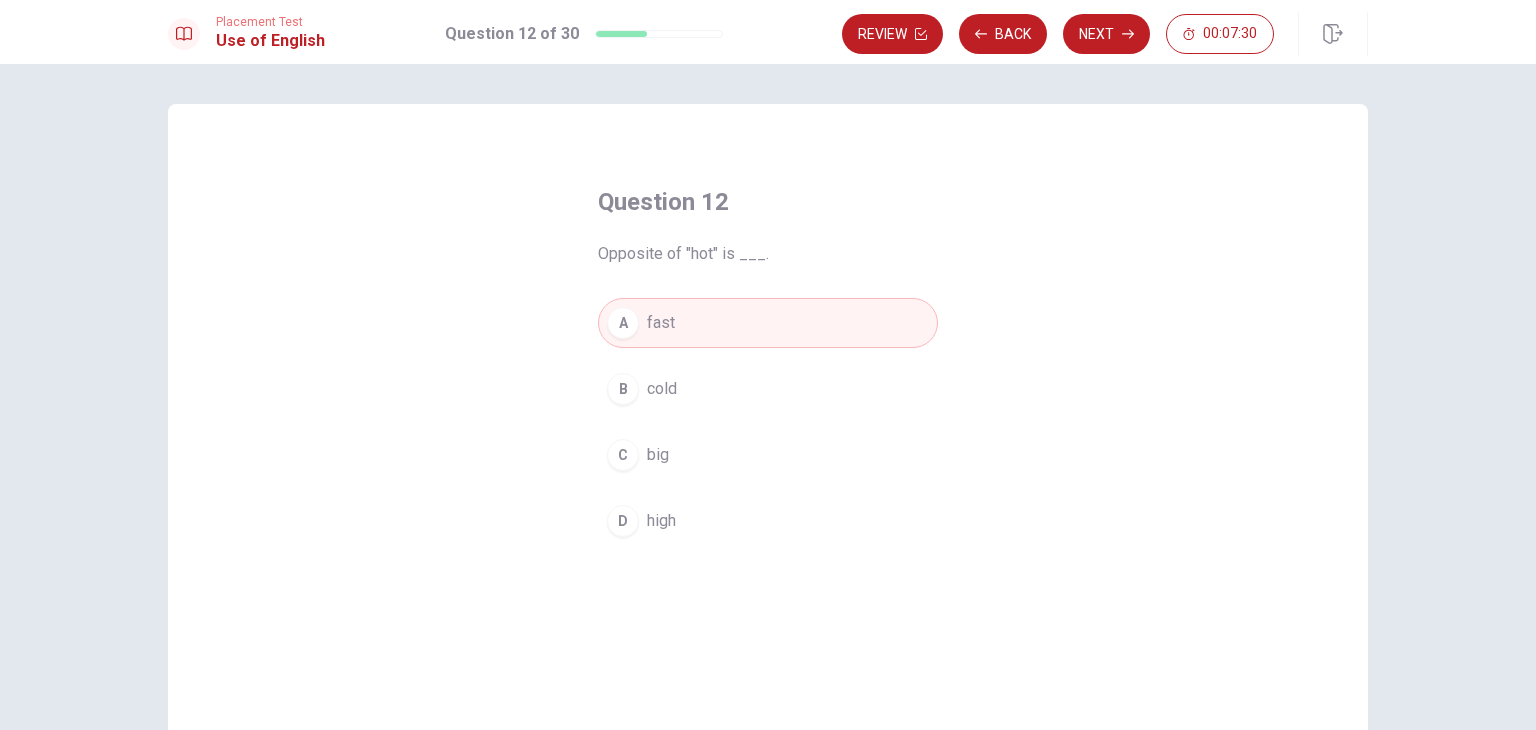 click on "cold" at bounding box center [662, 389] 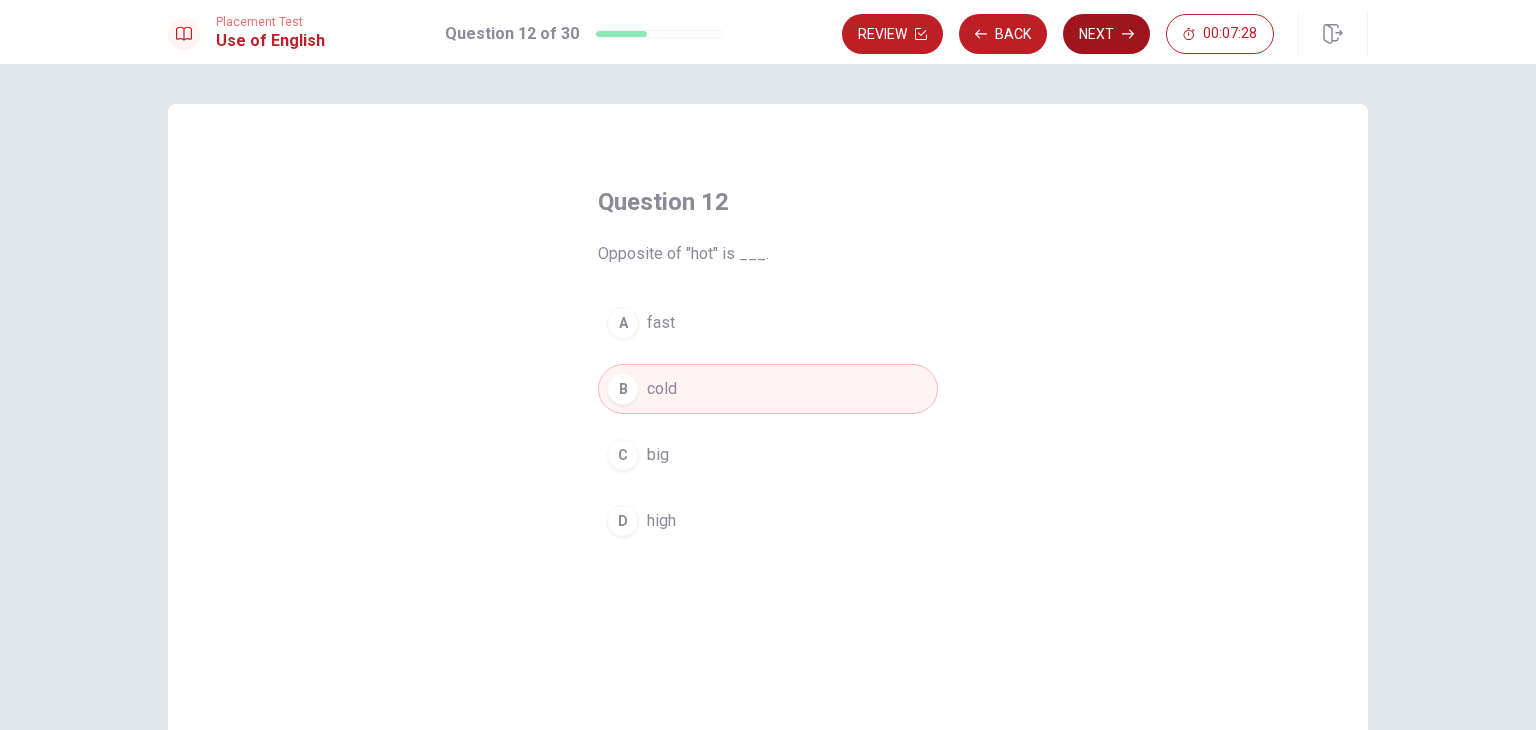 click on "Next" at bounding box center [1106, 34] 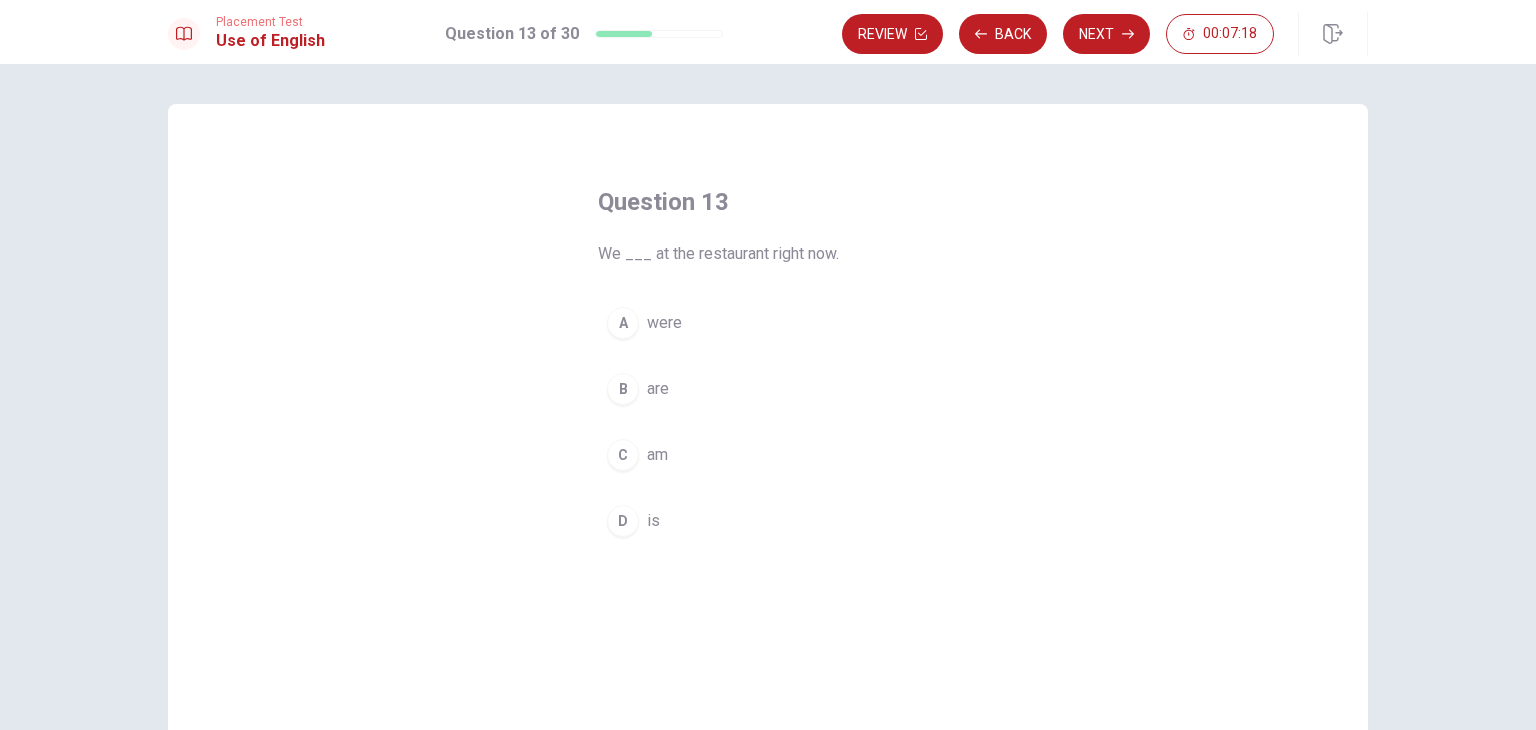 click on "A" at bounding box center [623, 323] 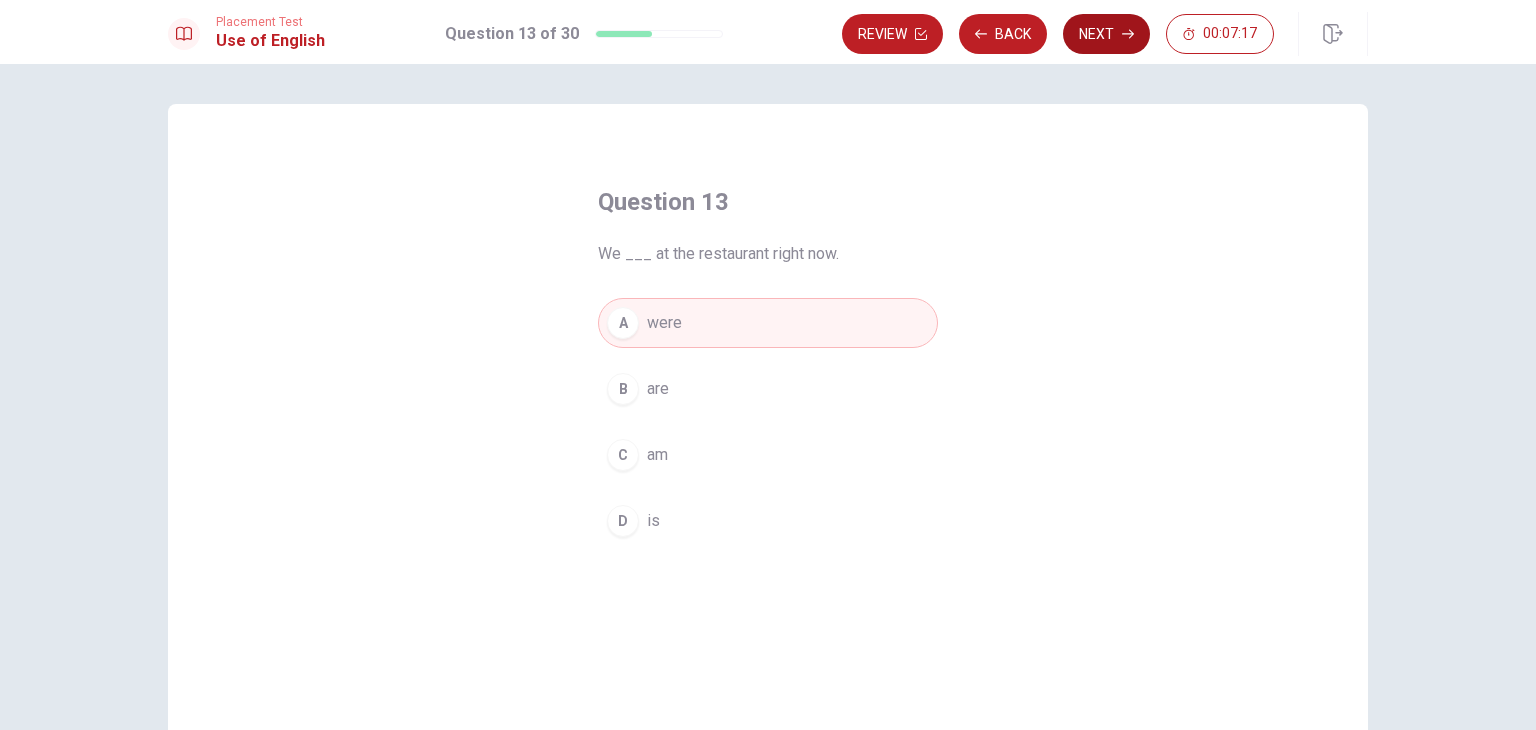 click on "Next" at bounding box center (1106, 34) 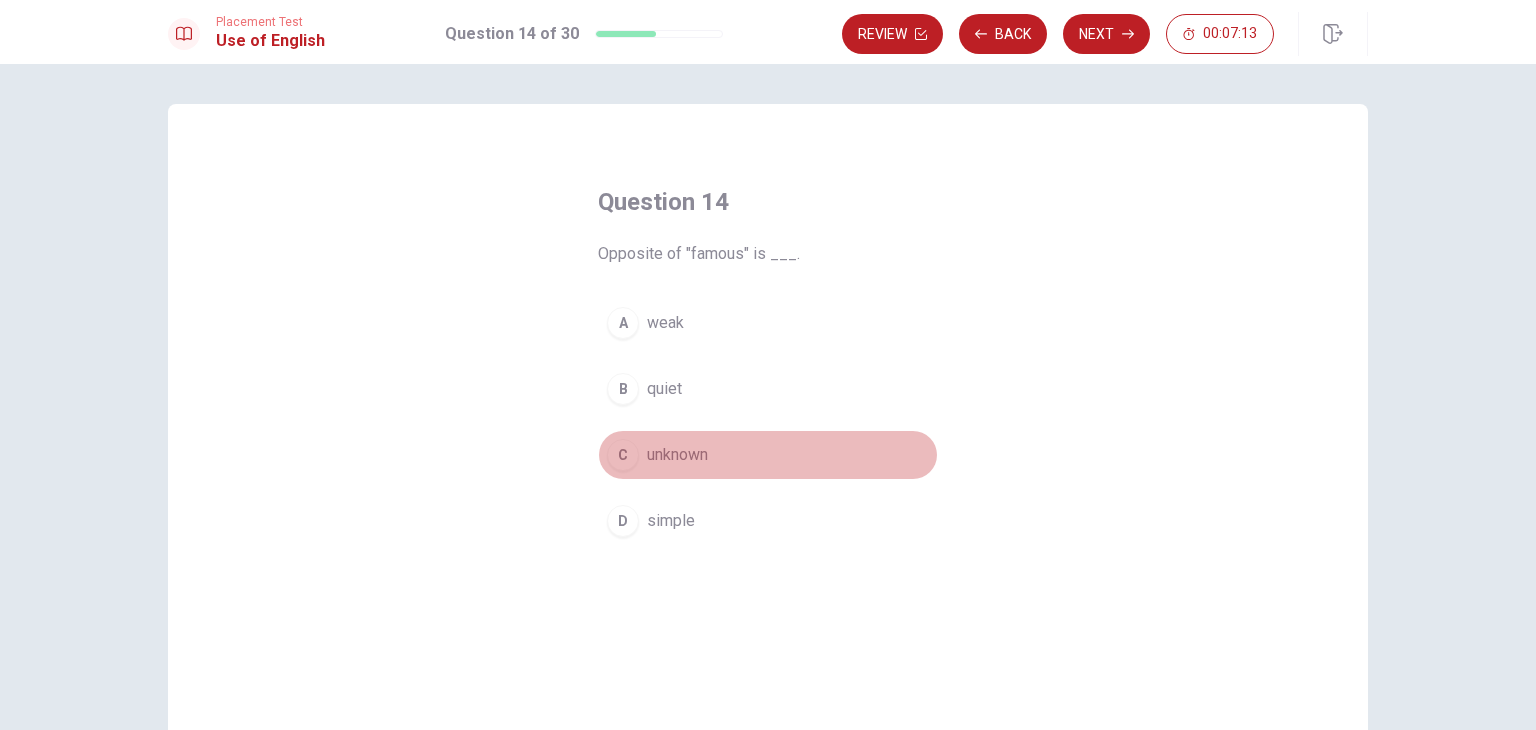 click on "C" at bounding box center [623, 455] 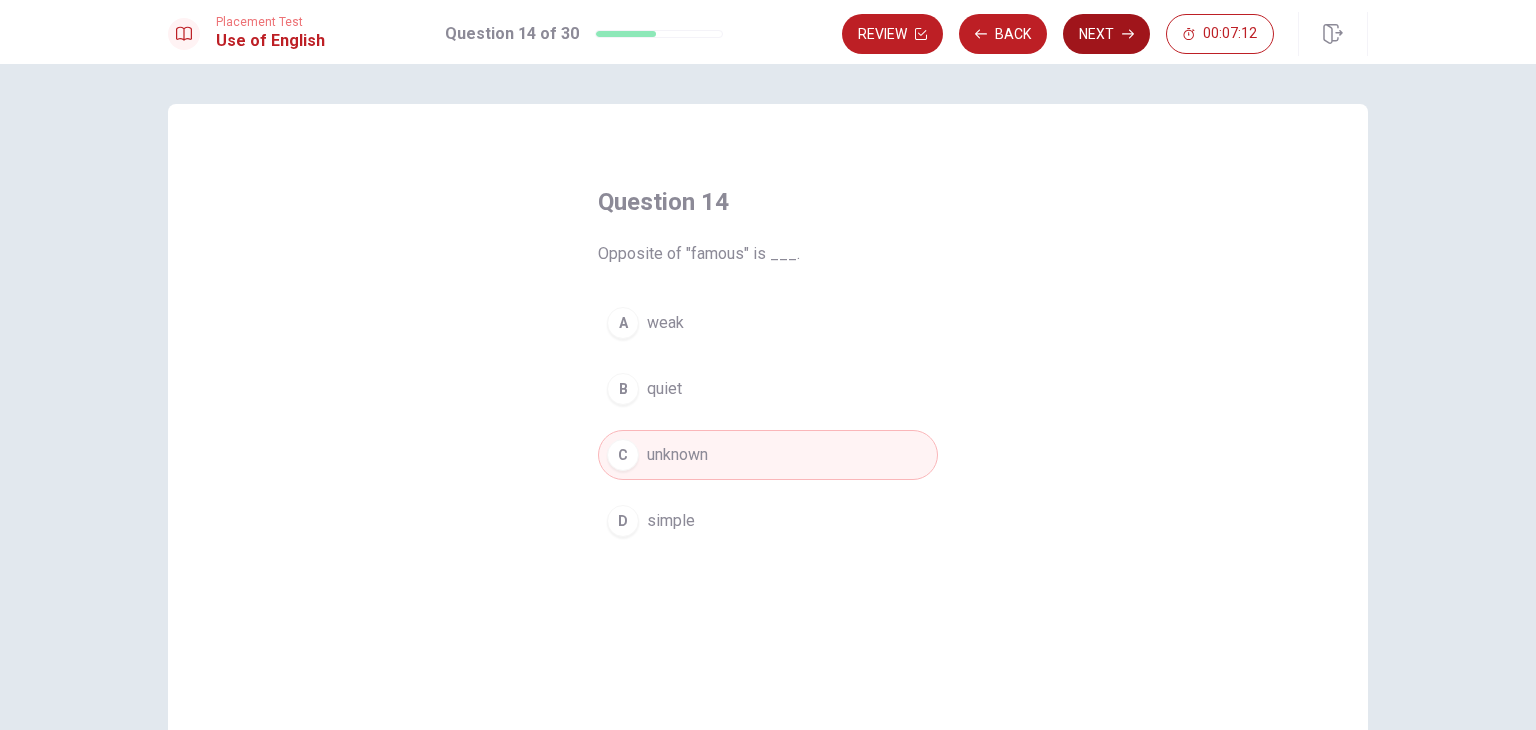 click on "Next" at bounding box center [1106, 34] 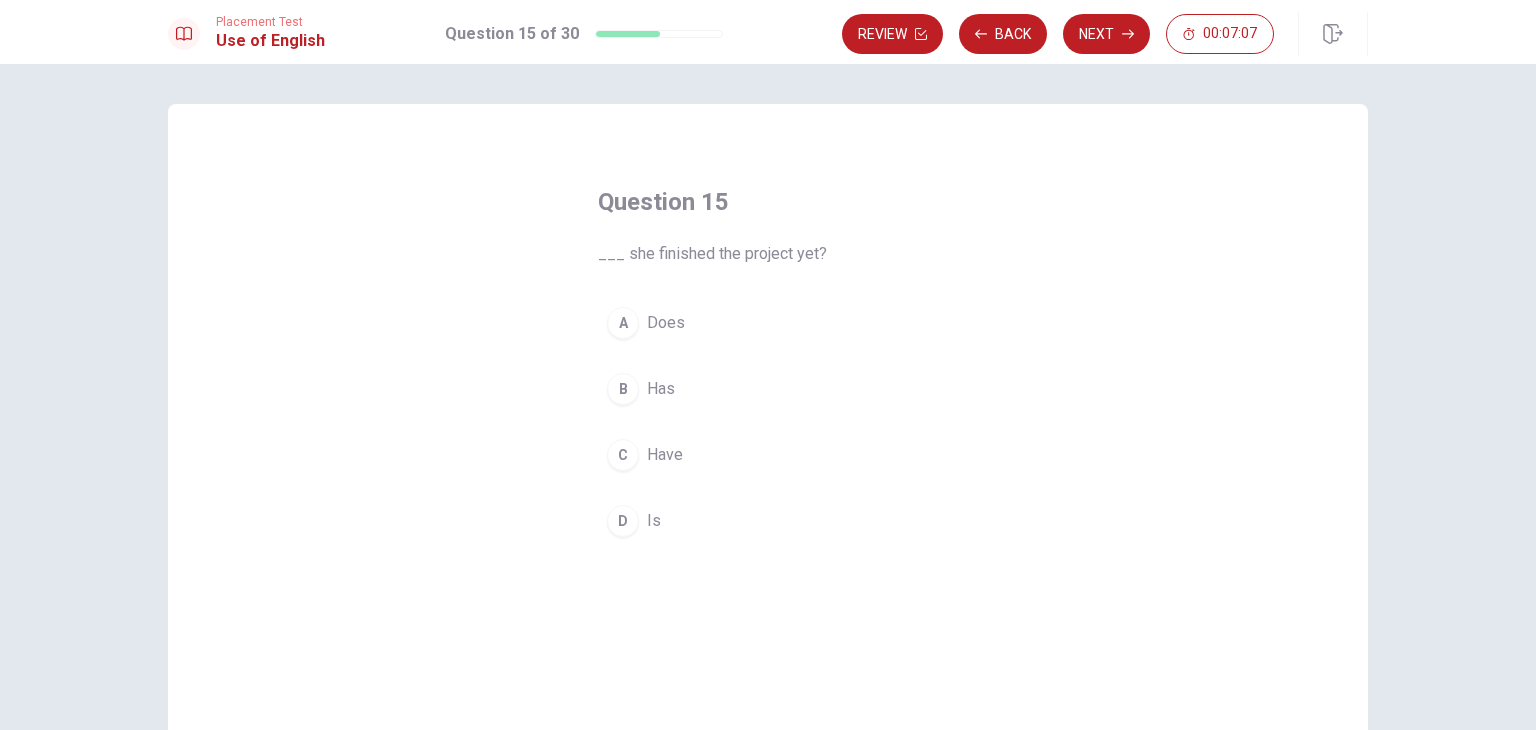 click on "D" at bounding box center (623, 521) 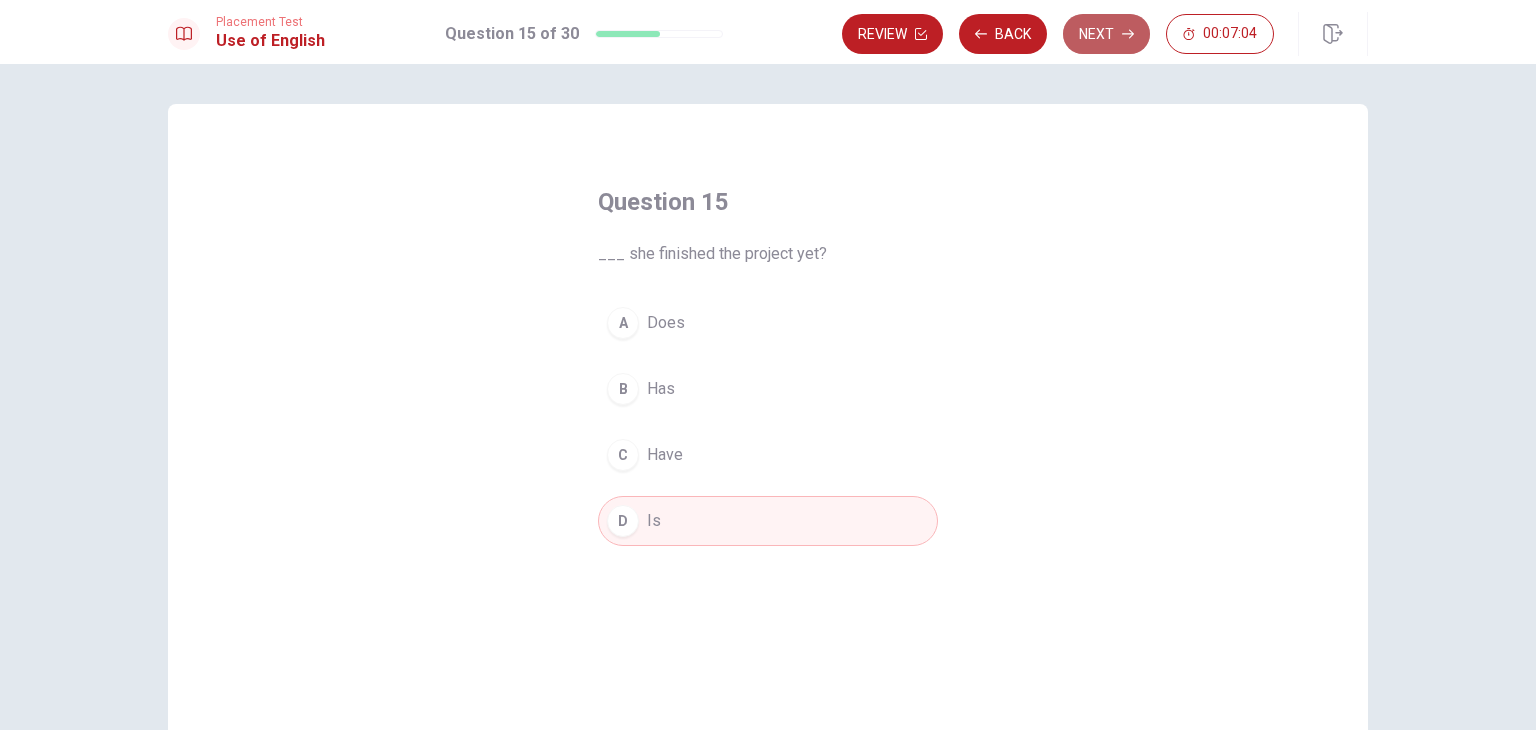 click on "Next" at bounding box center [1106, 34] 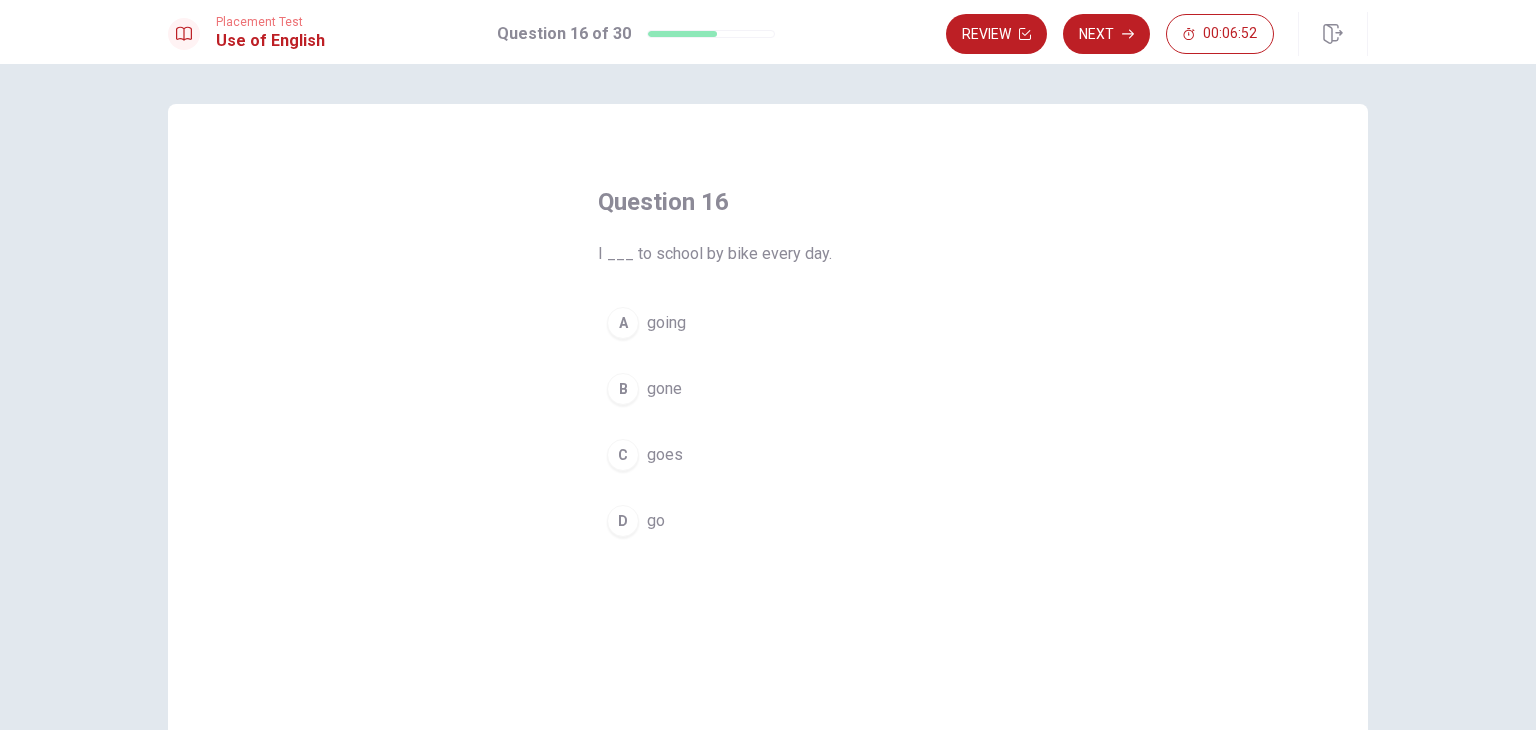 click on "D go" at bounding box center [768, 521] 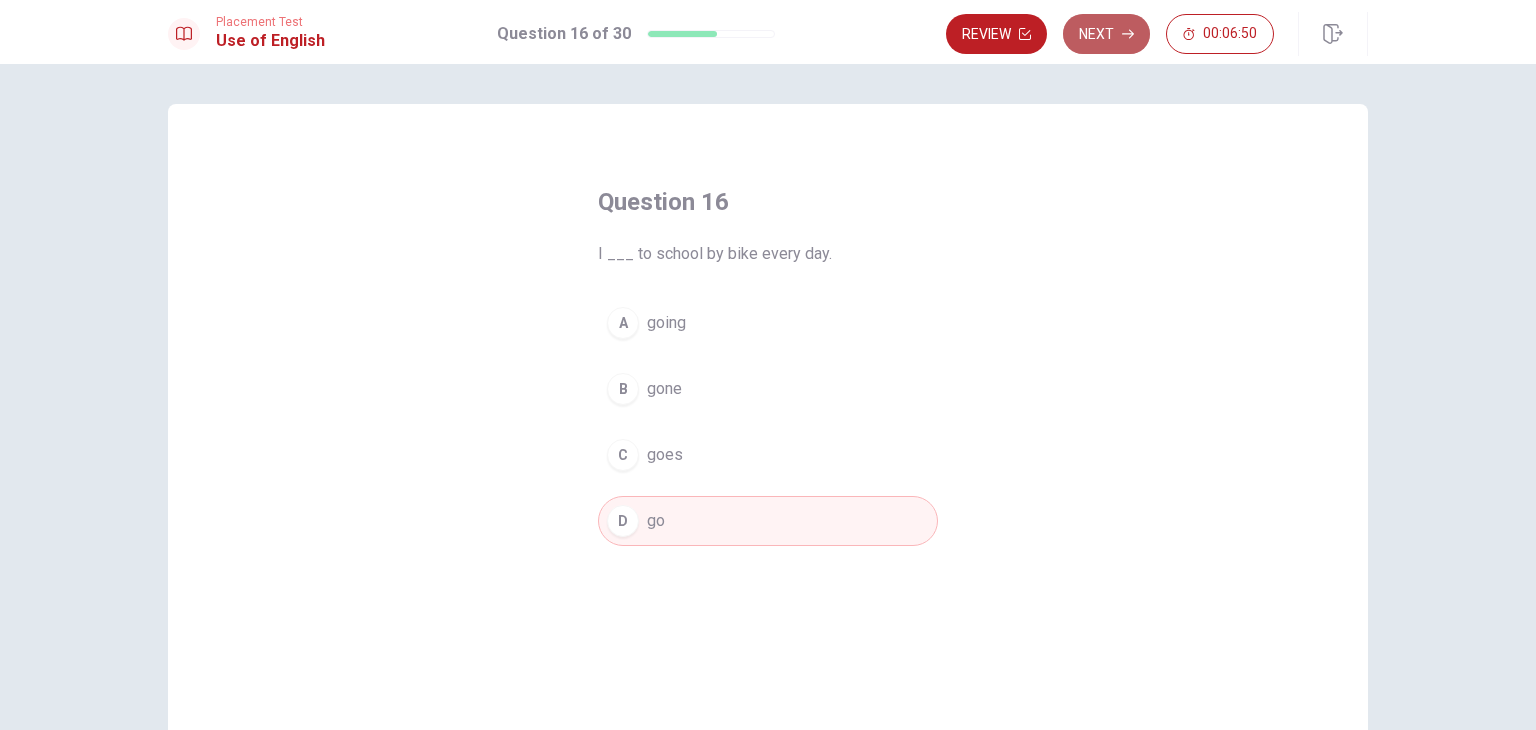 click on "Next" at bounding box center [1106, 34] 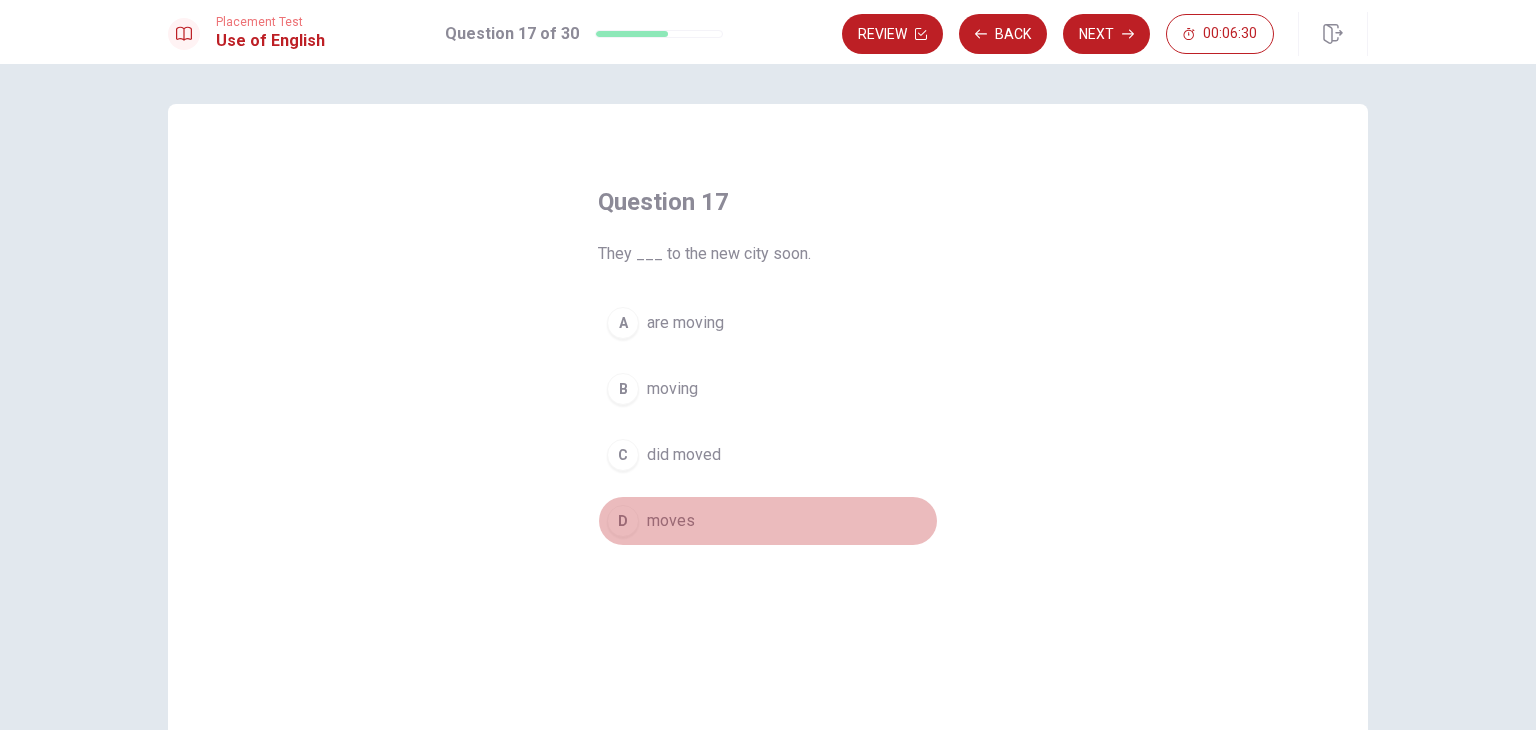 click on "moves" at bounding box center [671, 521] 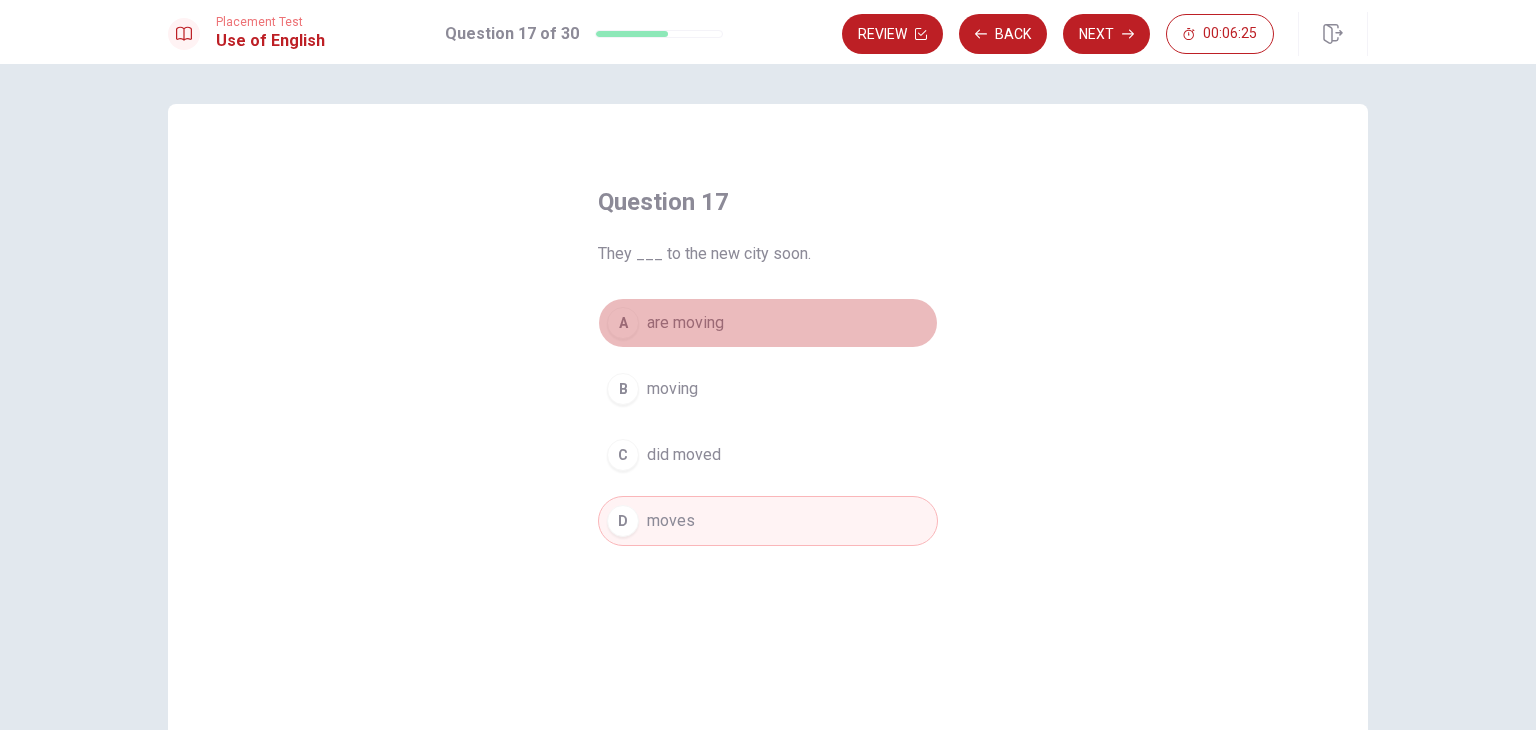 click on "are moving" at bounding box center (685, 323) 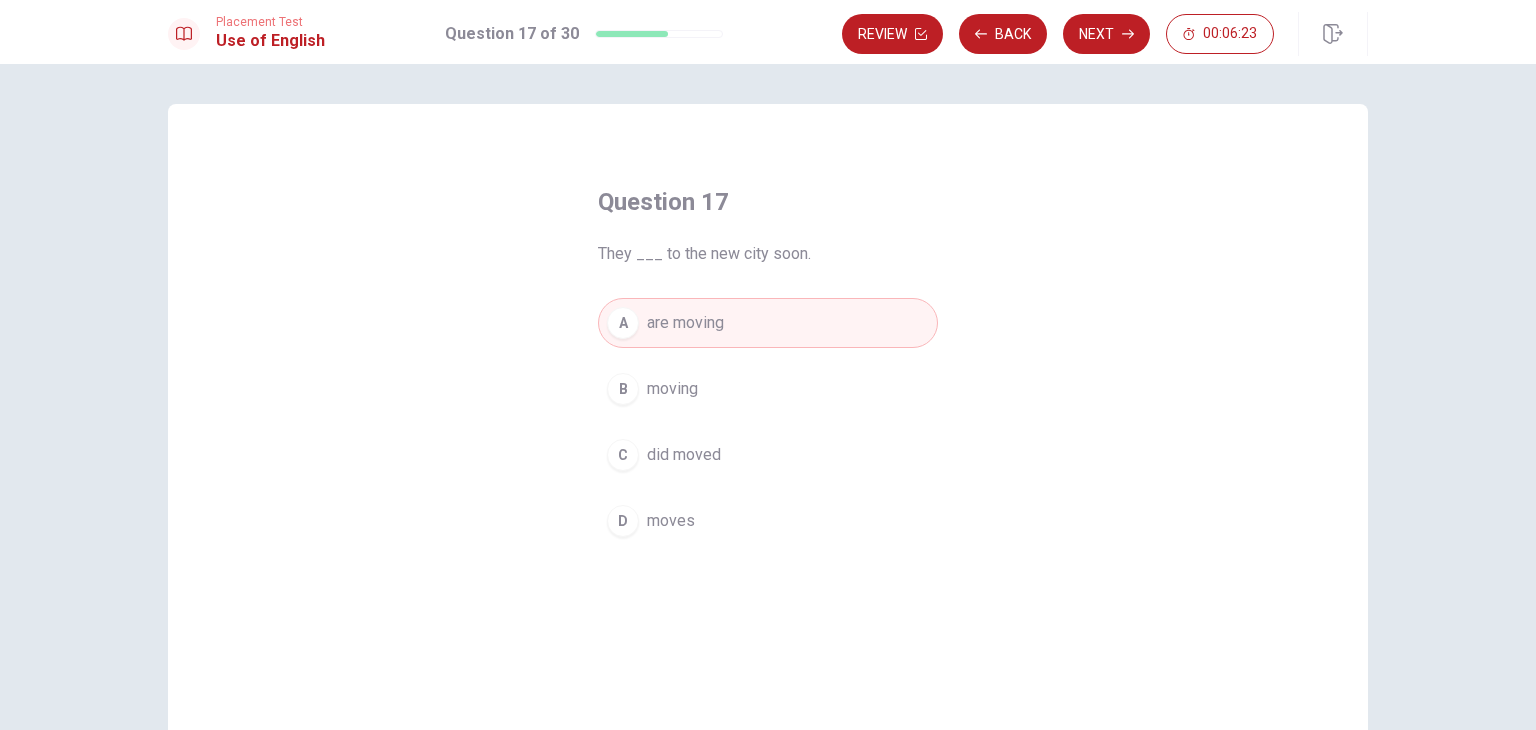 click on "did moved" at bounding box center [684, 455] 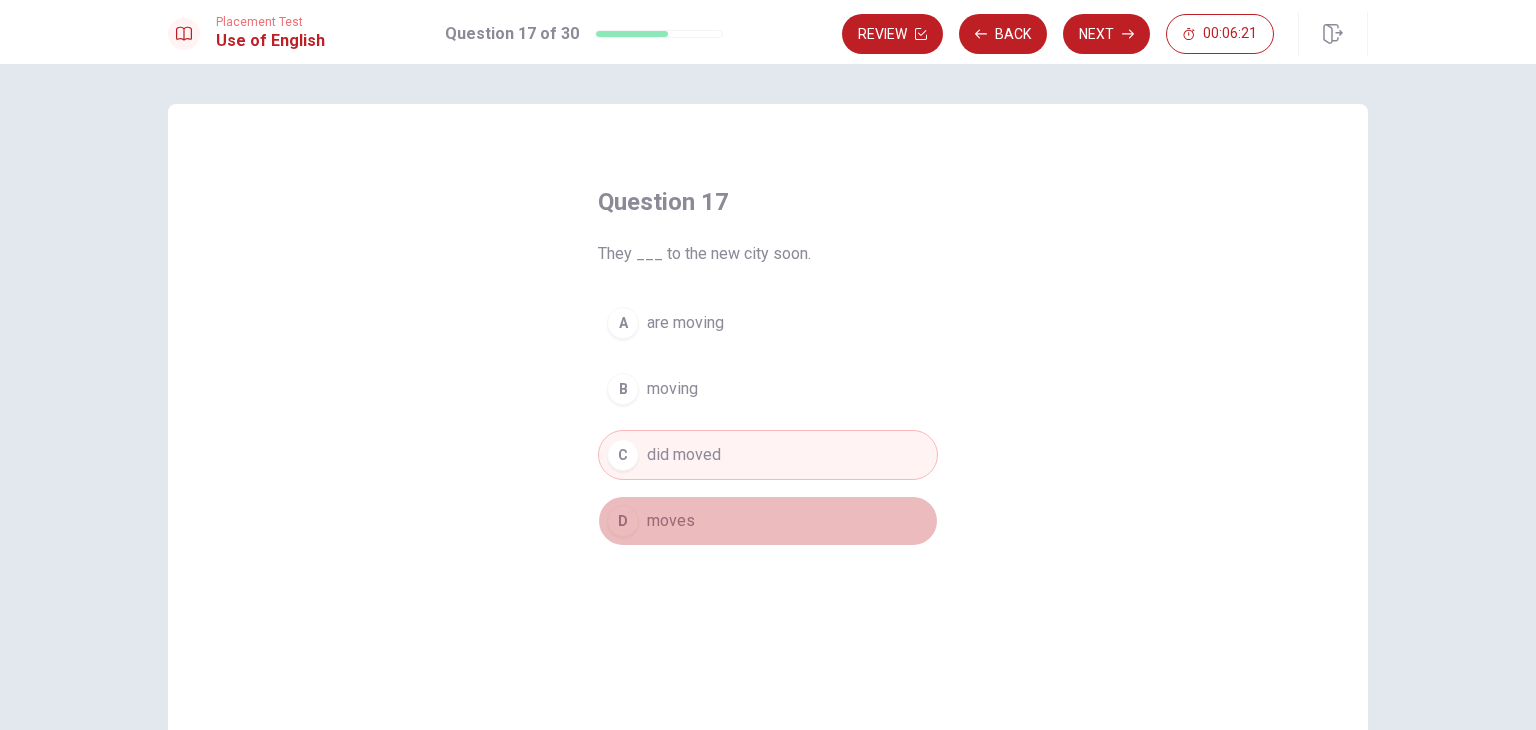 click on "moves" at bounding box center (671, 521) 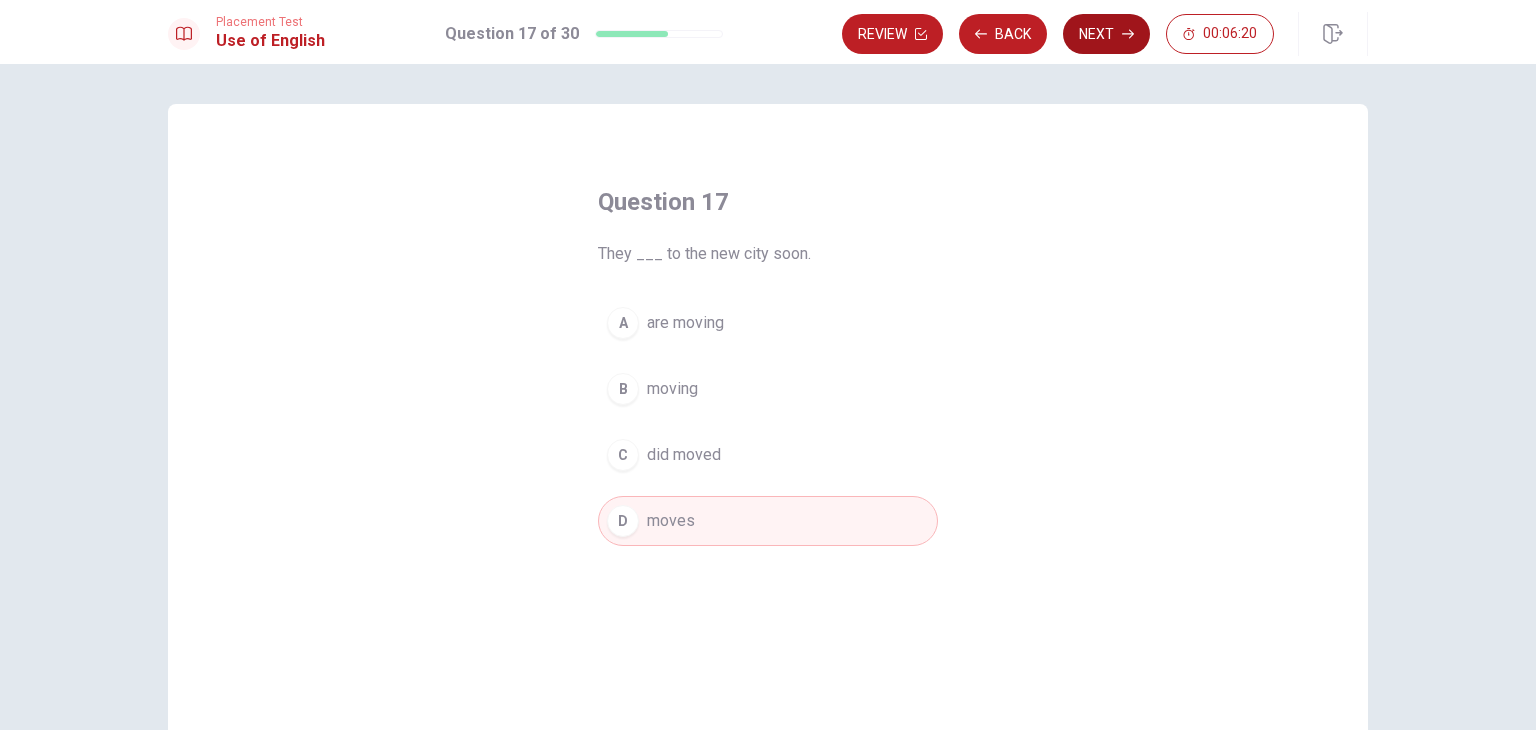 click on "Next" at bounding box center [1106, 34] 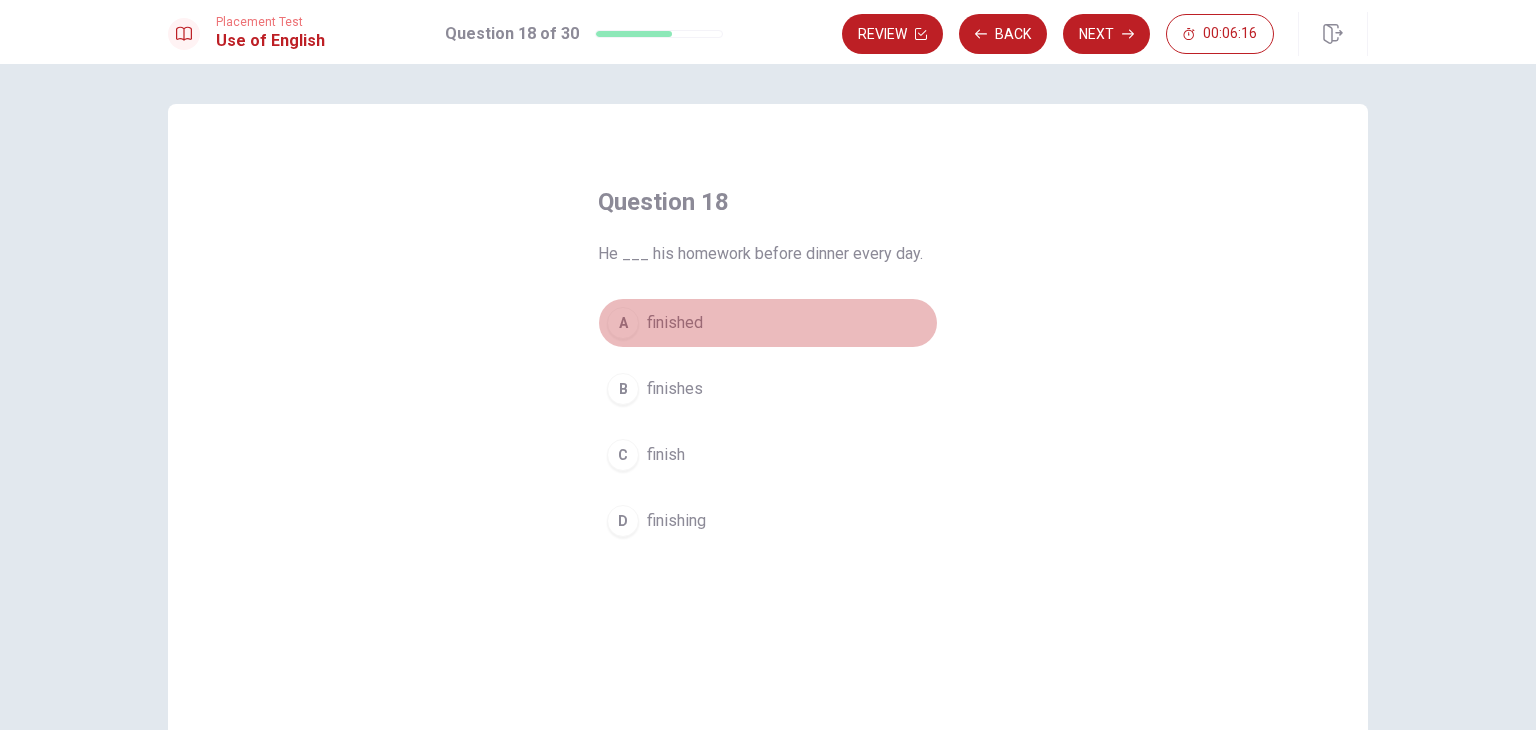 click on "finished" at bounding box center (675, 323) 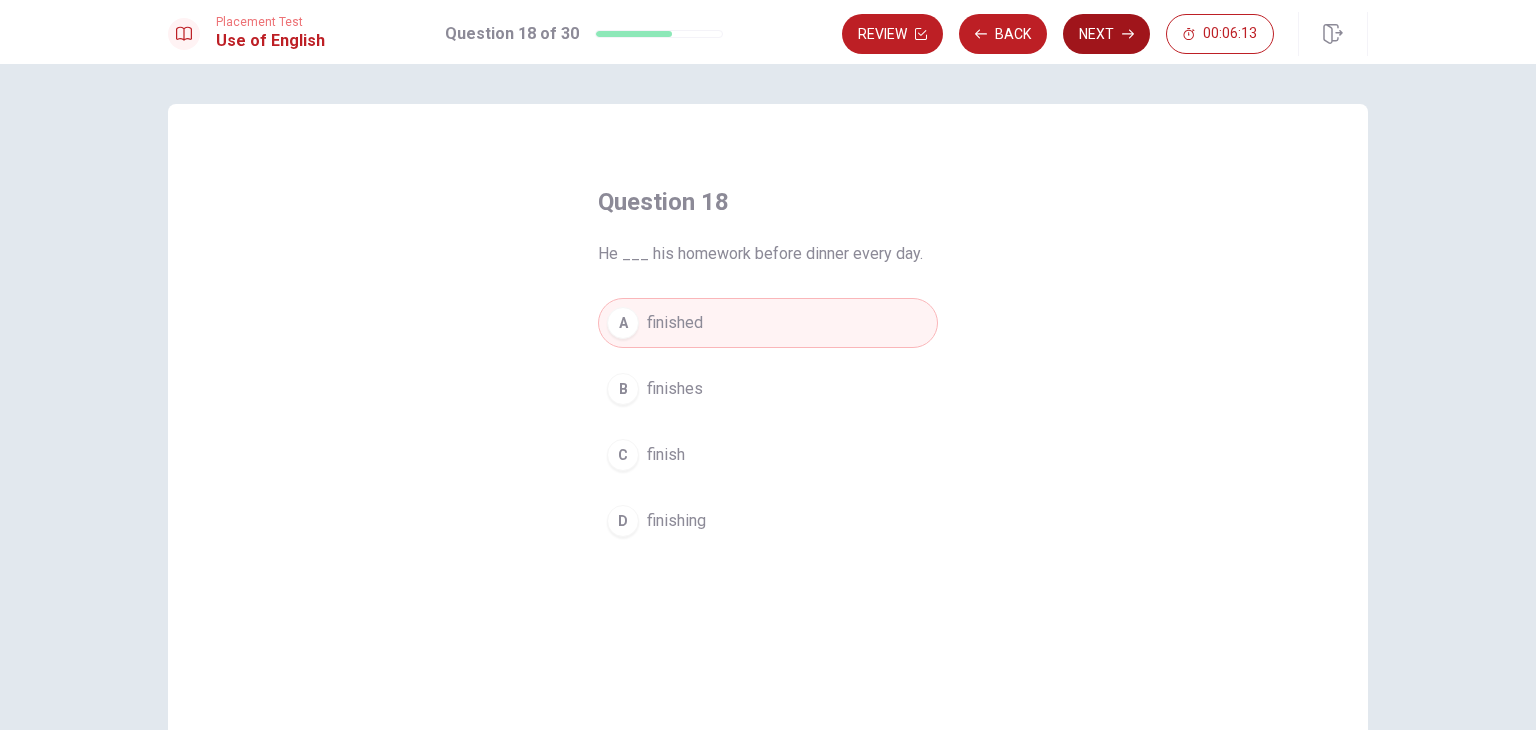 click on "Next" at bounding box center [1106, 34] 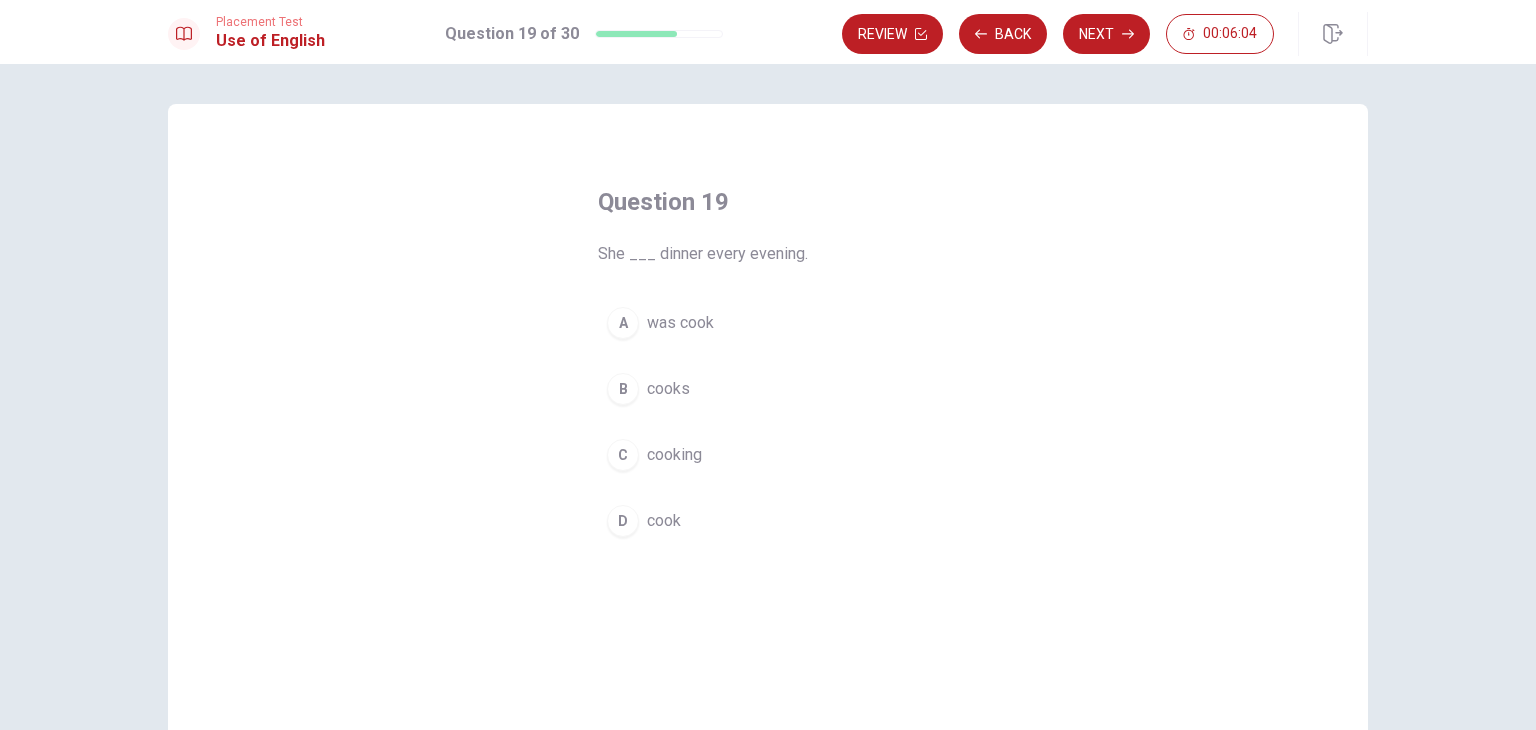 click on "cook" at bounding box center [664, 521] 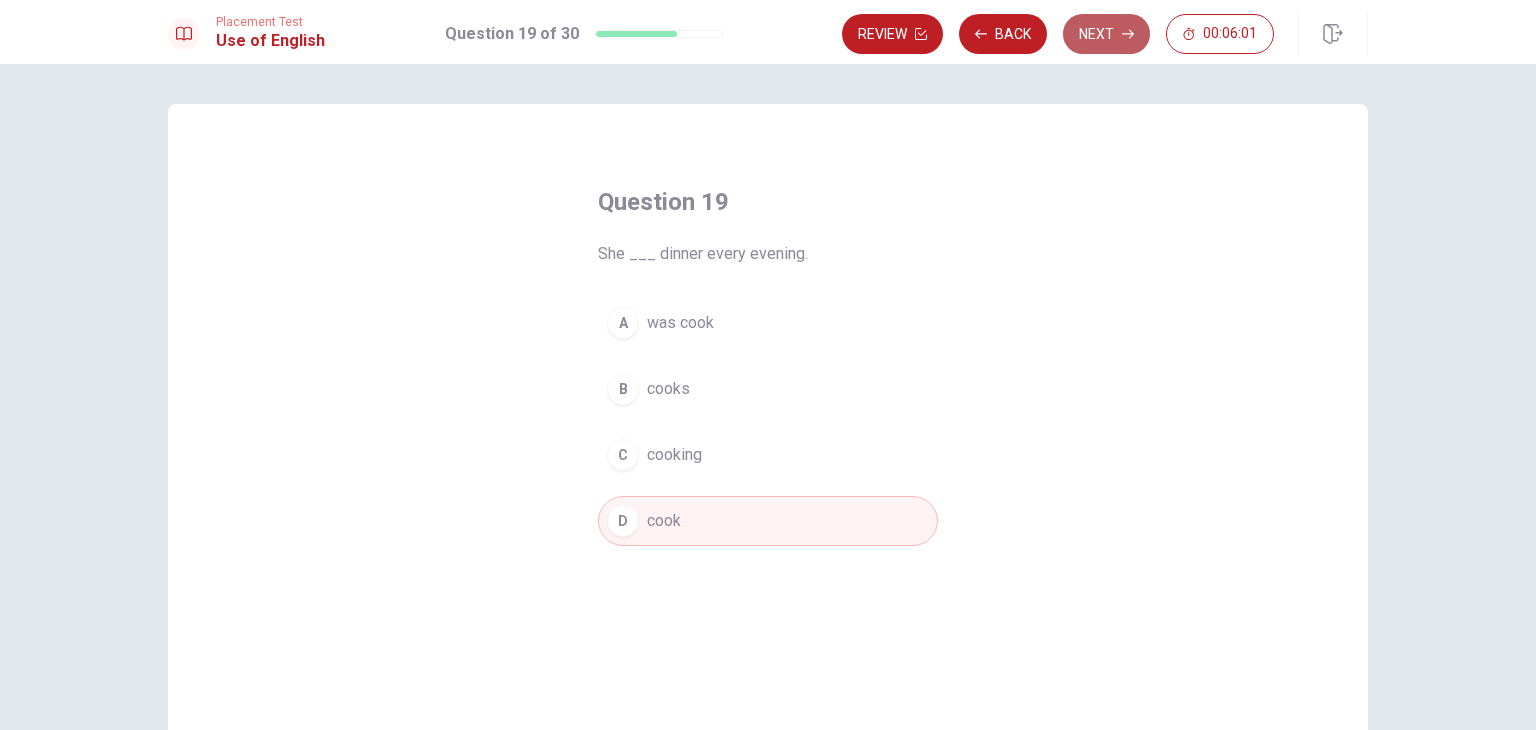 click on "Next" at bounding box center (1106, 34) 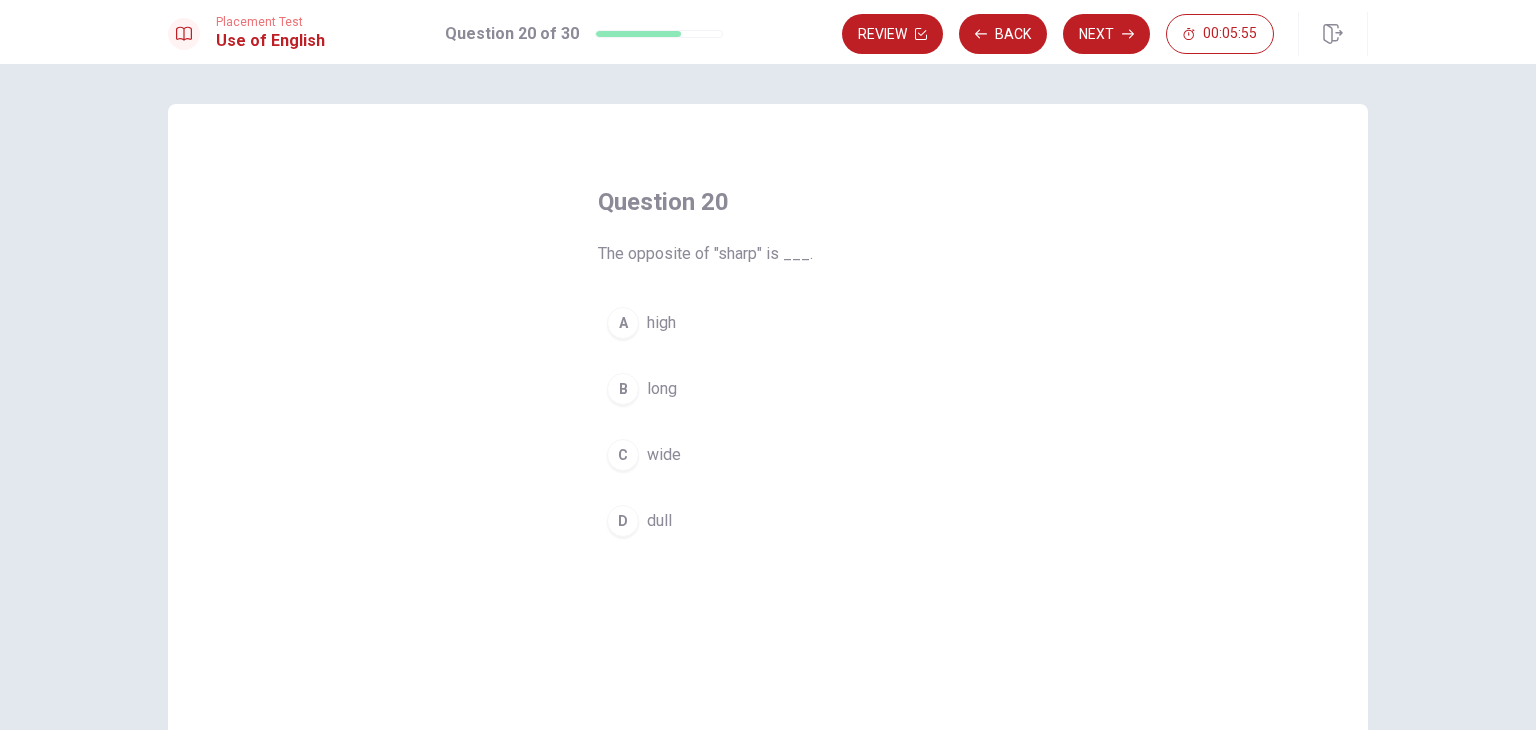 click on "C" at bounding box center (623, 455) 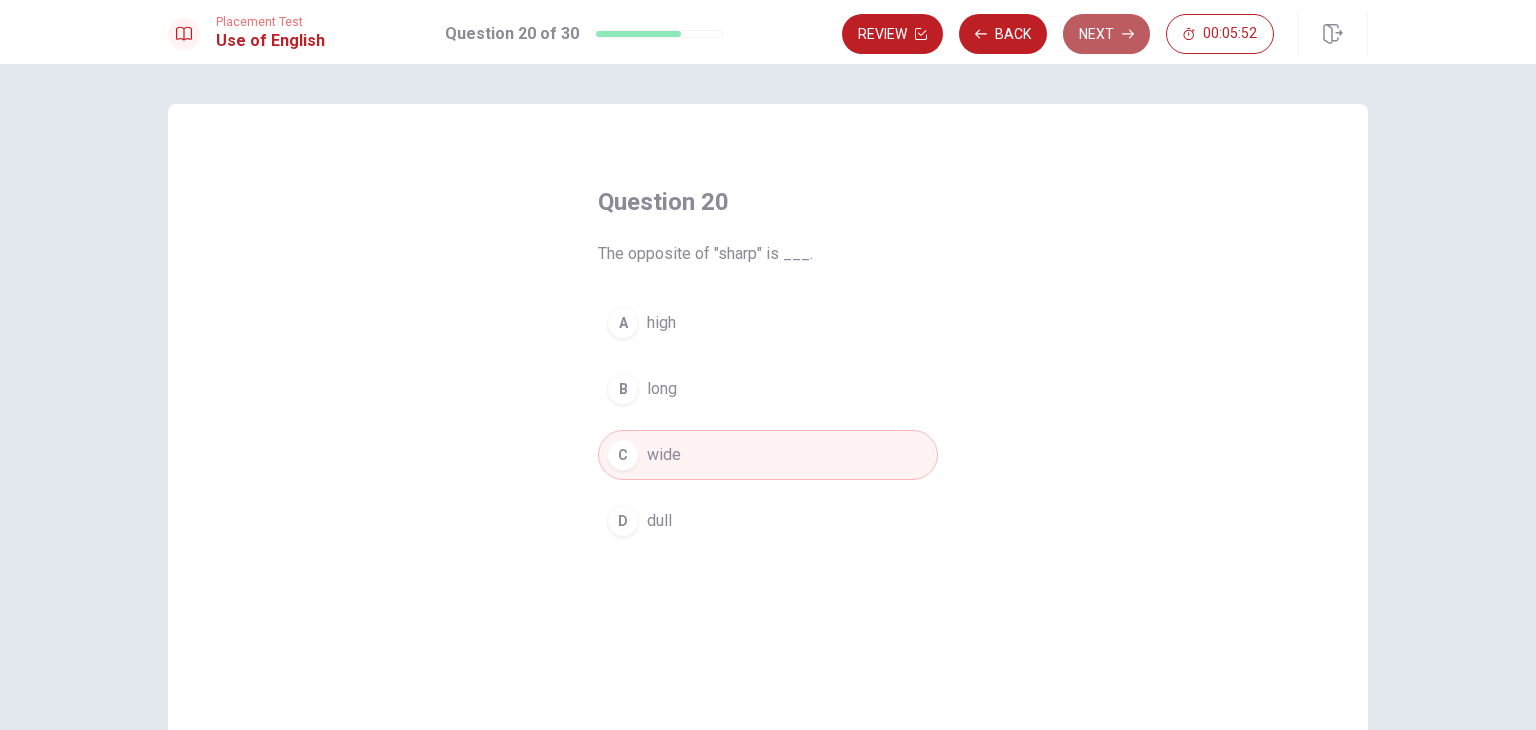 click on "Next" at bounding box center (1106, 34) 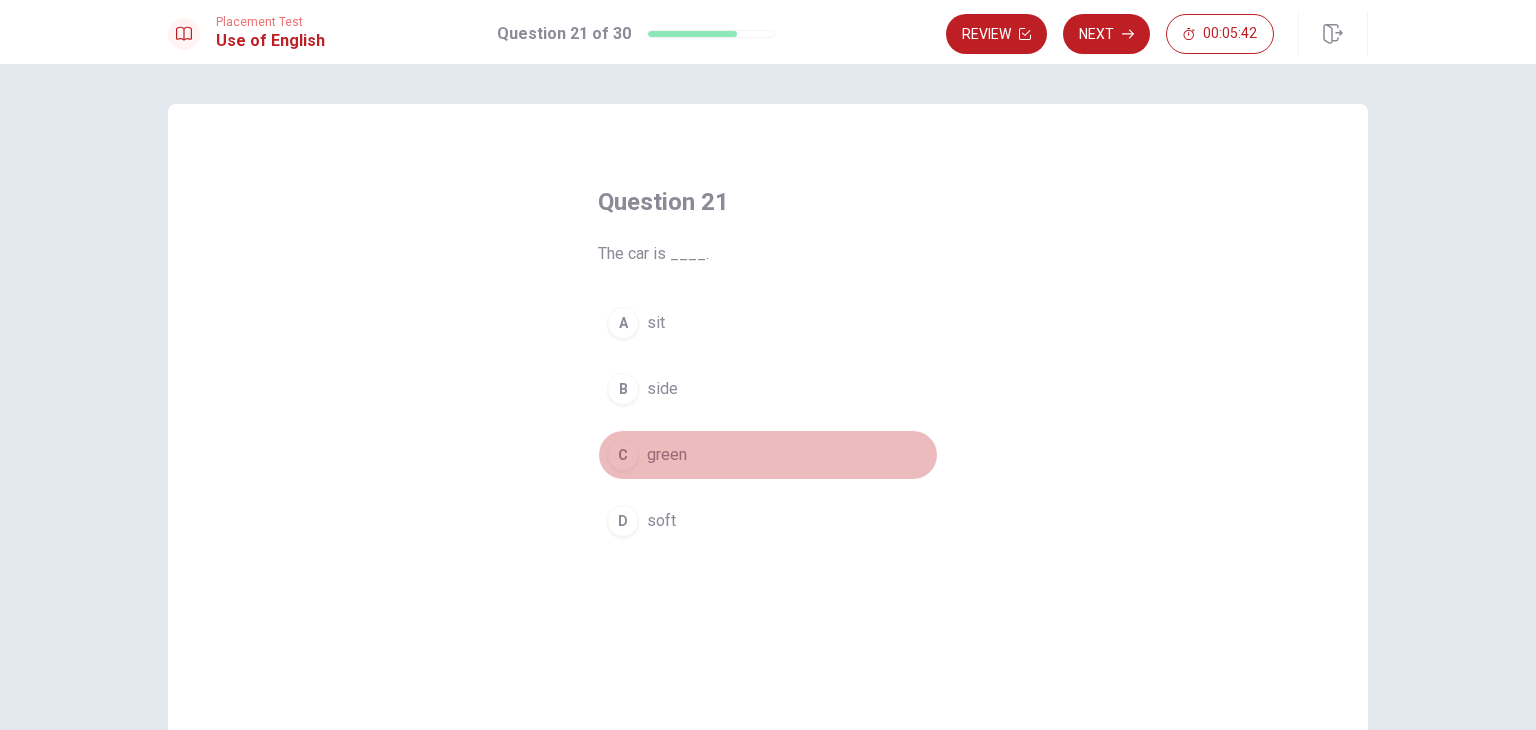 click on "green" at bounding box center (667, 455) 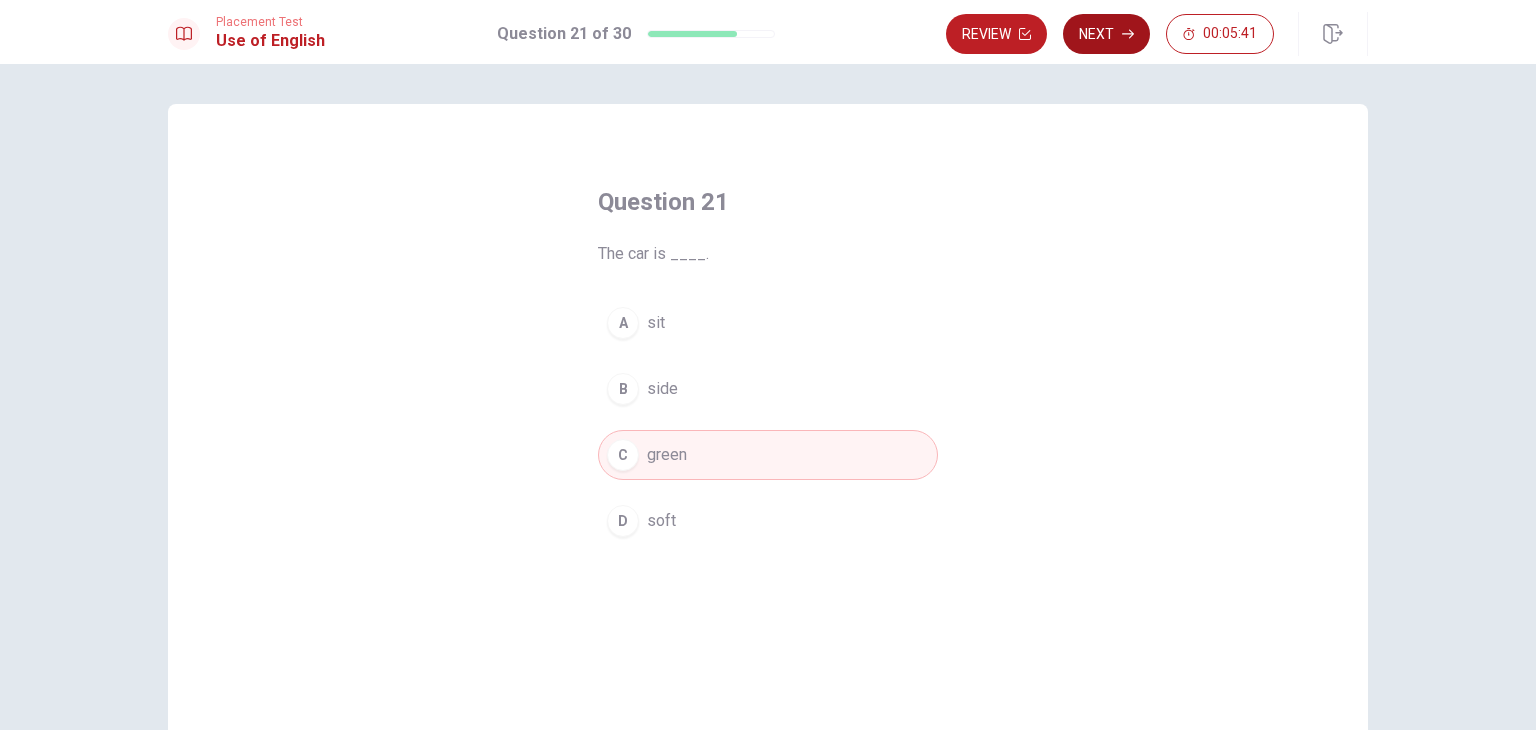 click on "Next" at bounding box center (1106, 34) 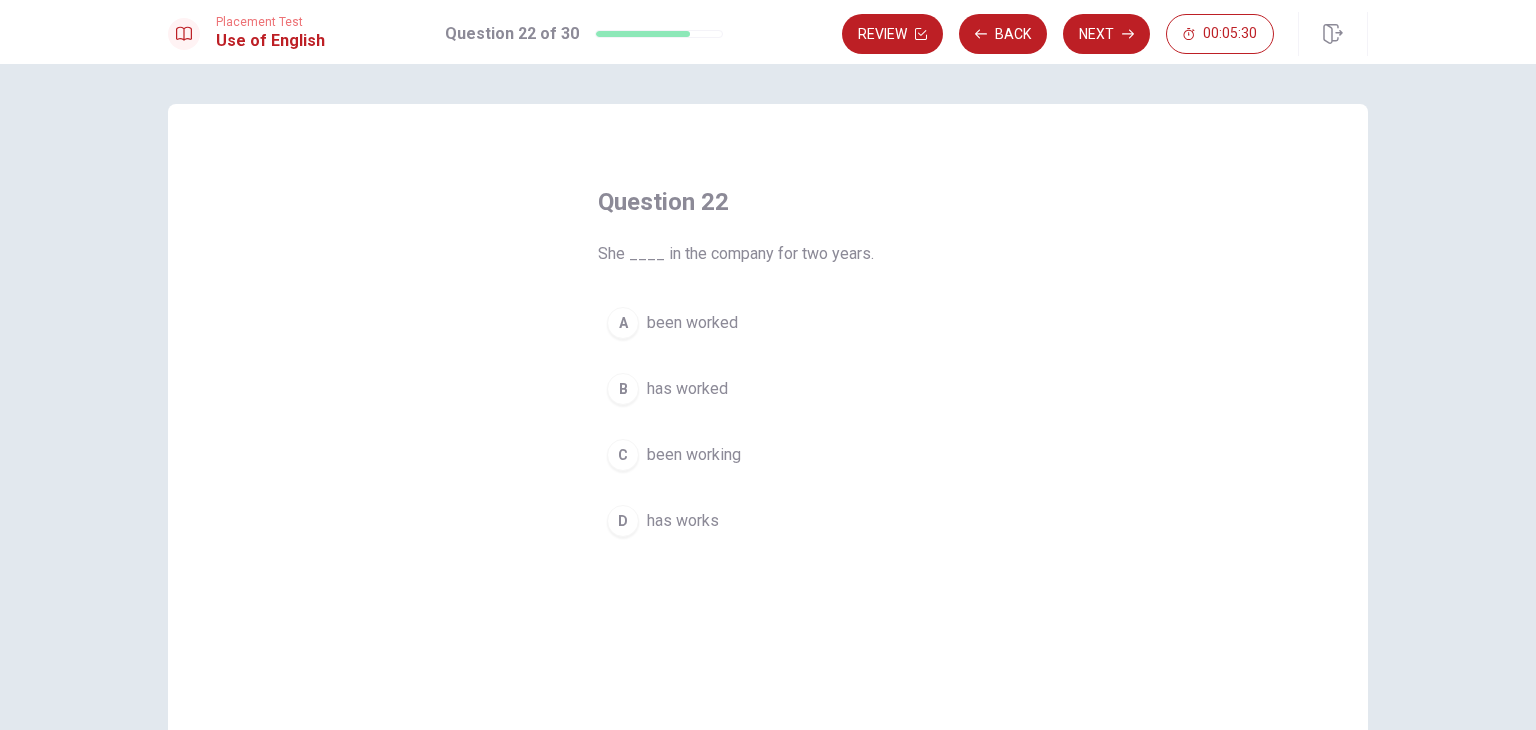 click on "has worked" at bounding box center [687, 389] 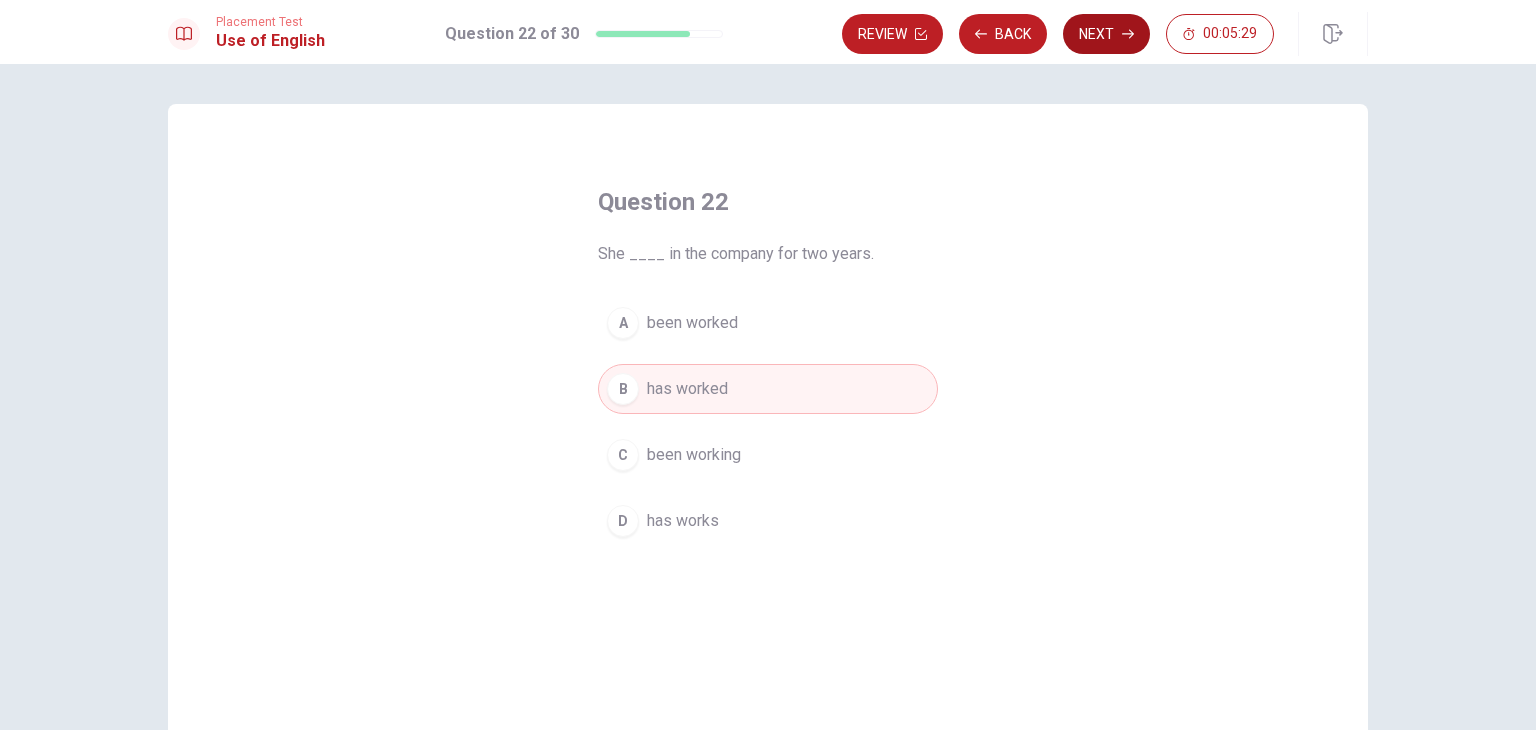 click on "Next" at bounding box center (1106, 34) 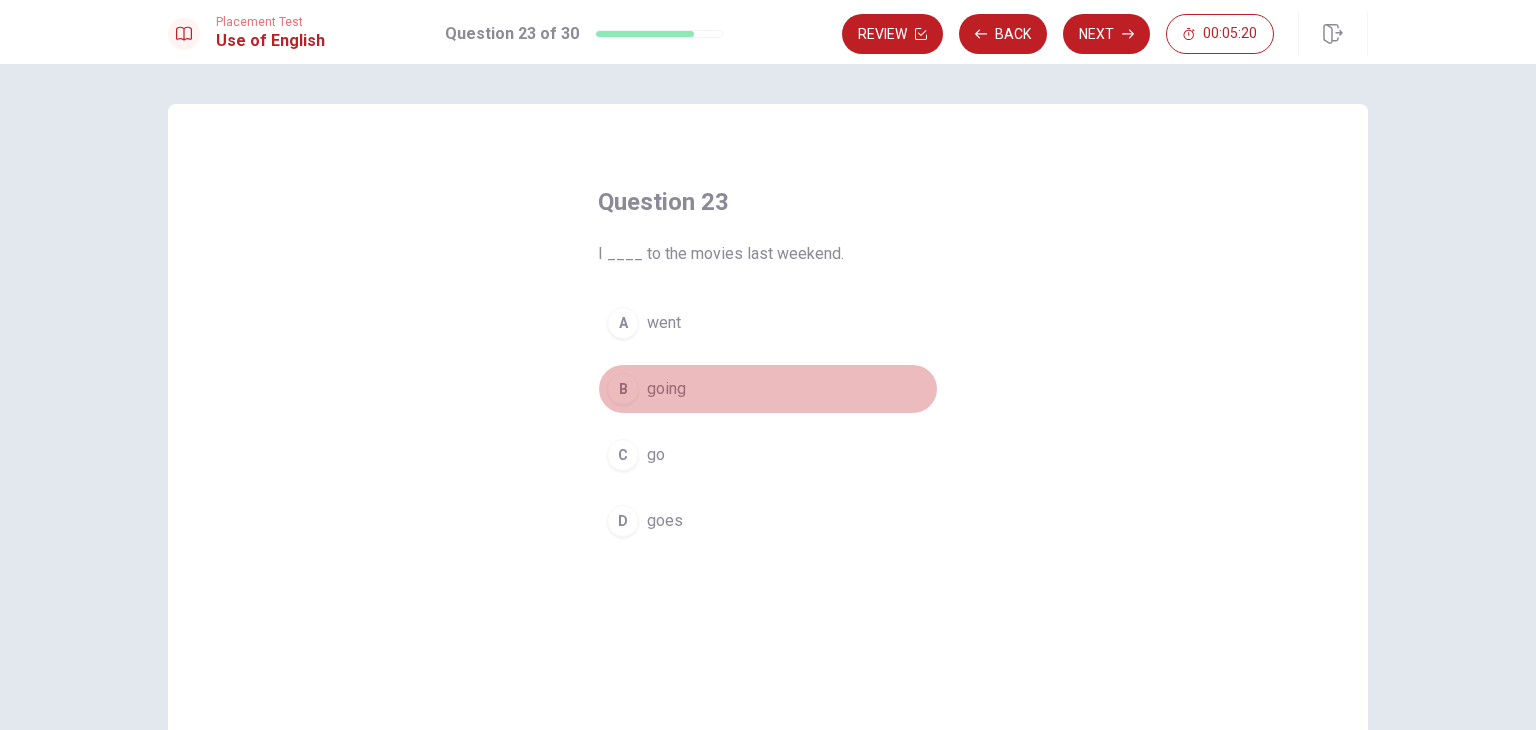 click on "going" at bounding box center [666, 389] 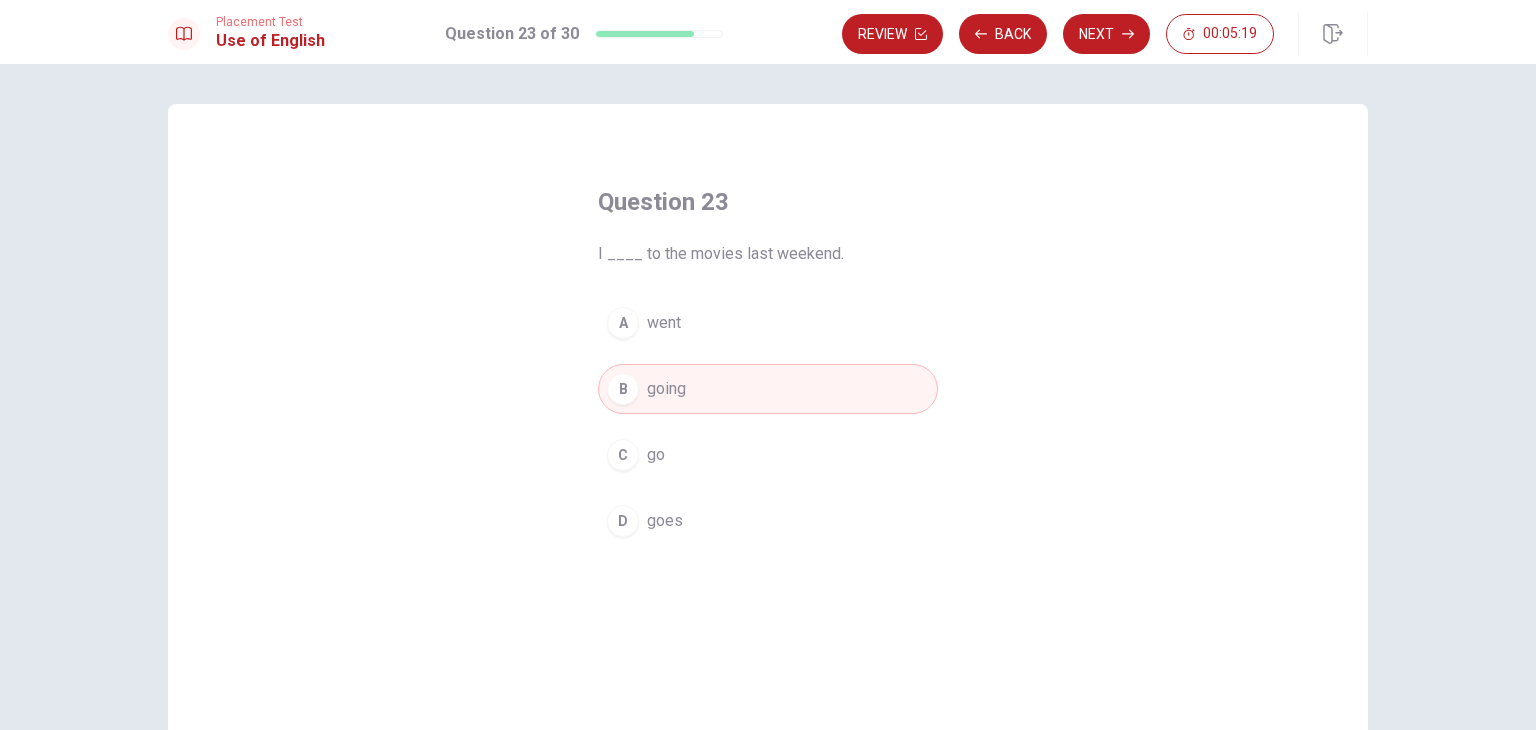 click on "Placement Test   Use of English Question 23 of 30 Review Back Next 00:05:19" at bounding box center [768, 32] 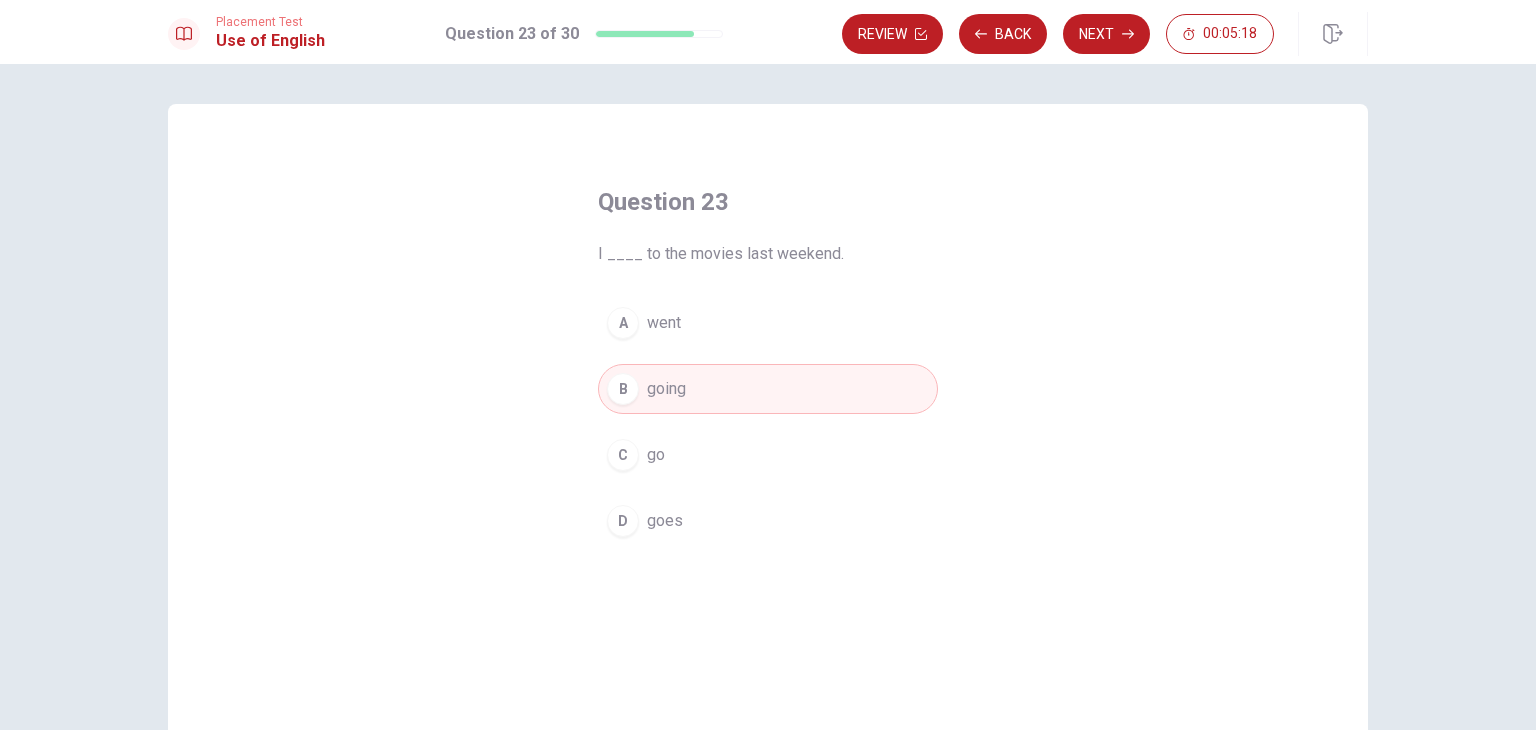 click on "Placement Test   Use of English Question 23 of 30 Review Back Next 00:05:18" at bounding box center [768, 32] 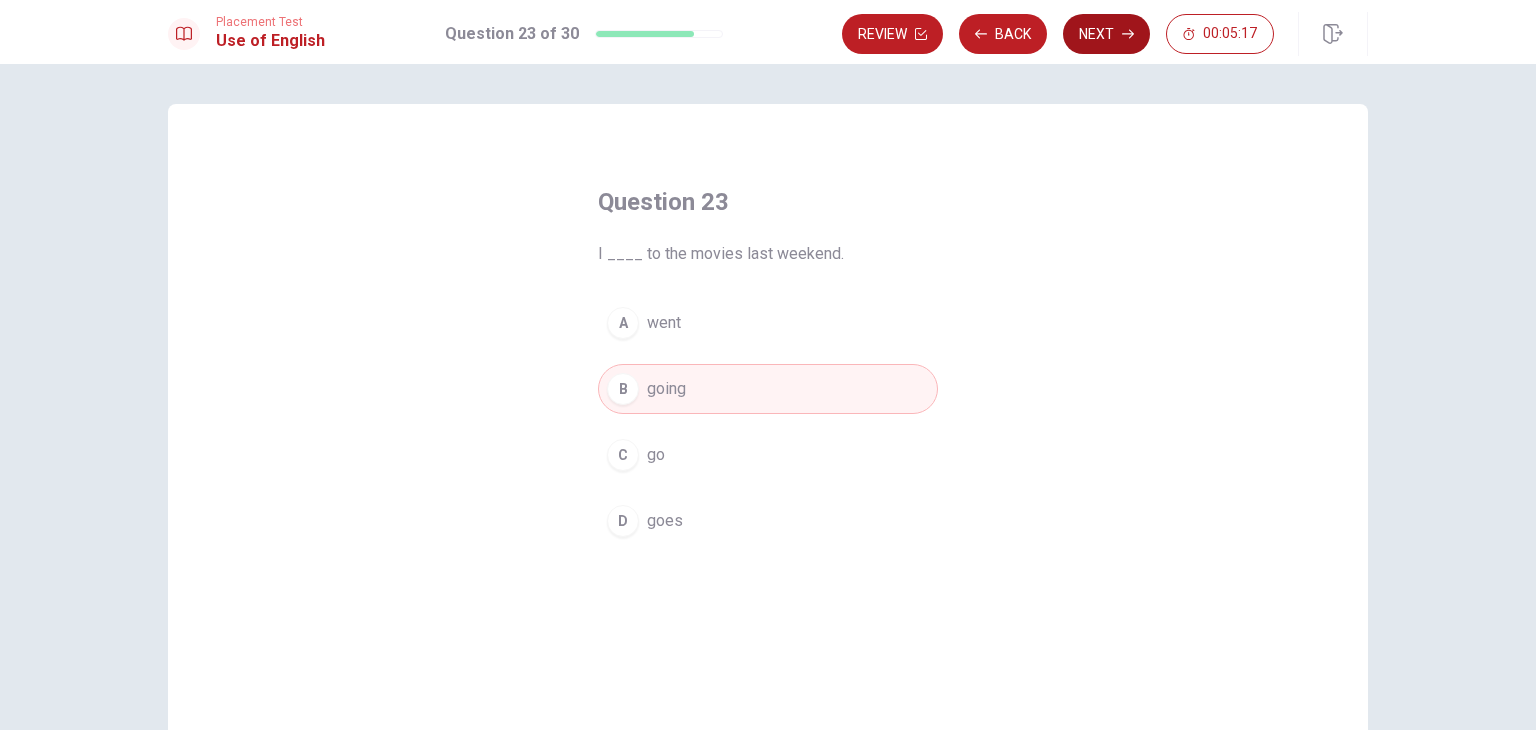 click on "Next" at bounding box center (1106, 34) 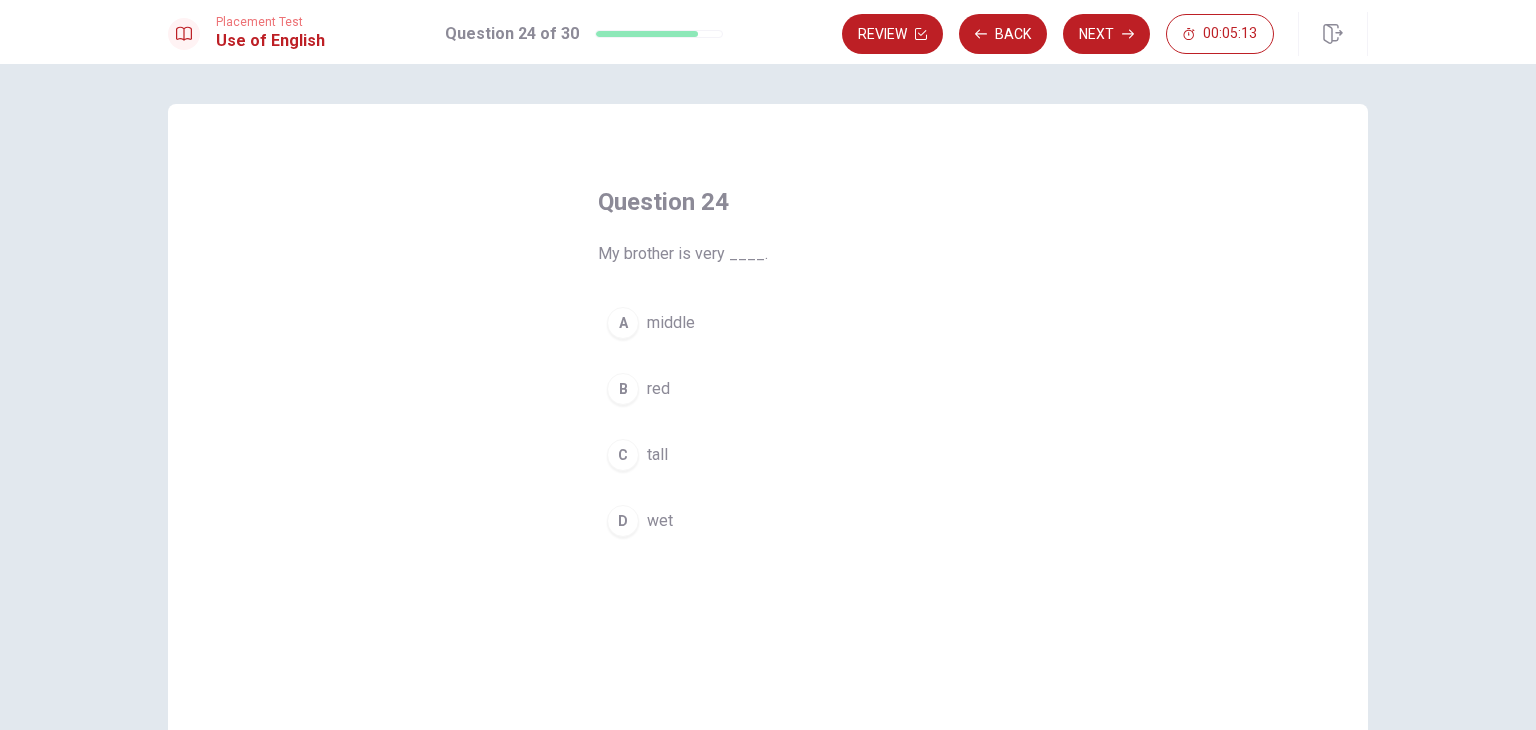 click on "C" at bounding box center [623, 455] 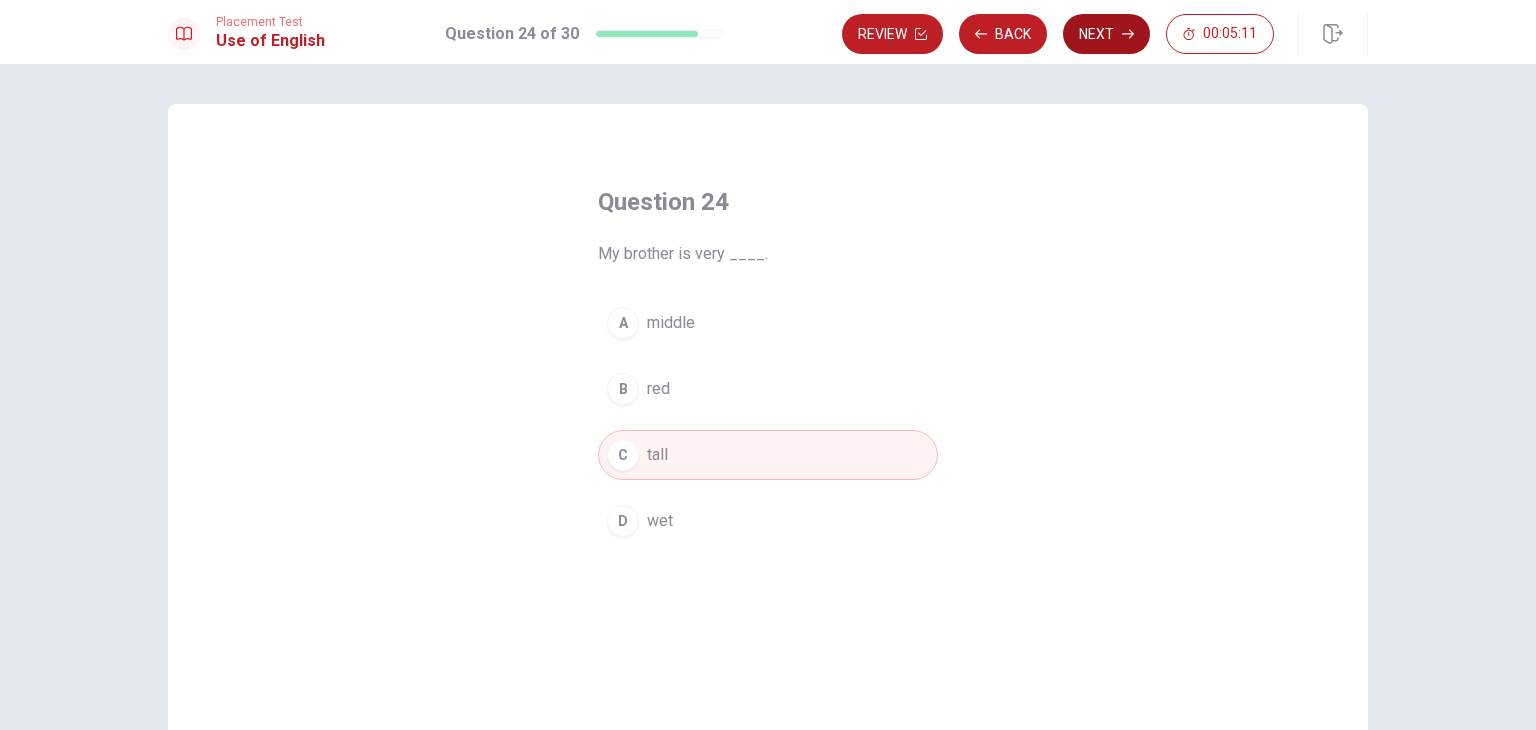 click 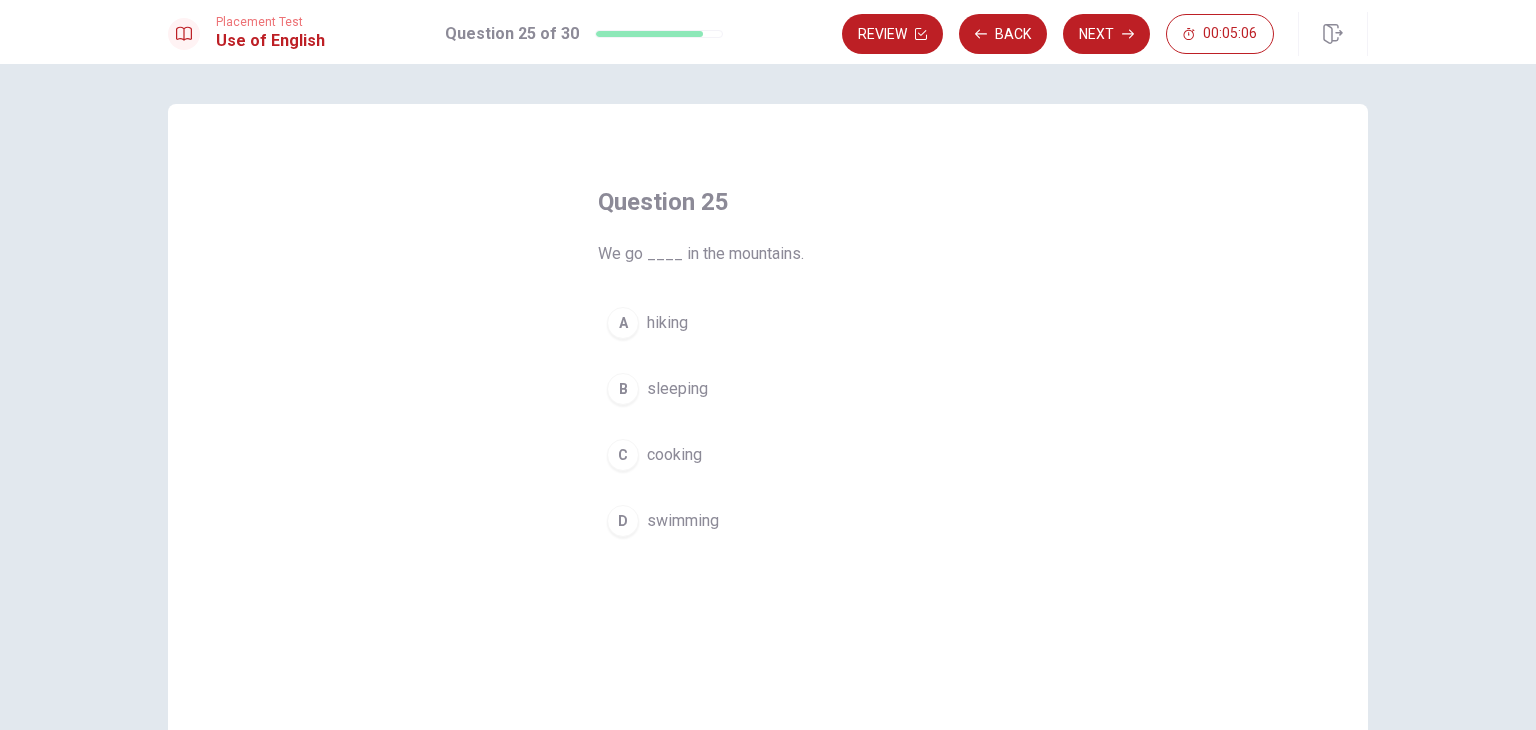 click on "hiking" at bounding box center (667, 323) 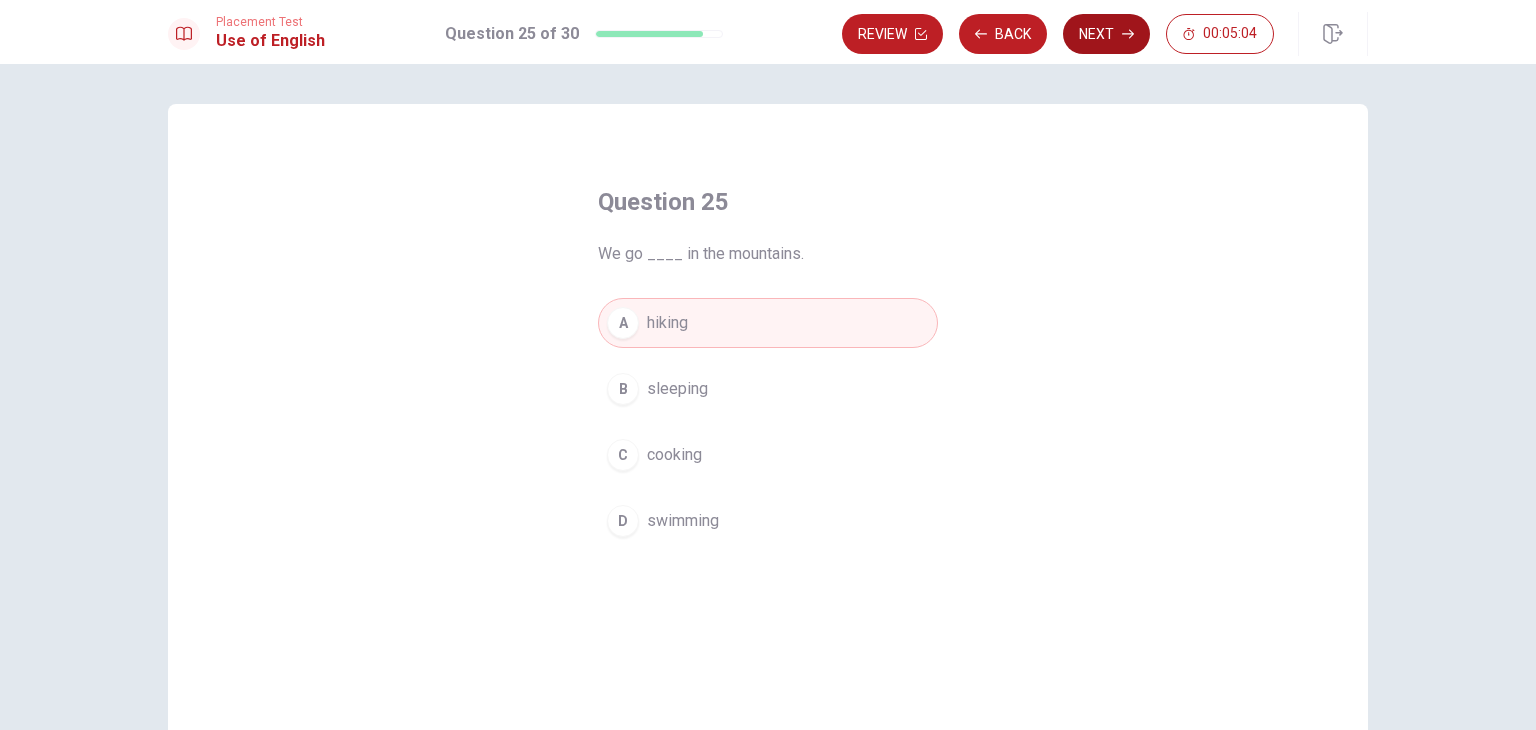 click on "Next" at bounding box center [1106, 34] 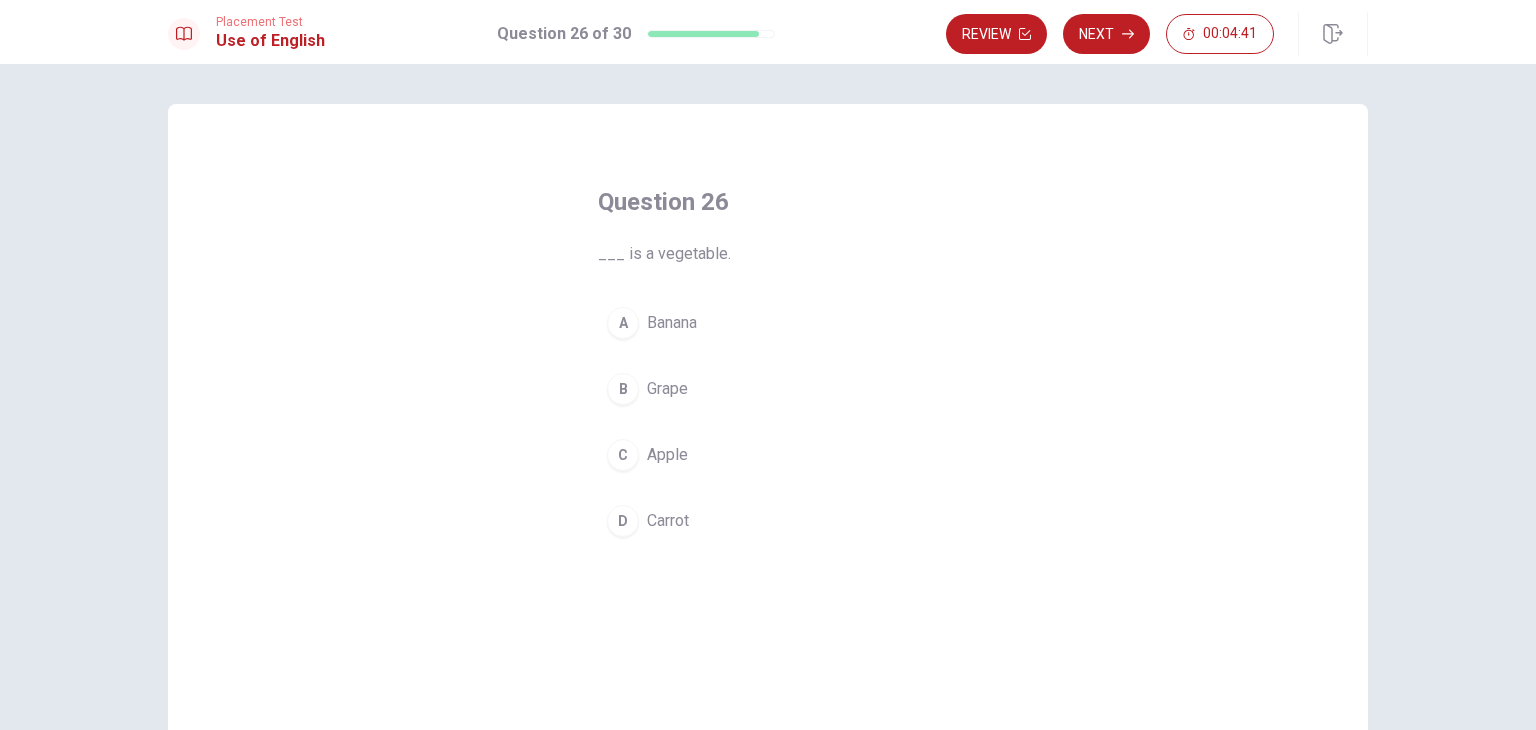 click on "Carrot" at bounding box center (668, 521) 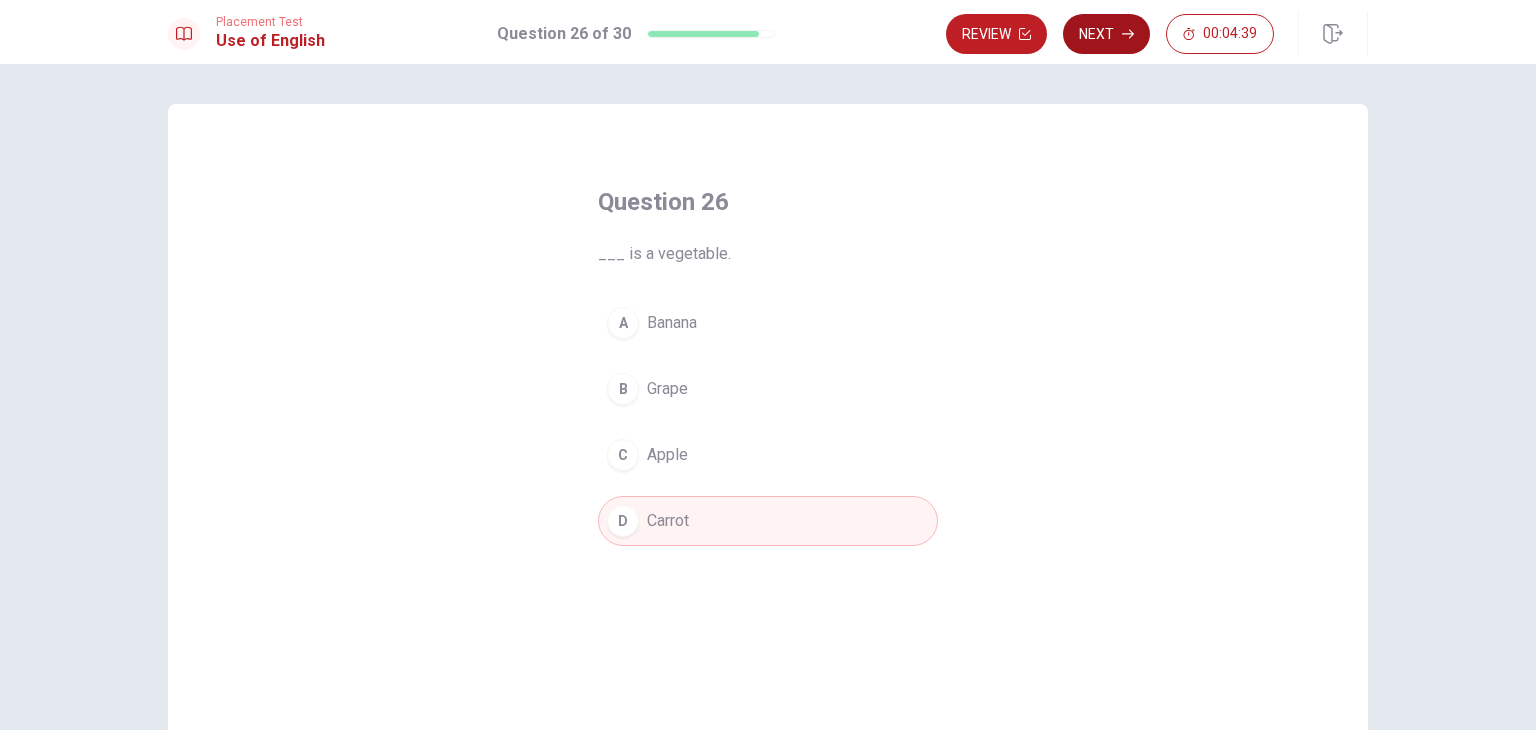 click on "Next" at bounding box center (1106, 34) 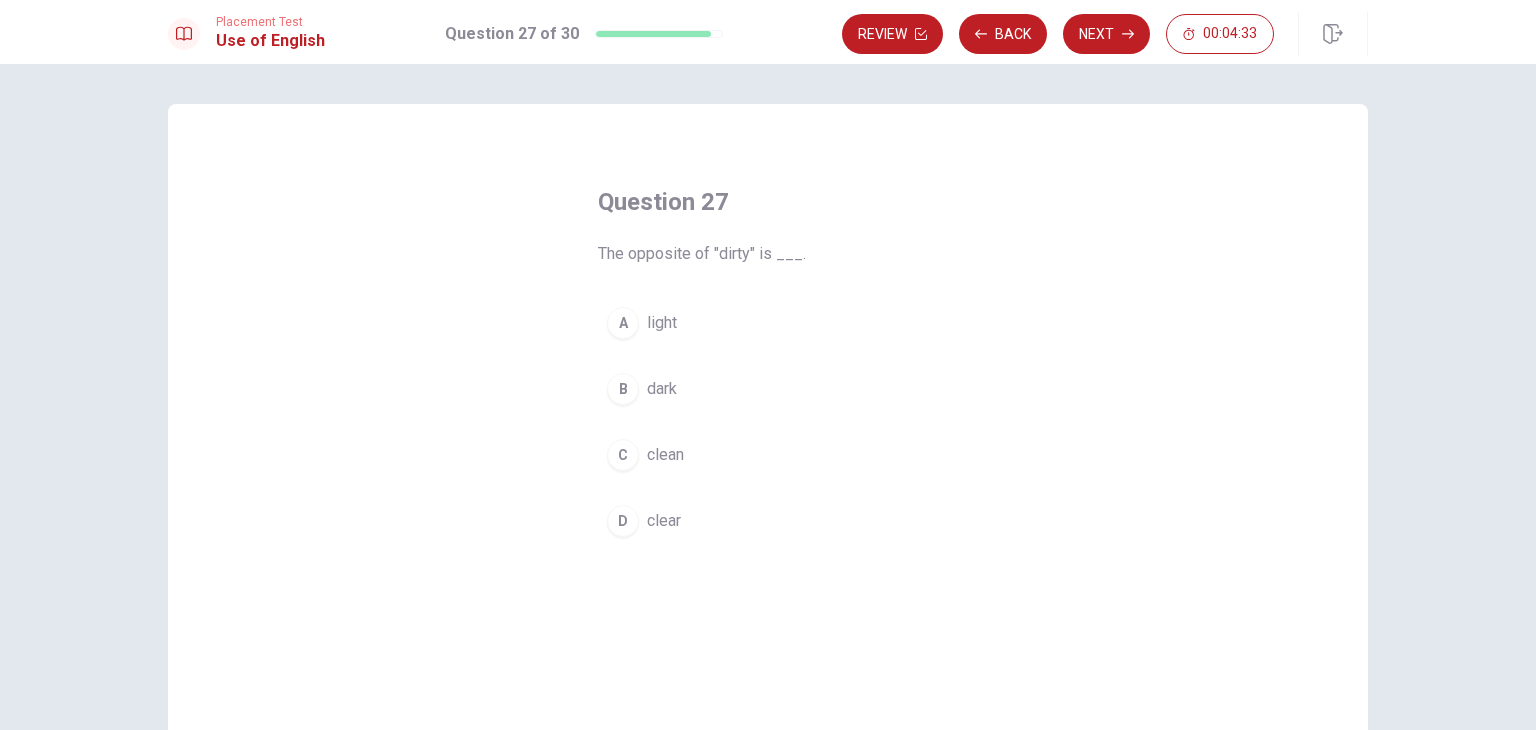 click on "C" at bounding box center [623, 455] 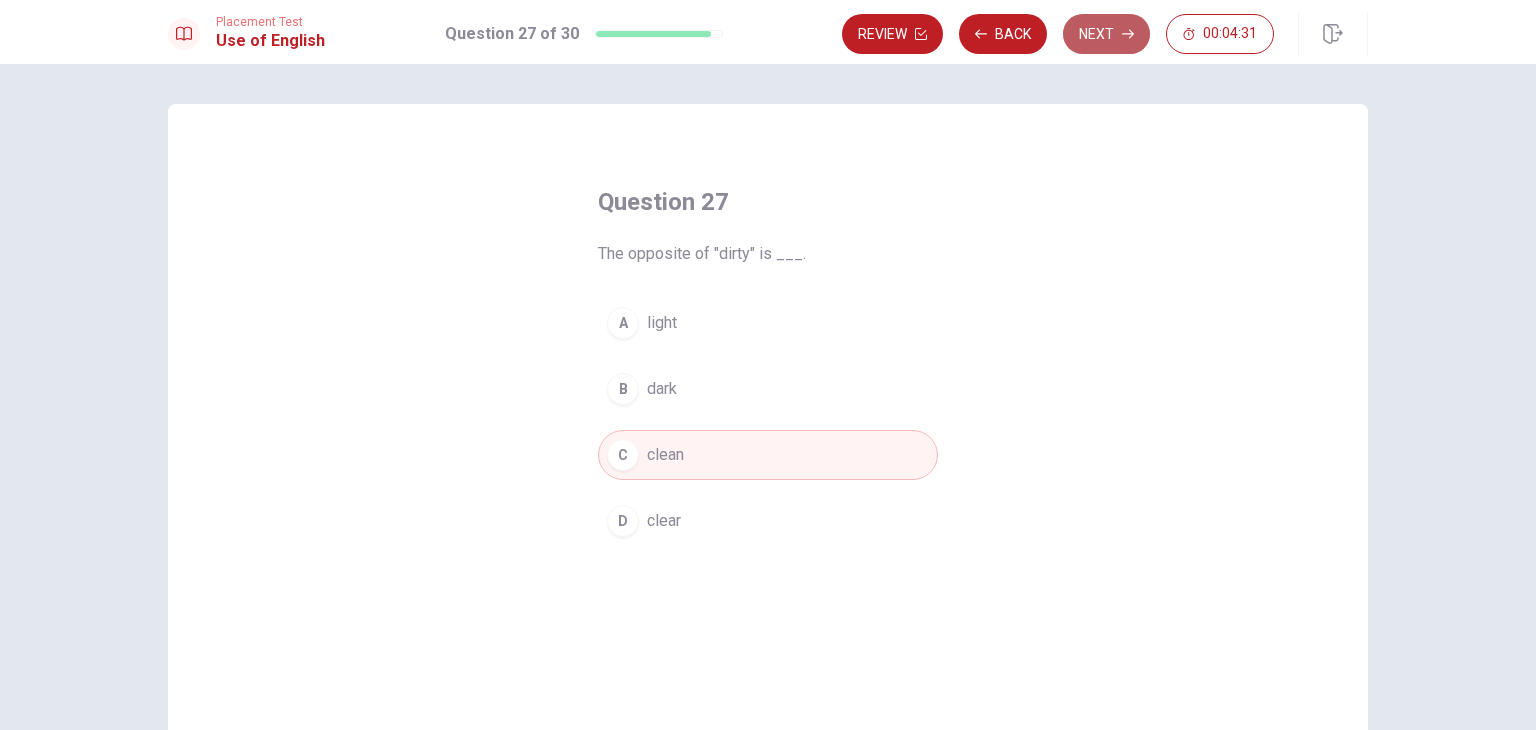 click on "Next" at bounding box center [1106, 34] 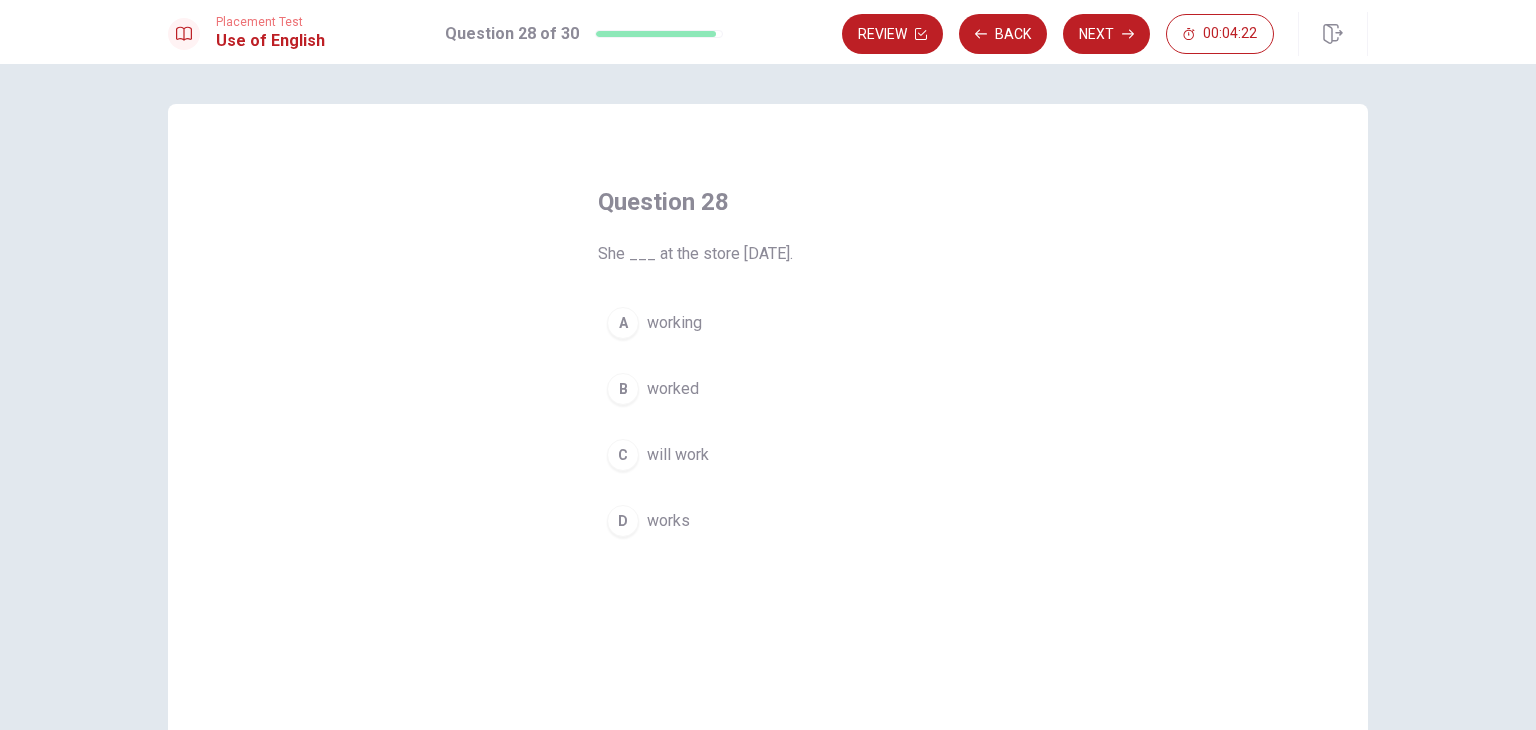 click on "worked" at bounding box center [673, 389] 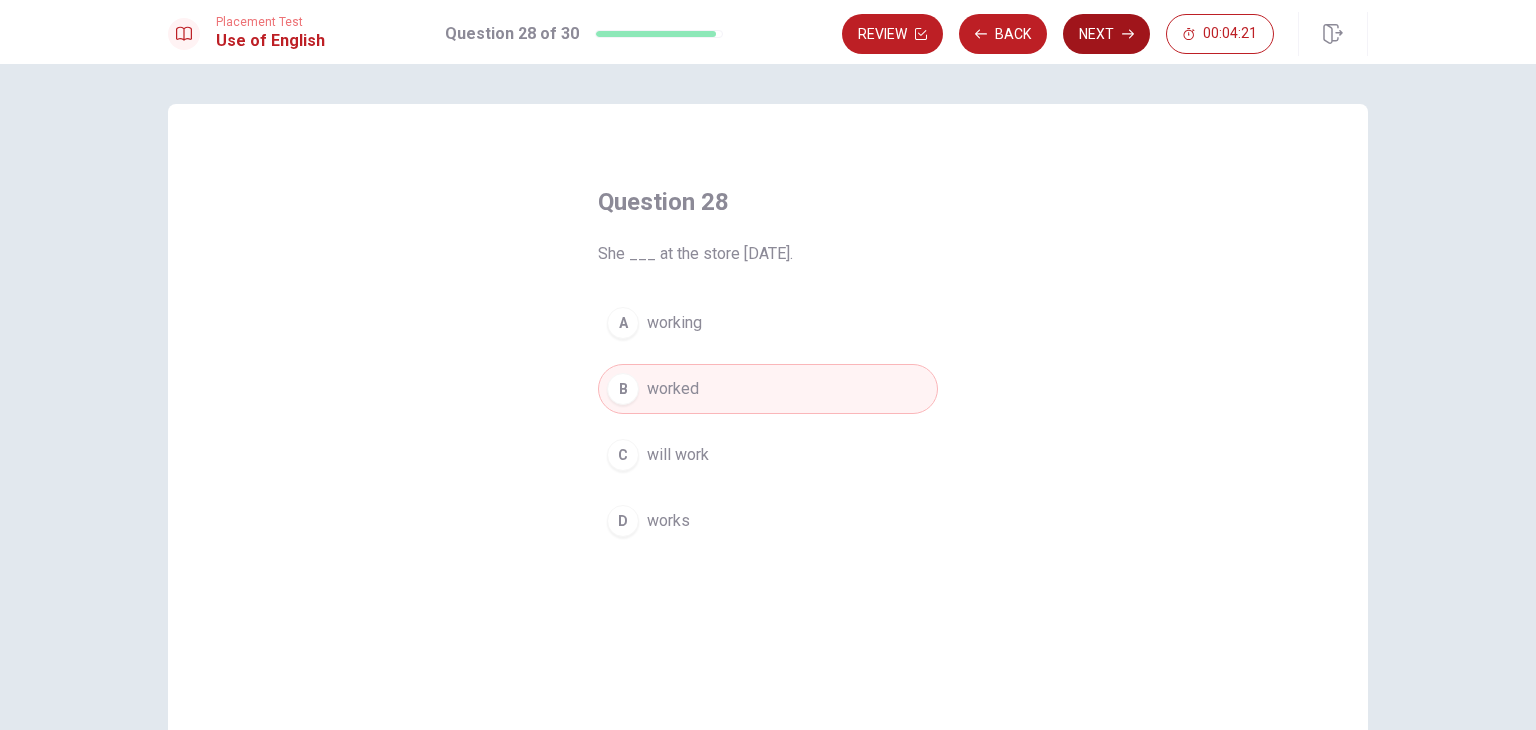 click on "Next" at bounding box center [1106, 34] 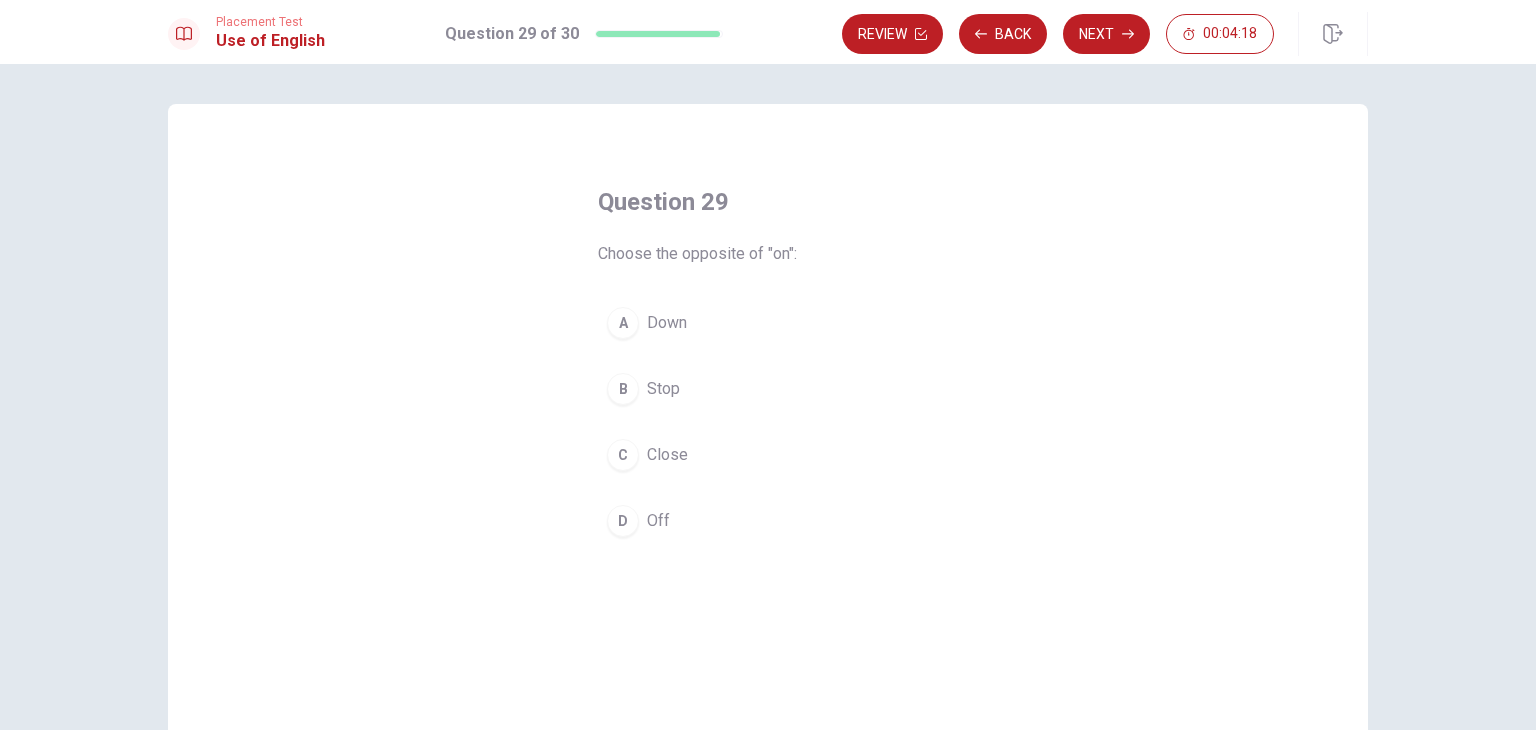 drag, startPoint x: 766, startPoint y: 370, endPoint x: 632, endPoint y: 525, distance: 204.89265 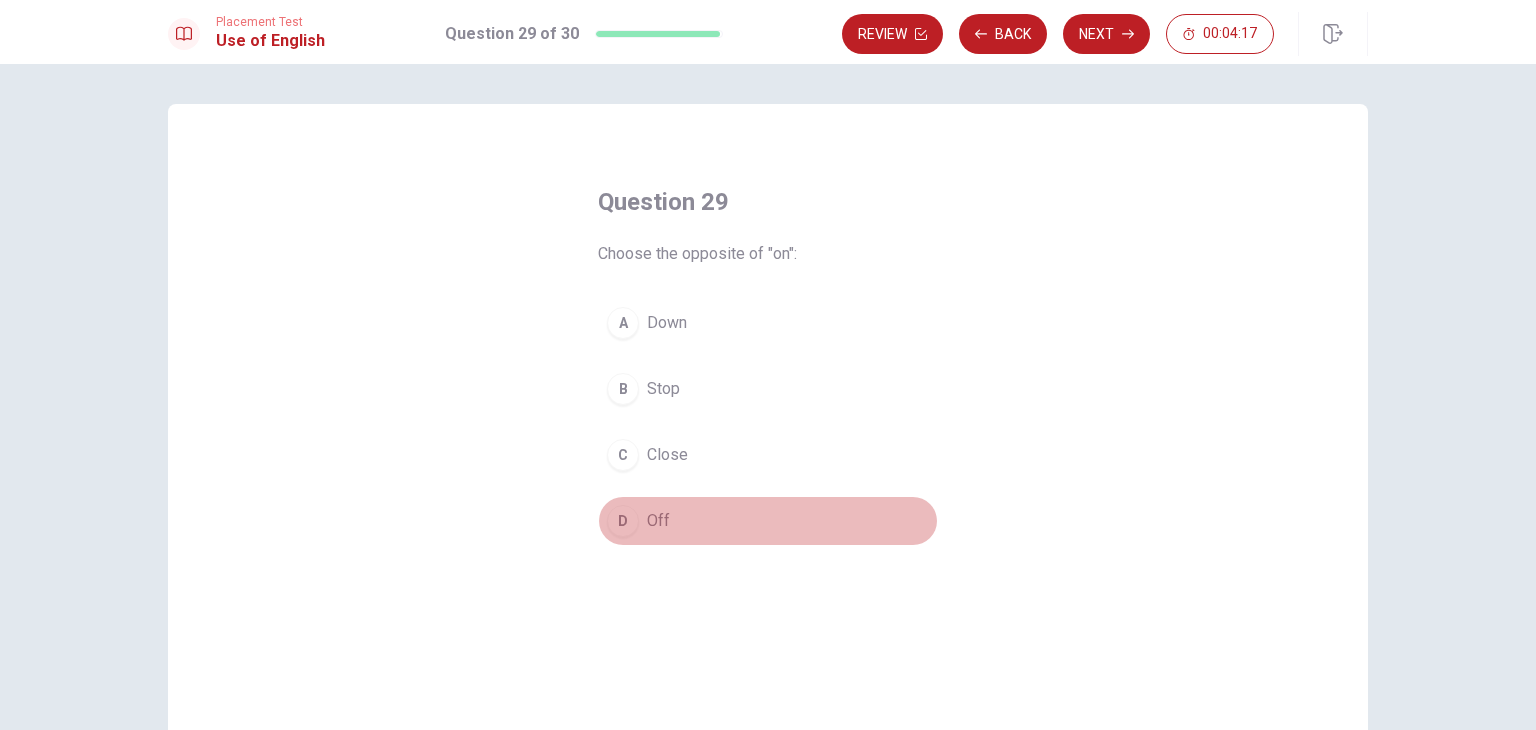 click on "D" at bounding box center [623, 521] 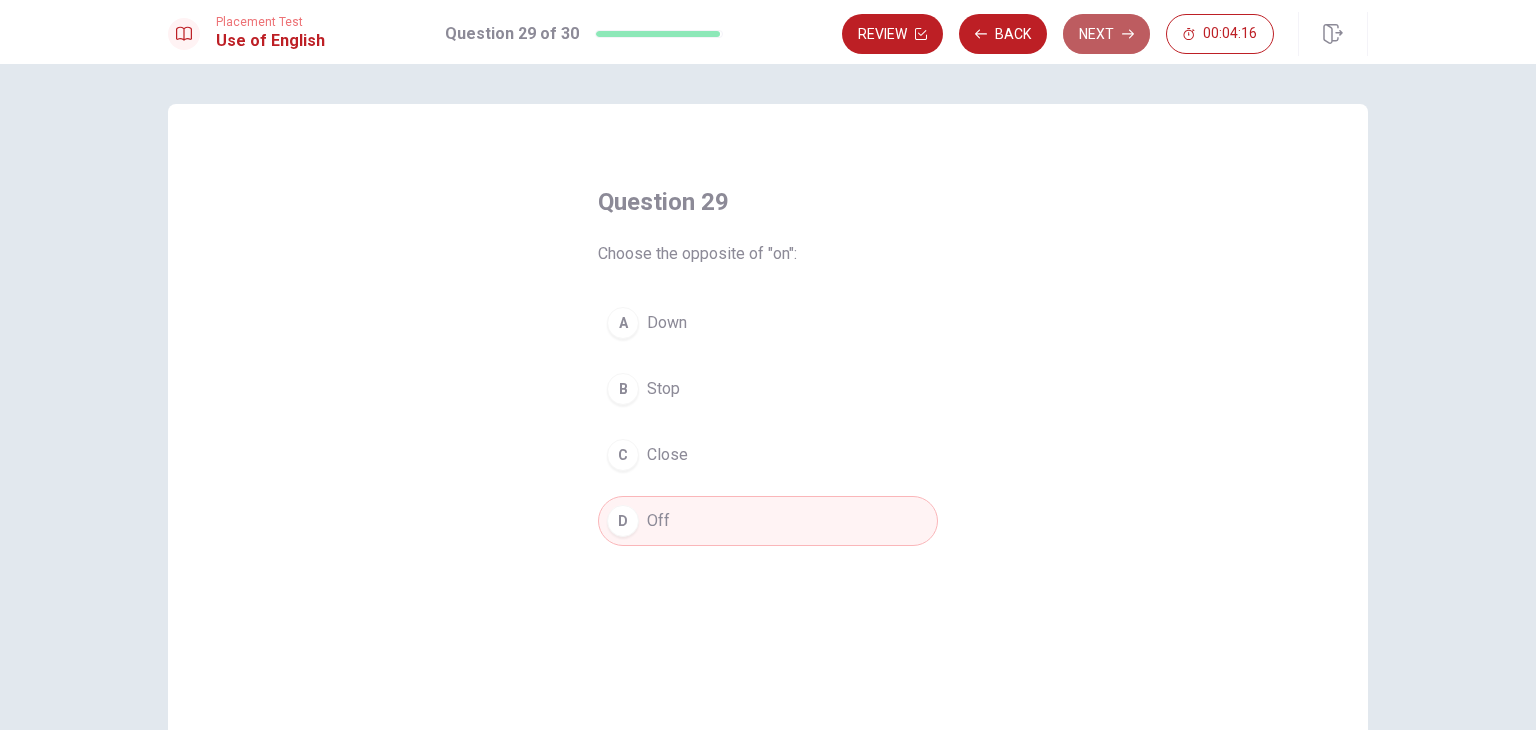 click on "Next" at bounding box center [1106, 34] 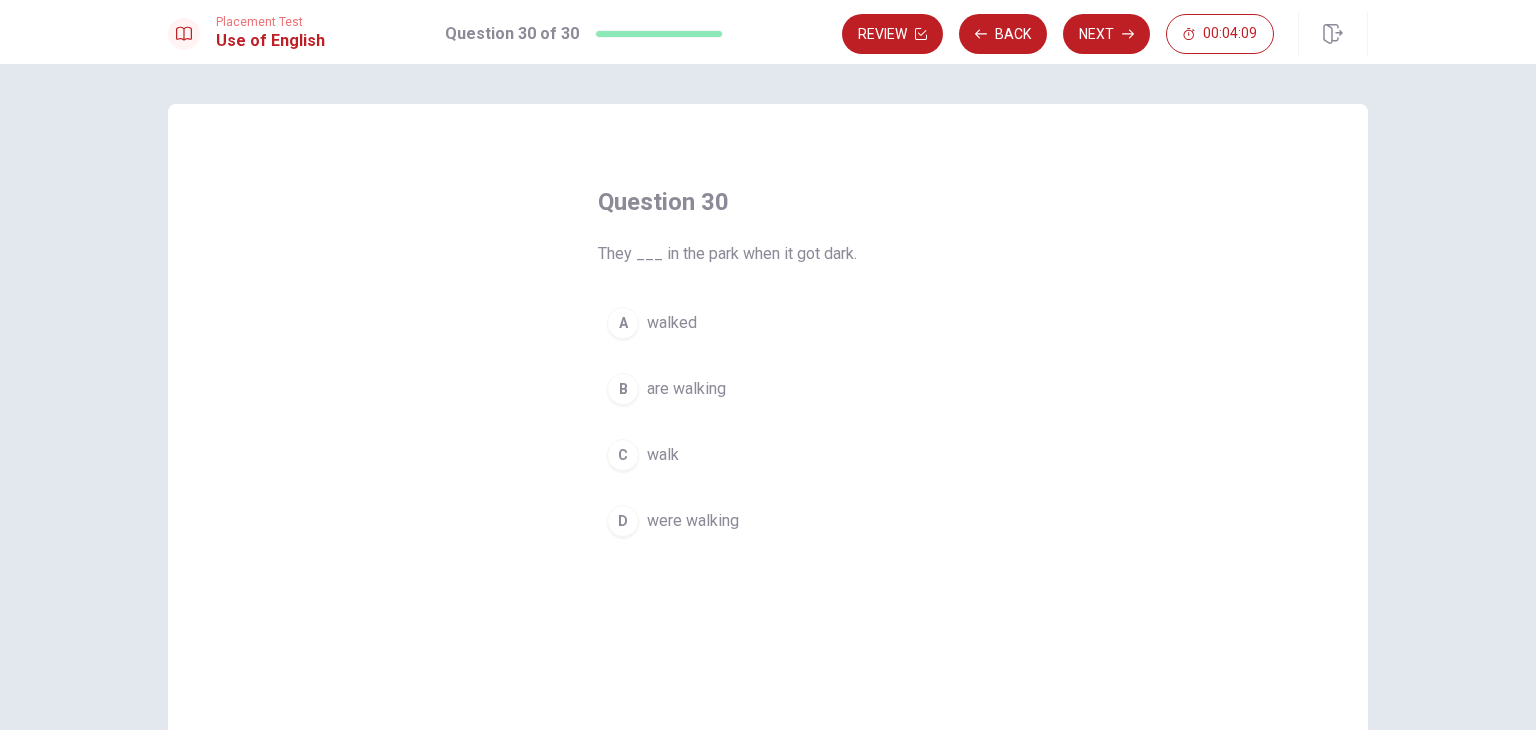 click on "are walking" at bounding box center [686, 389] 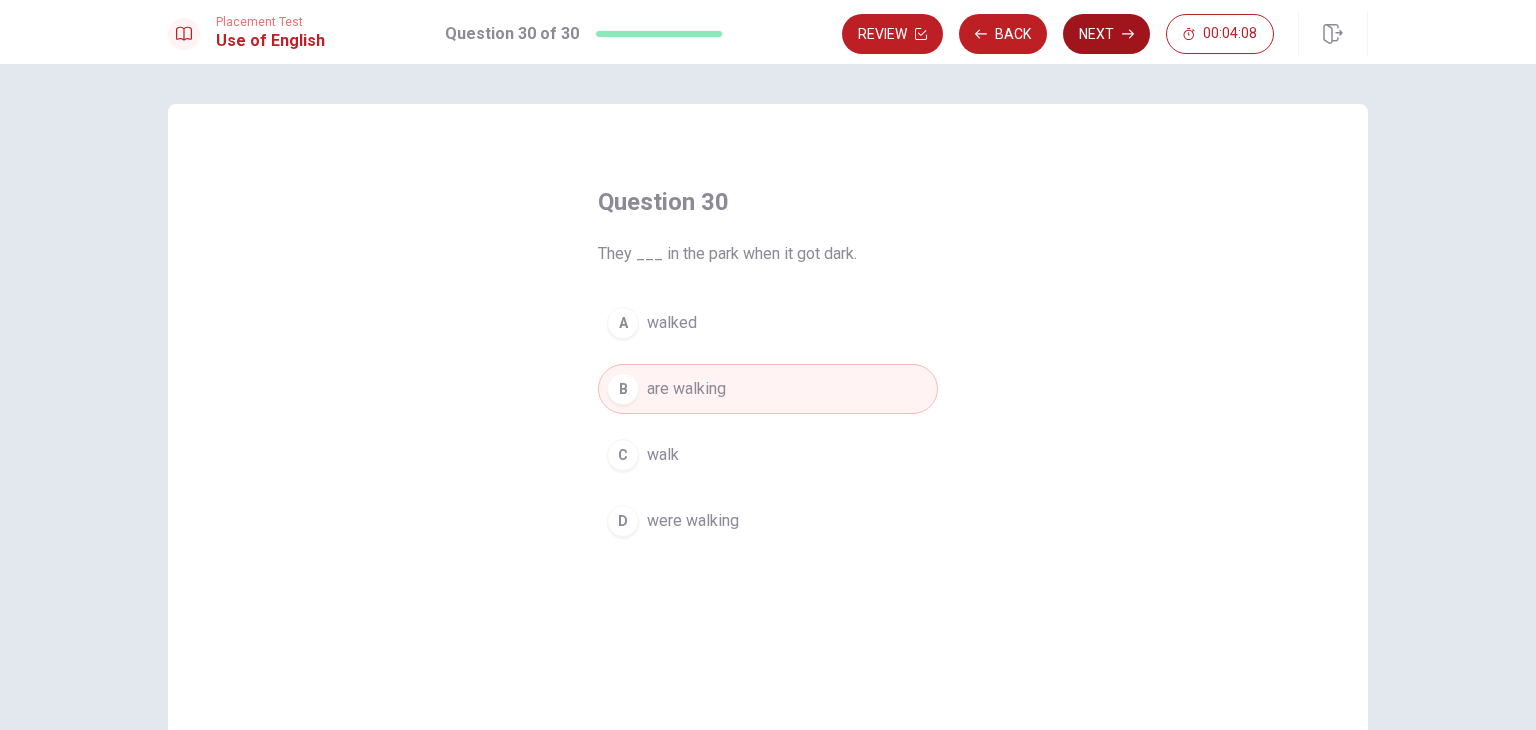 click on "Next" at bounding box center (1106, 34) 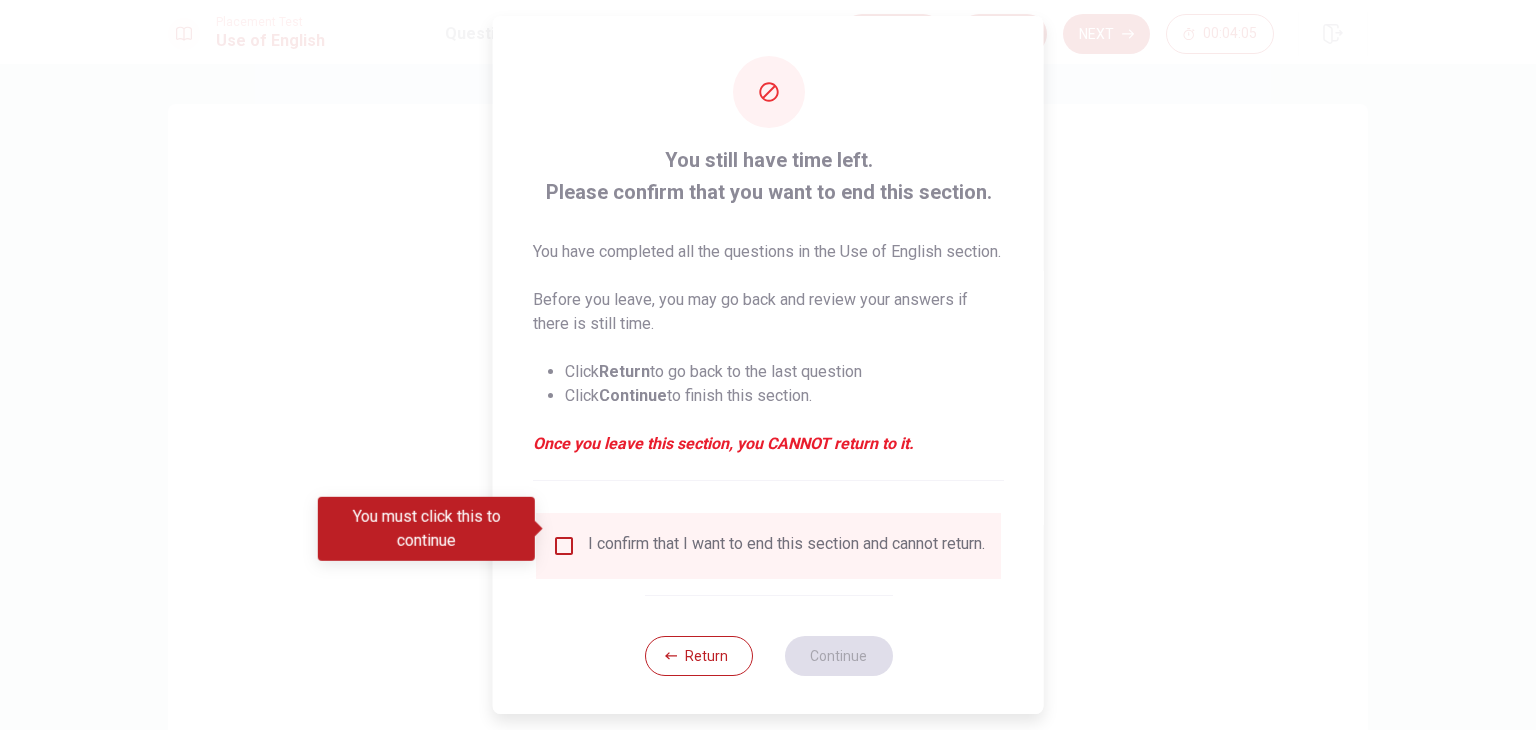 scroll, scrollTop: 40, scrollLeft: 0, axis: vertical 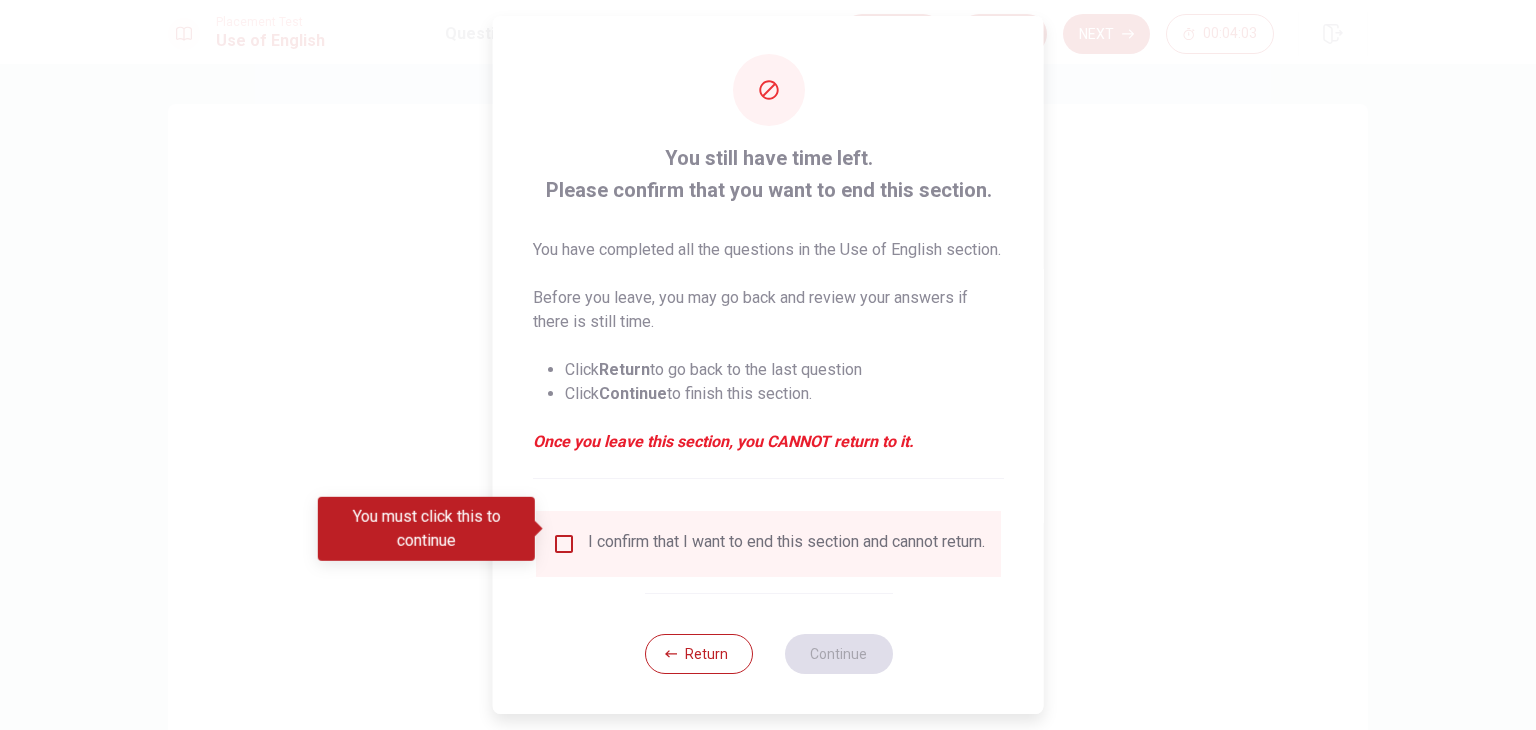 click at bounding box center (564, 544) 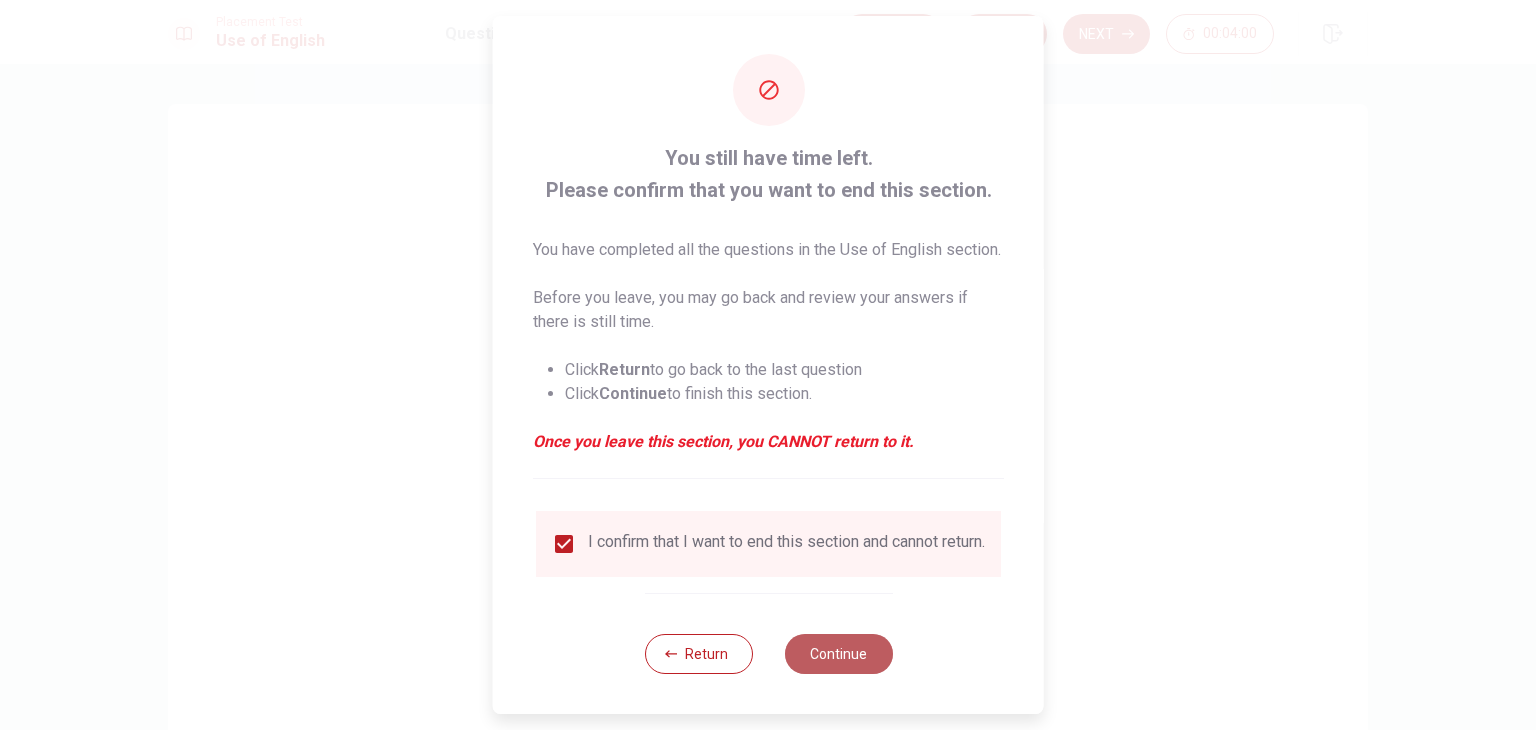 click on "Continue" at bounding box center [838, 654] 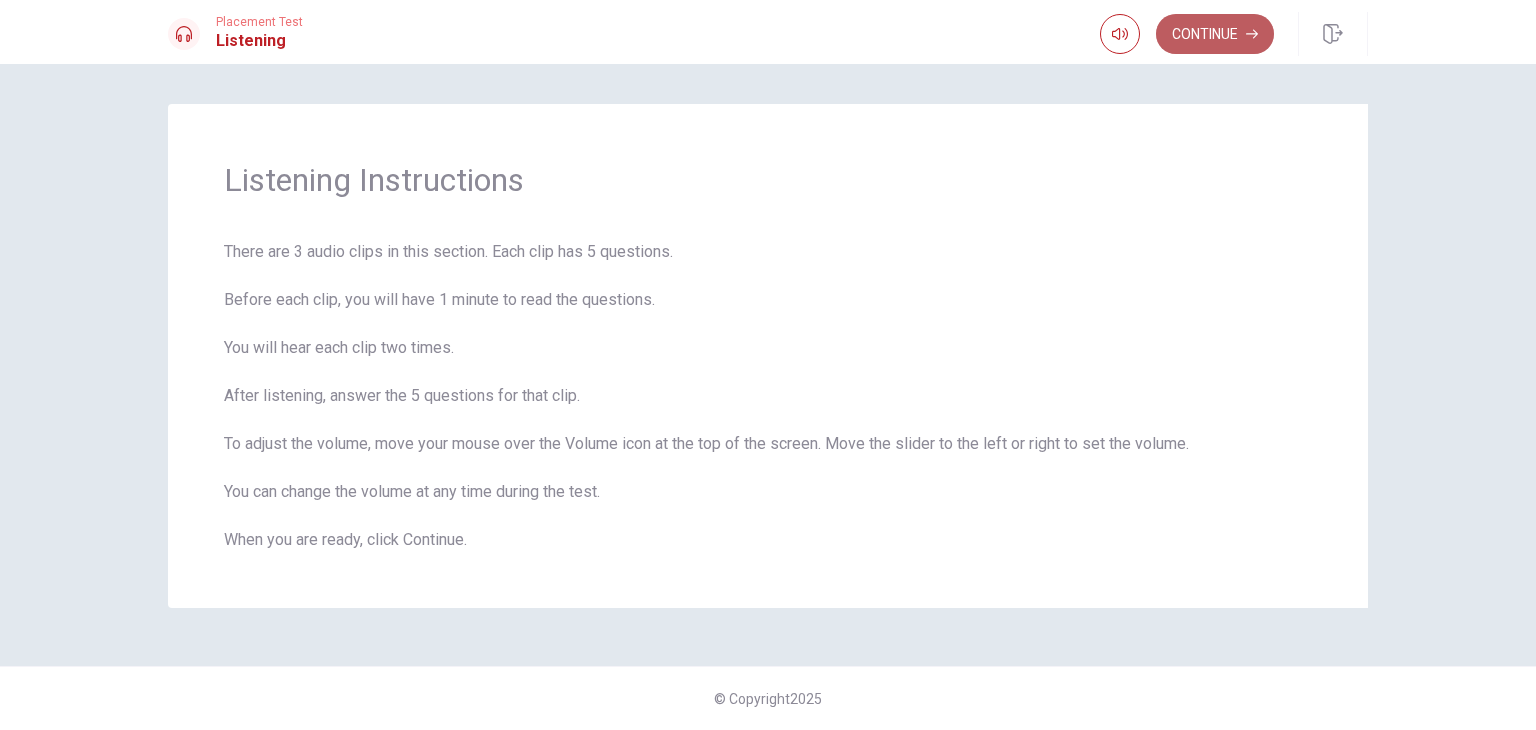 click on "Continue" at bounding box center [1215, 34] 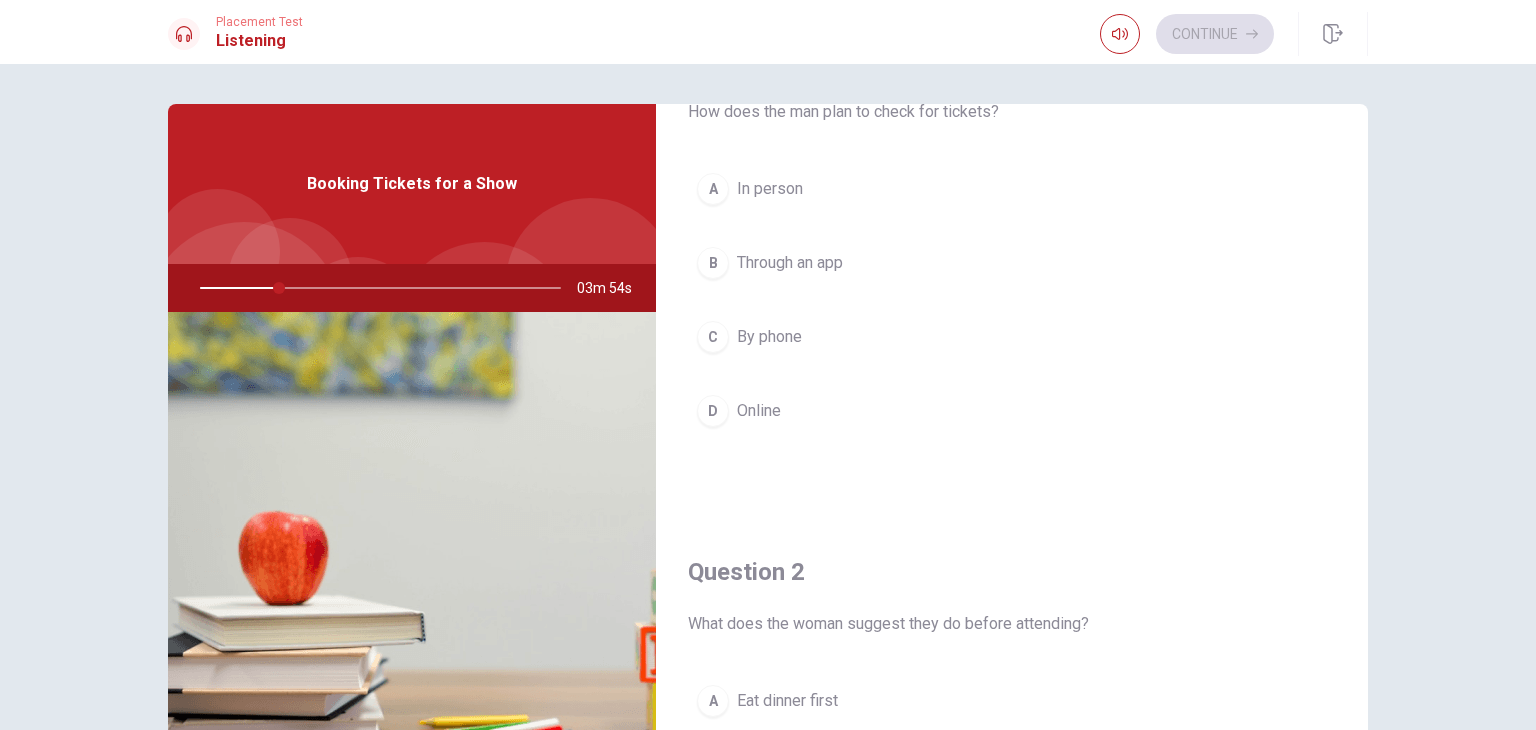 scroll, scrollTop: 0, scrollLeft: 0, axis: both 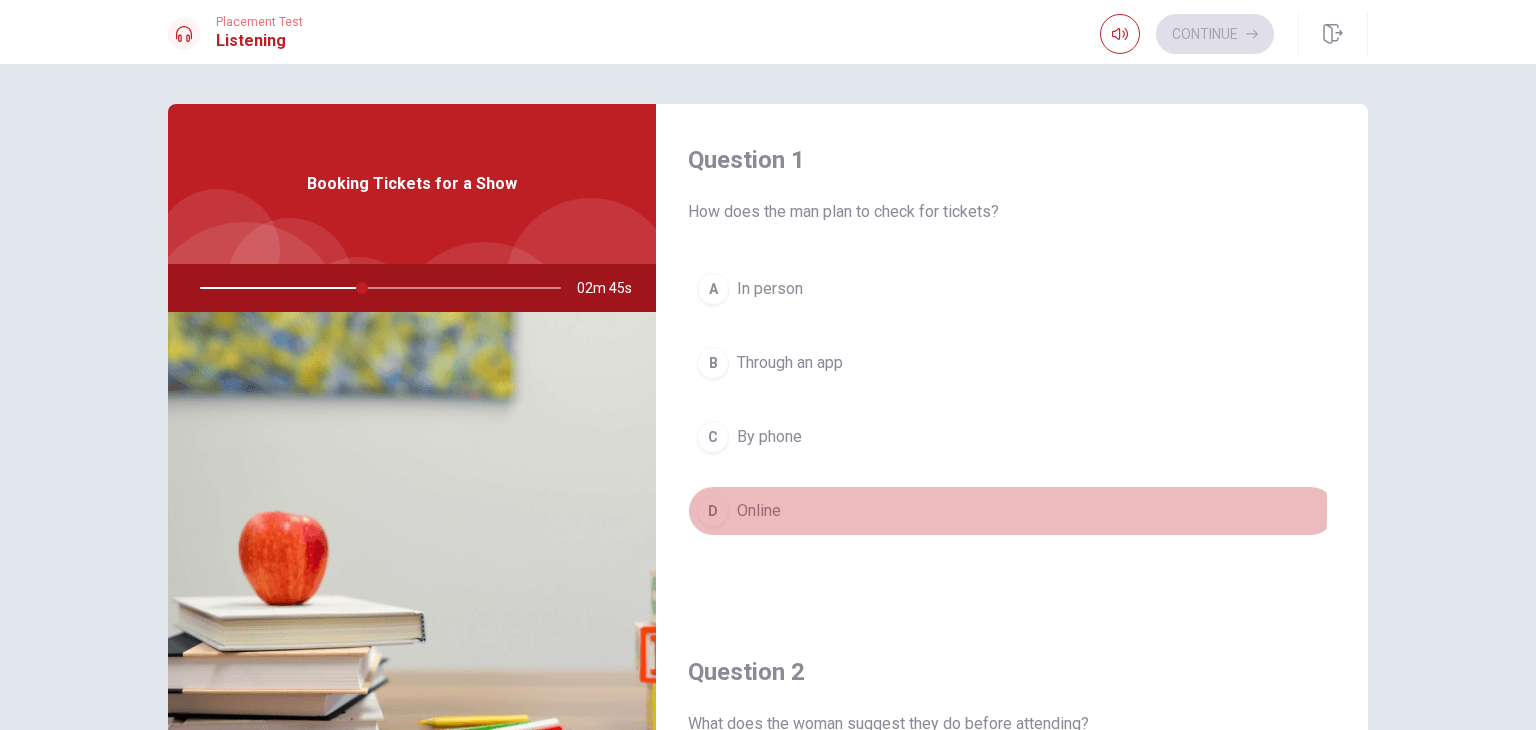 click on "Online" at bounding box center (759, 511) 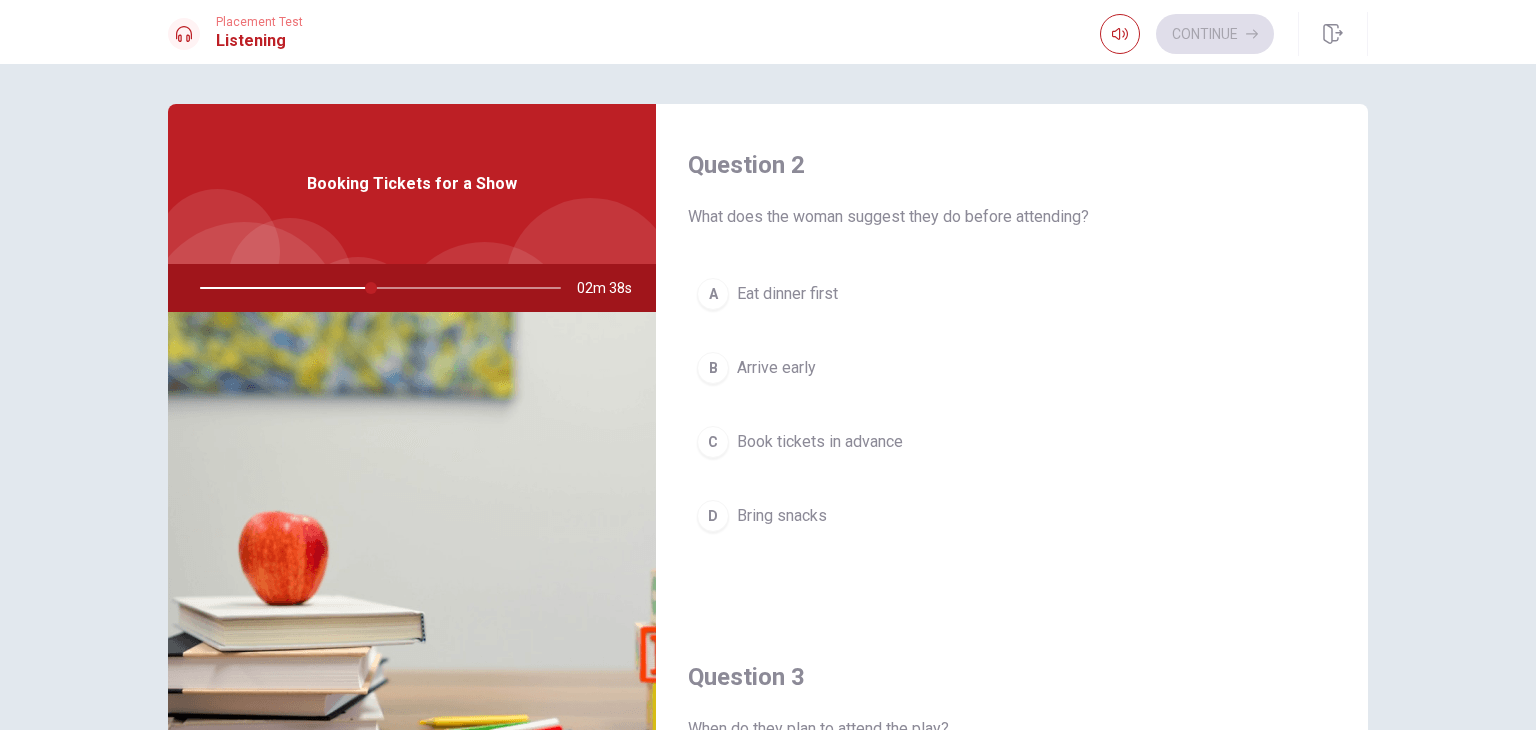 scroll, scrollTop: 507, scrollLeft: 0, axis: vertical 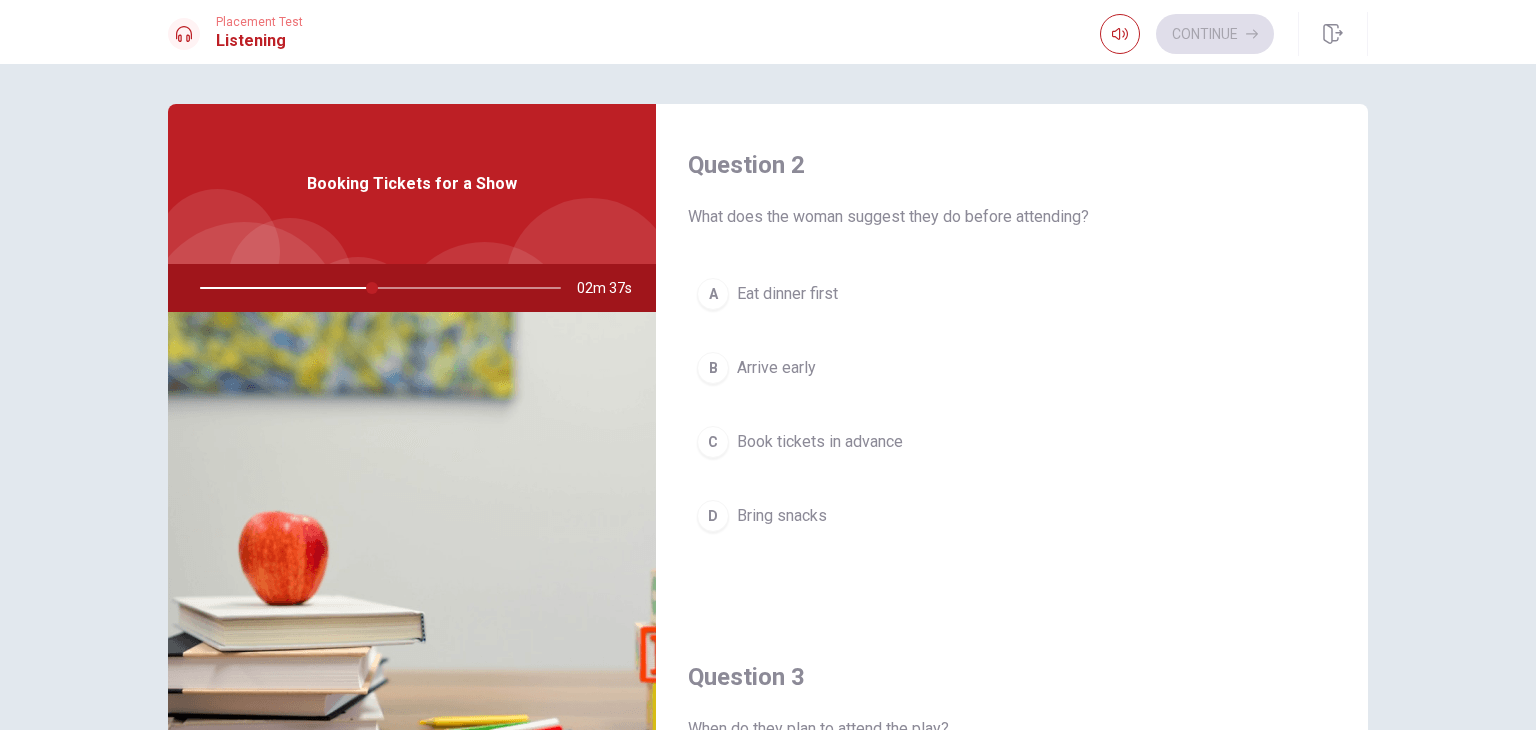 click on "C Book tickets in advance" at bounding box center (1012, 442) 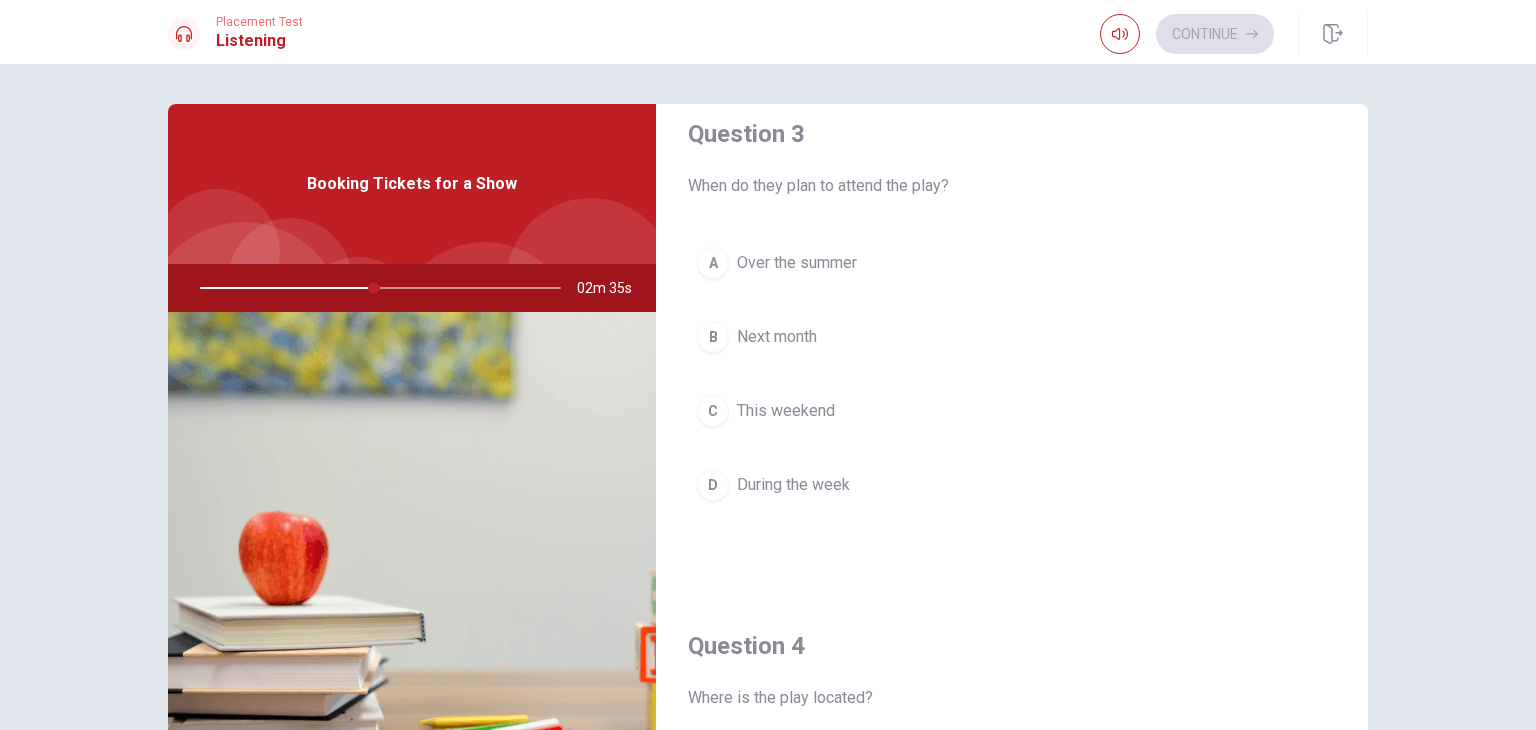 scroll, scrollTop: 1056, scrollLeft: 0, axis: vertical 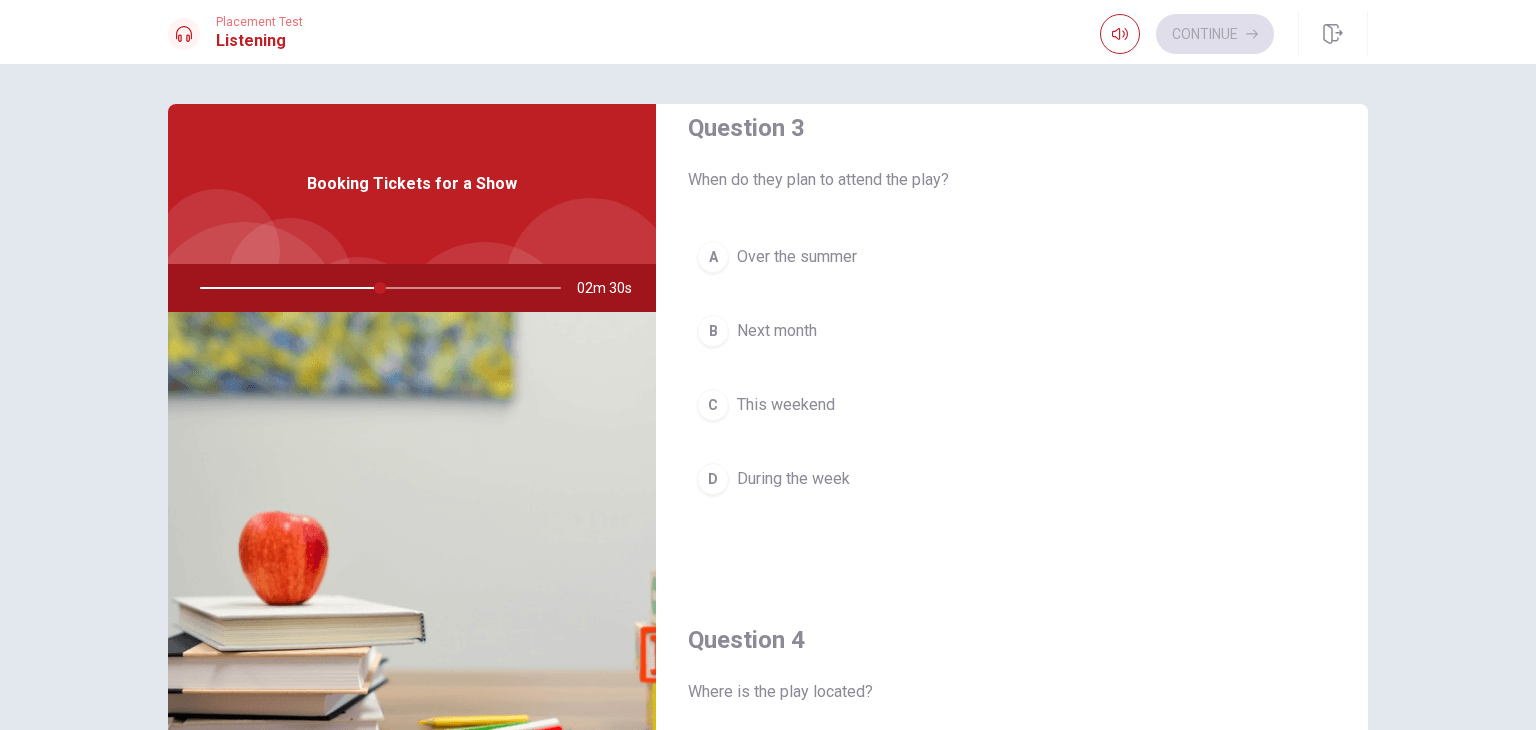 click on "C This weekend" at bounding box center [1012, 405] 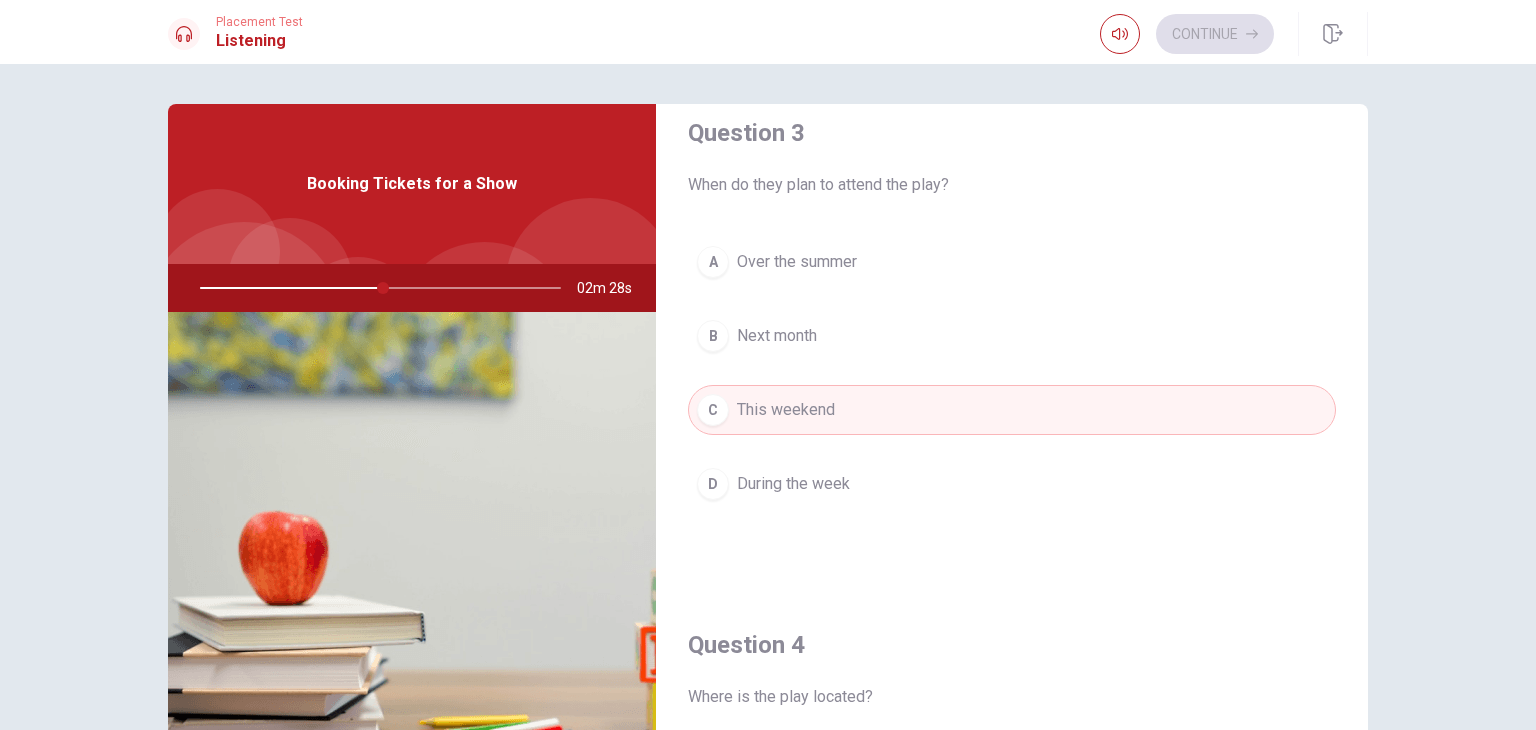 scroll, scrollTop: 1040, scrollLeft: 0, axis: vertical 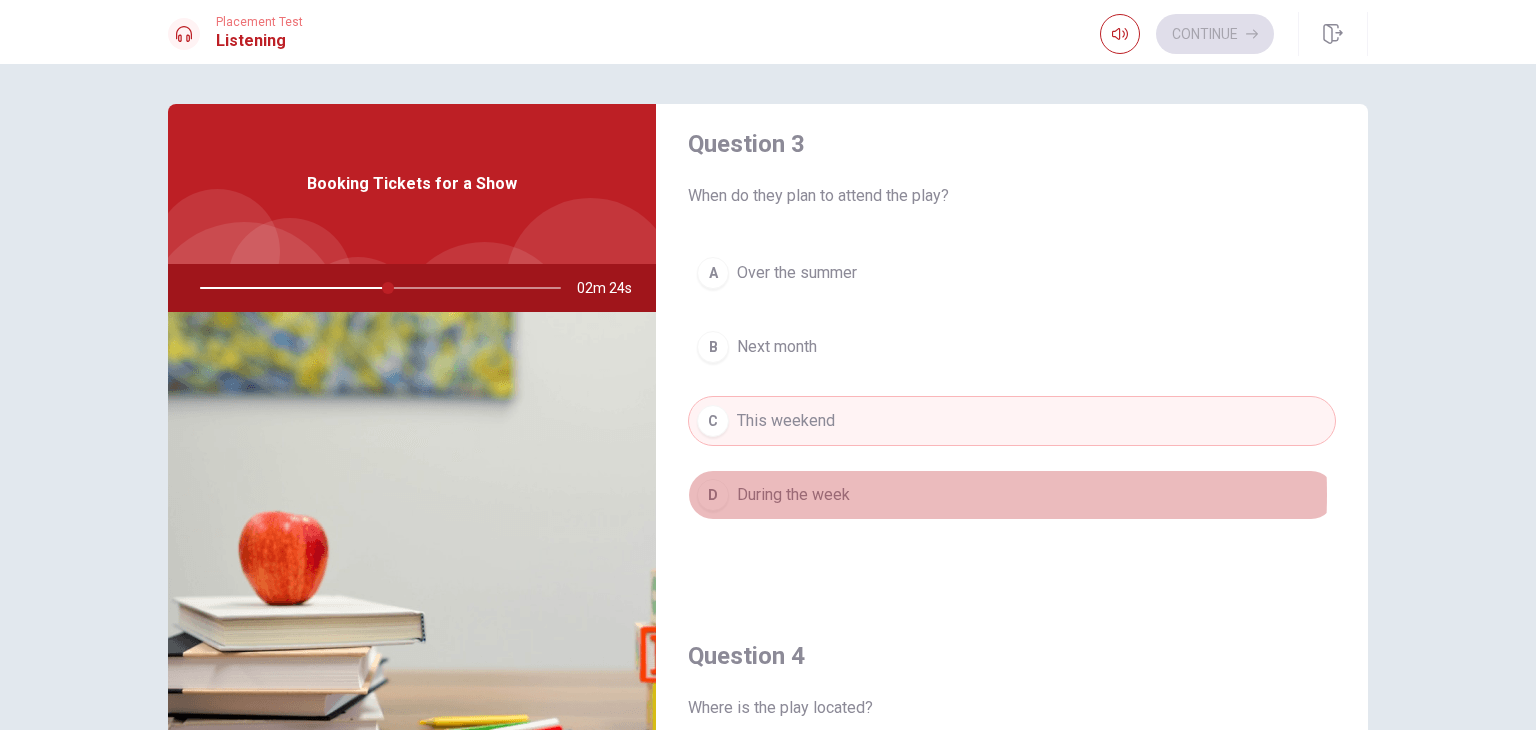 click on "D During the week" at bounding box center (1012, 495) 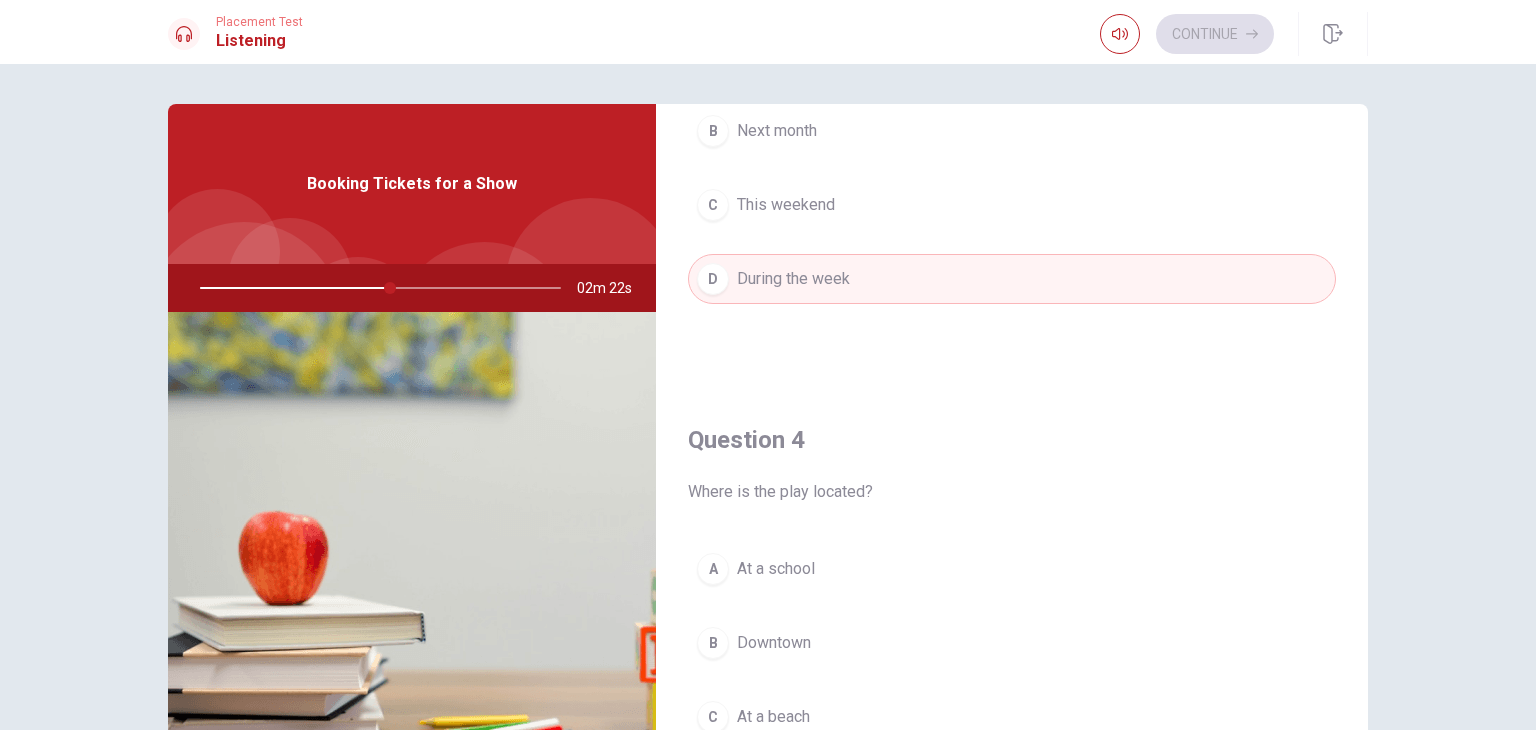 scroll, scrollTop: 1256, scrollLeft: 0, axis: vertical 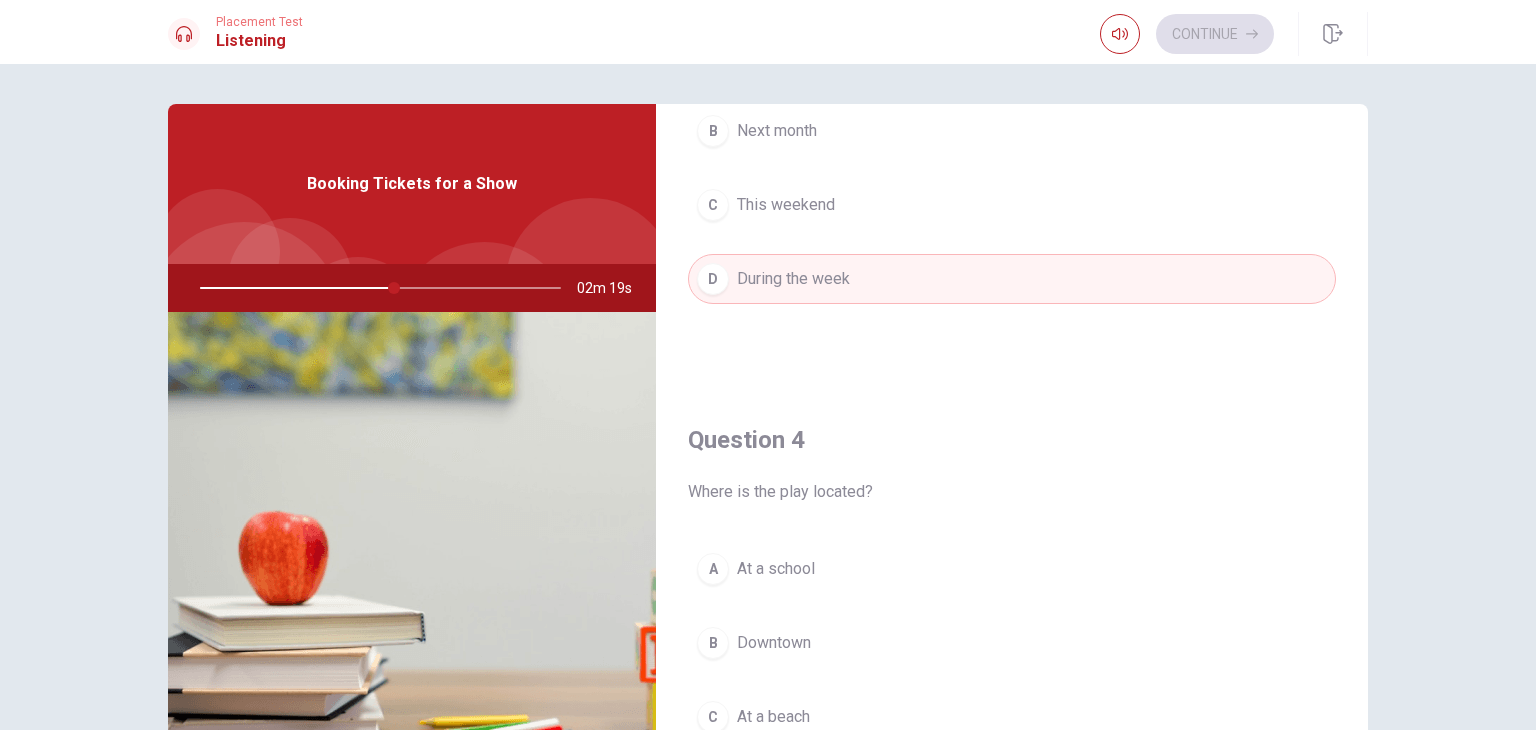 click at bounding box center (376, 288) 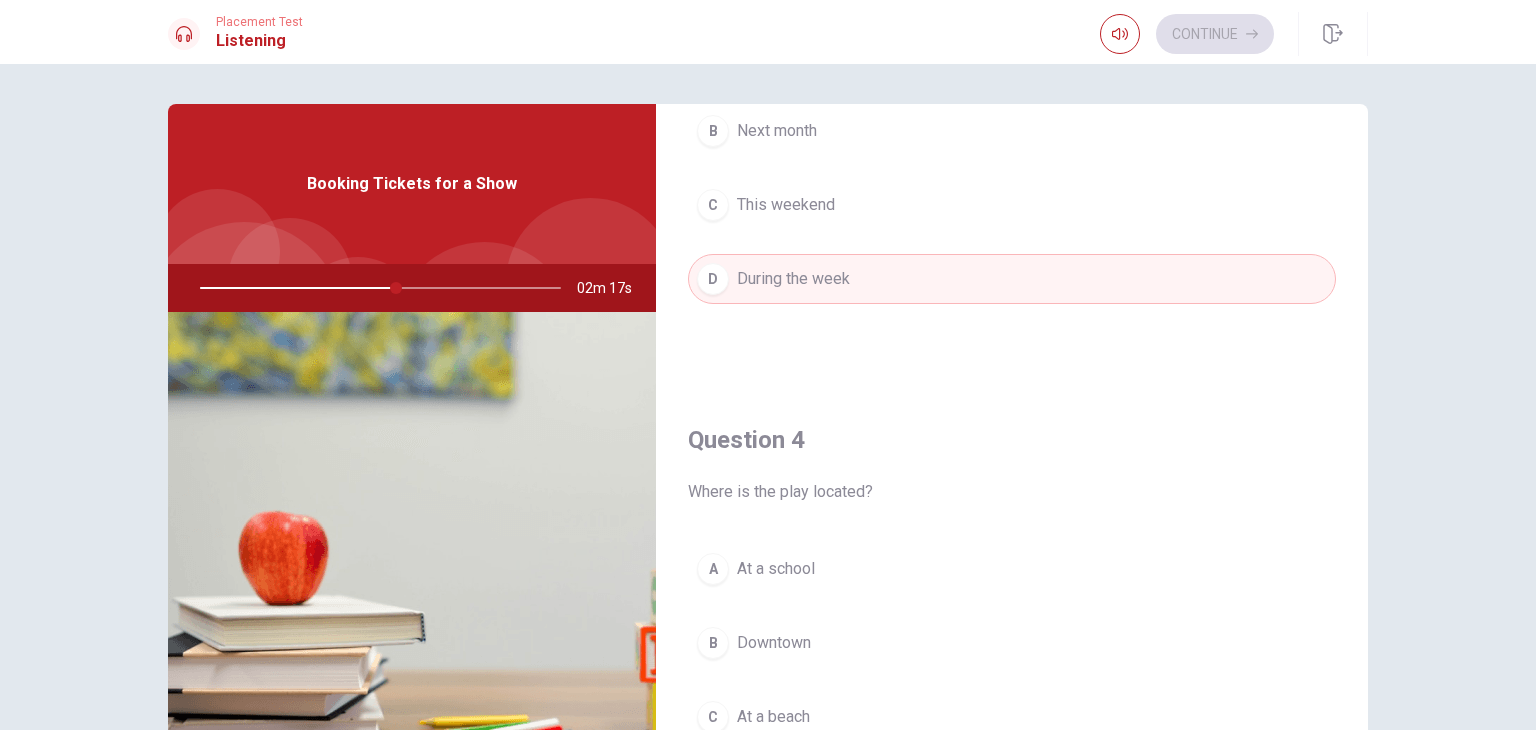 drag, startPoint x: 389, startPoint y: 287, endPoint x: 363, endPoint y: 286, distance: 26.019224 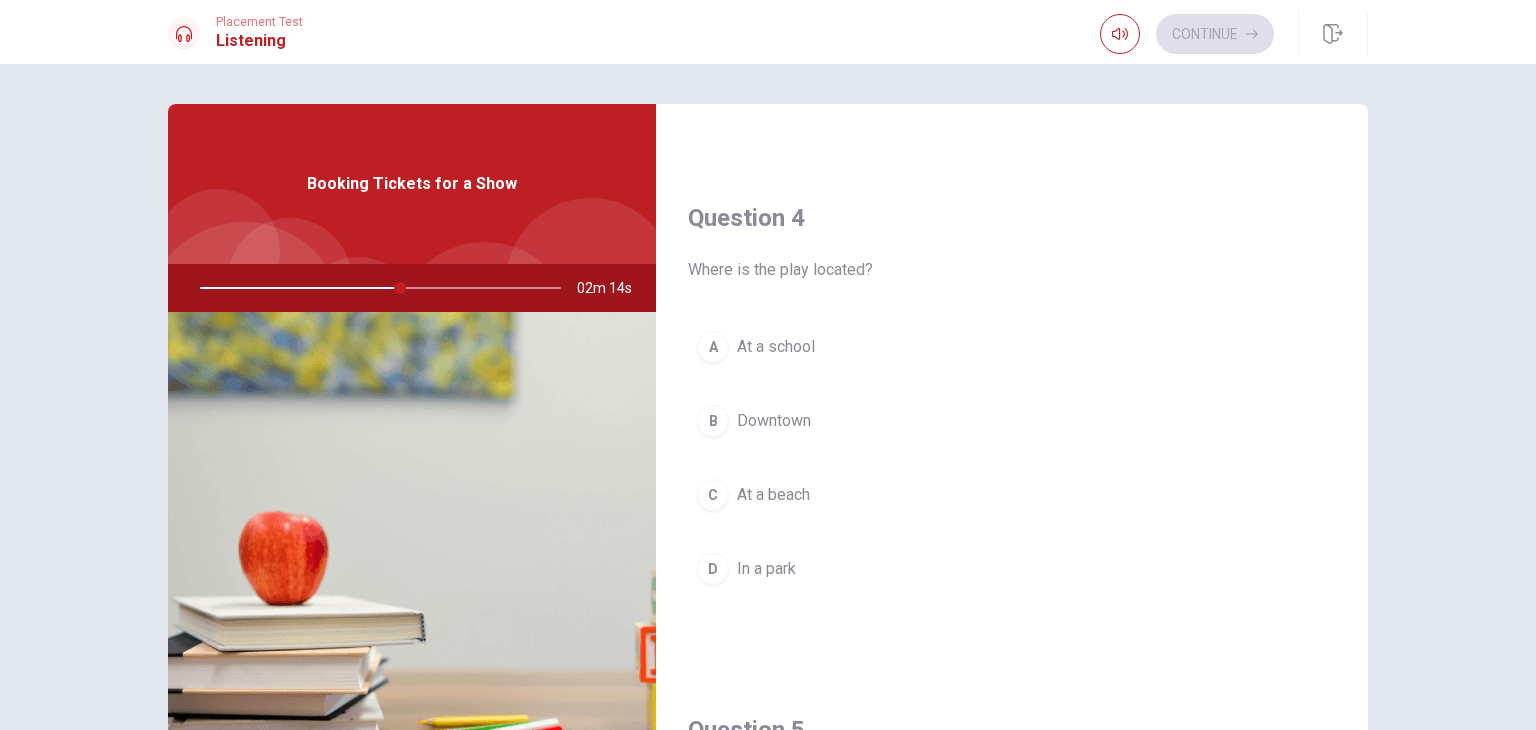 scroll, scrollTop: 1480, scrollLeft: 0, axis: vertical 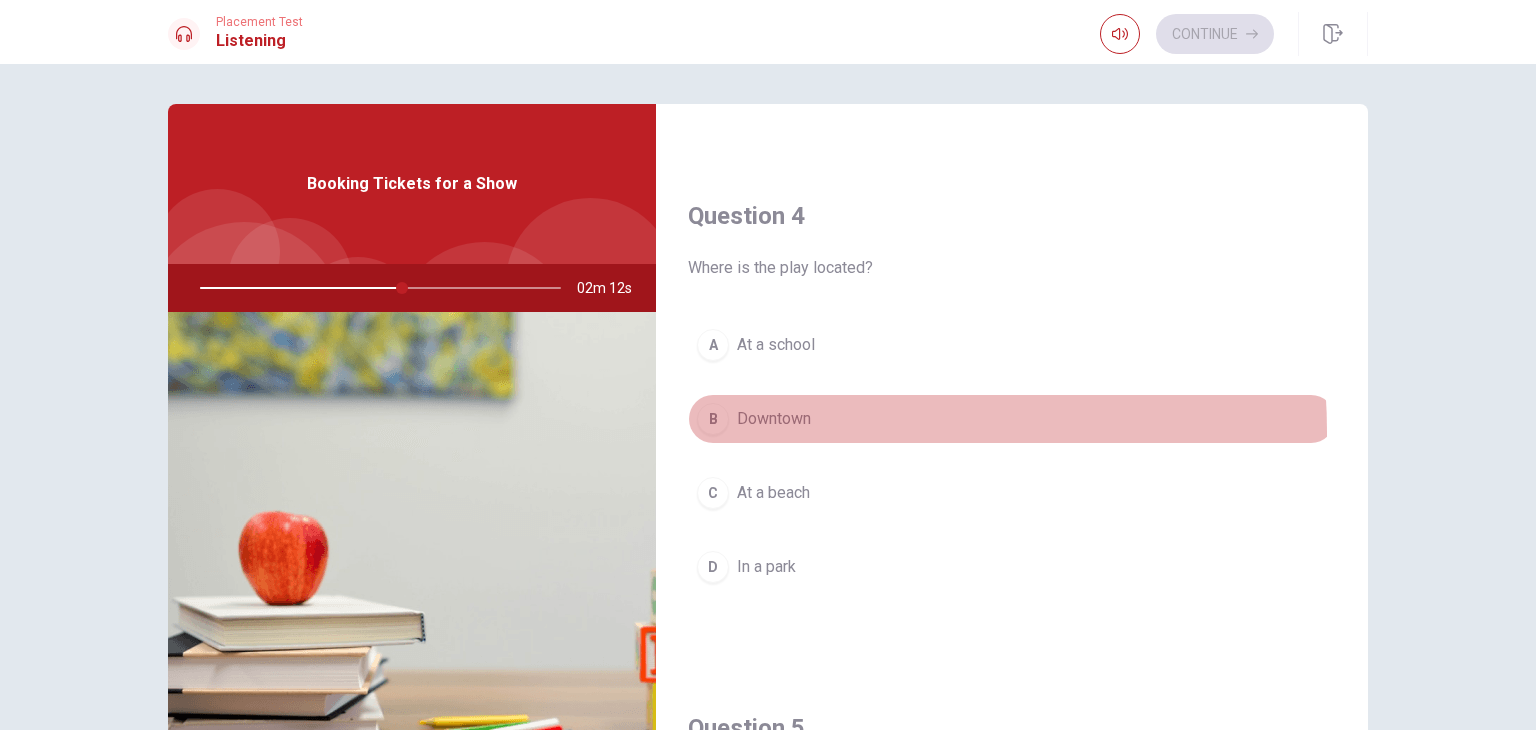 click on "B Downtown" at bounding box center [1012, 419] 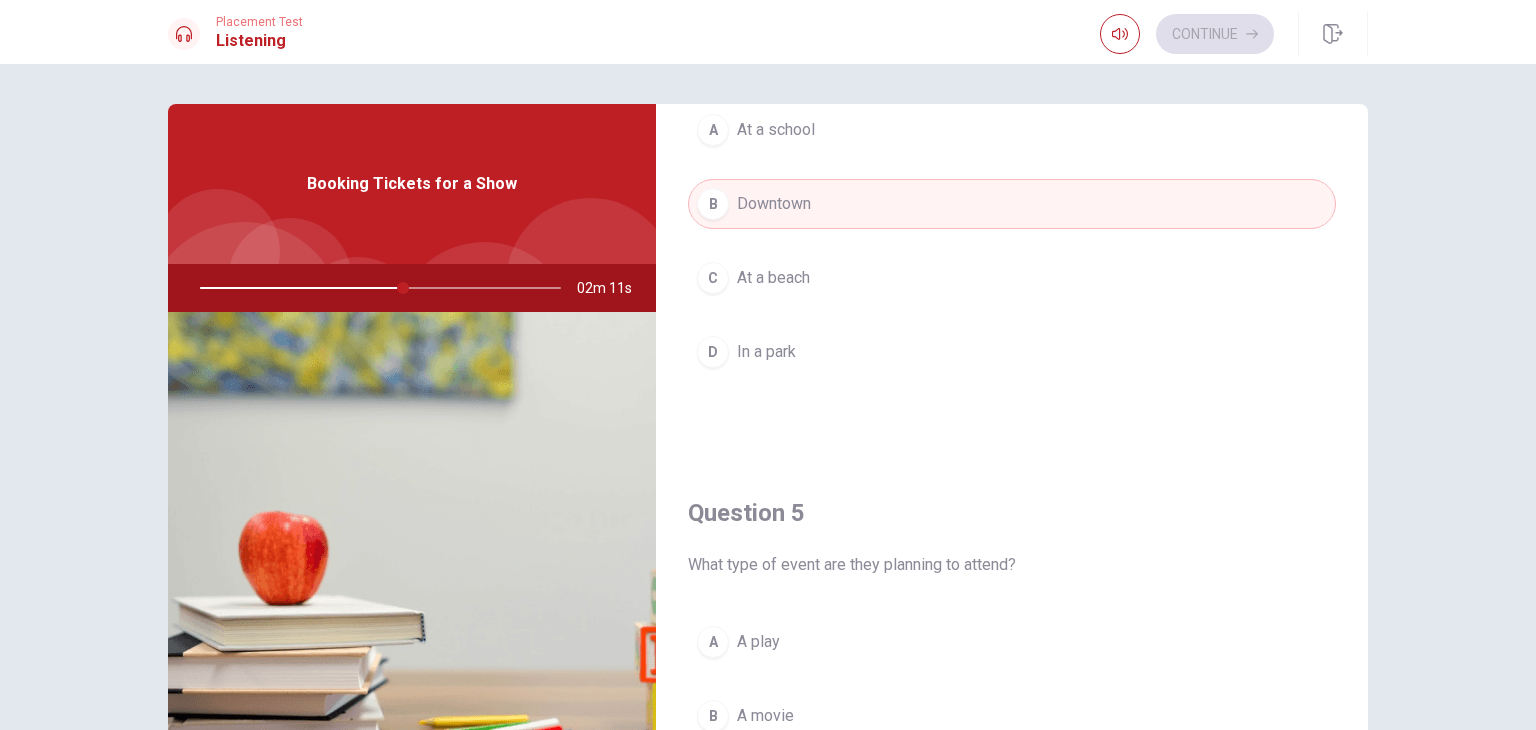 scroll, scrollTop: 1856, scrollLeft: 0, axis: vertical 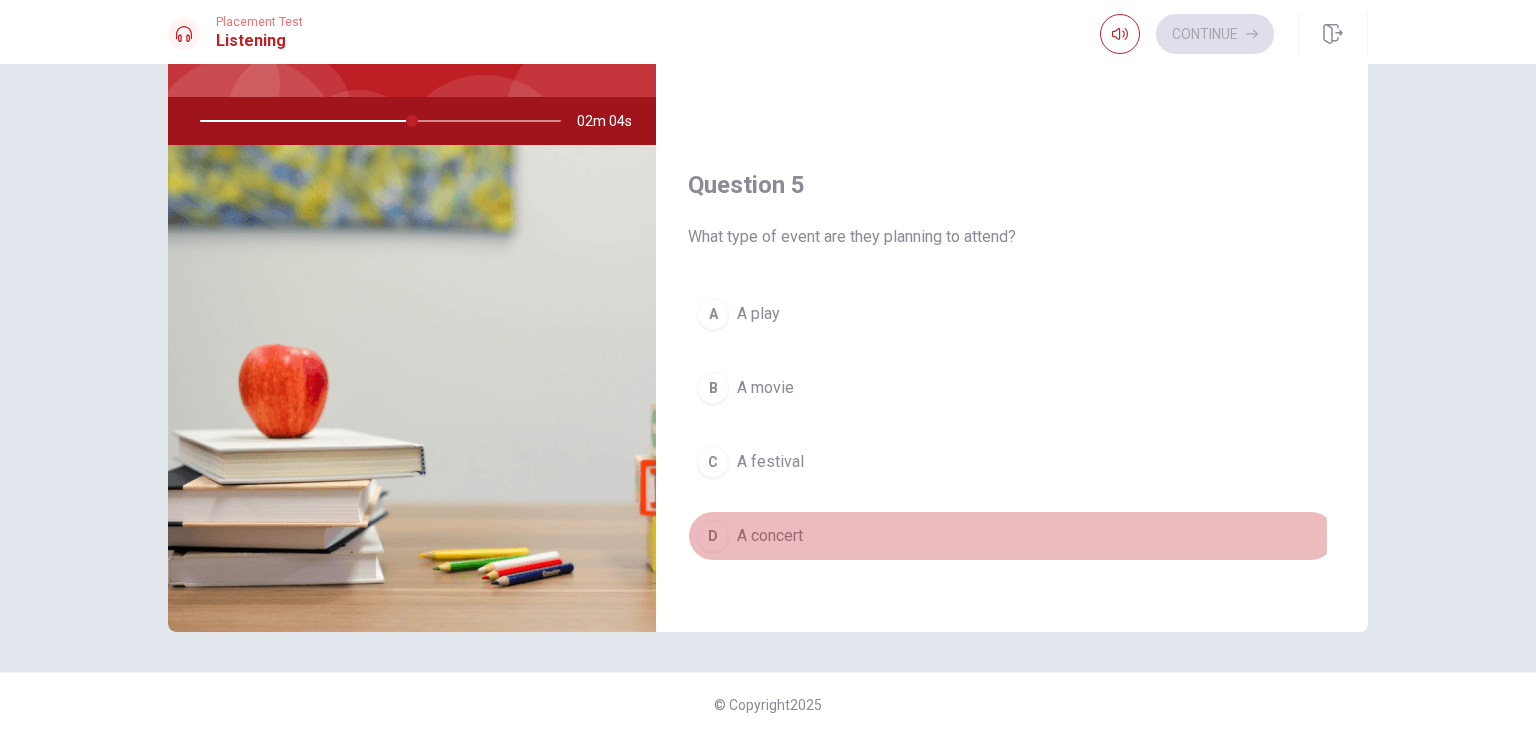 click on "A concert" at bounding box center [770, 536] 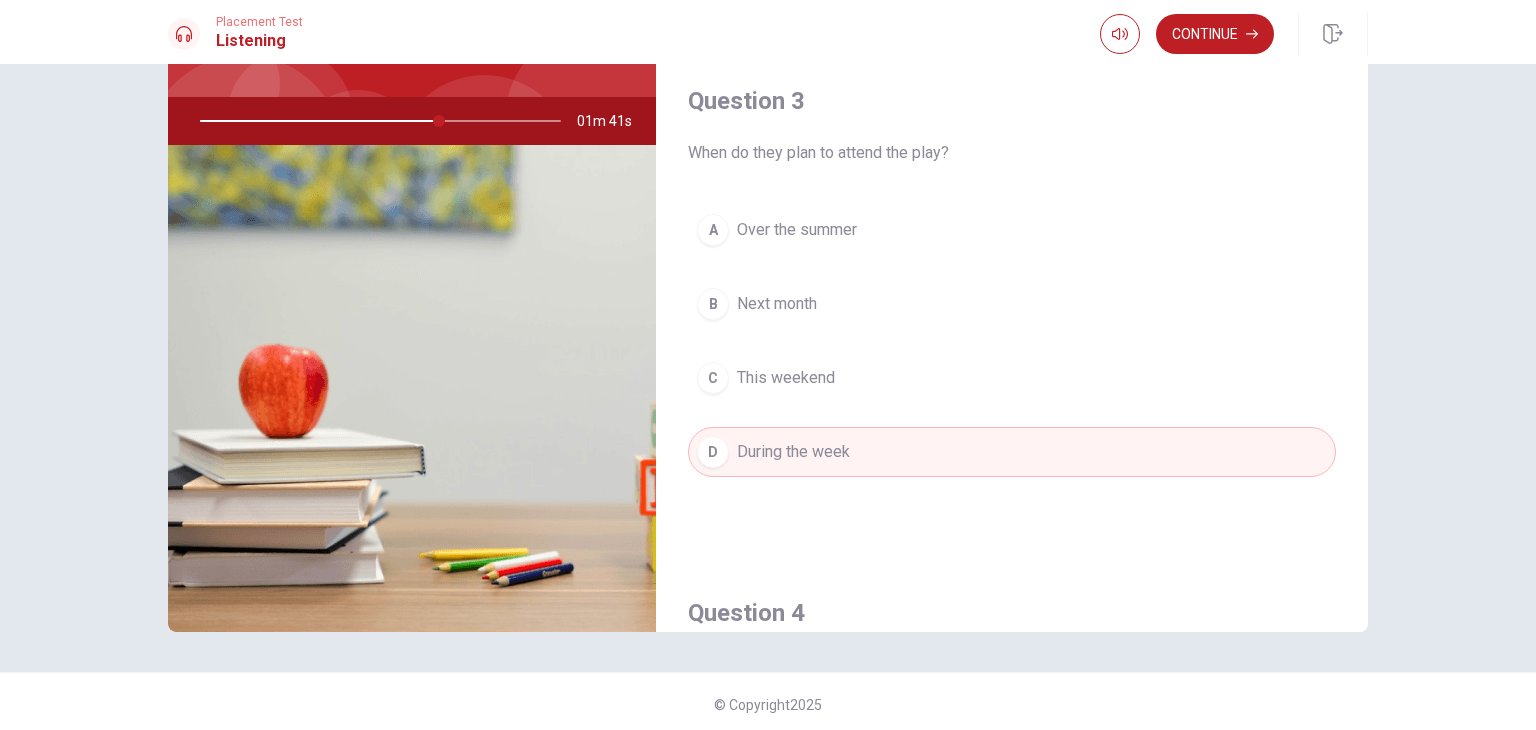 scroll, scrollTop: 888, scrollLeft: 0, axis: vertical 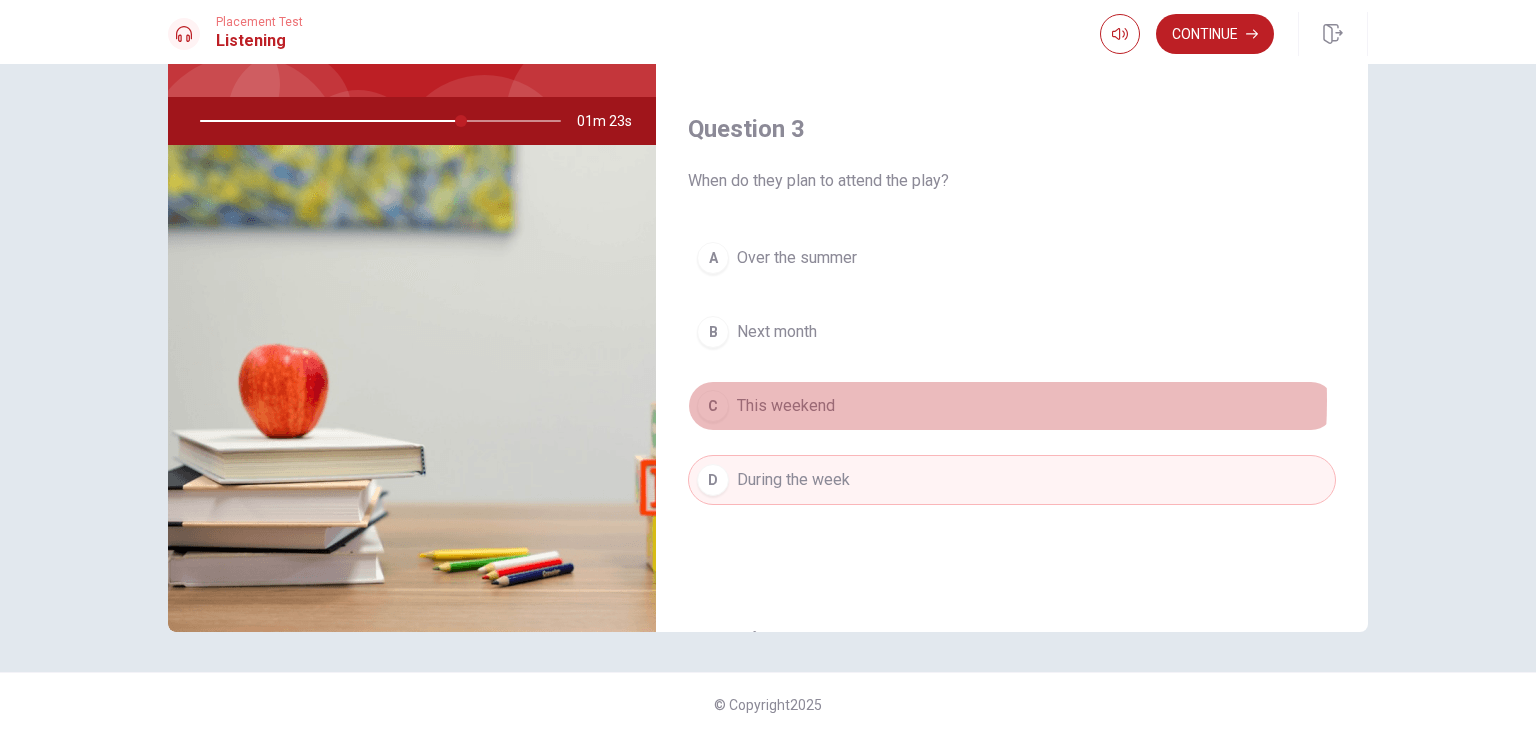 click on "C This weekend" at bounding box center (1012, 406) 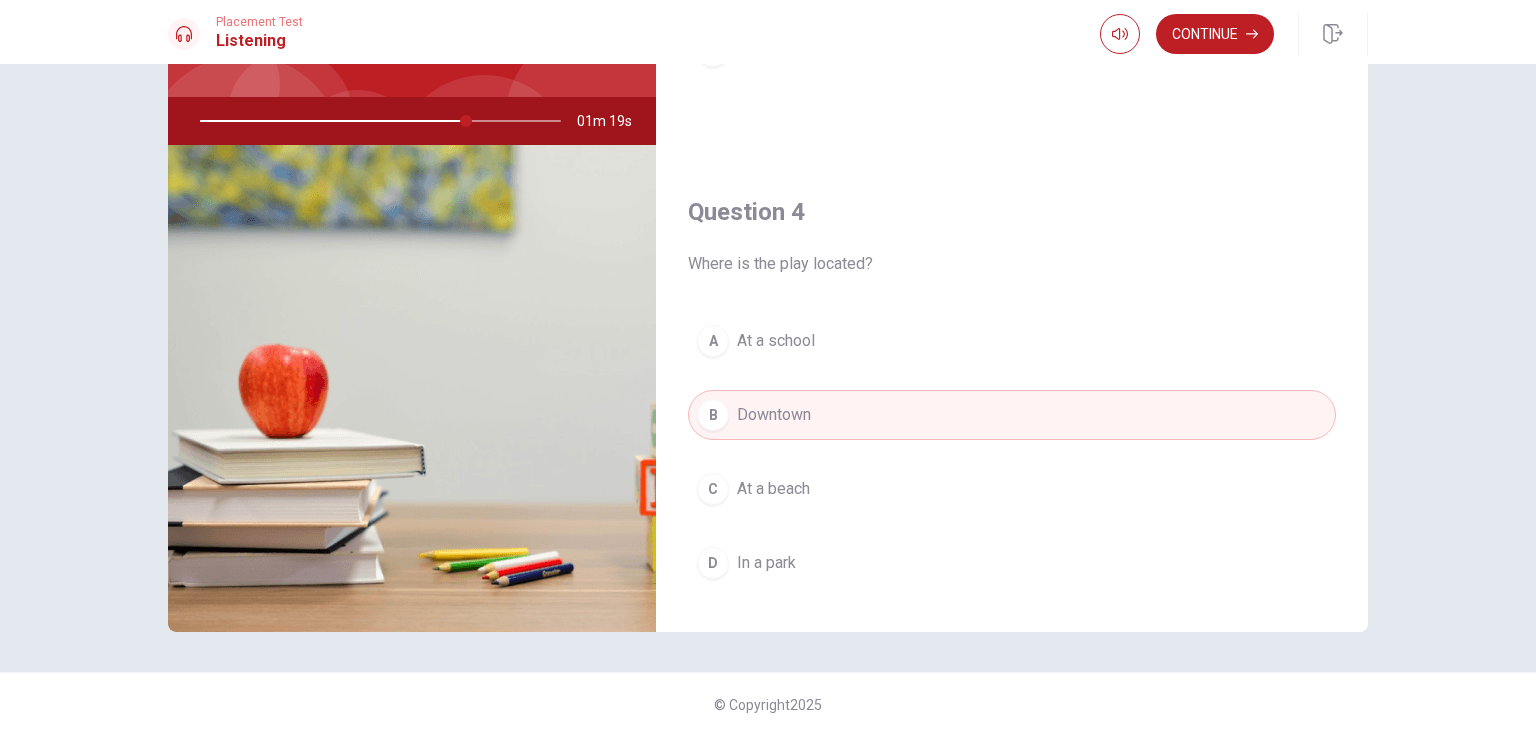 scroll, scrollTop: 1856, scrollLeft: 0, axis: vertical 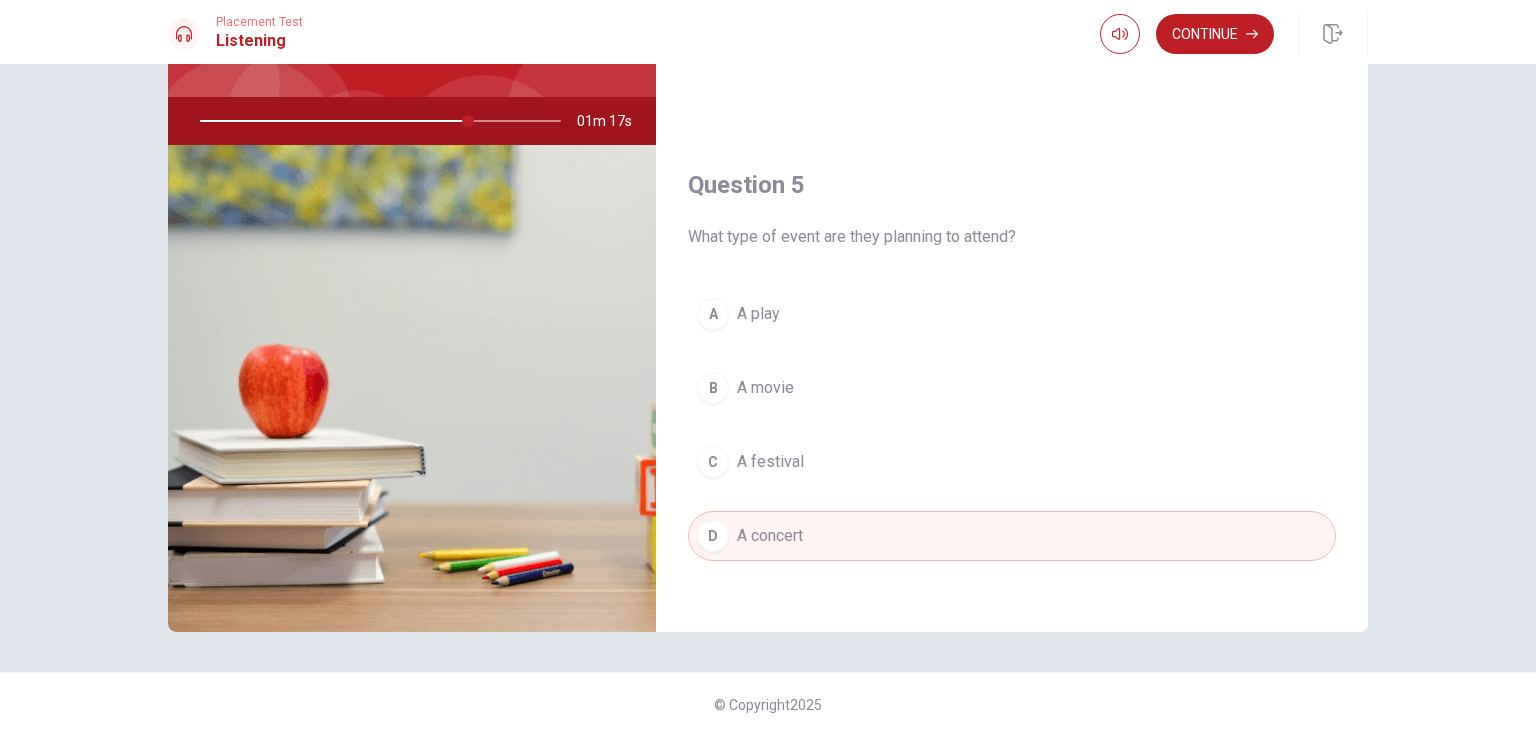 click on "A A play" at bounding box center (1012, 314) 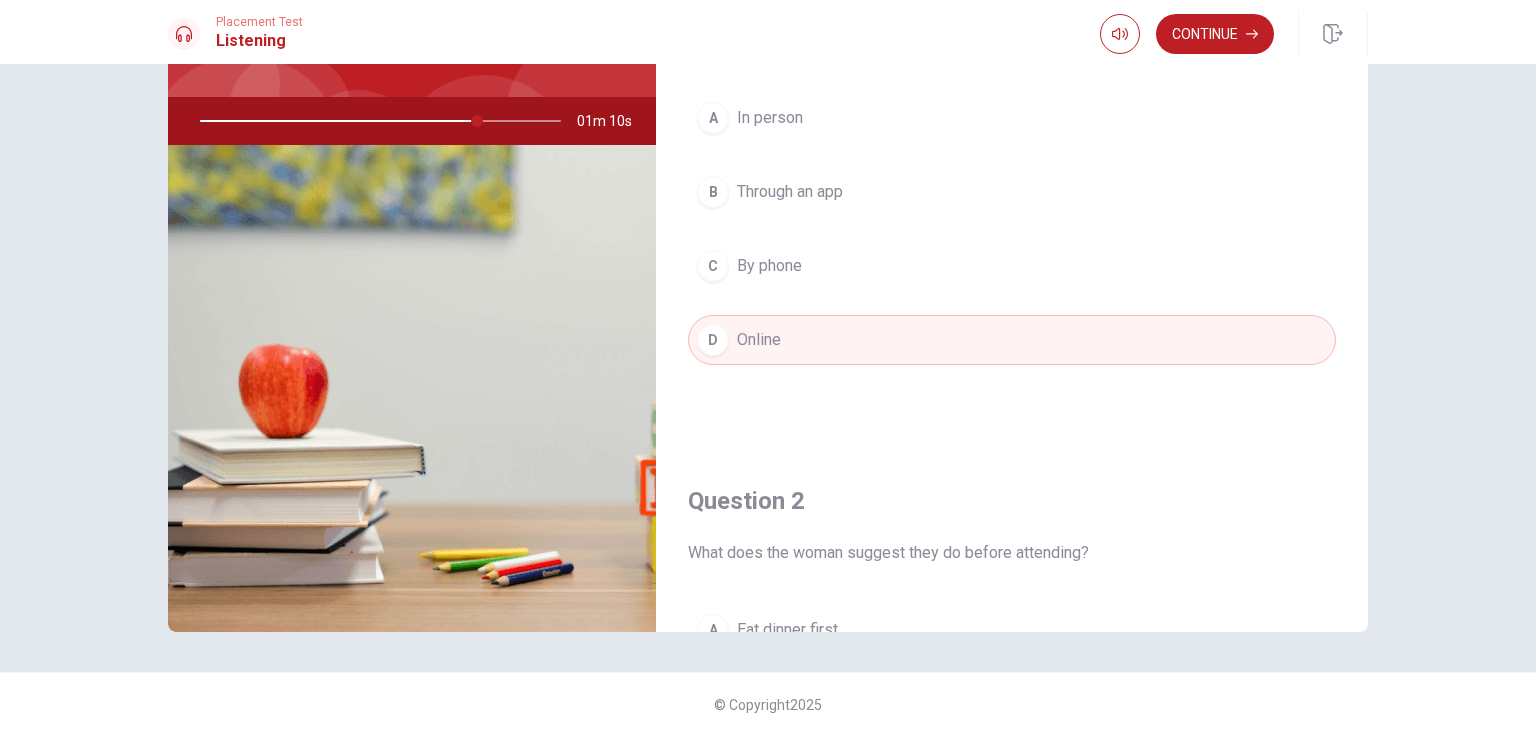 scroll, scrollTop: 0, scrollLeft: 0, axis: both 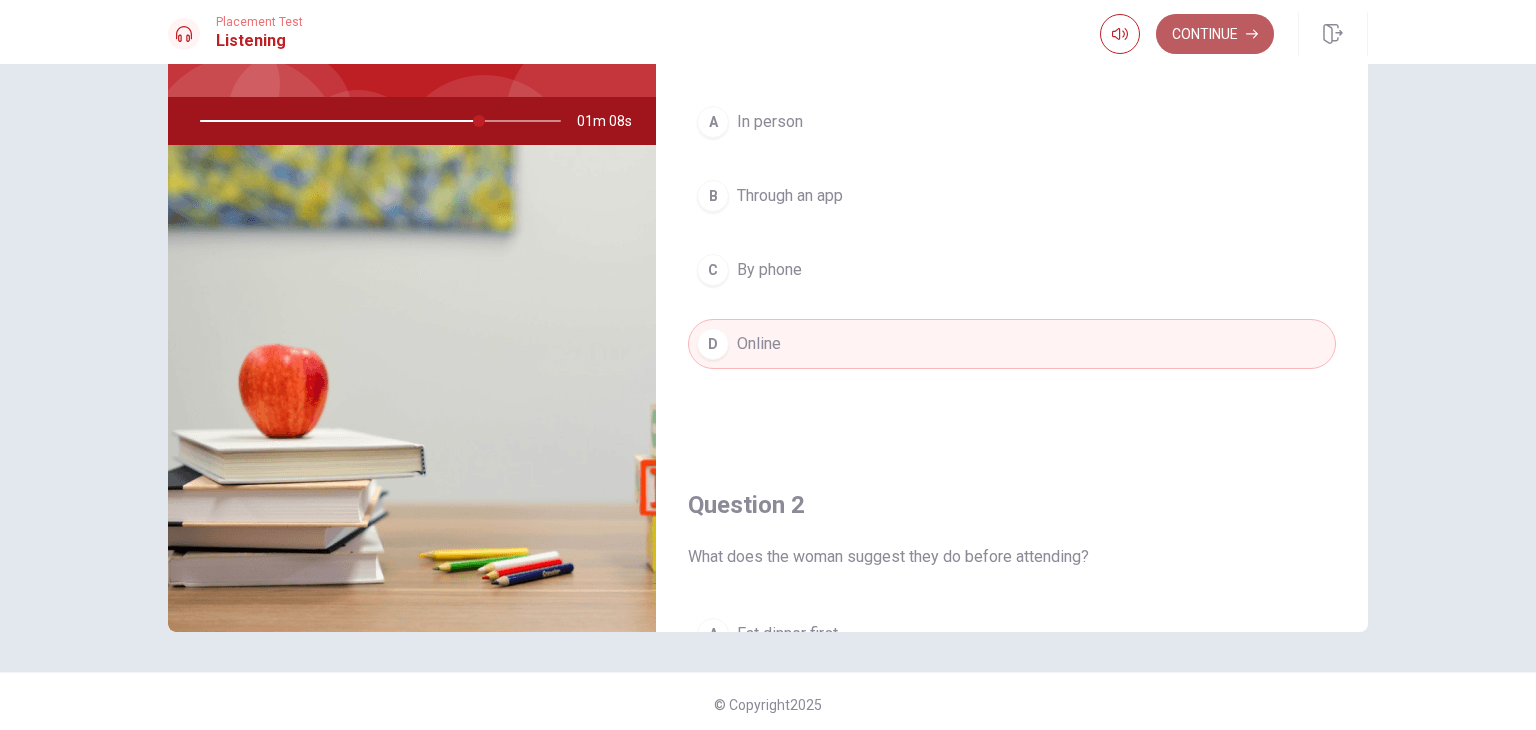 click on "Continue" at bounding box center (1215, 34) 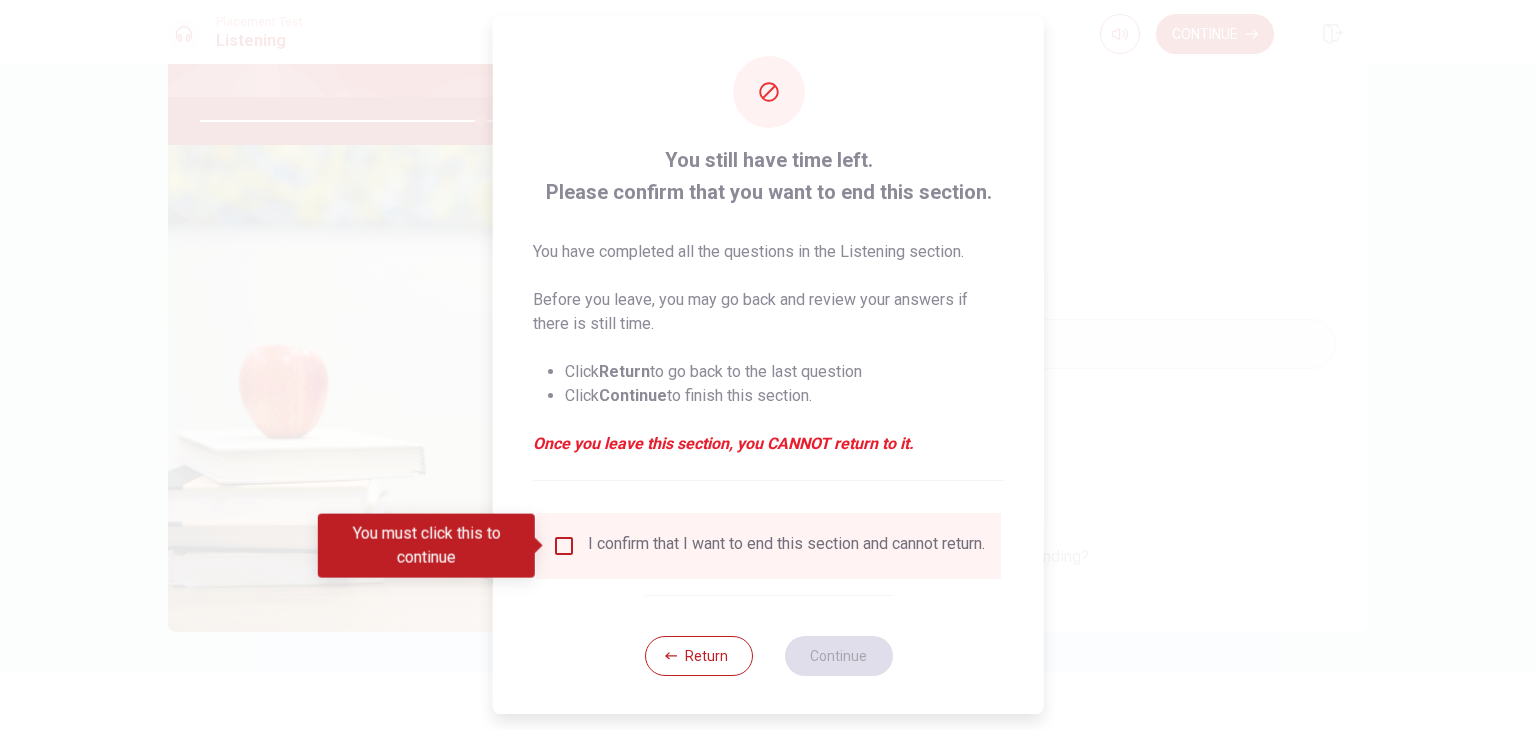 click on "I confirm that I want to end this section and cannot return." at bounding box center (768, 546) 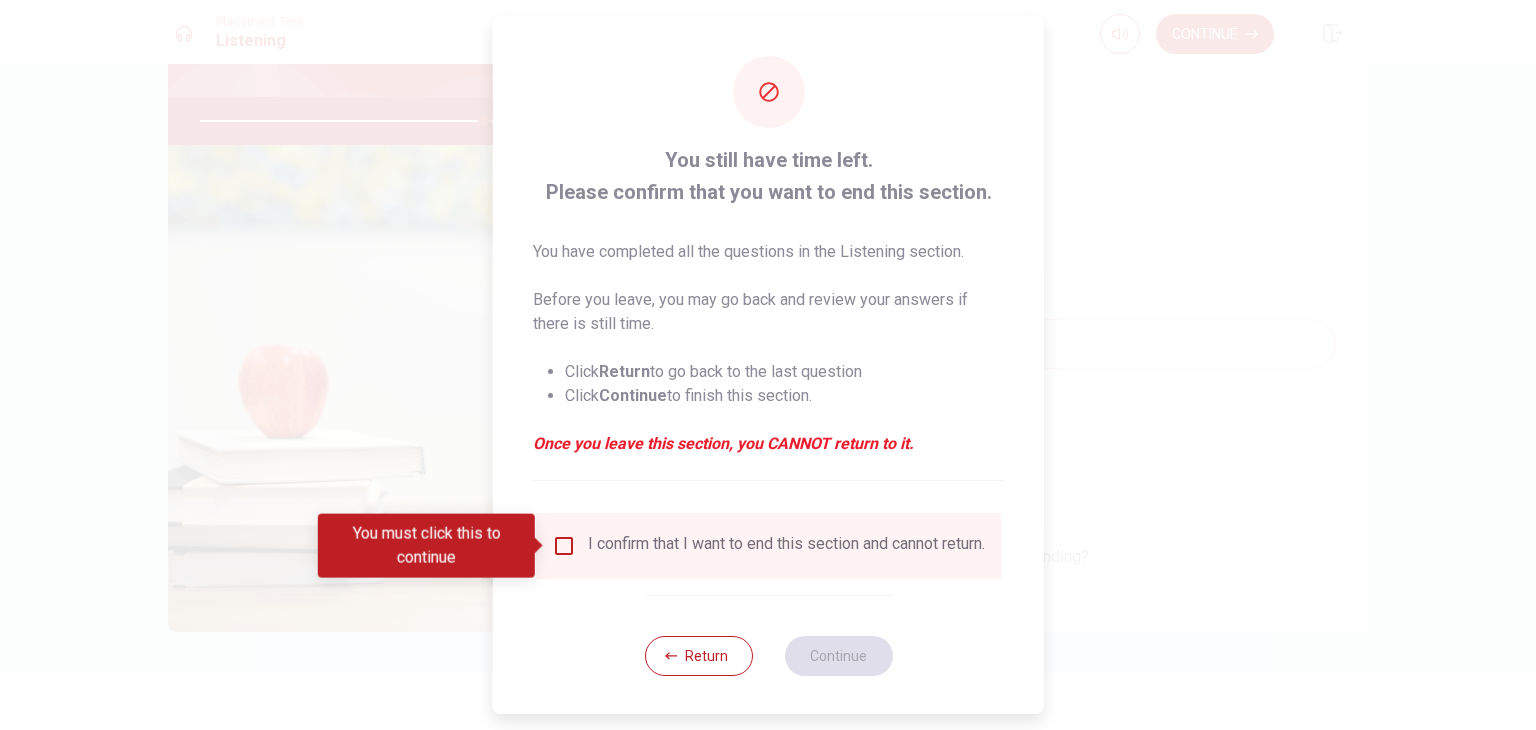 click at bounding box center (564, 546) 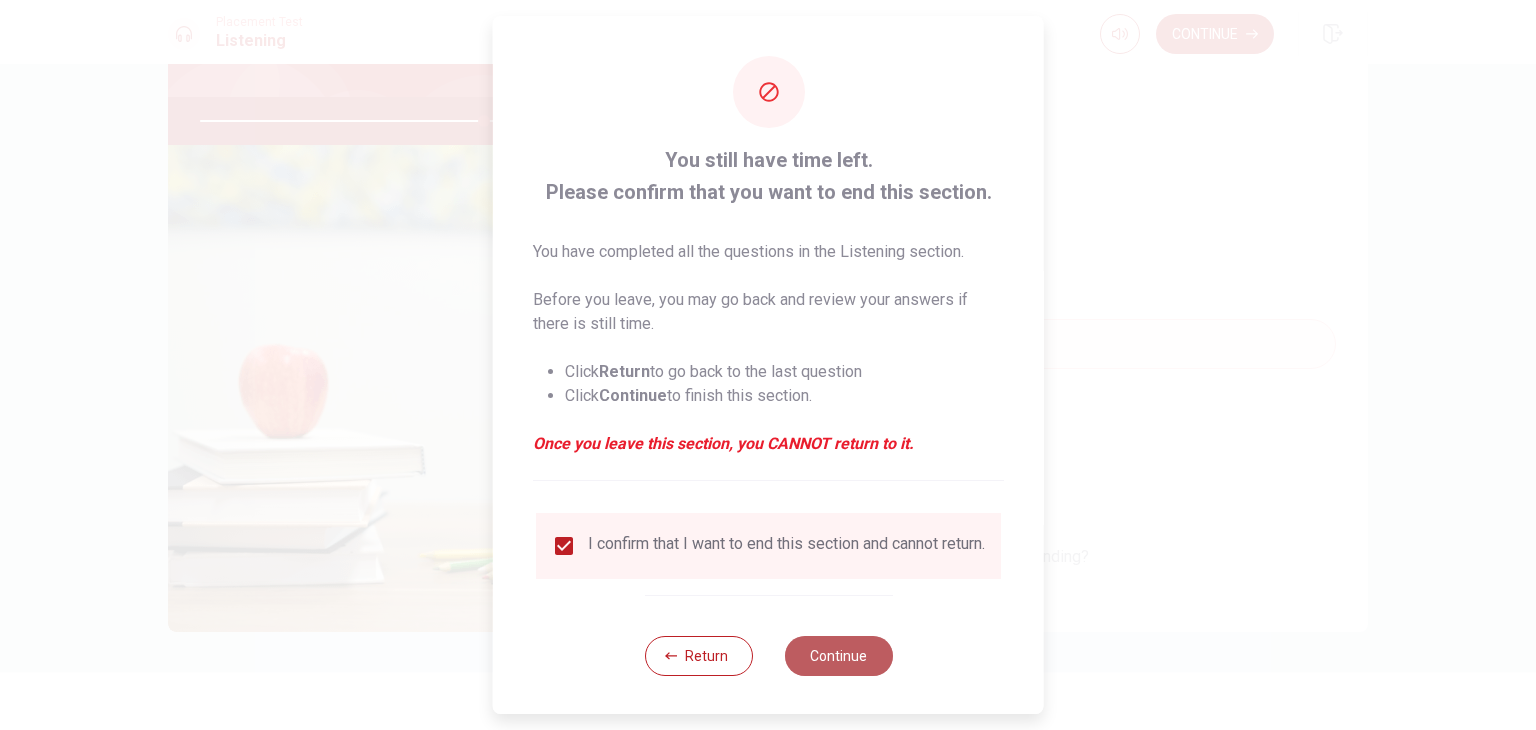 click on "Continue" at bounding box center (838, 656) 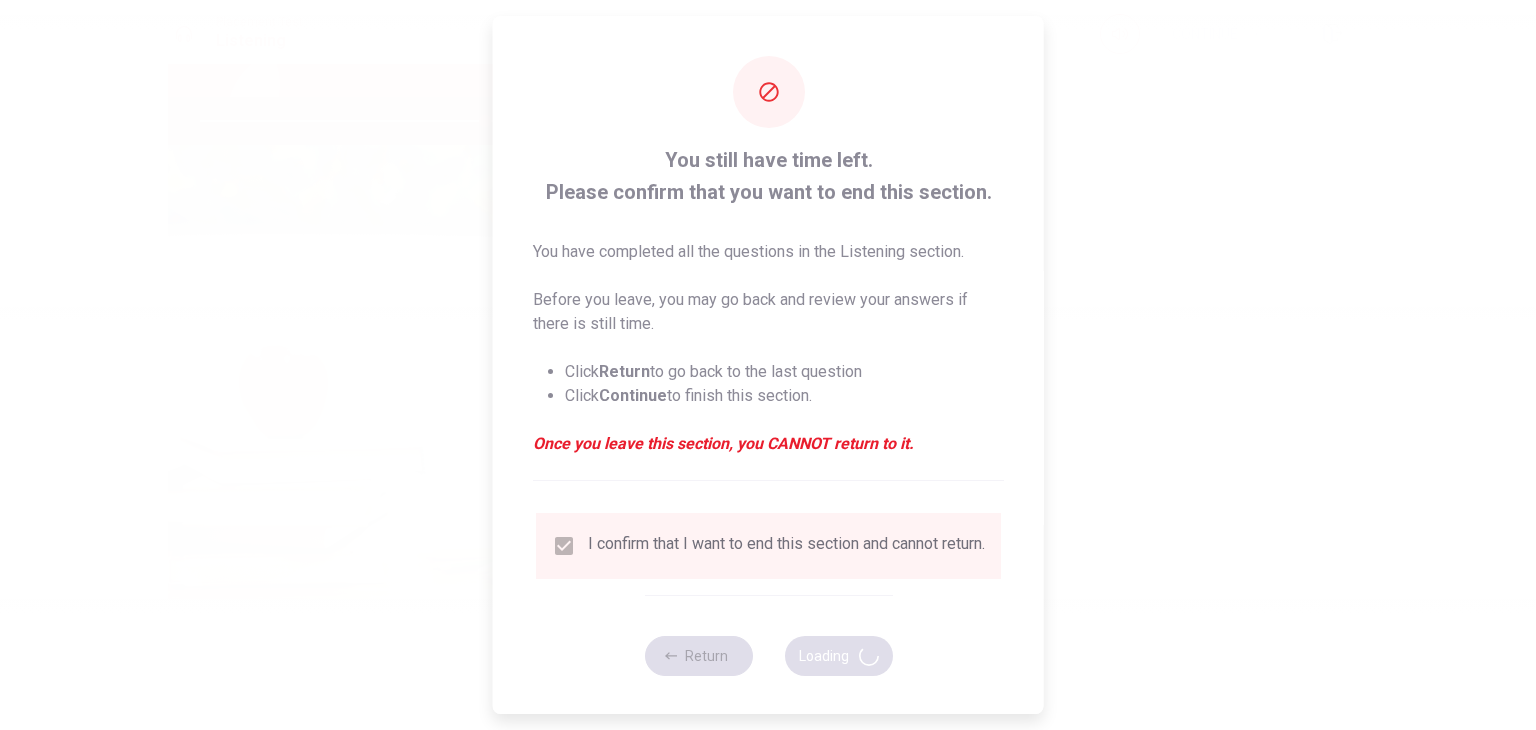 type on "79" 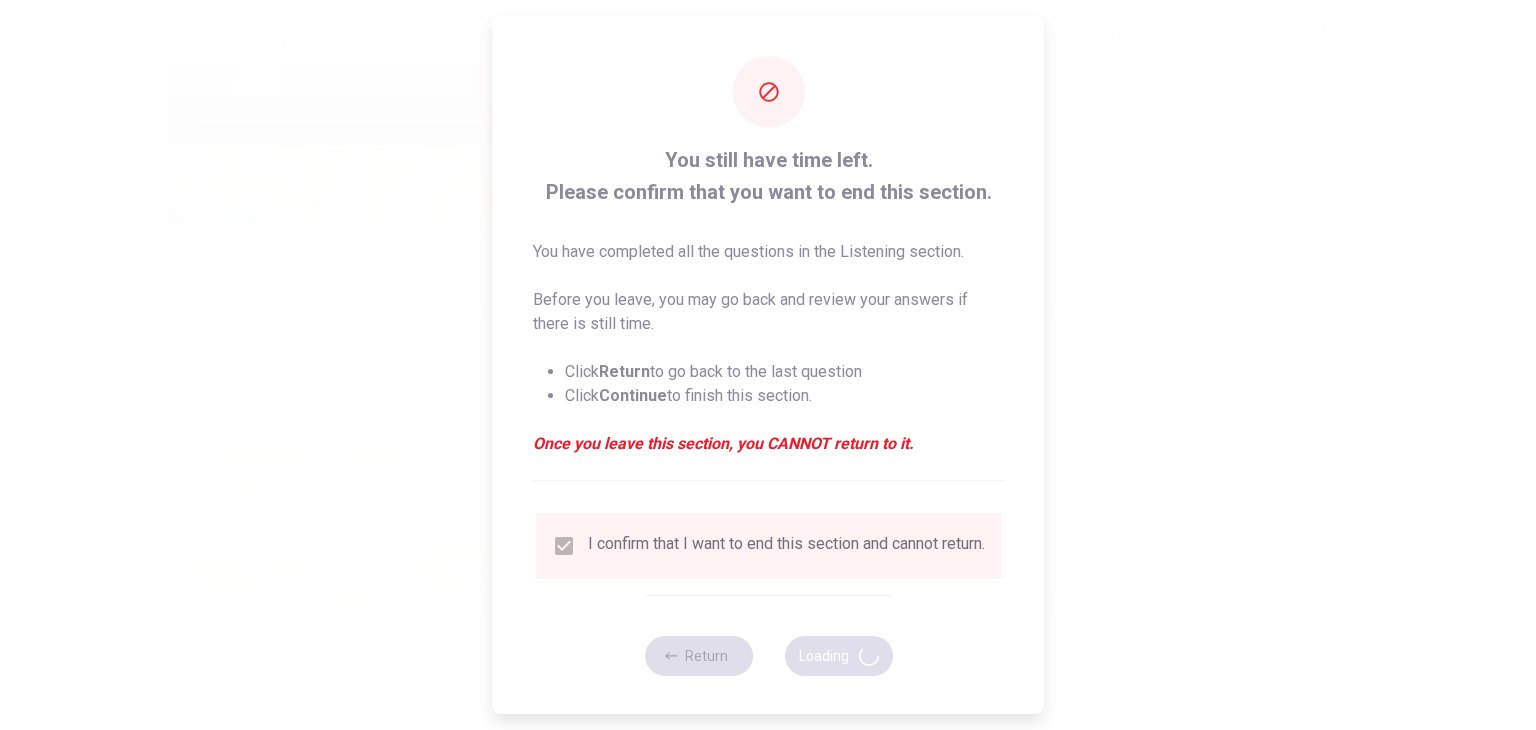 scroll, scrollTop: 0, scrollLeft: 0, axis: both 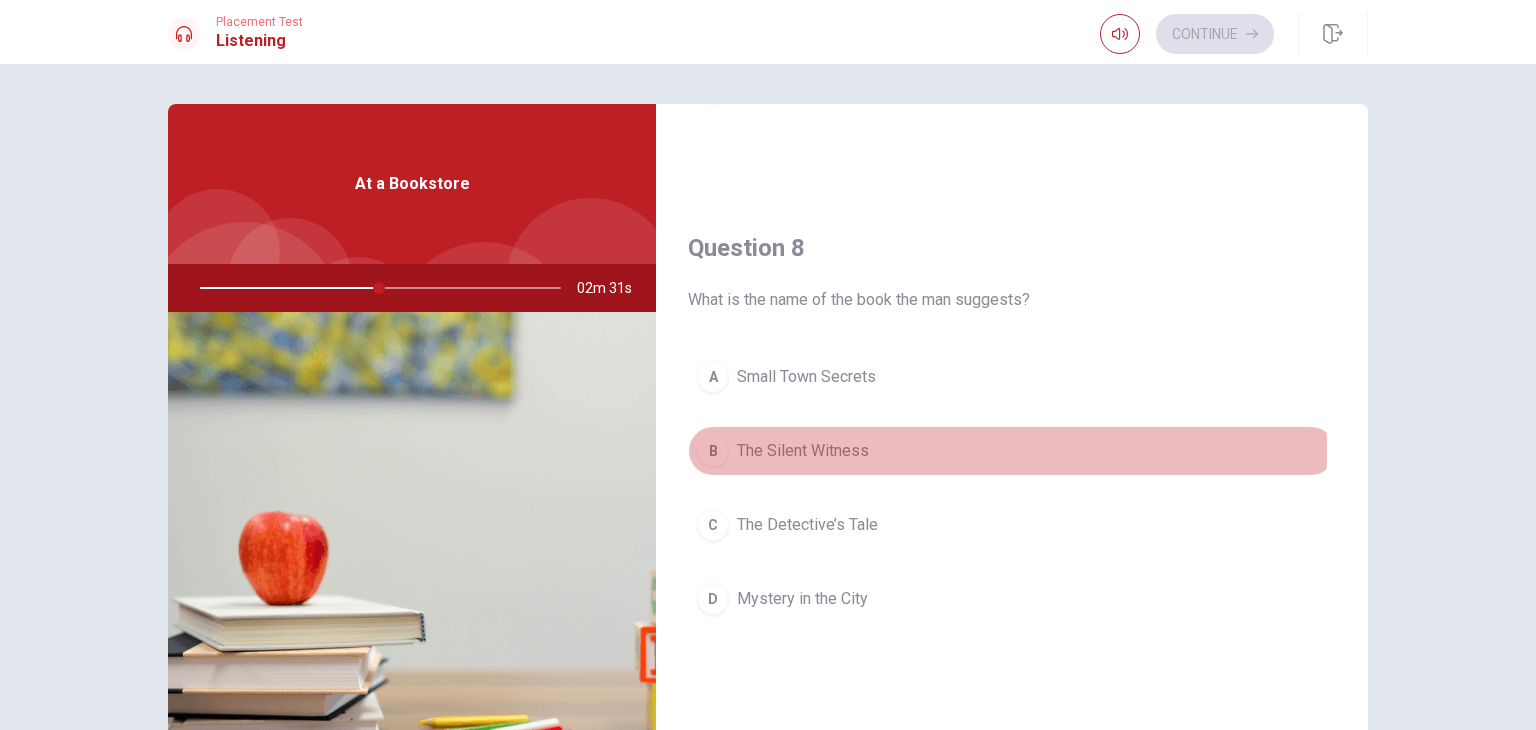 click on "The Silent Witness" at bounding box center [803, 451] 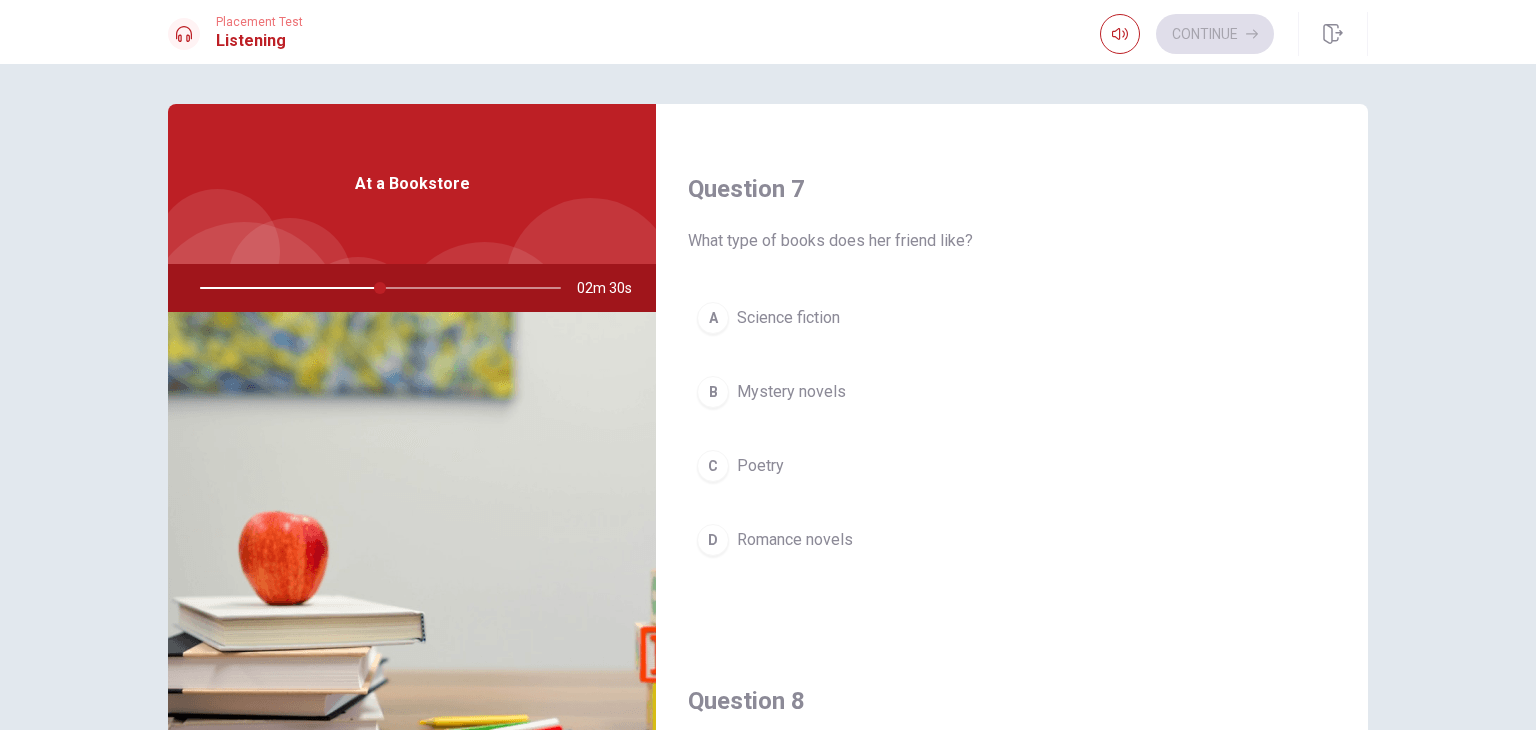 scroll, scrollTop: 479, scrollLeft: 0, axis: vertical 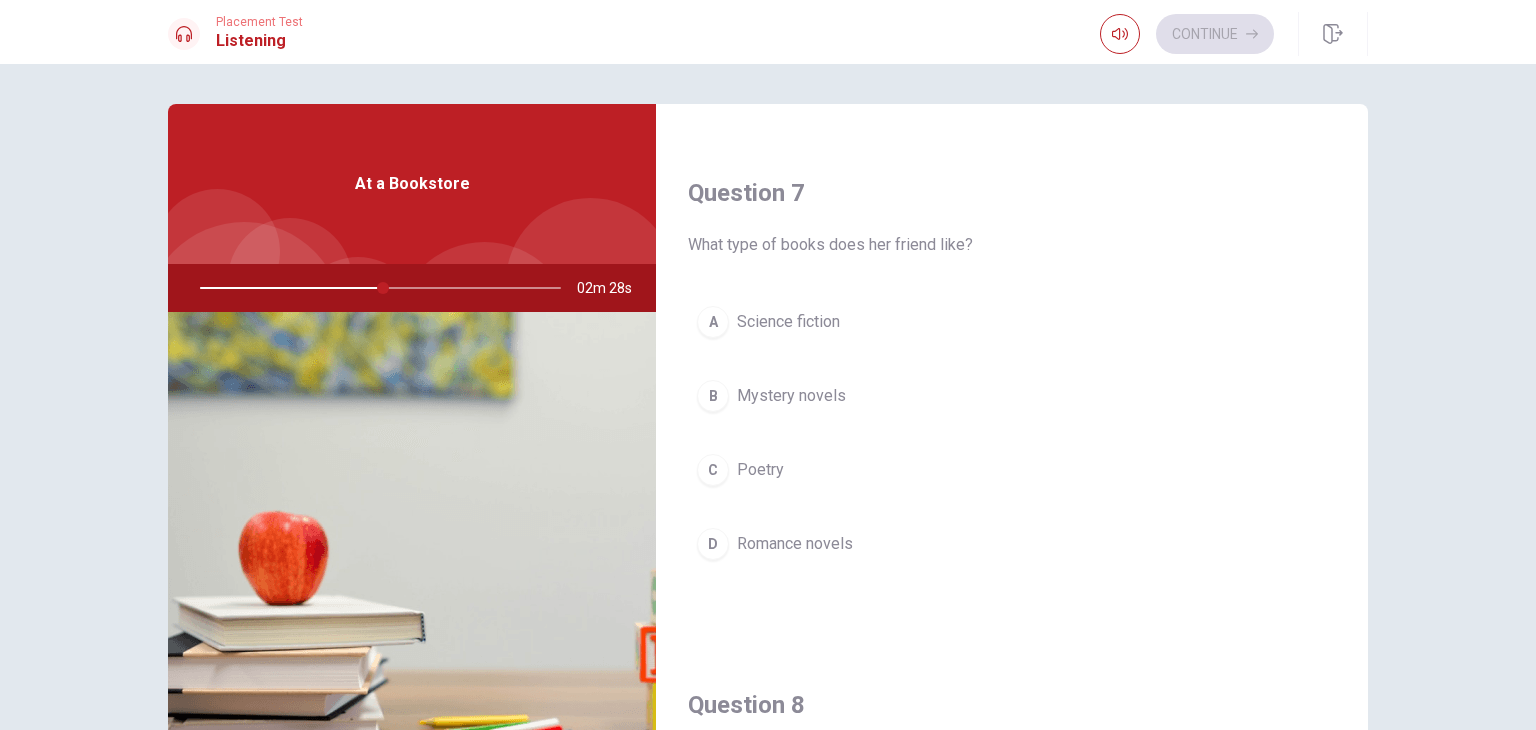 click on "Mystery novels" at bounding box center (791, 396) 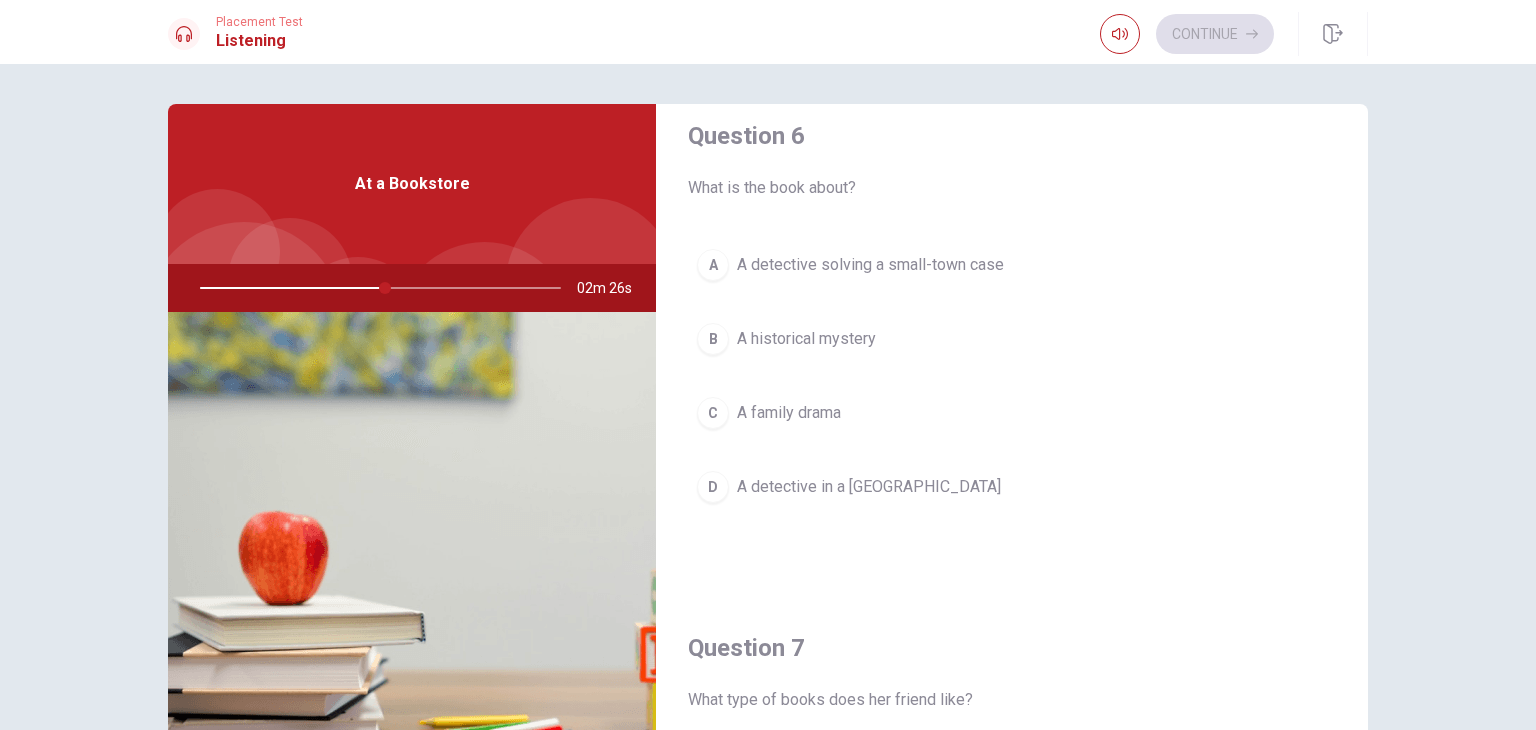 scroll, scrollTop: 22, scrollLeft: 0, axis: vertical 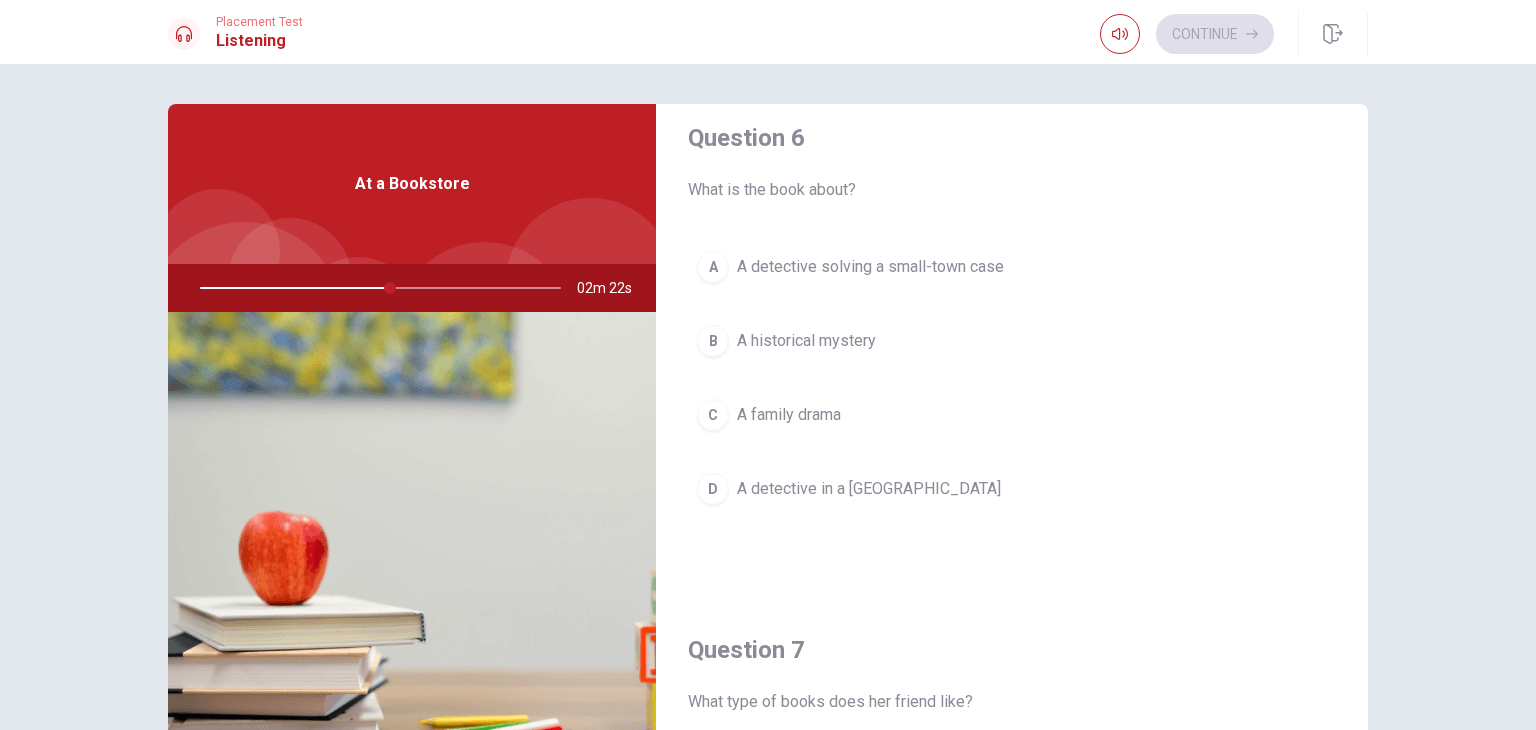 click on "A detective solving a small-town case" at bounding box center [870, 267] 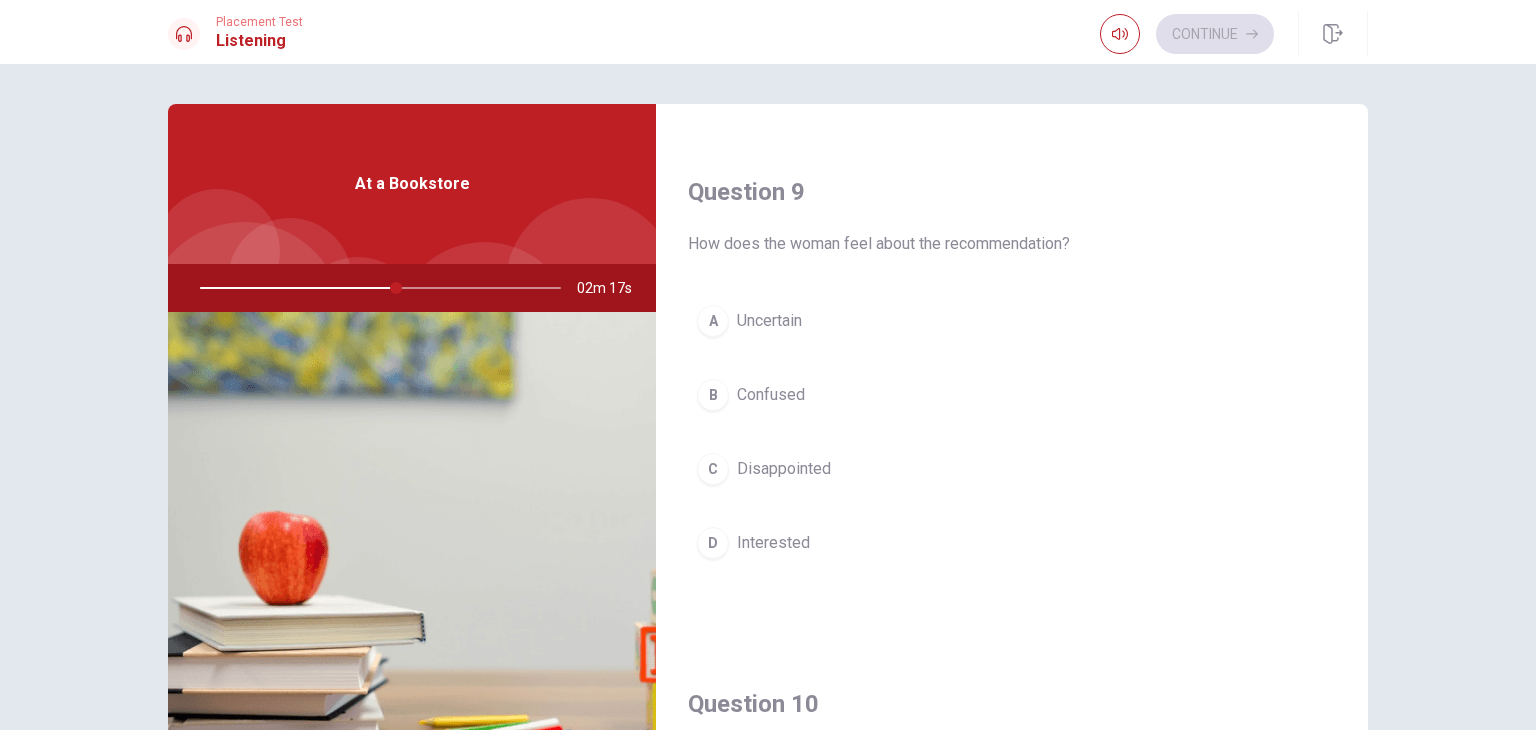 scroll, scrollTop: 1539, scrollLeft: 0, axis: vertical 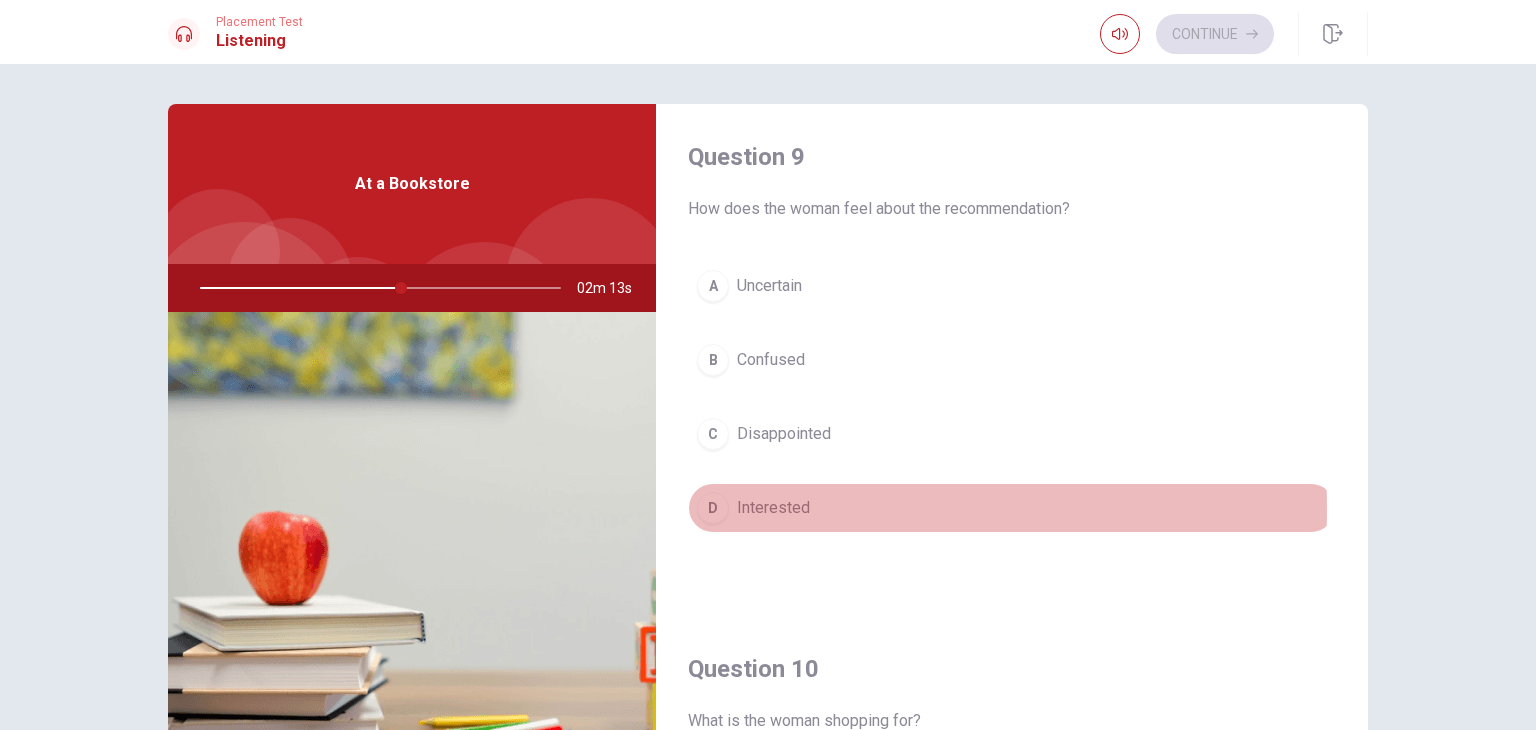 click on "D Interested" at bounding box center (1012, 508) 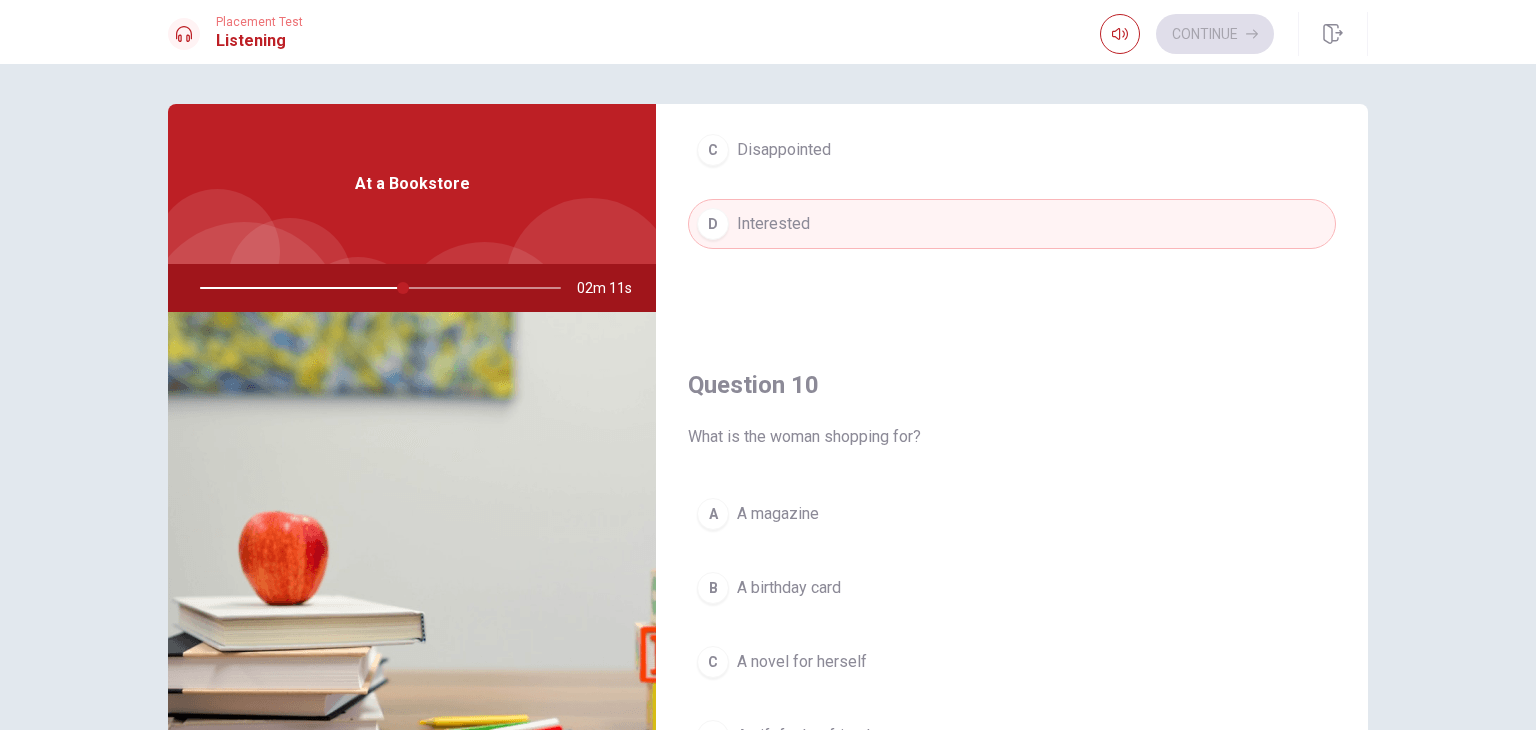 scroll, scrollTop: 1856, scrollLeft: 0, axis: vertical 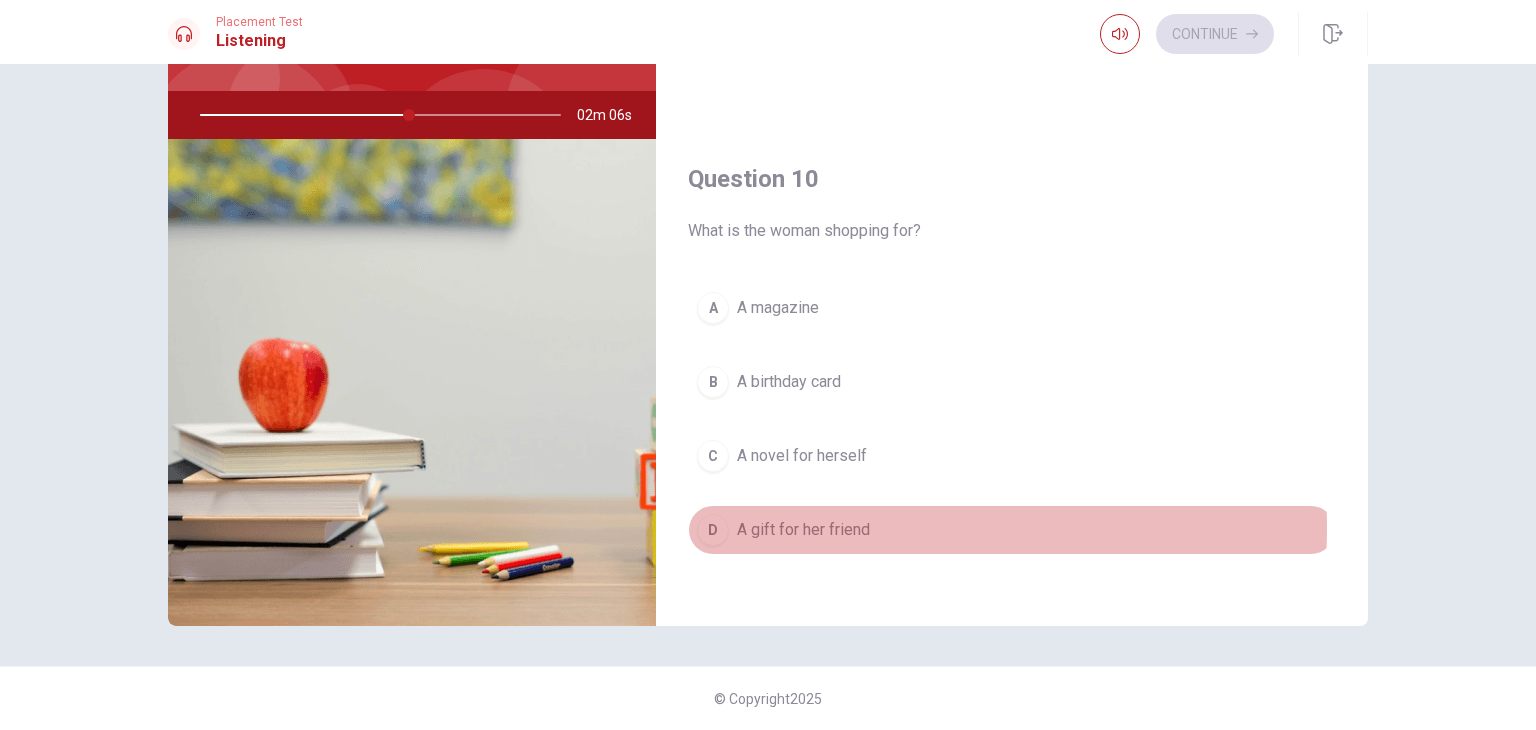 click on "A gift for her friend" at bounding box center [803, 530] 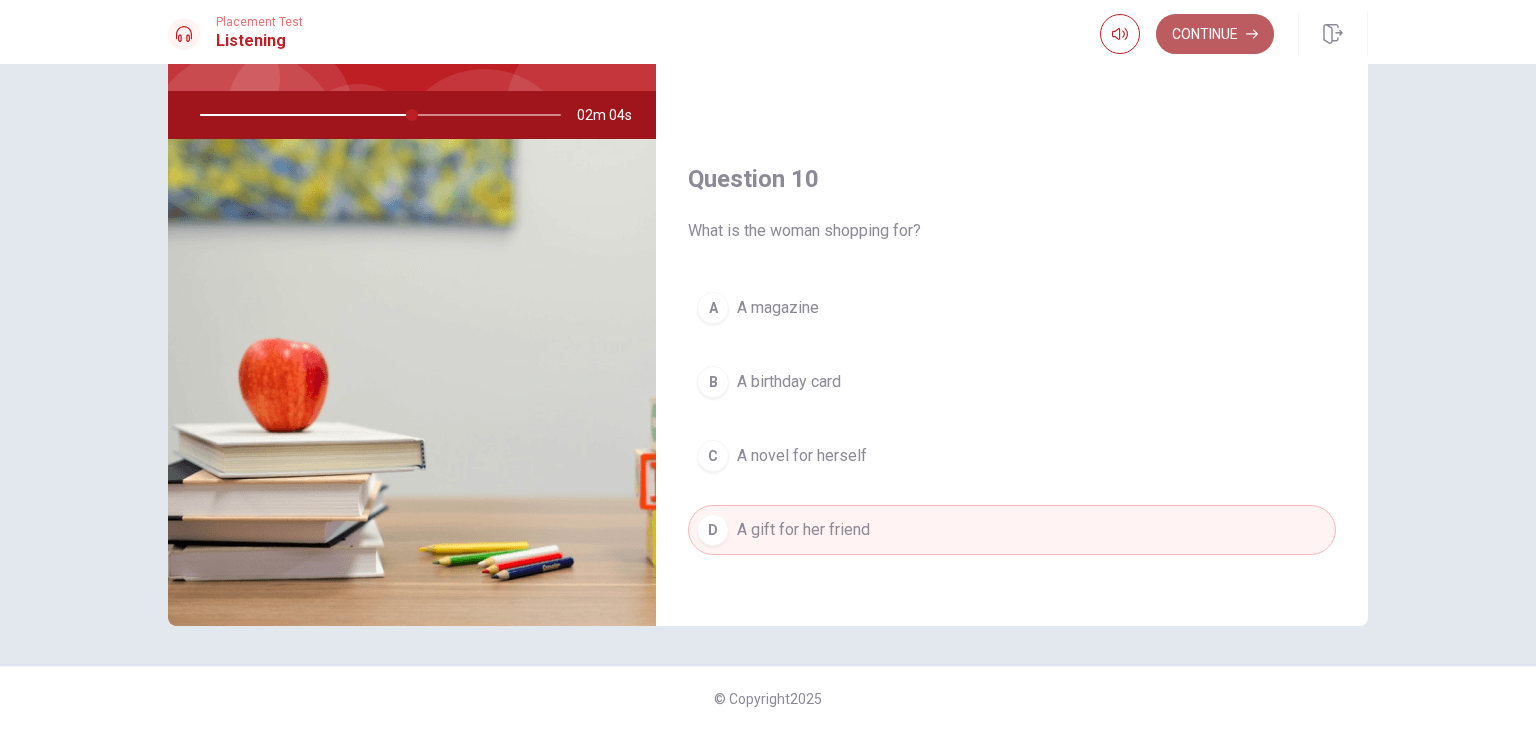 click on "Continue" at bounding box center [1215, 34] 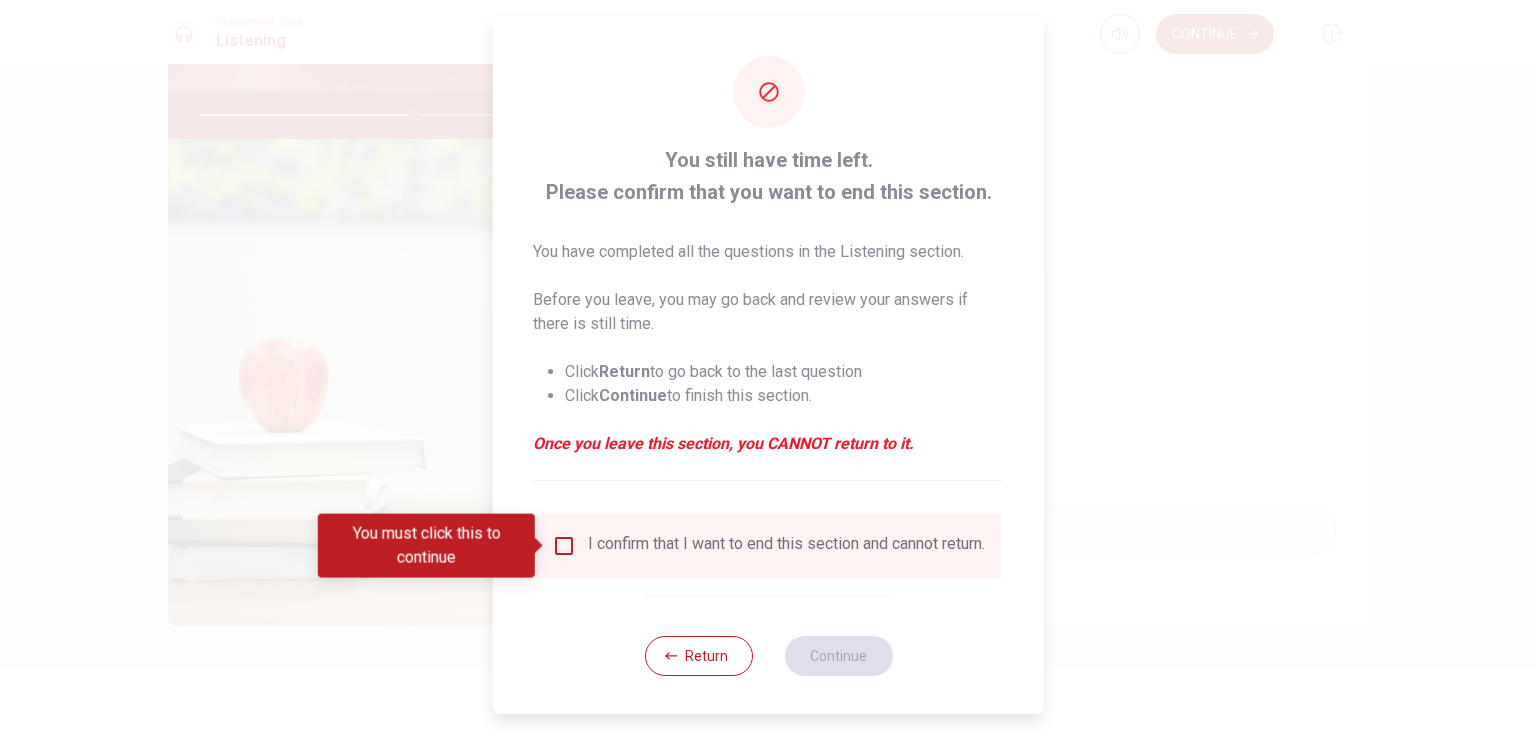 click at bounding box center (564, 546) 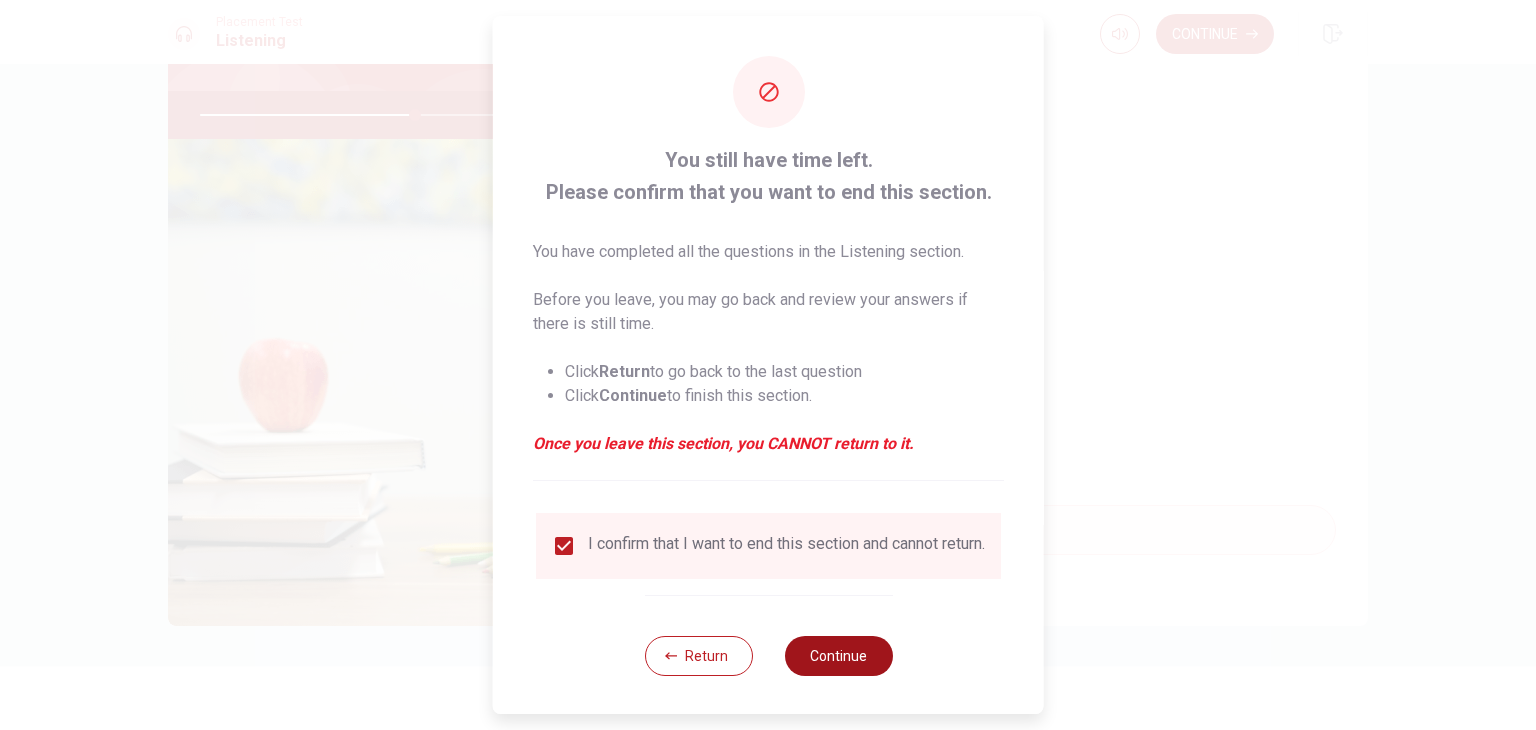 click on "Continue" at bounding box center (838, 656) 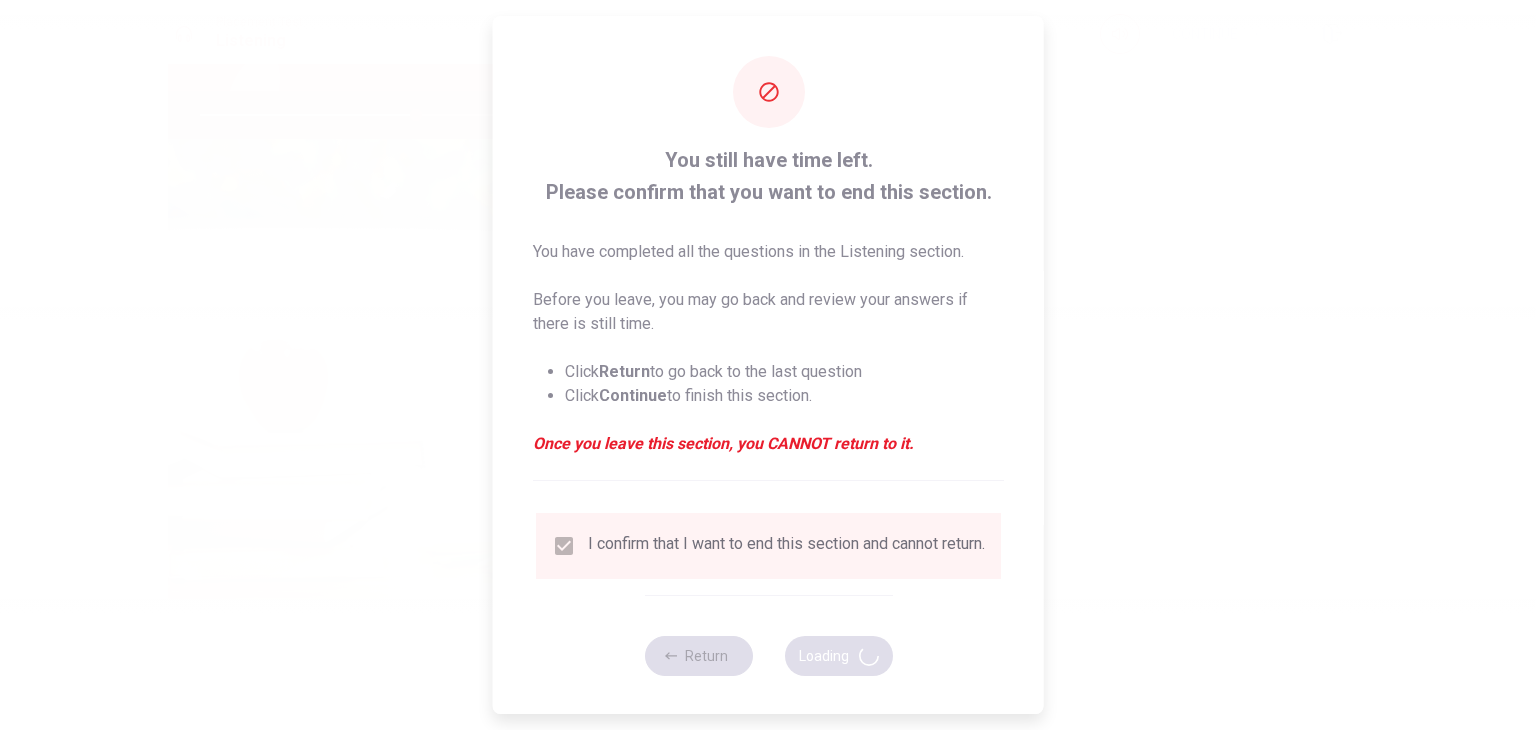 type on "60" 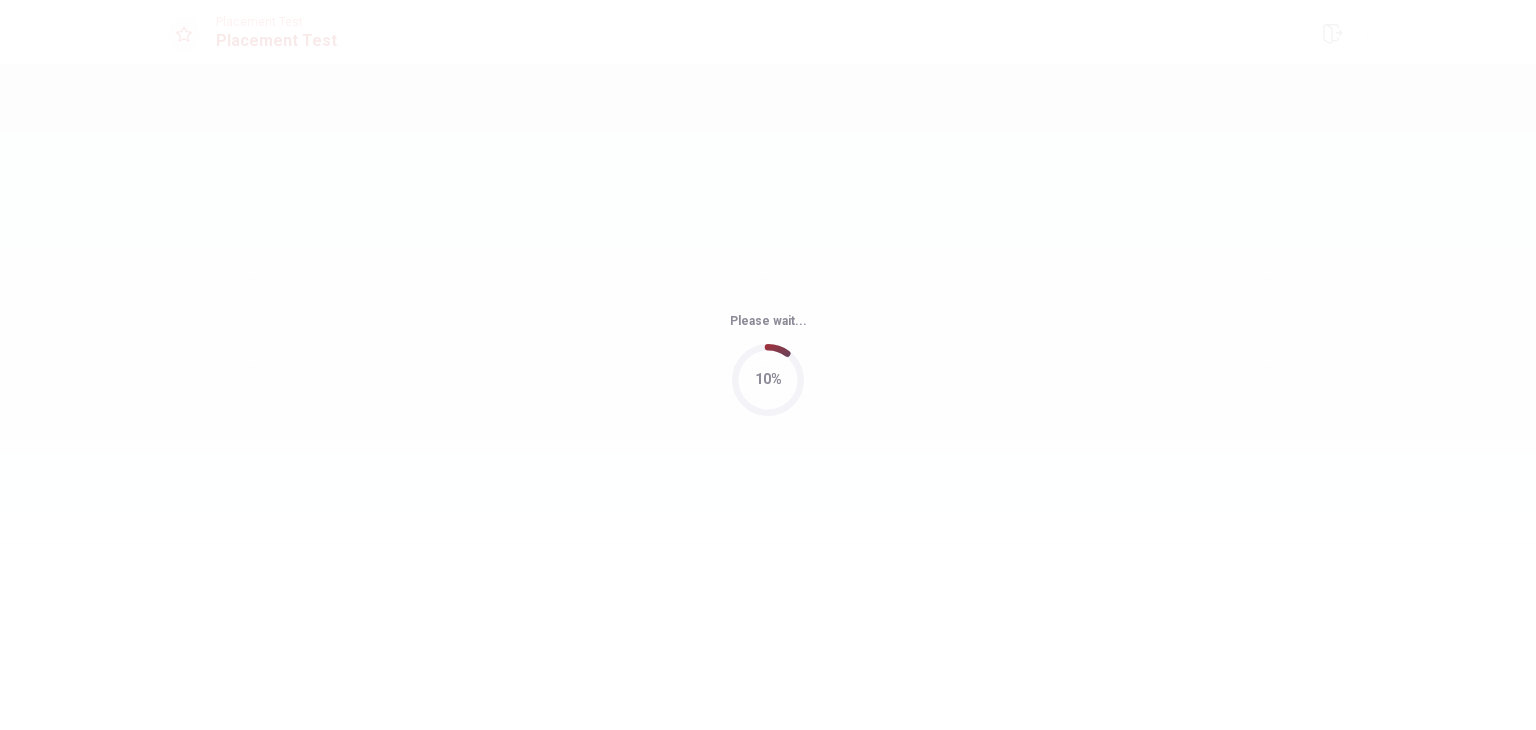 scroll, scrollTop: 0, scrollLeft: 0, axis: both 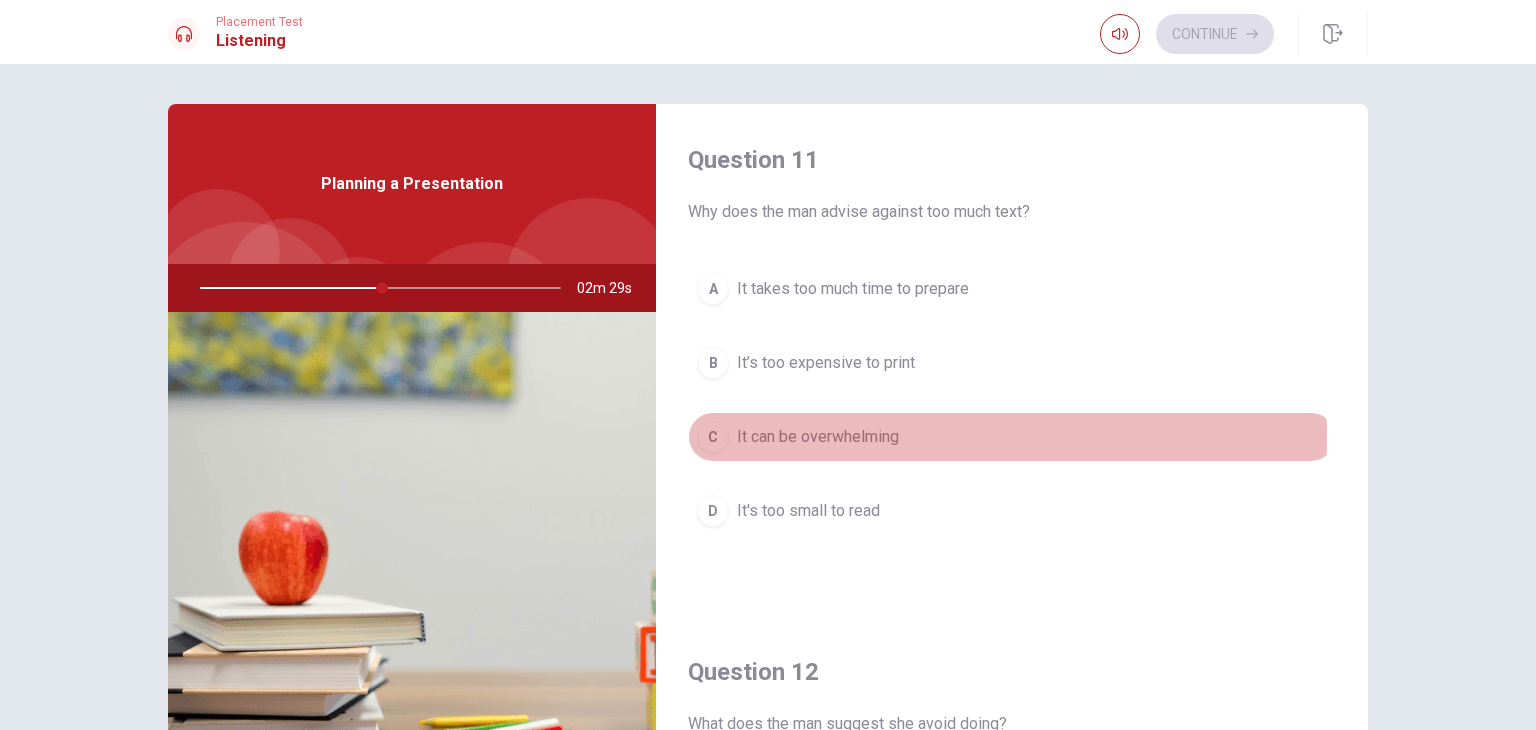 click on "It can be overwhelming" at bounding box center (818, 437) 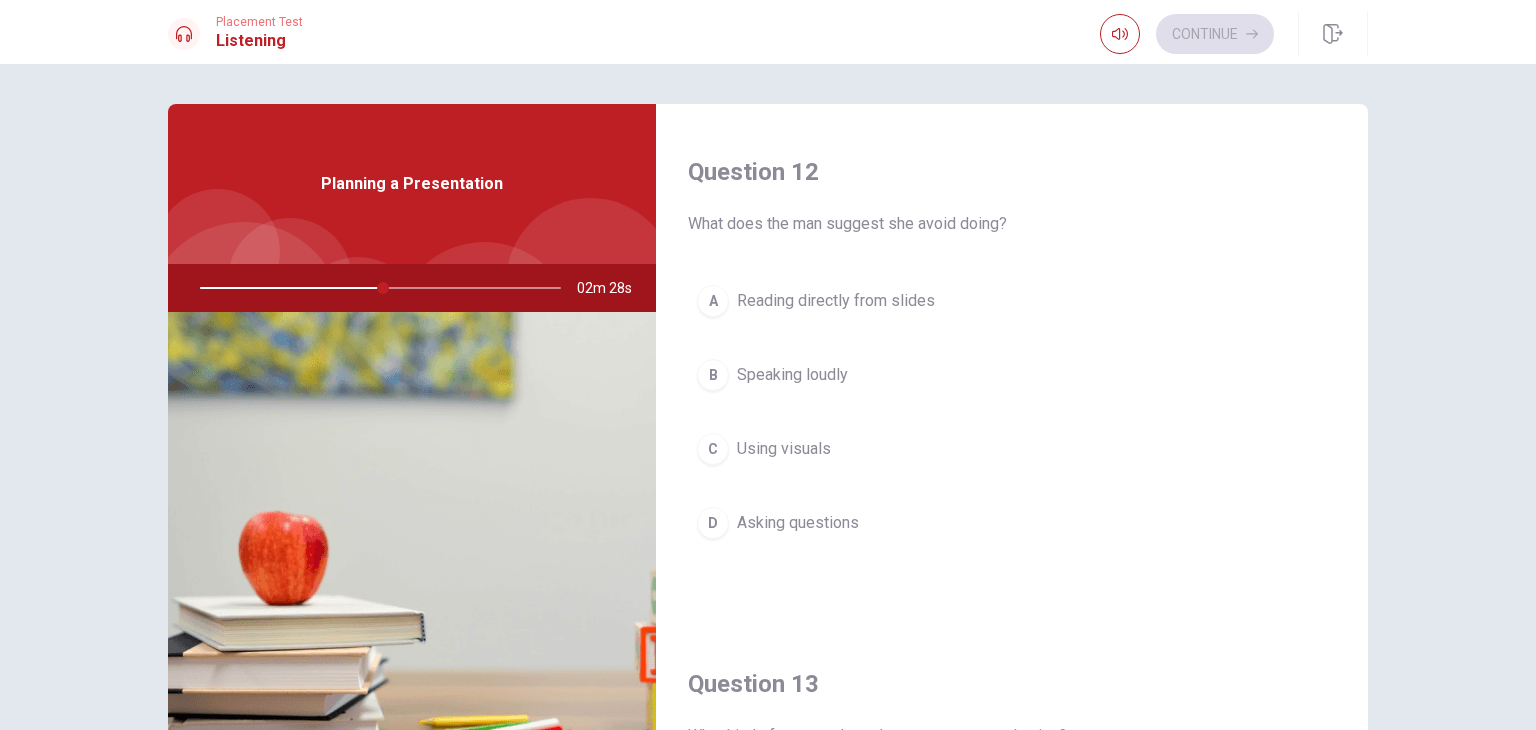 scroll, scrollTop: 500, scrollLeft: 0, axis: vertical 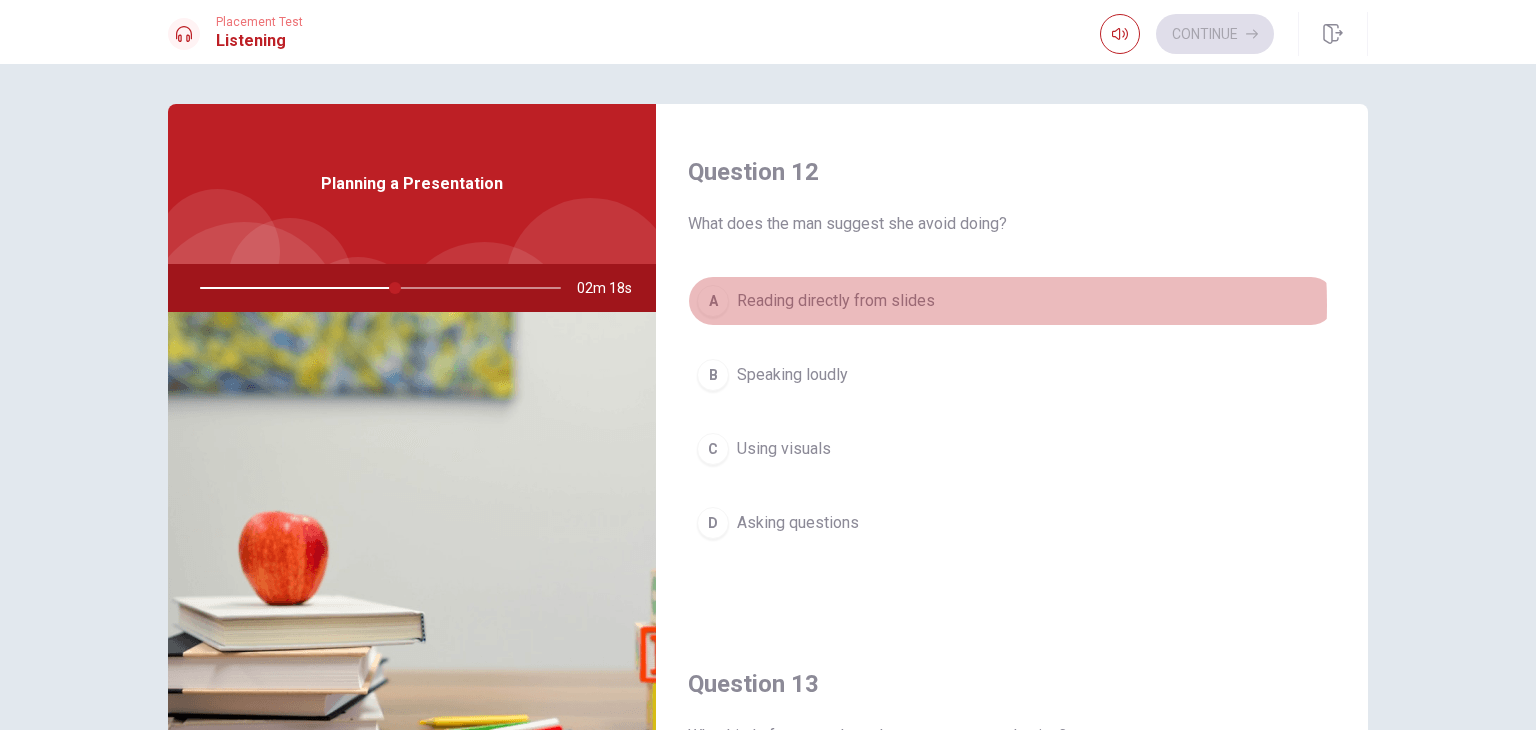 click on "Reading directly from slides" at bounding box center [836, 301] 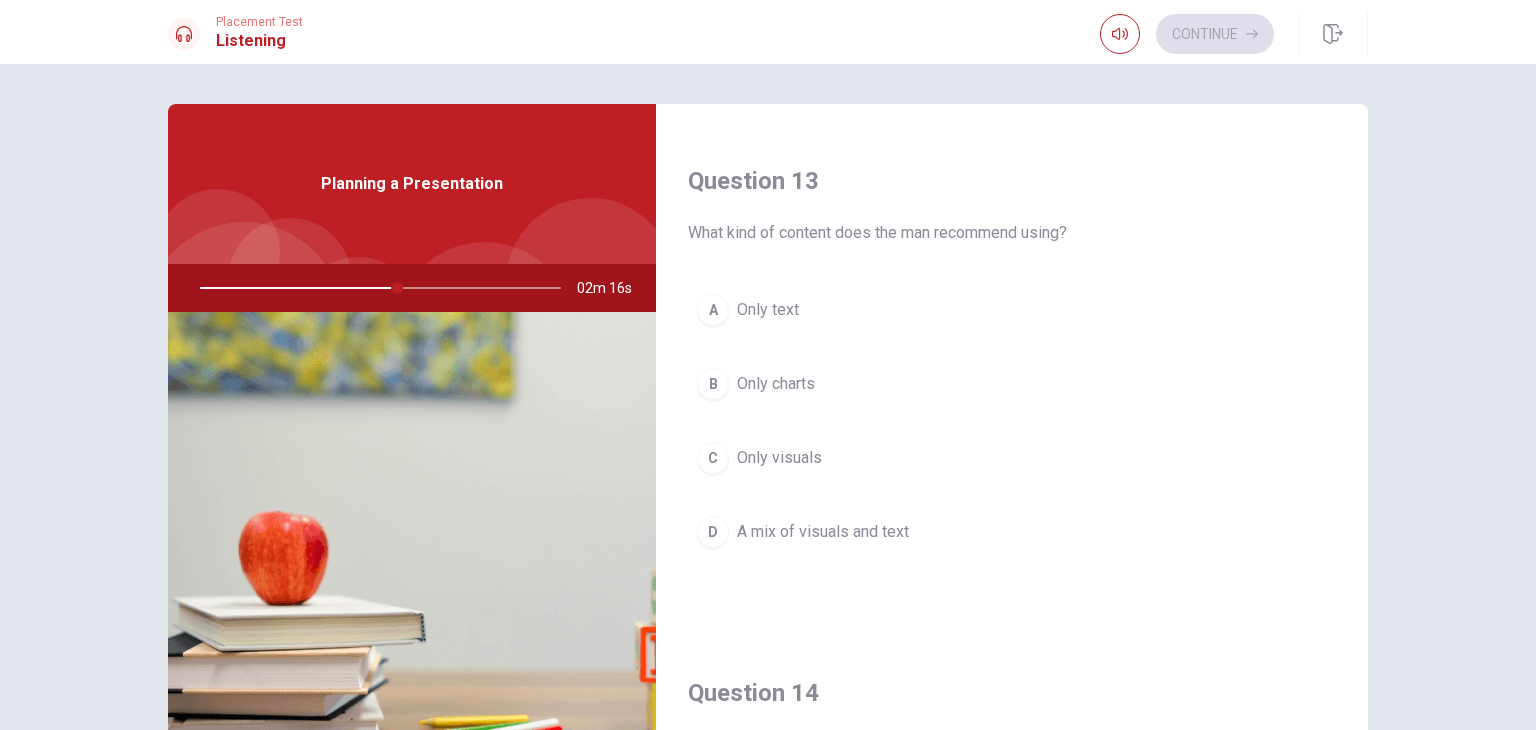 scroll, scrollTop: 1010, scrollLeft: 0, axis: vertical 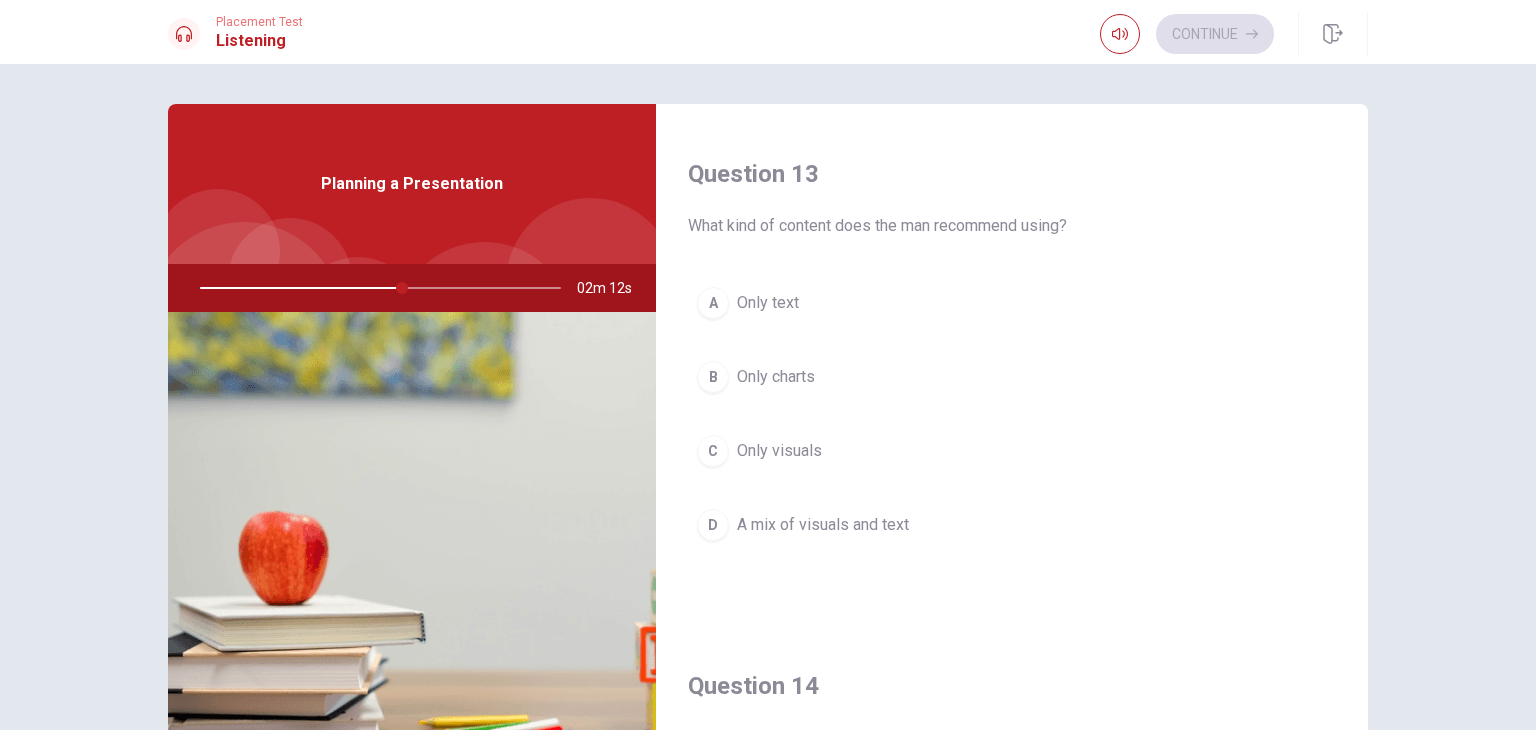 click on "A mix of visuals and text" at bounding box center (823, 525) 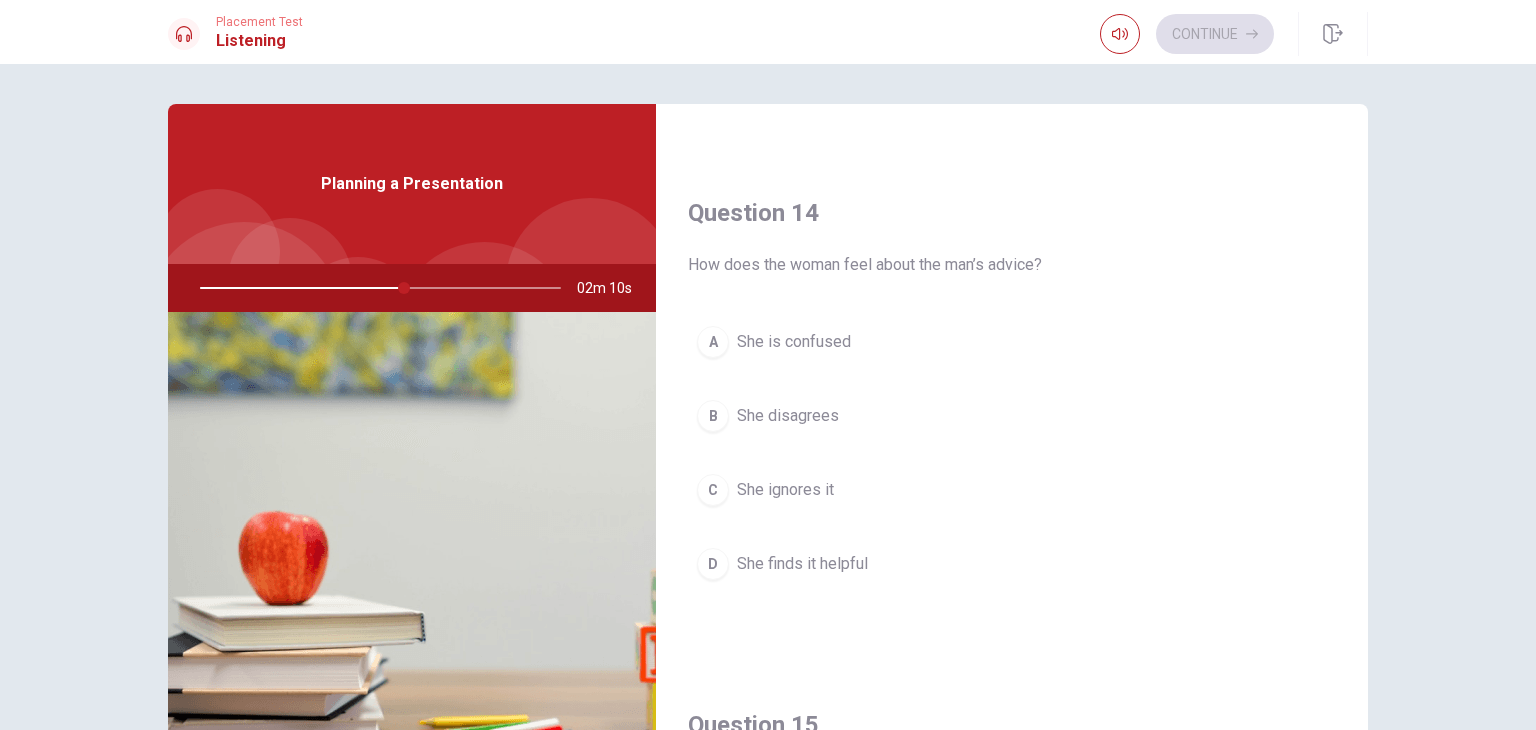 scroll, scrollTop: 1484, scrollLeft: 0, axis: vertical 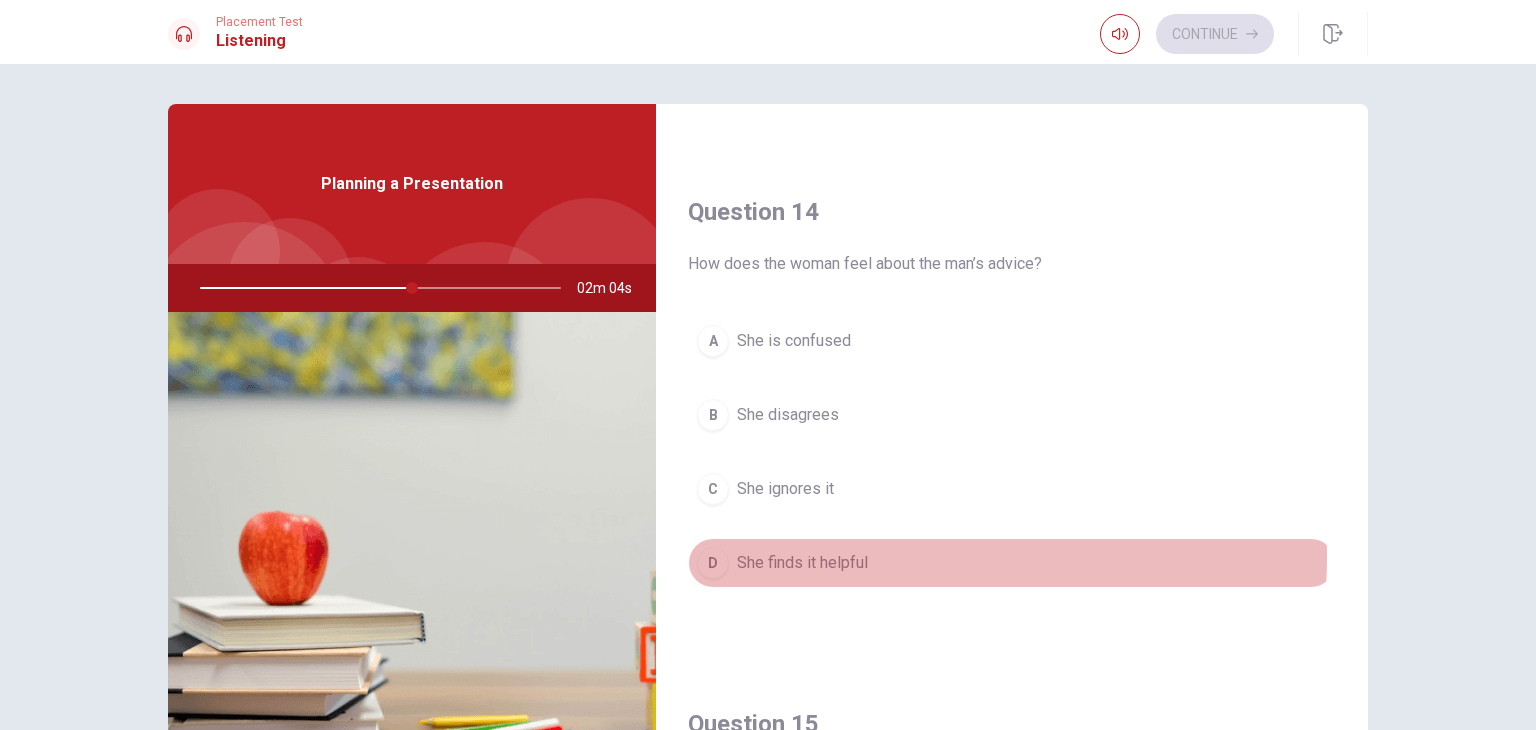 click on "She finds it helpful" at bounding box center [802, 563] 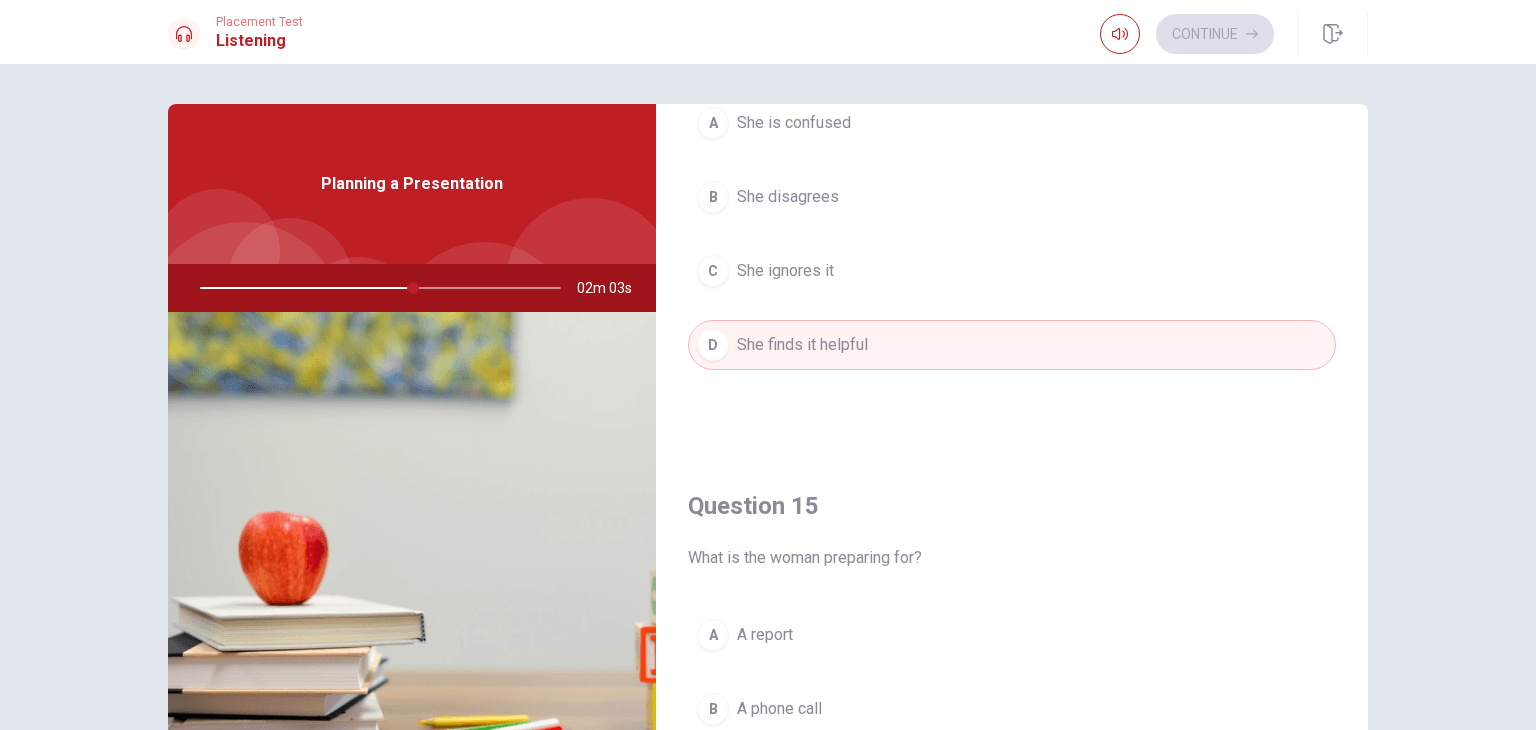 scroll, scrollTop: 1856, scrollLeft: 0, axis: vertical 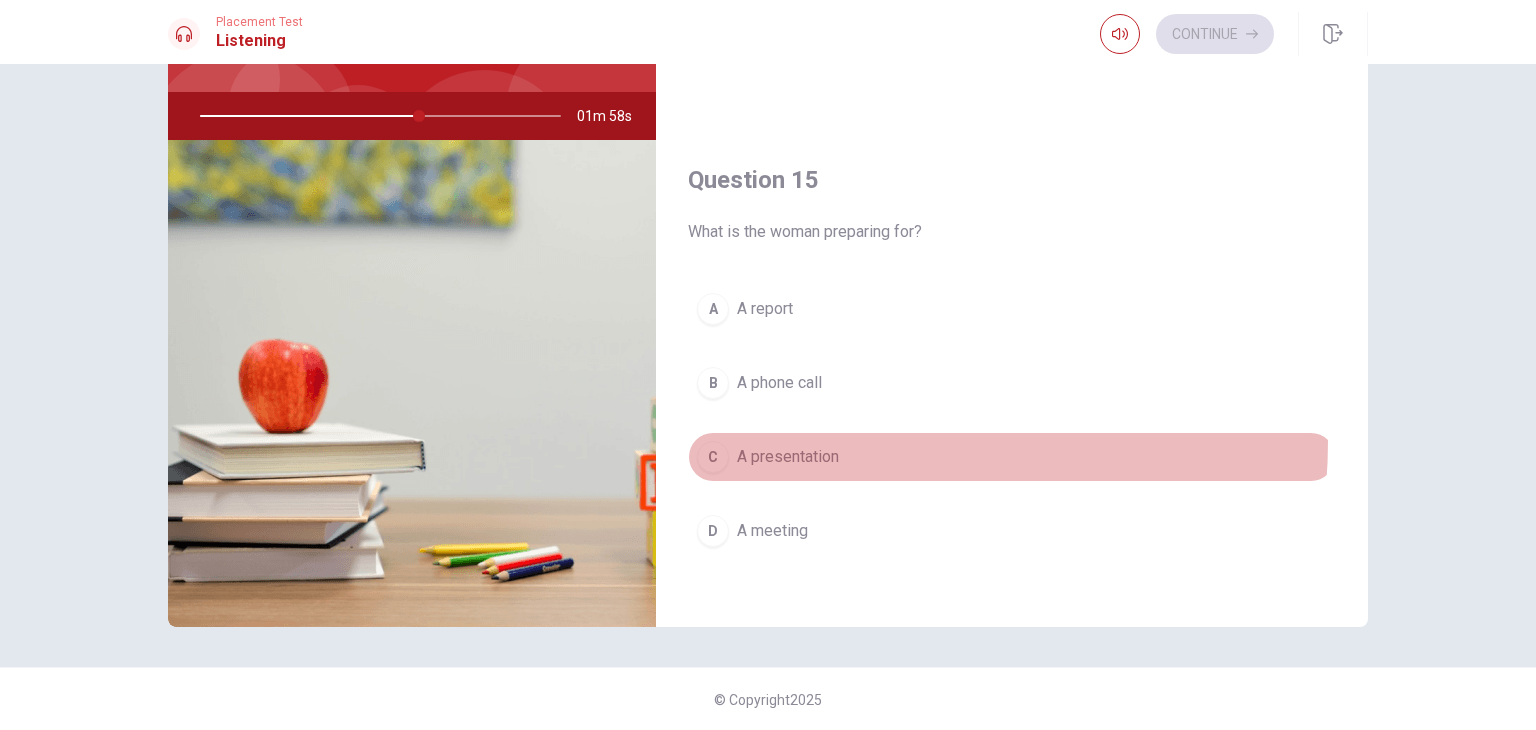 click on "C A presentation" at bounding box center [1012, 457] 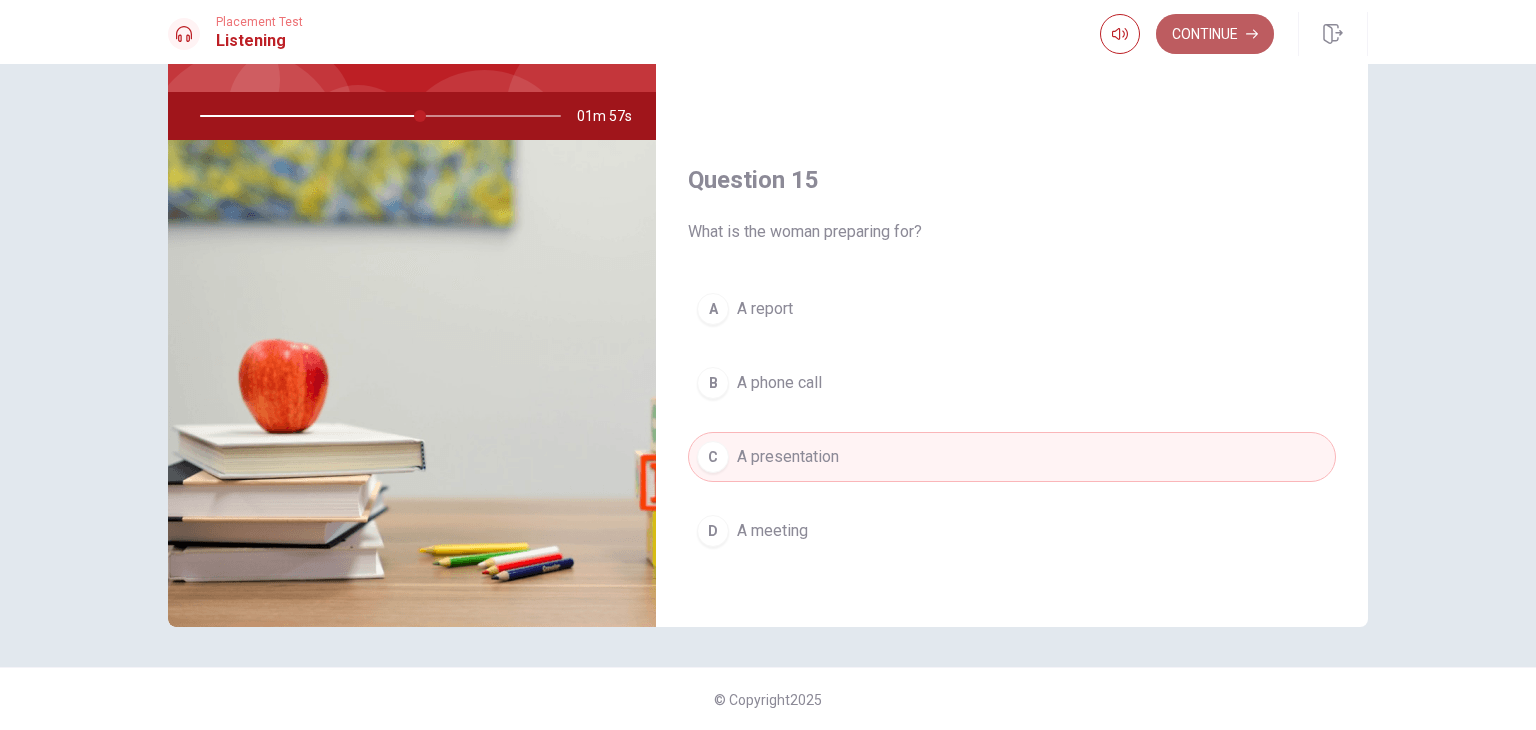 click on "Continue" at bounding box center (1215, 34) 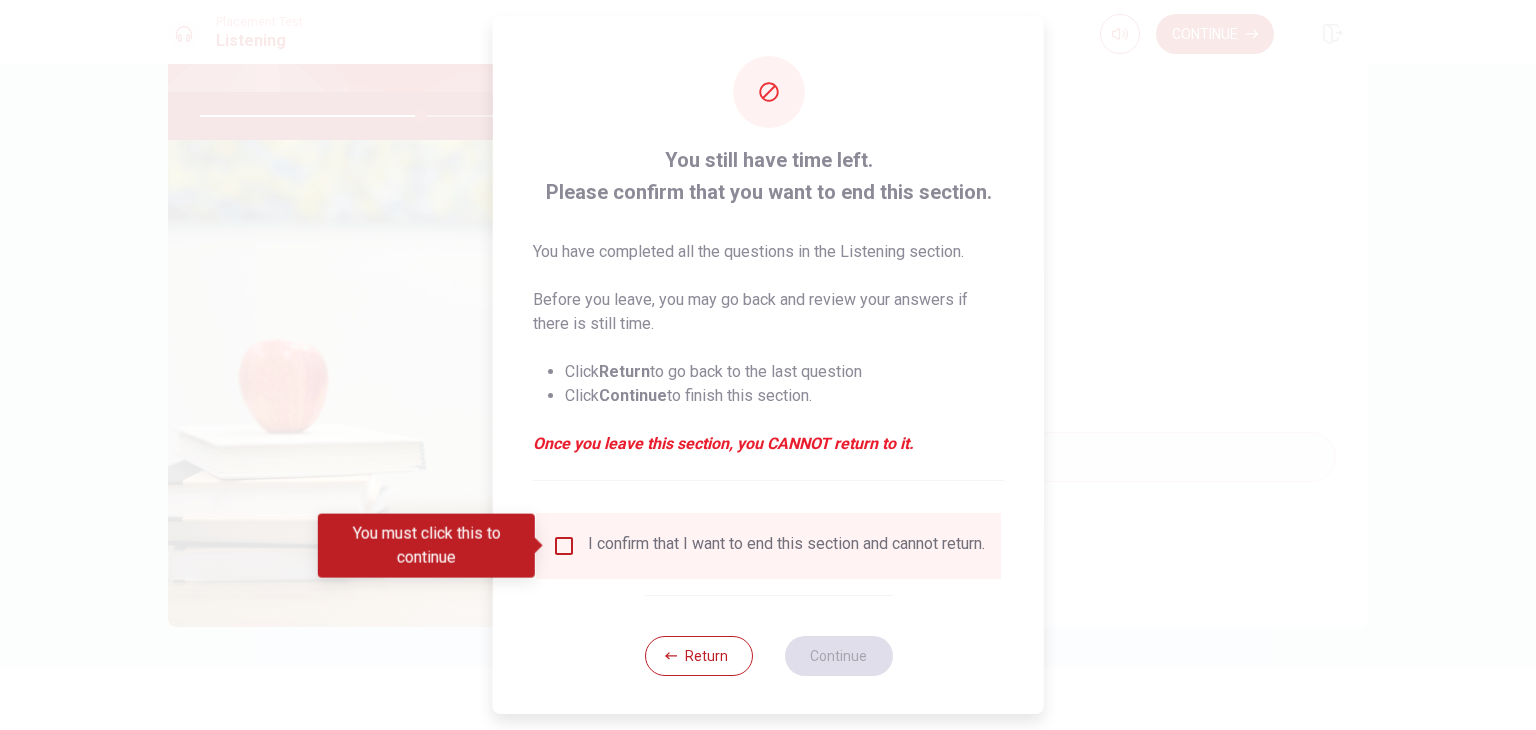click on "I confirm that I want to end this section and cannot return." at bounding box center (786, 546) 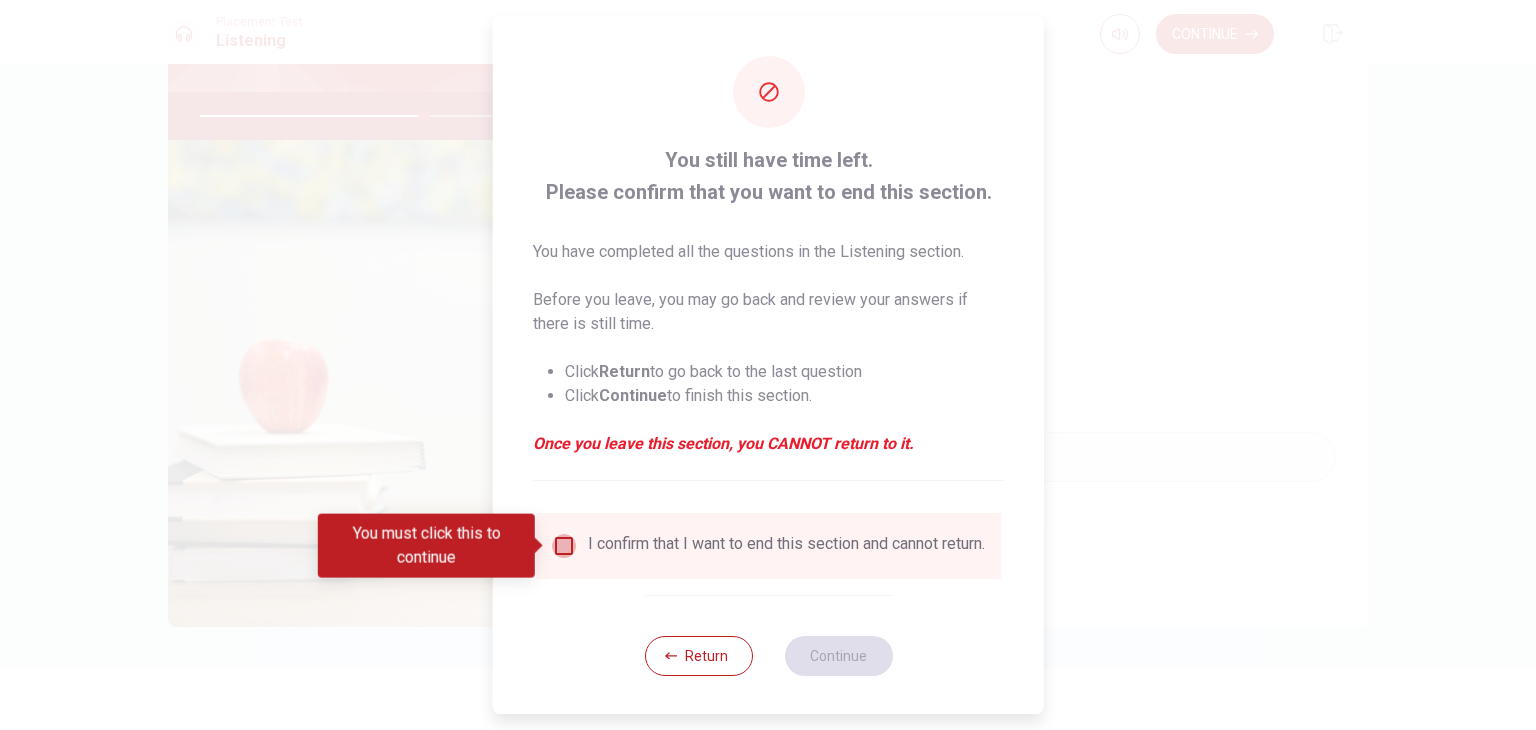click at bounding box center (564, 546) 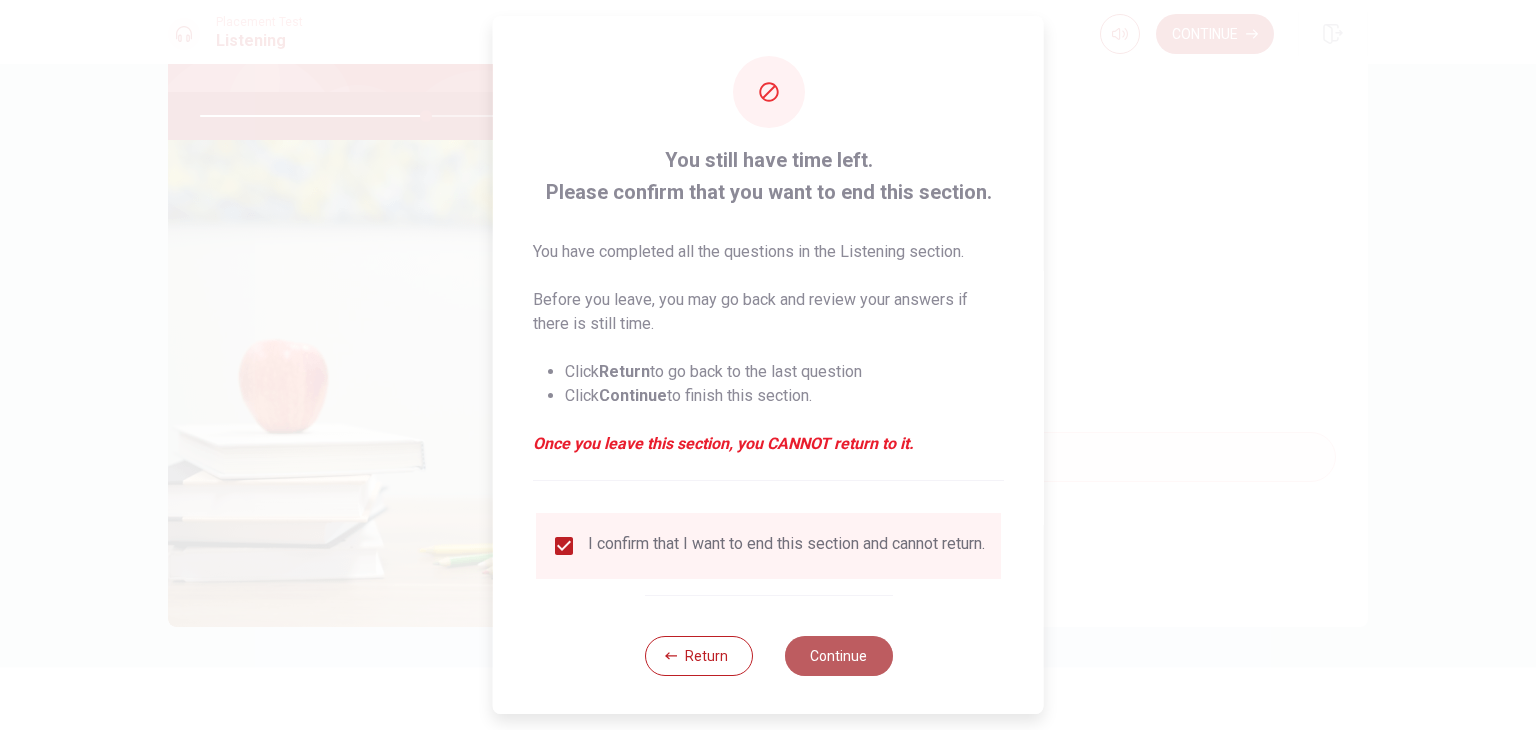 click on "Continue" at bounding box center [838, 656] 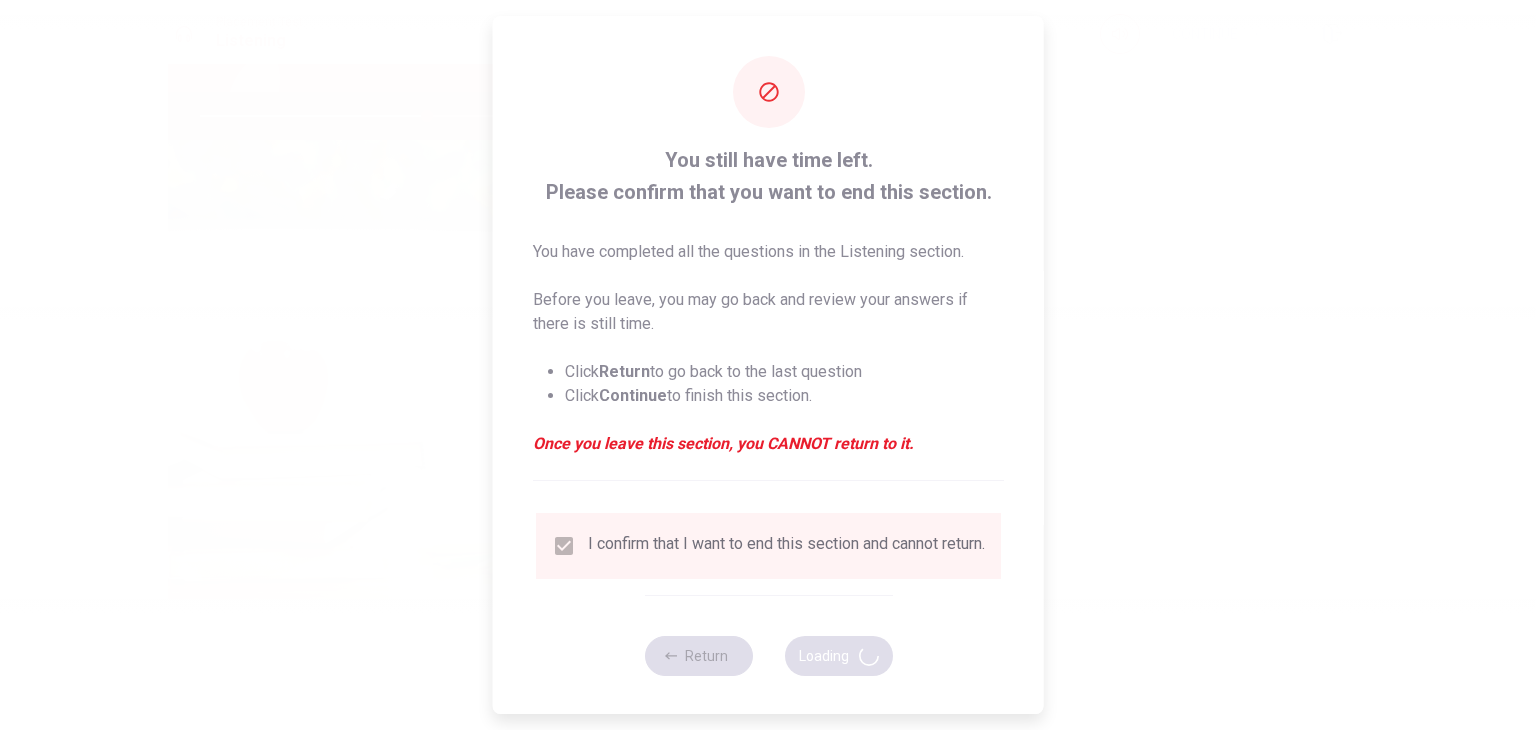 type on "63" 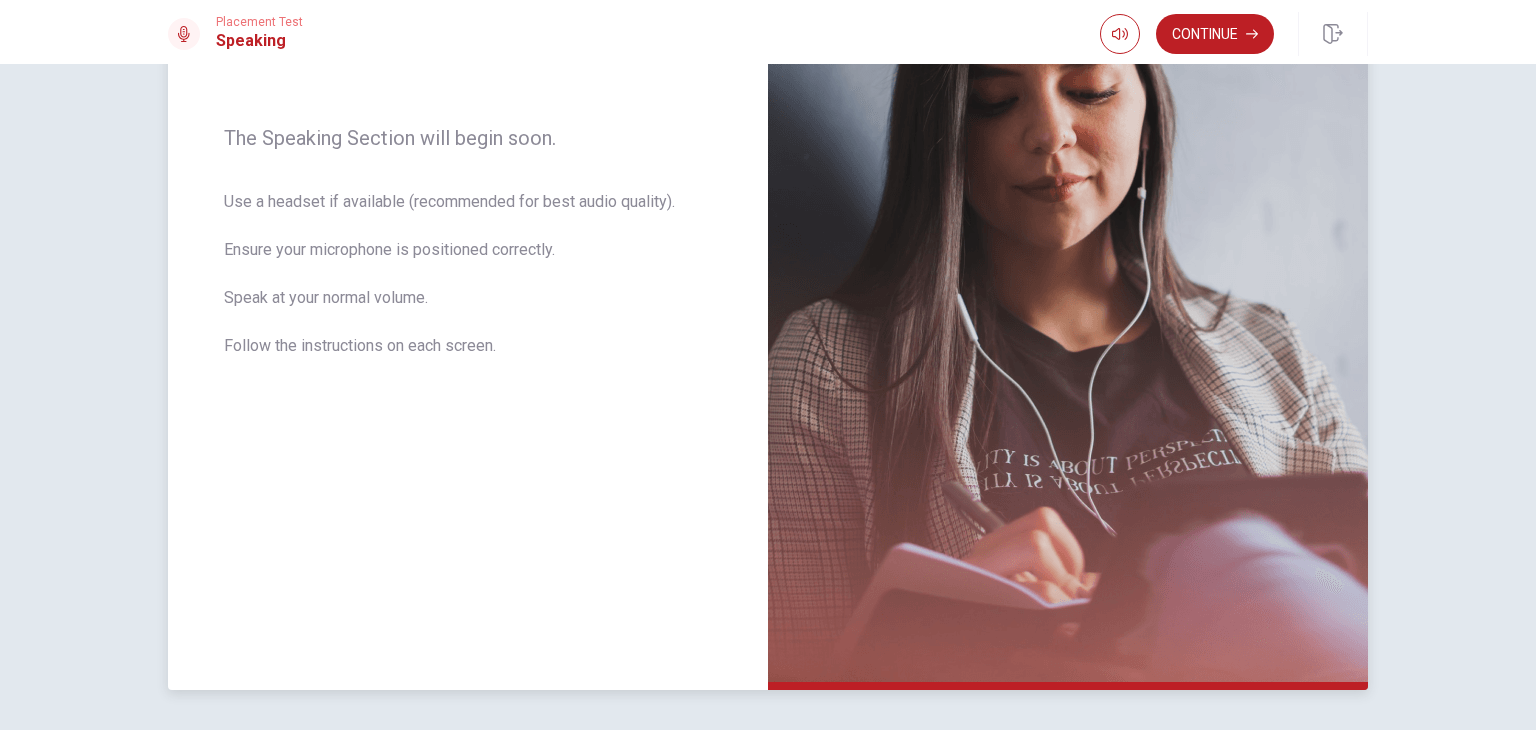 scroll, scrollTop: 299, scrollLeft: 0, axis: vertical 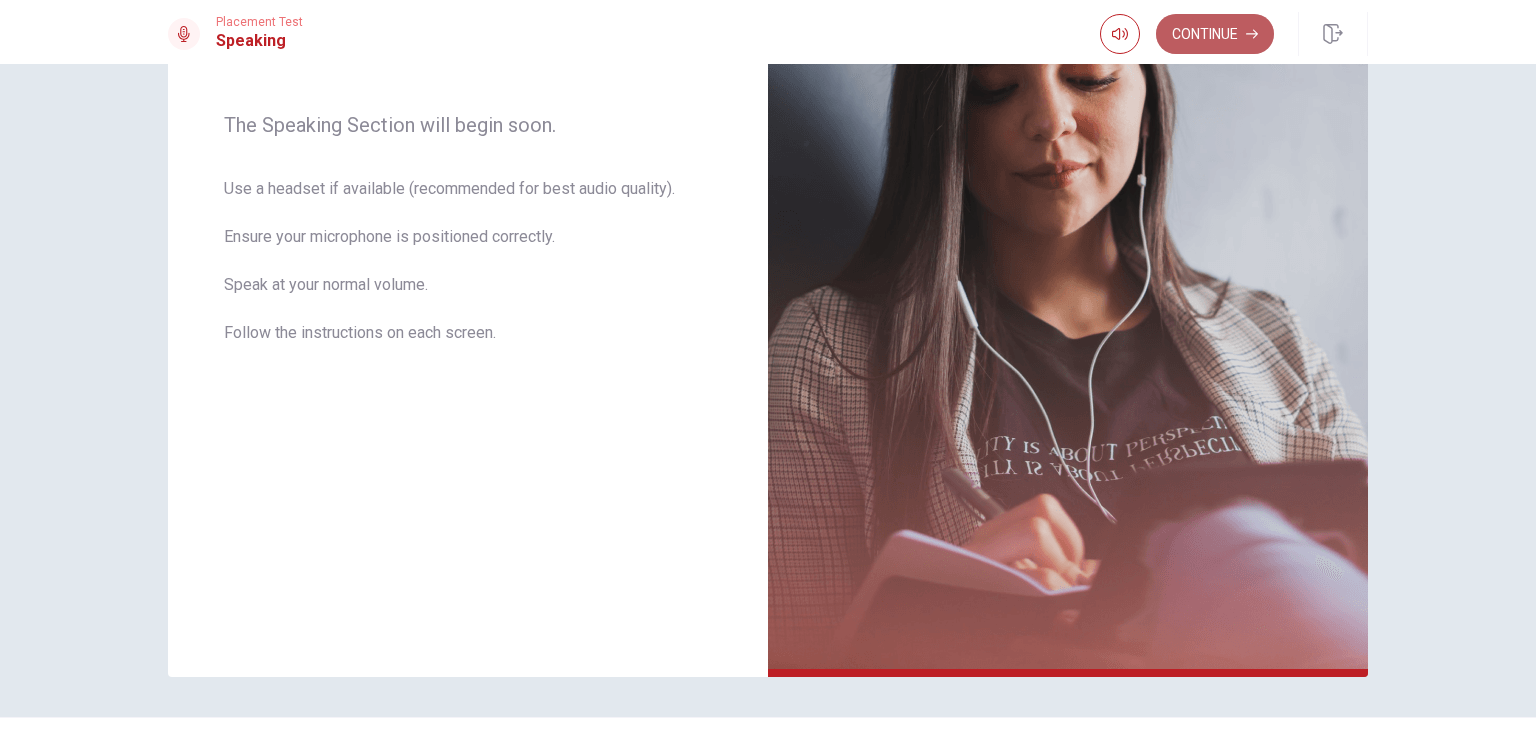 click on "Continue" at bounding box center (1215, 34) 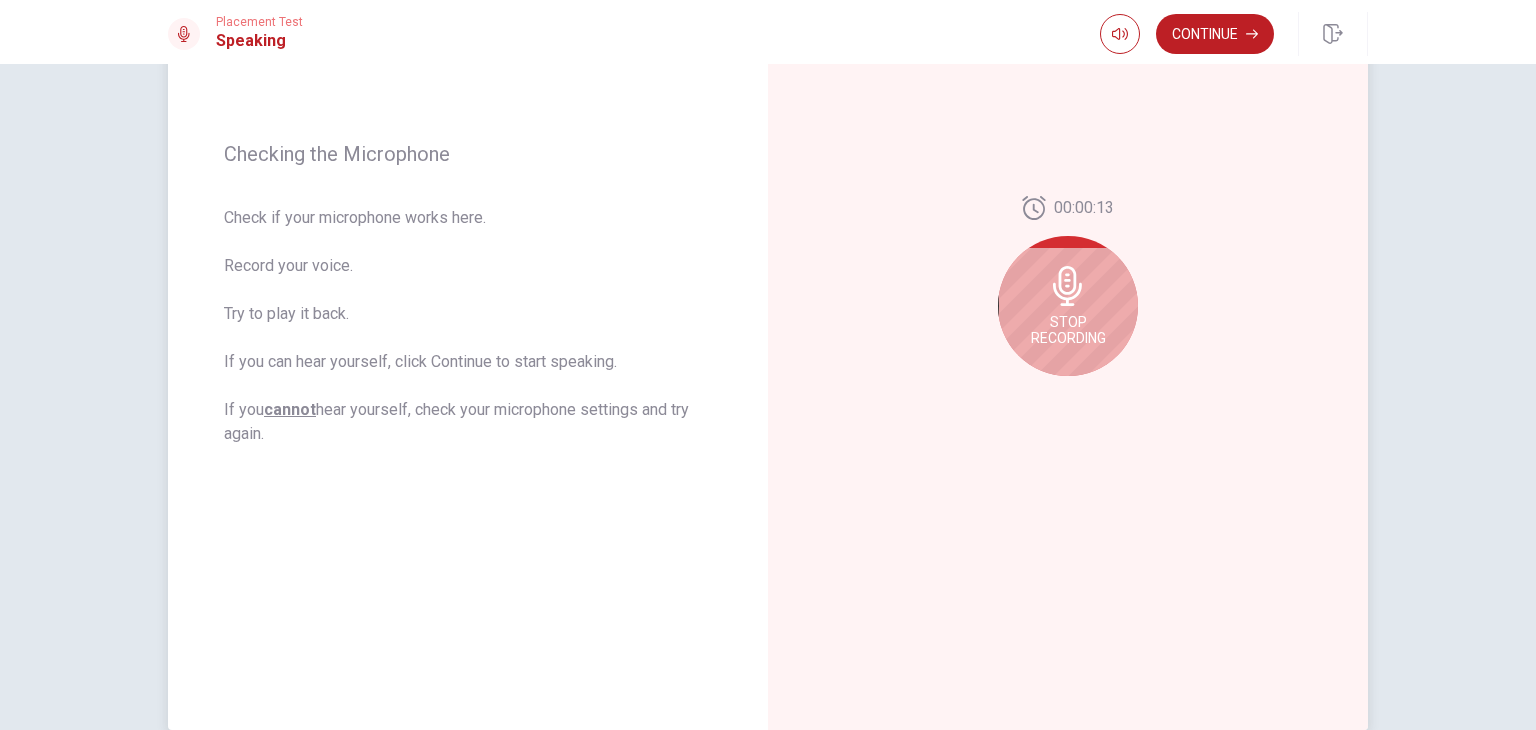 scroll, scrollTop: 244, scrollLeft: 0, axis: vertical 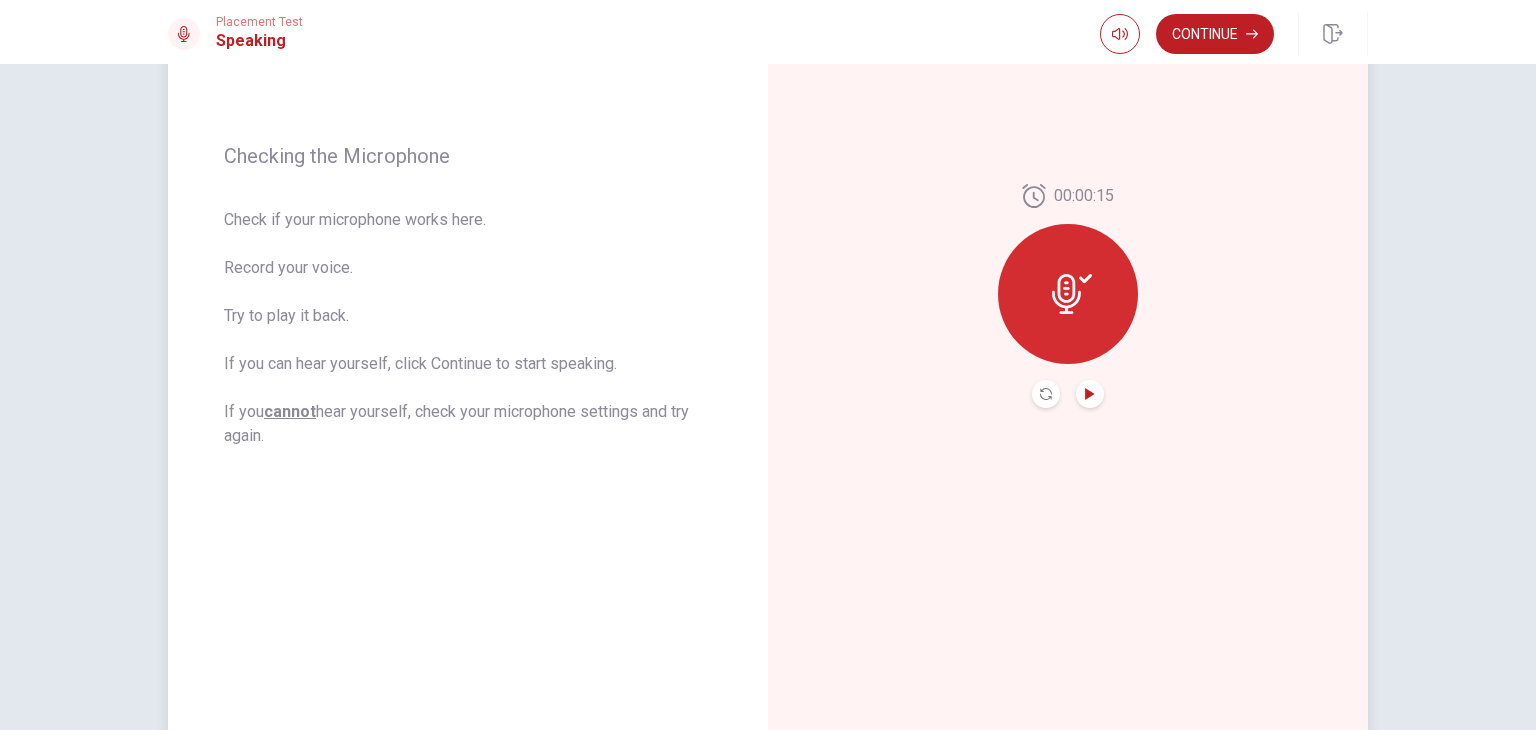 click 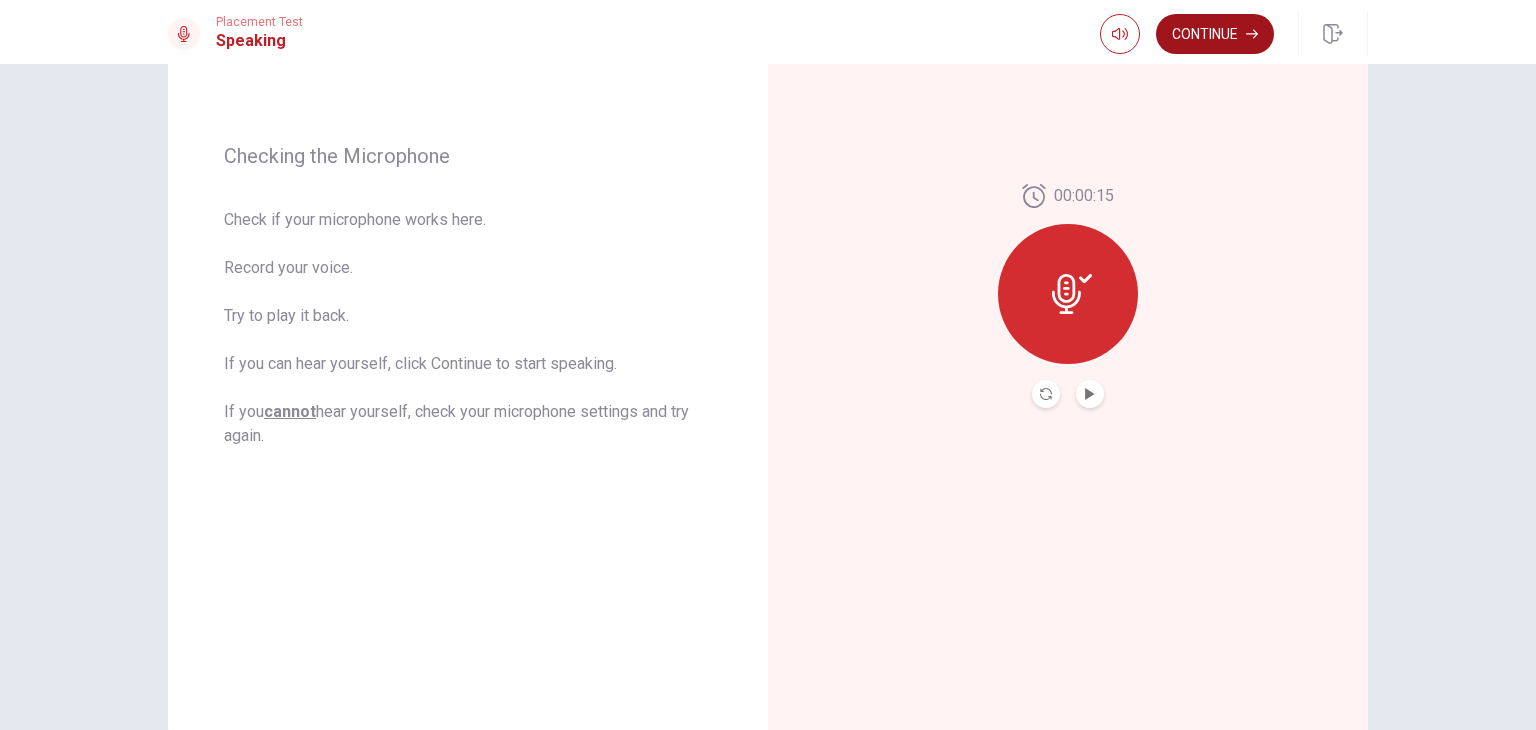 click on "Continue" at bounding box center [1215, 34] 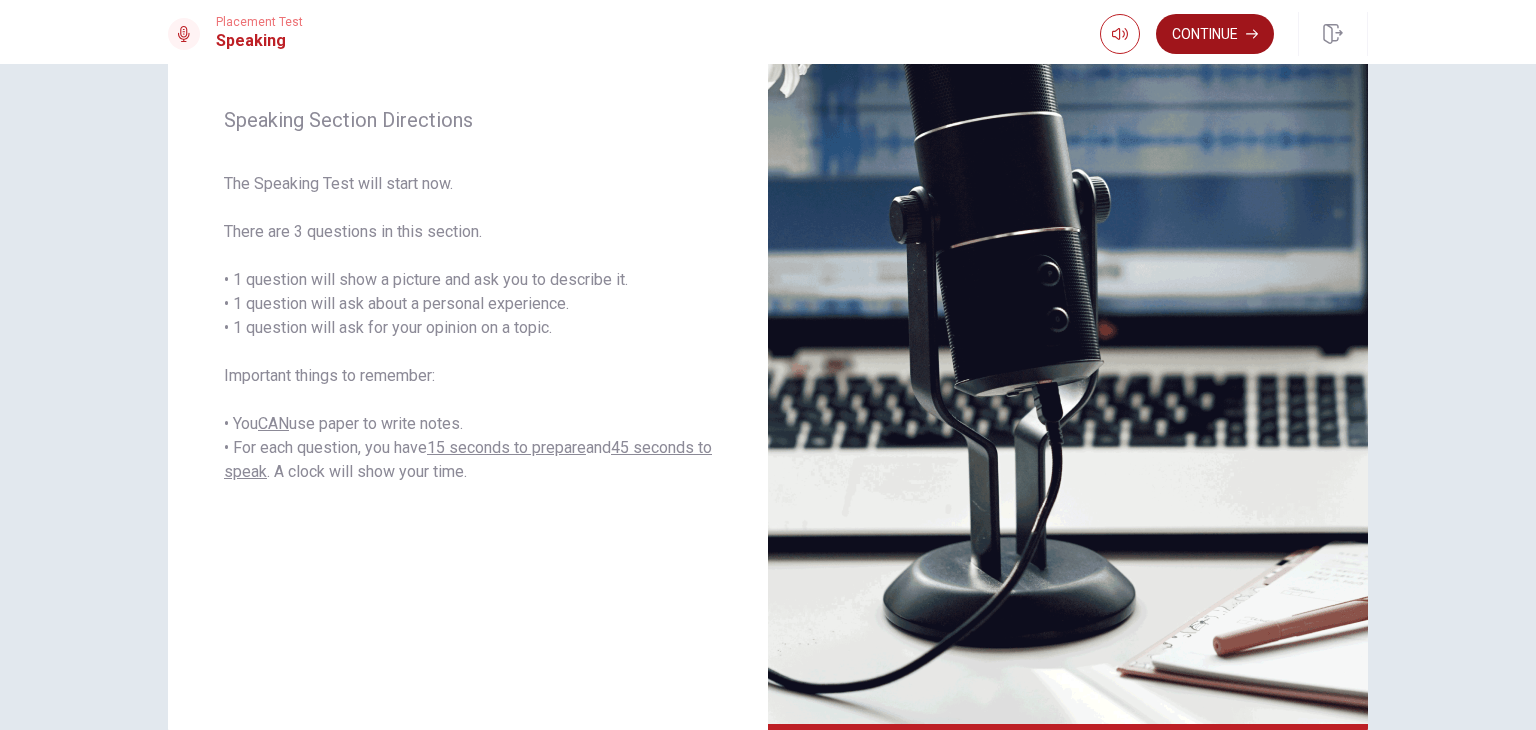 click on "Continue" at bounding box center (1215, 34) 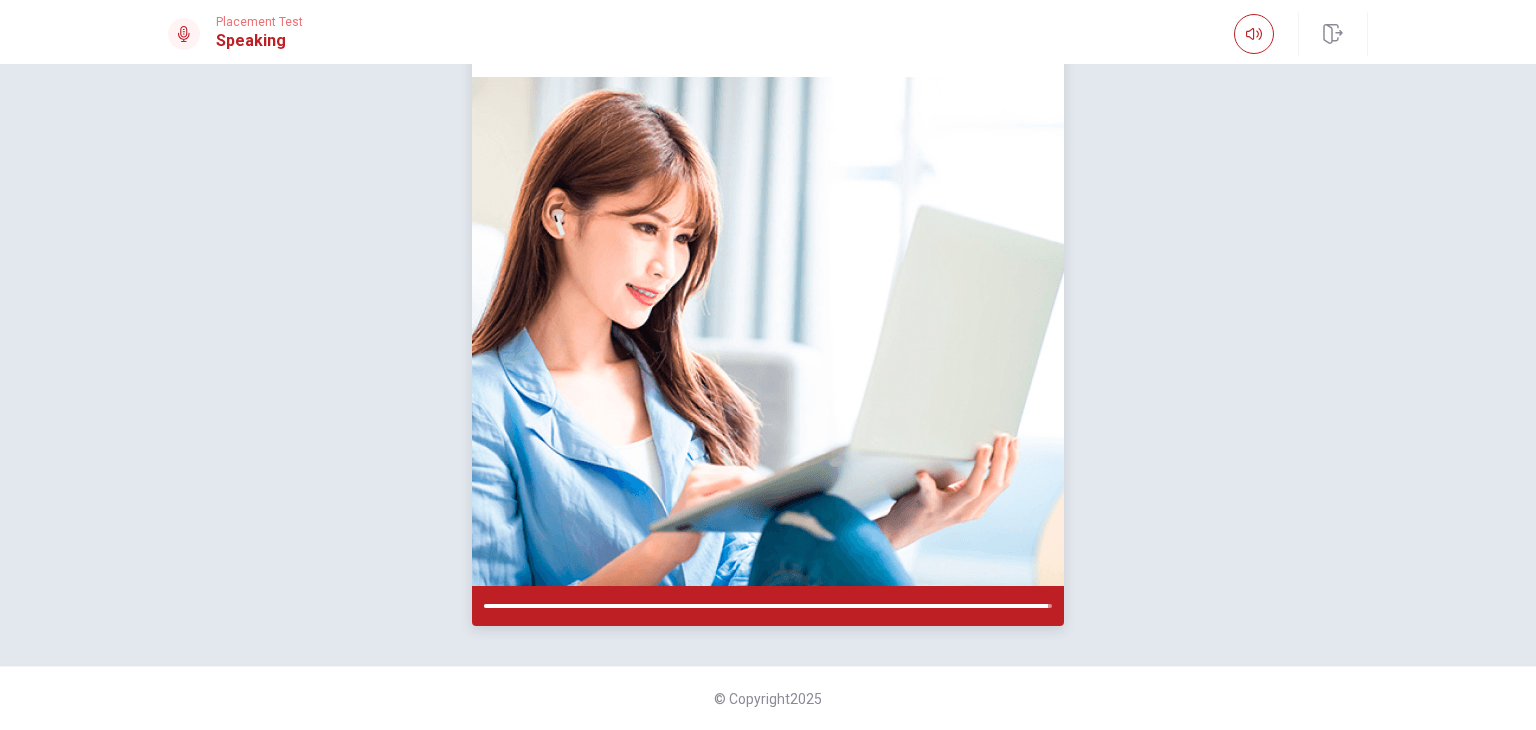 scroll, scrollTop: 244, scrollLeft: 0, axis: vertical 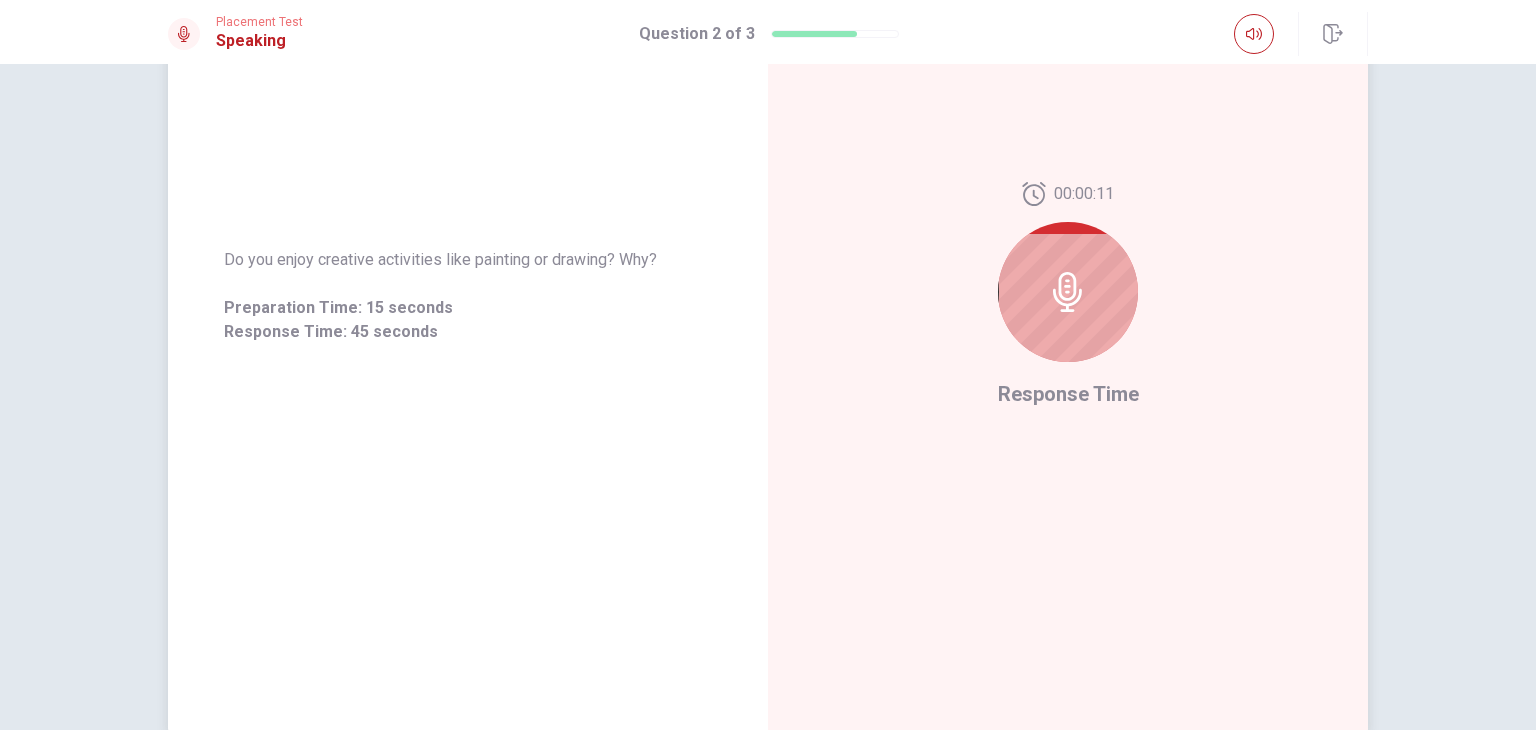 click 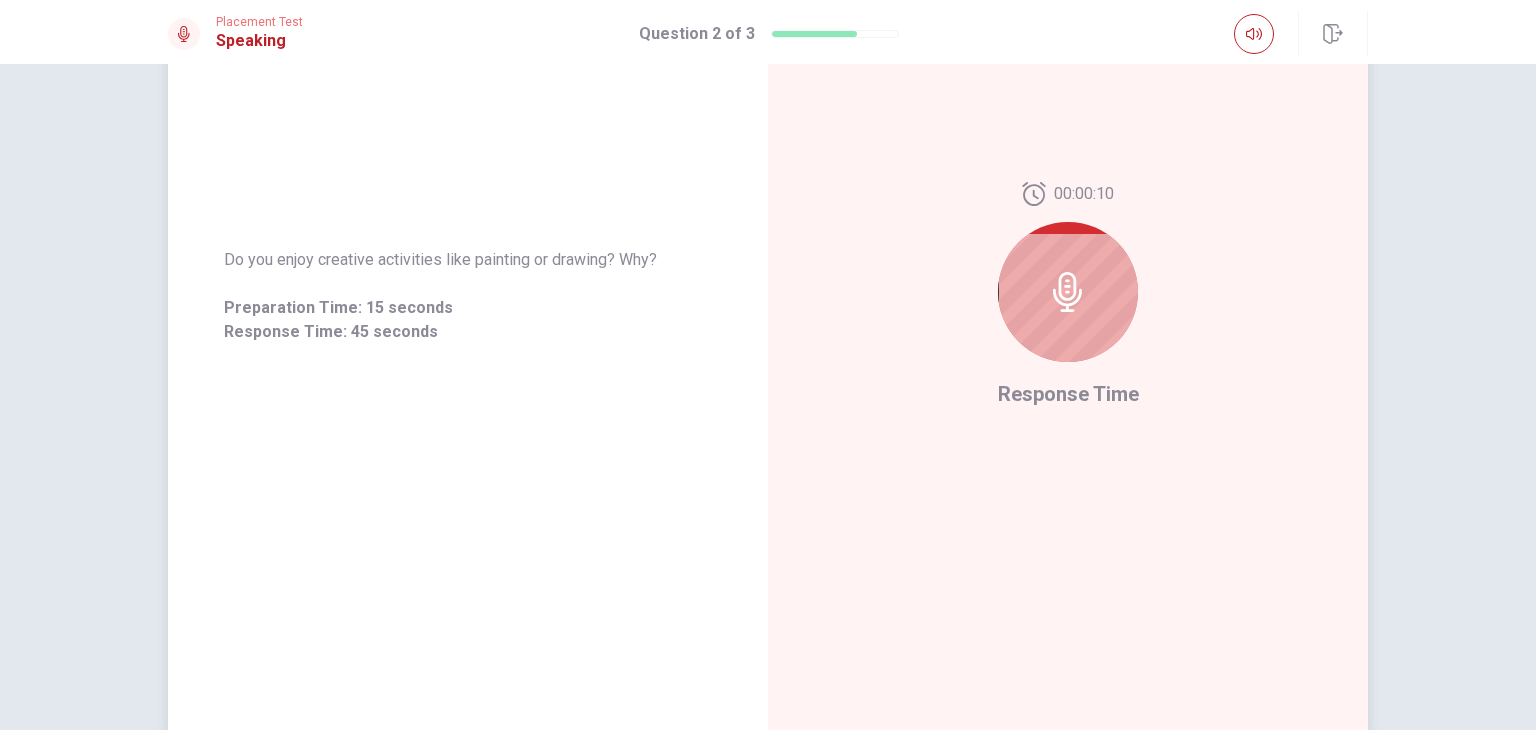 click on "Response Time" at bounding box center (1068, 394) 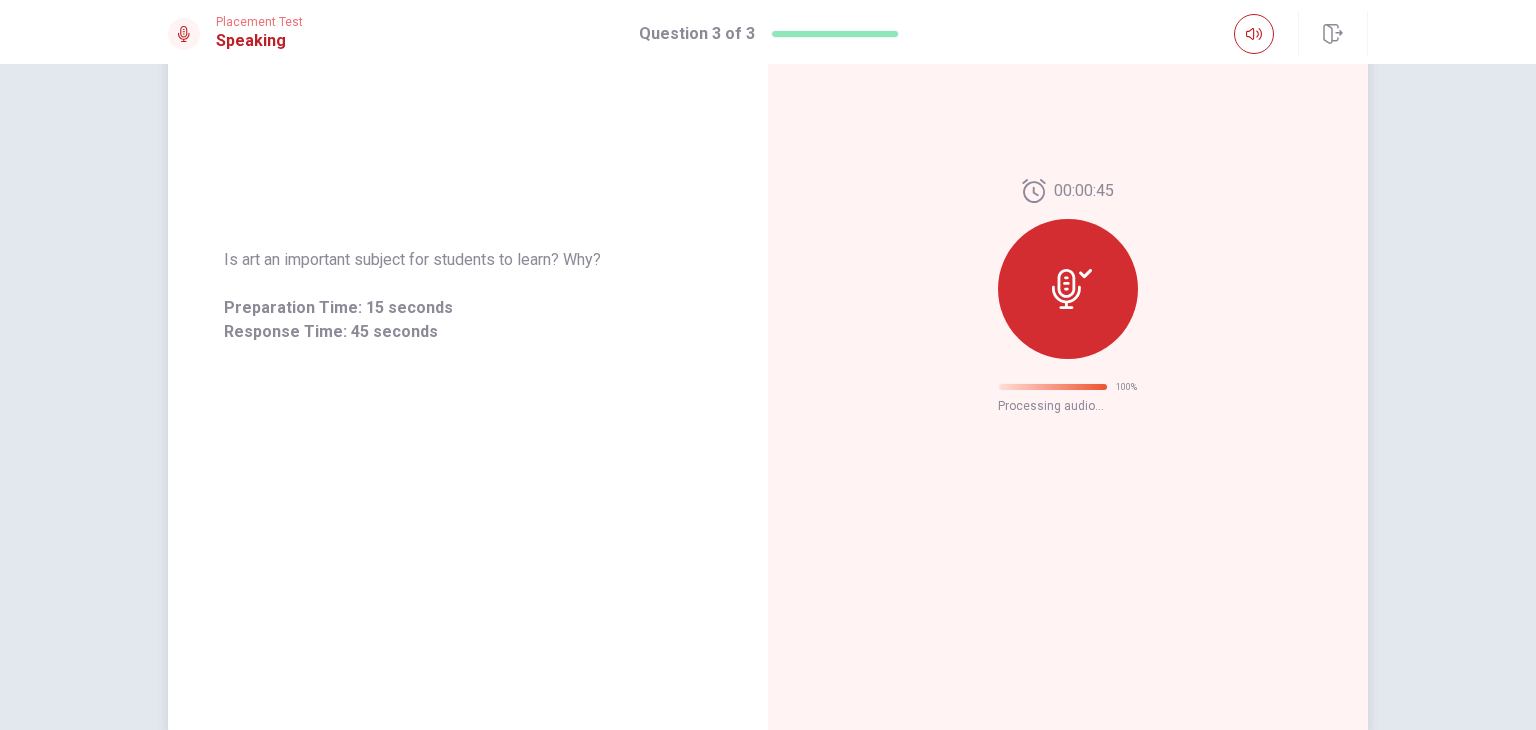 scroll, scrollTop: 0, scrollLeft: 0, axis: both 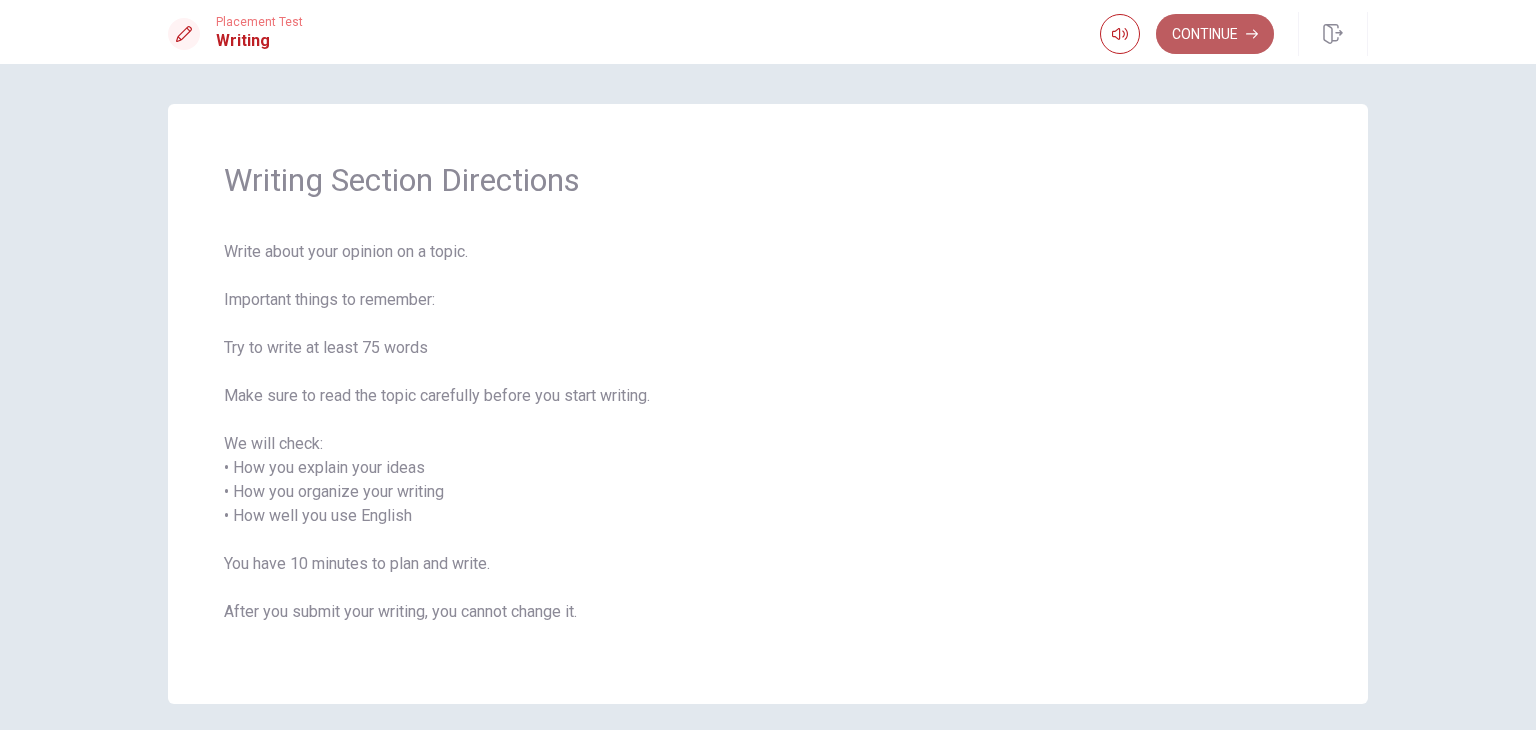 click on "Continue" at bounding box center [1215, 34] 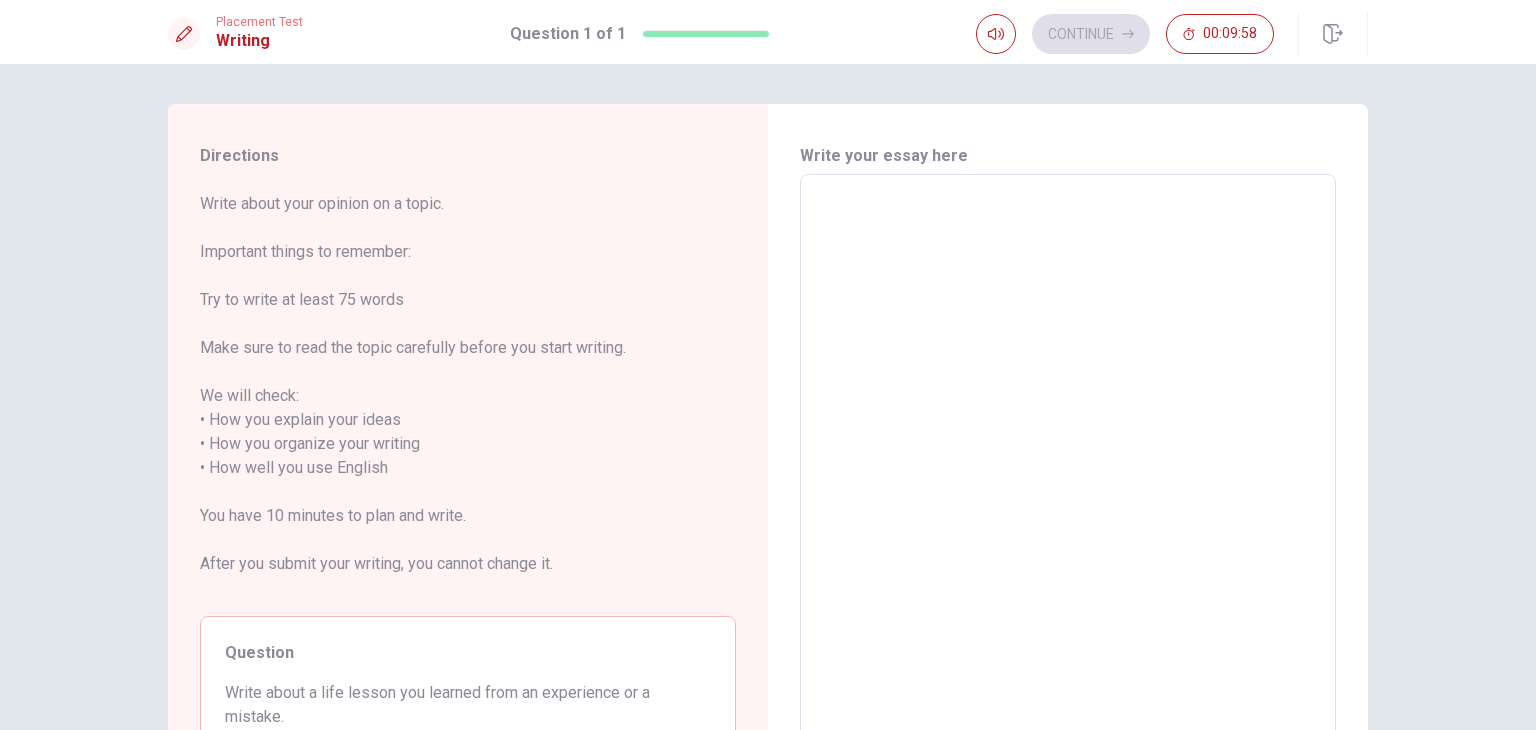 click at bounding box center (1068, 468) 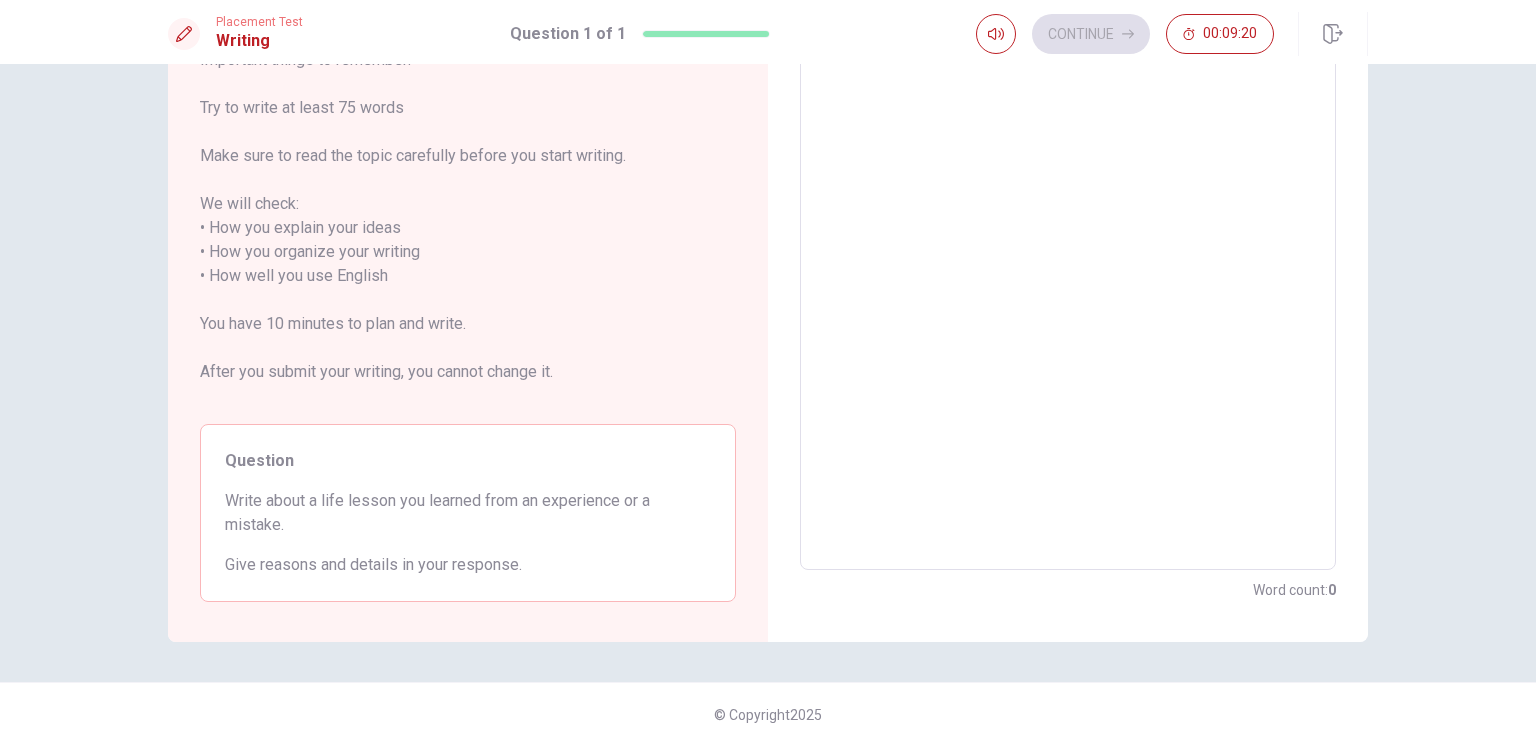 scroll, scrollTop: 0, scrollLeft: 0, axis: both 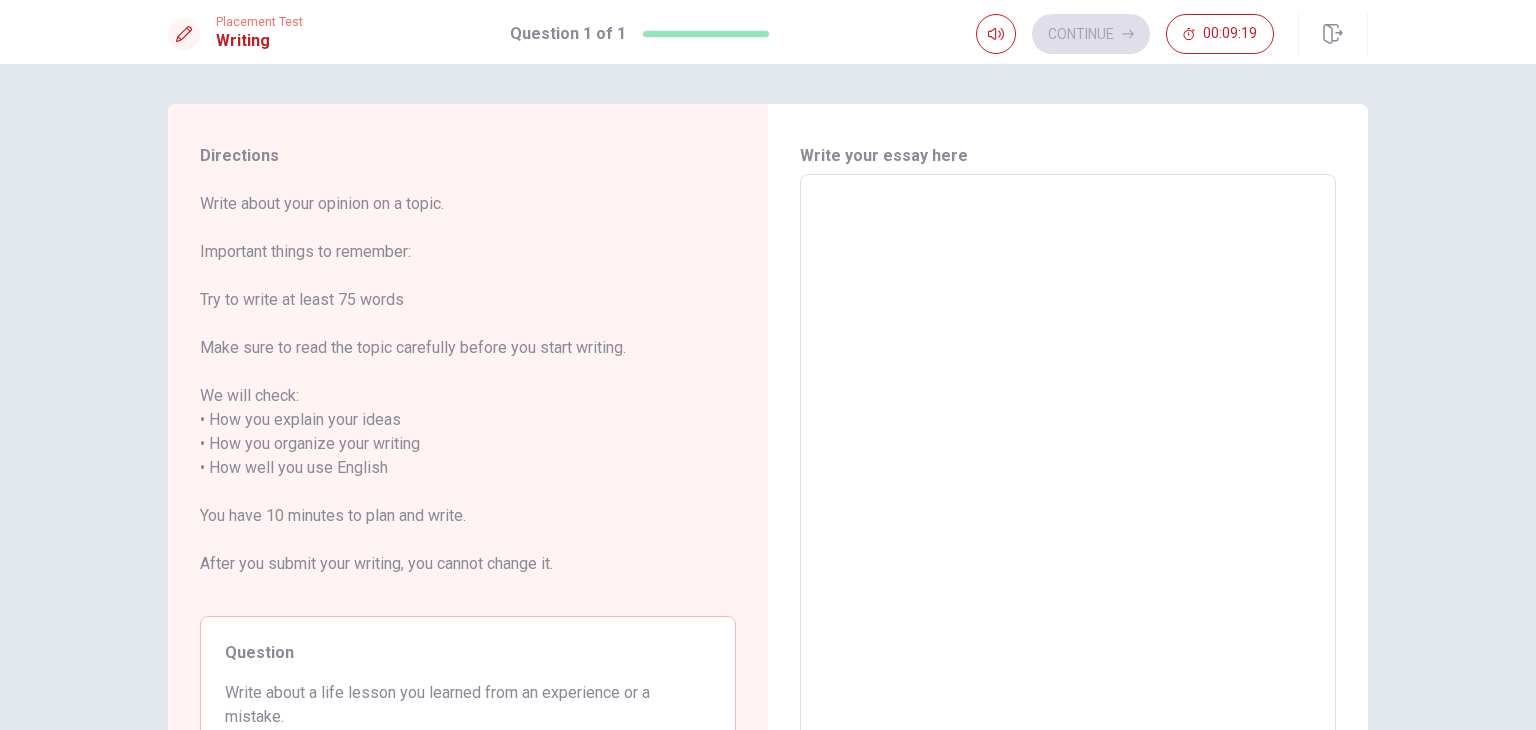 click at bounding box center [1068, 468] 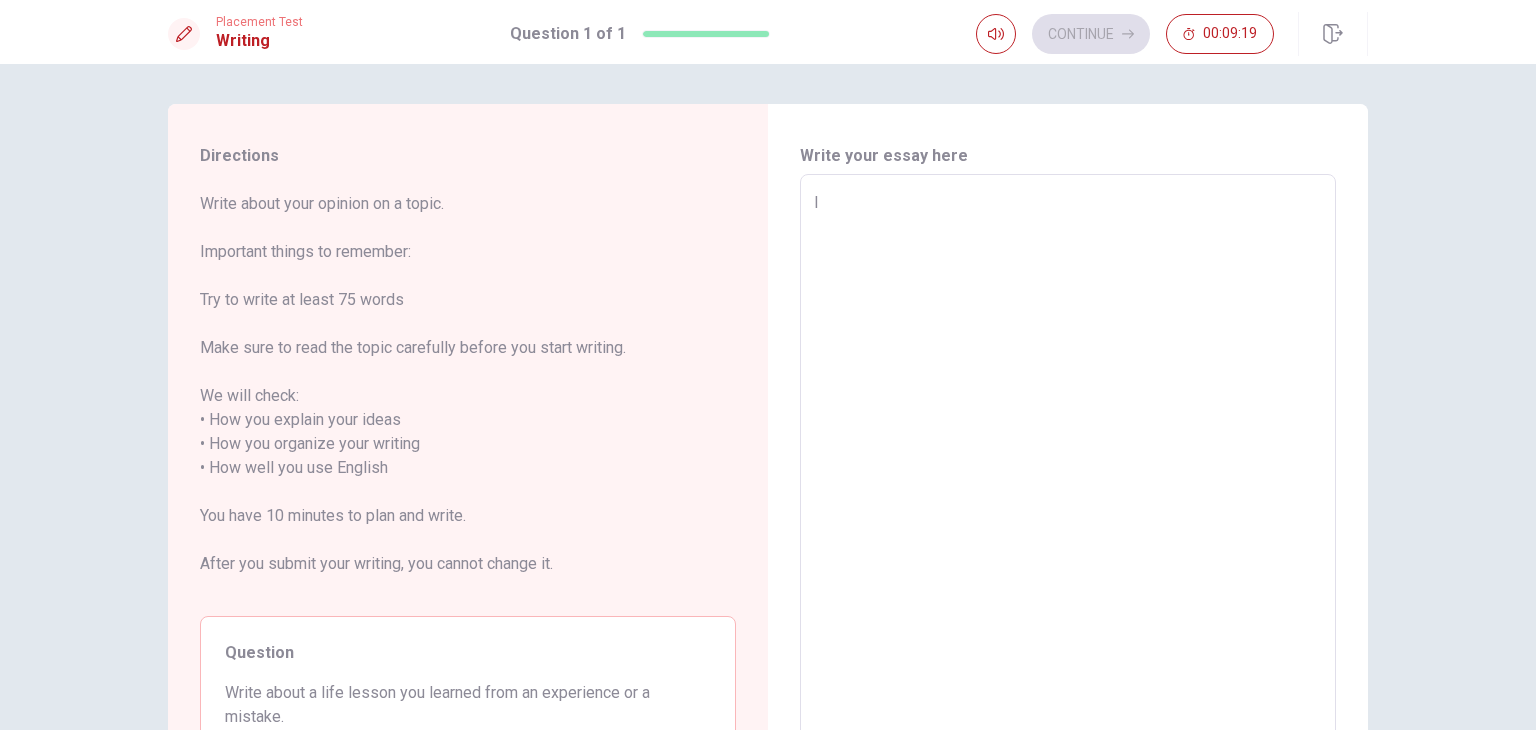 type on "x" 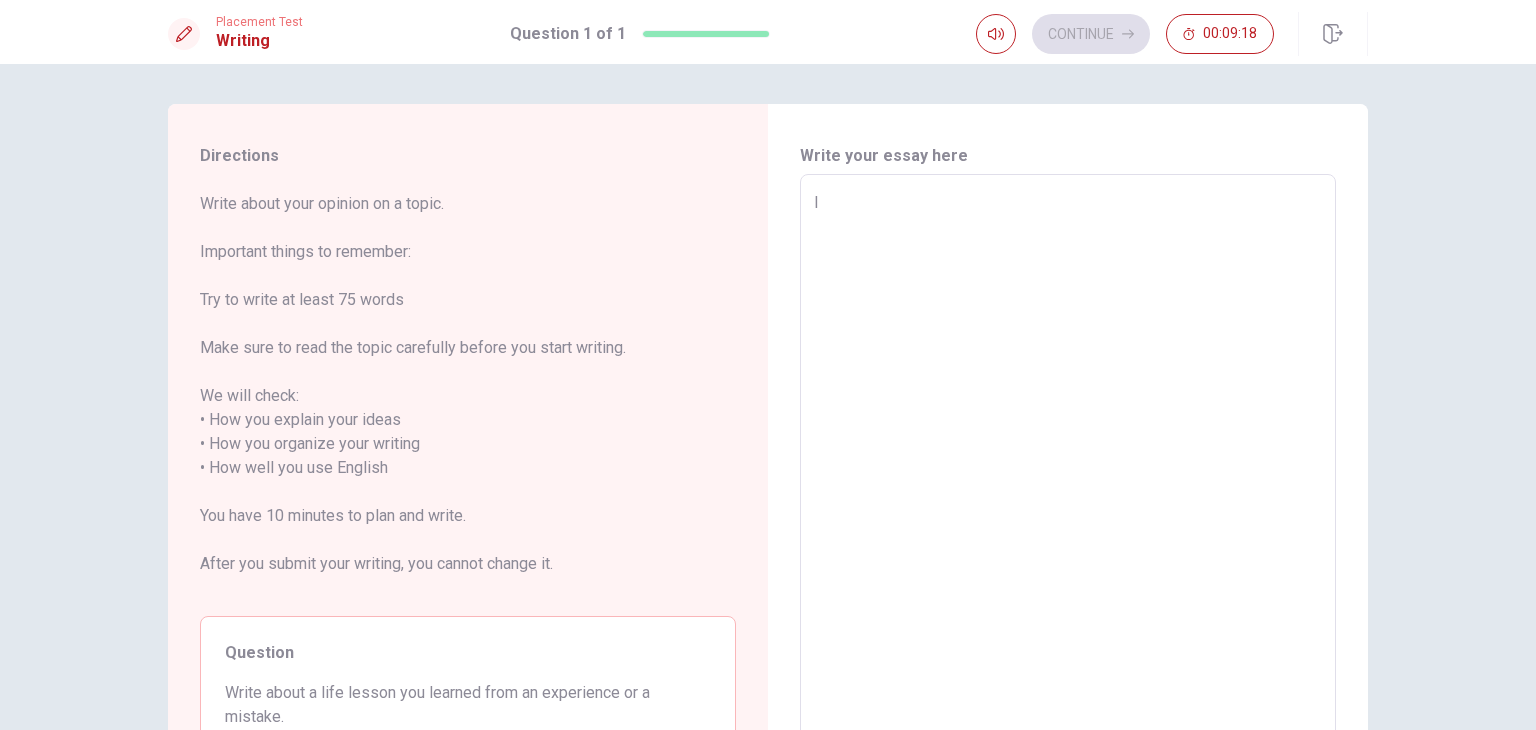type on "I l" 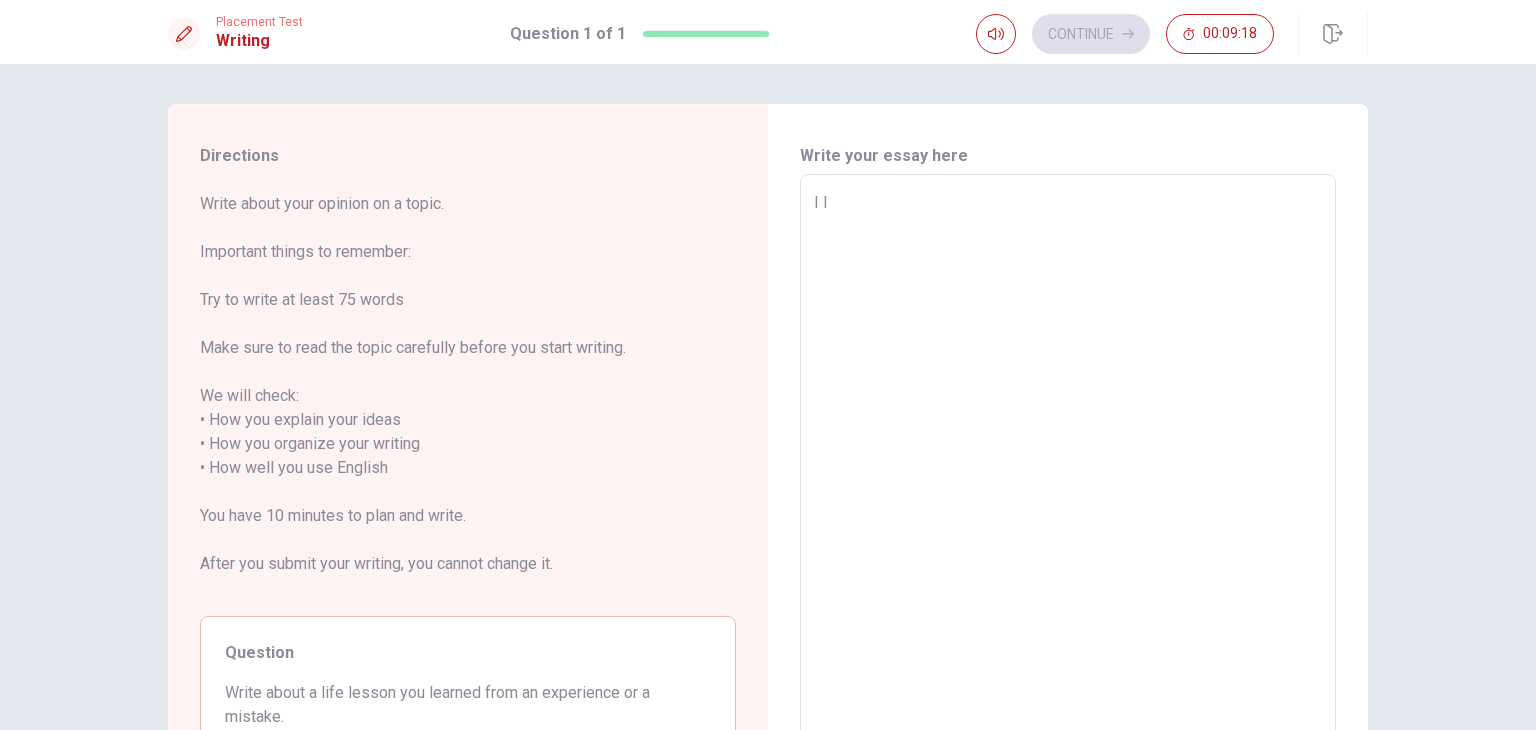 type on "x" 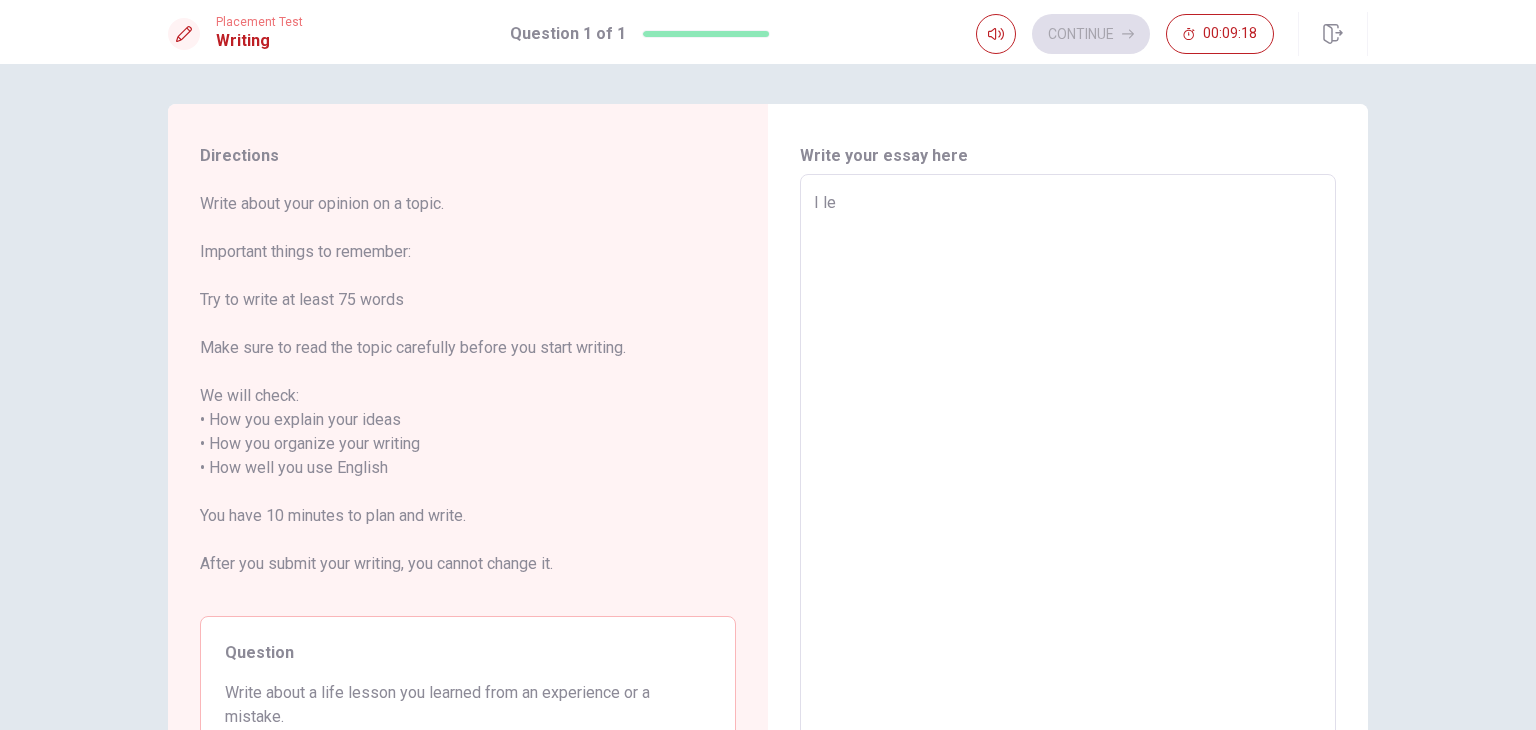 type on "x" 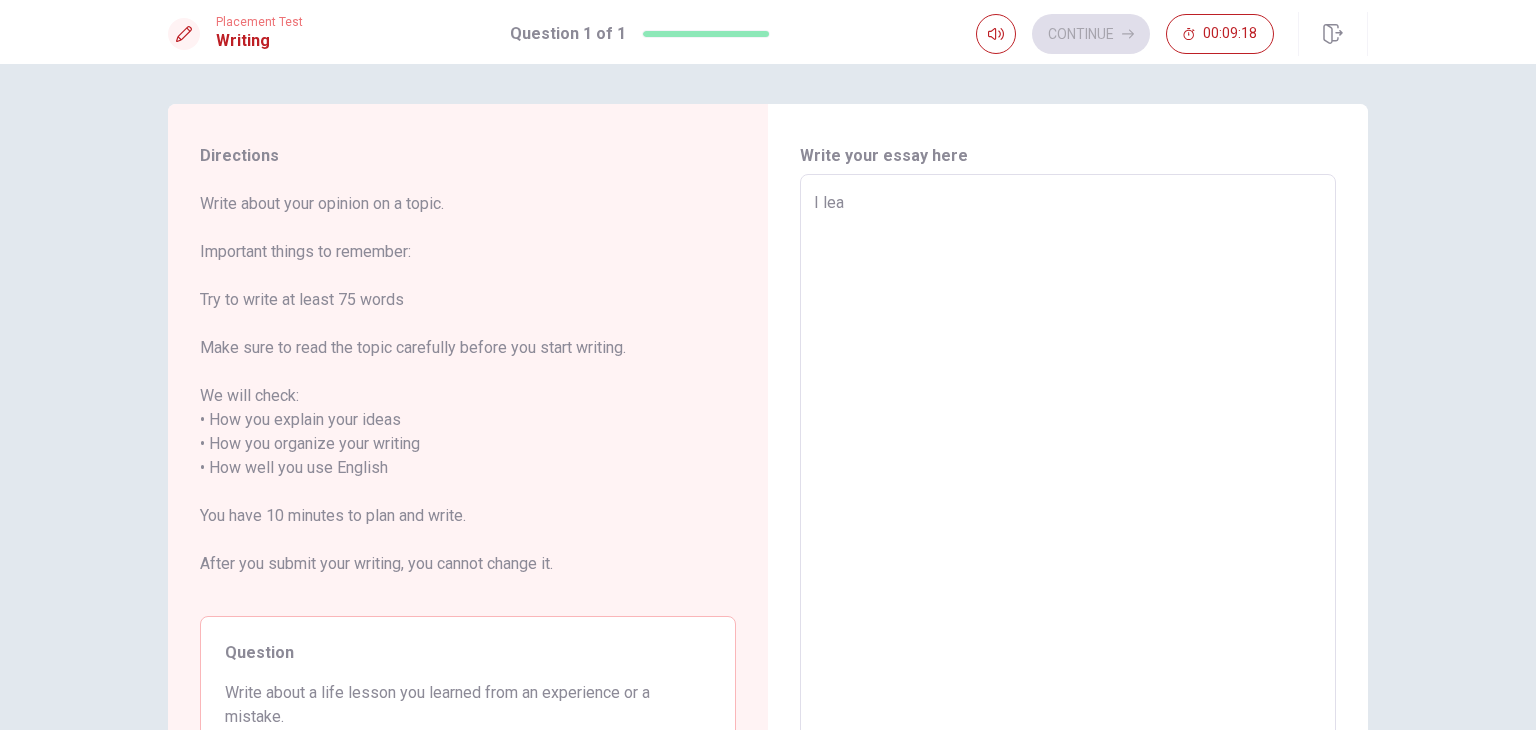 type on "x" 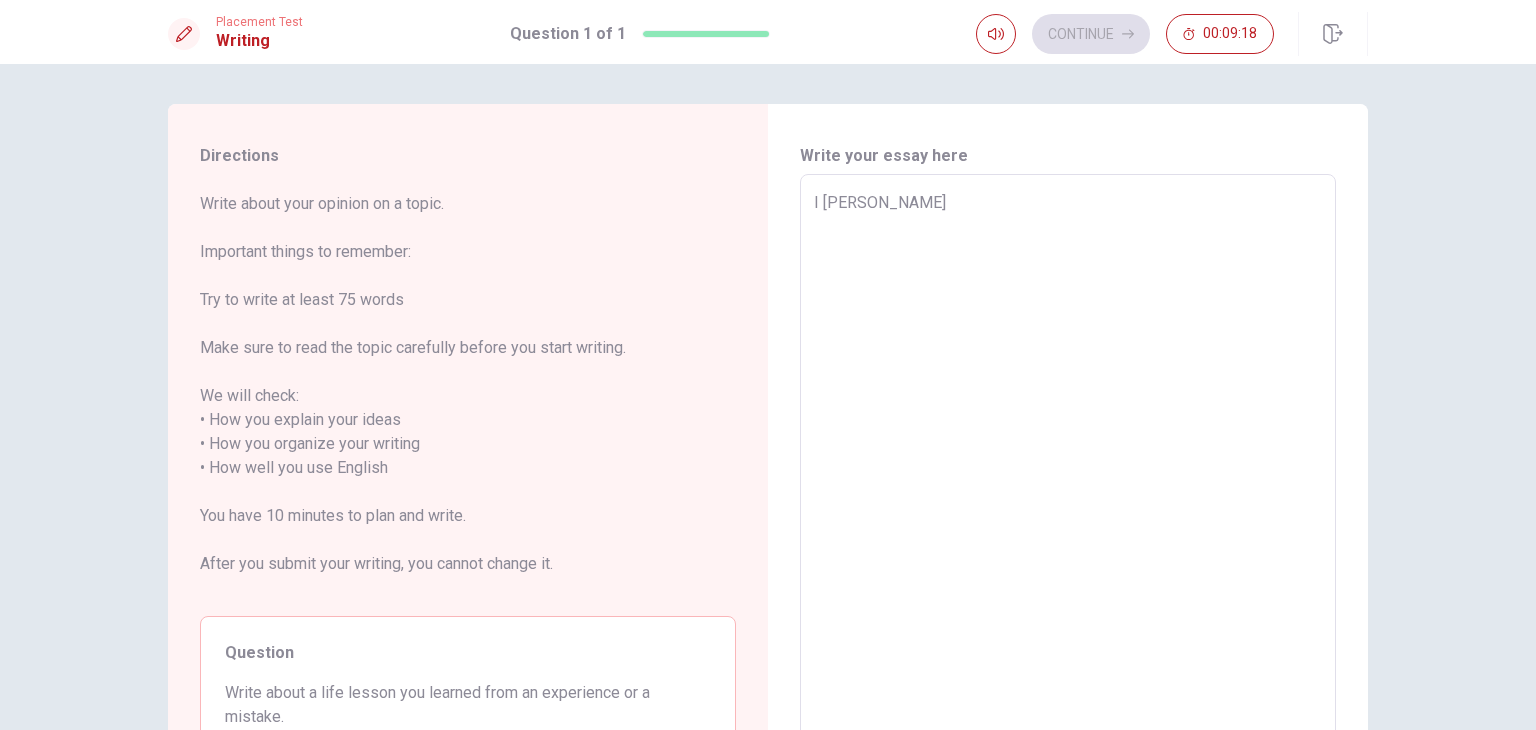 type on "x" 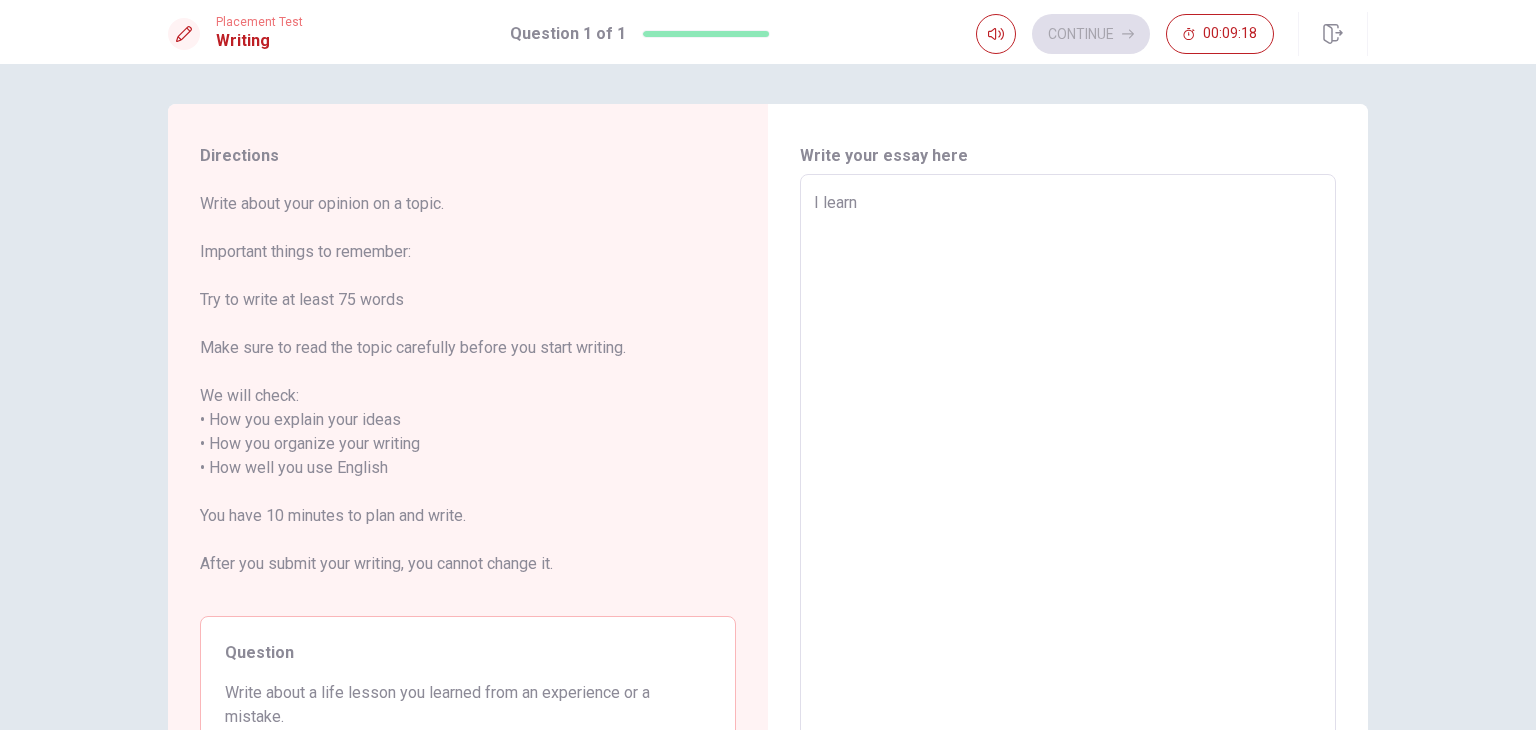 type on "x" 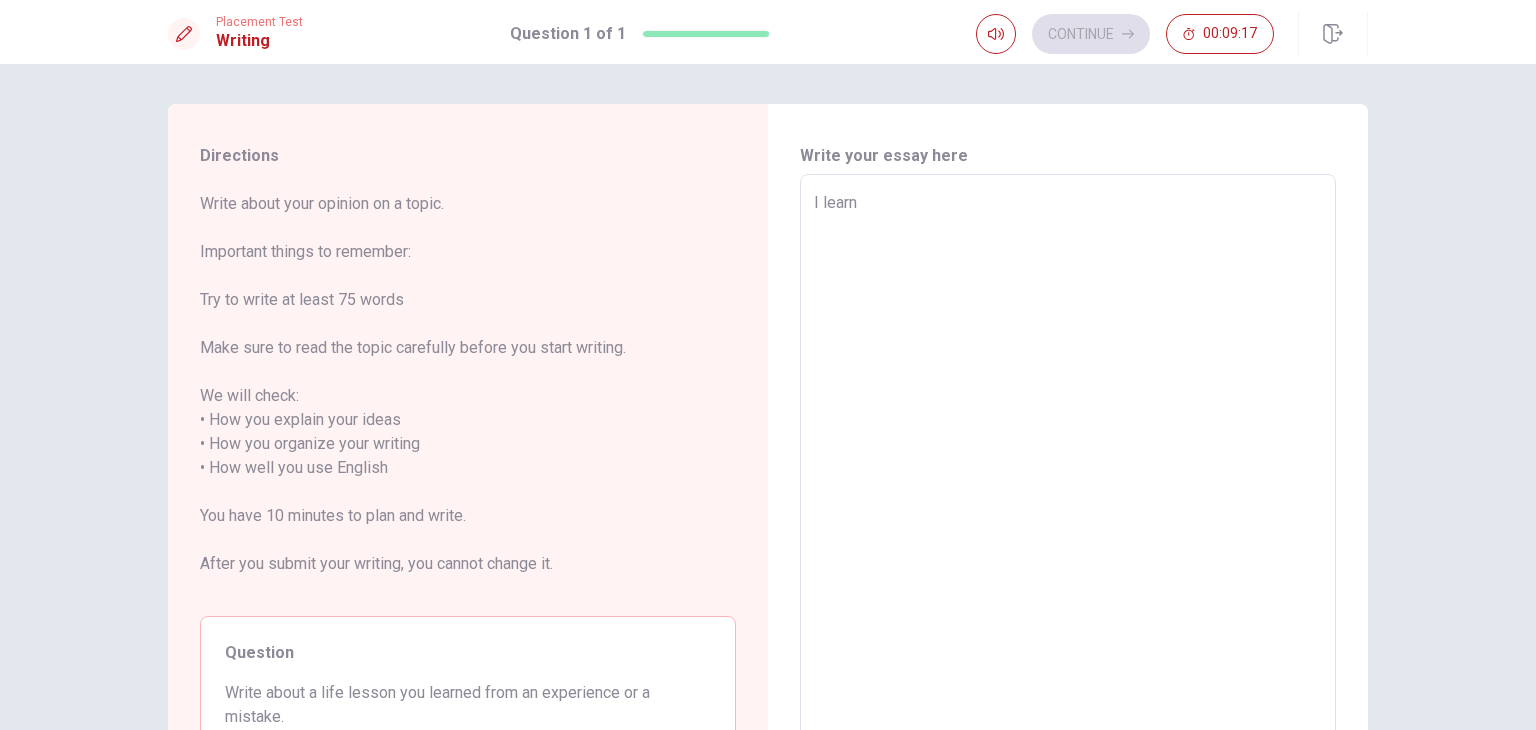 type on "I learnd" 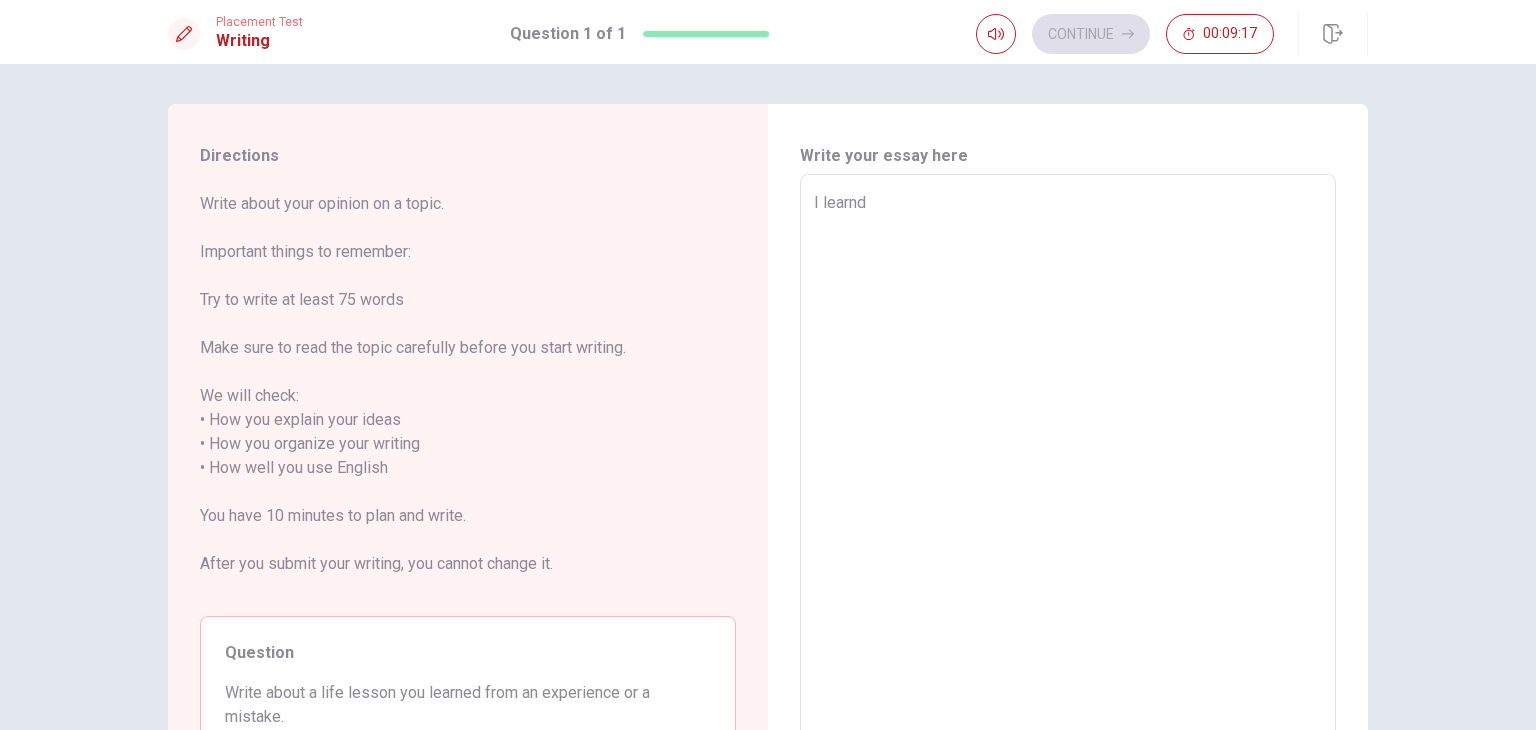 type on "x" 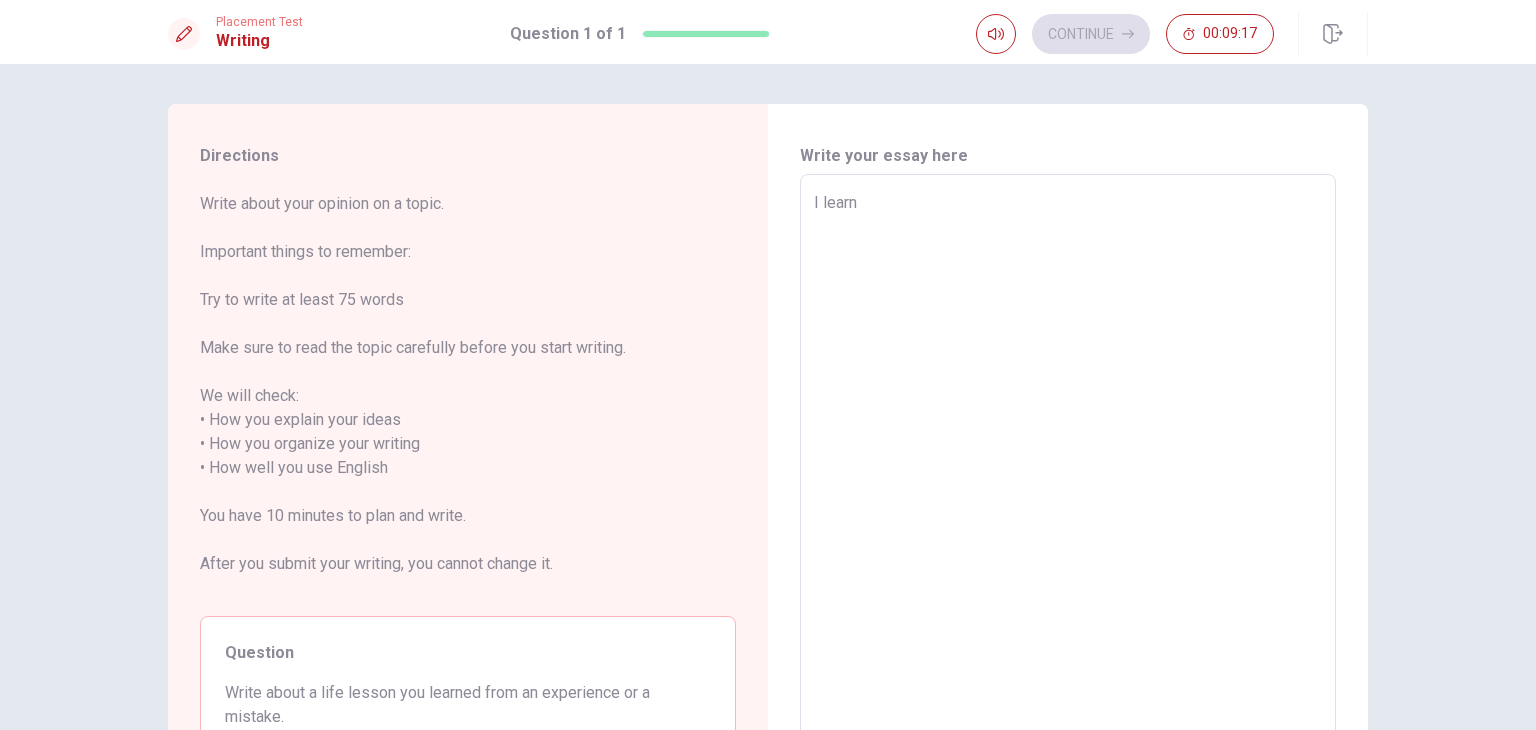 type on "x" 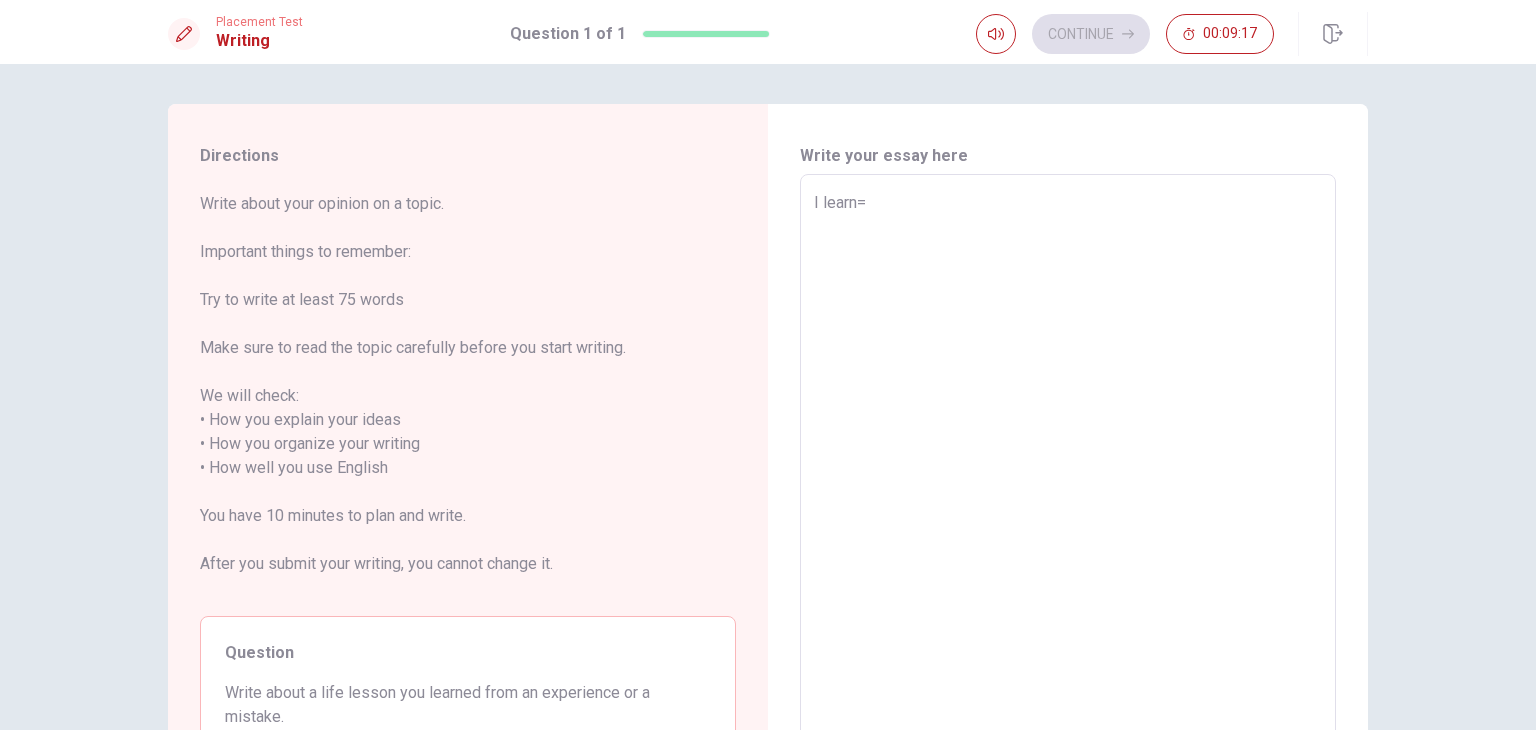 type on "x" 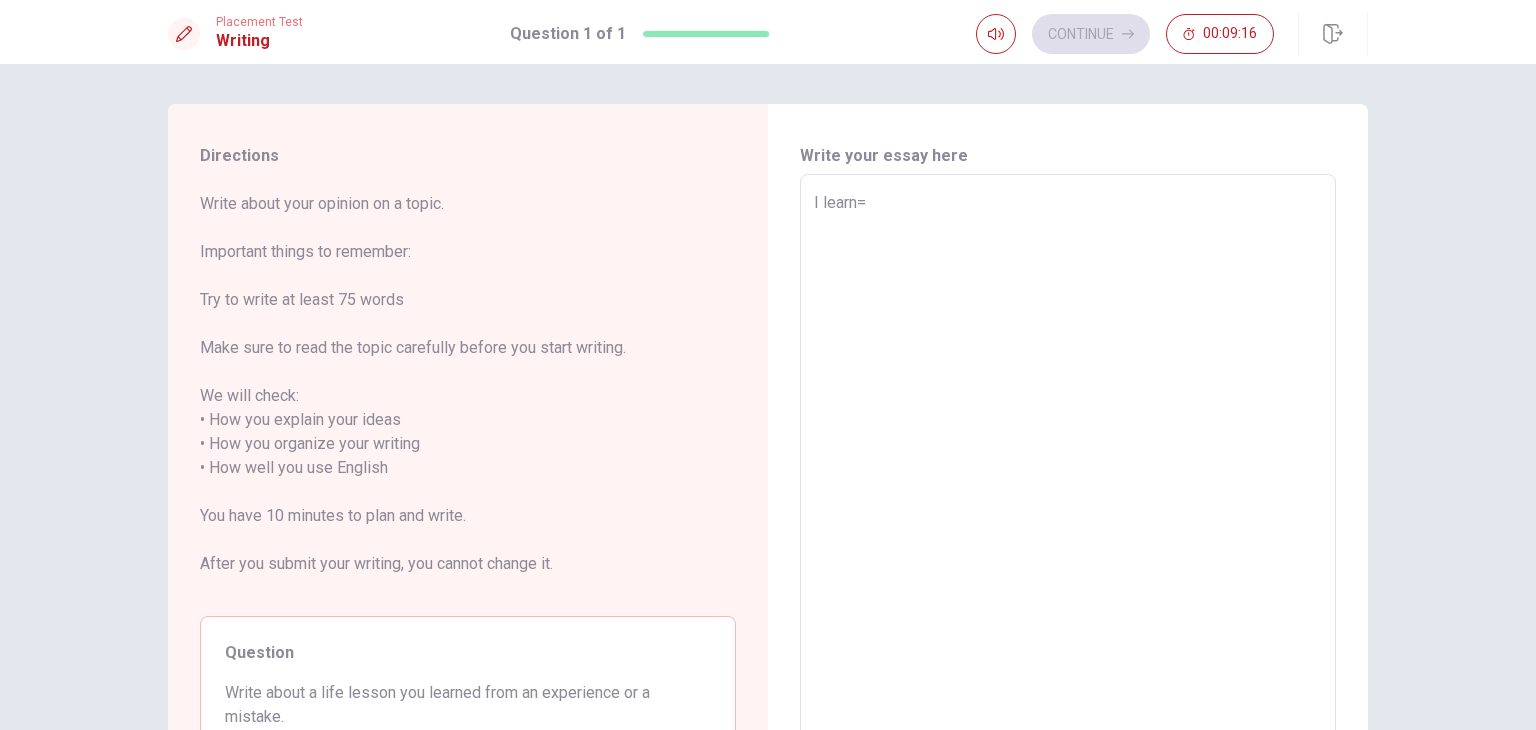 type on "I learn==" 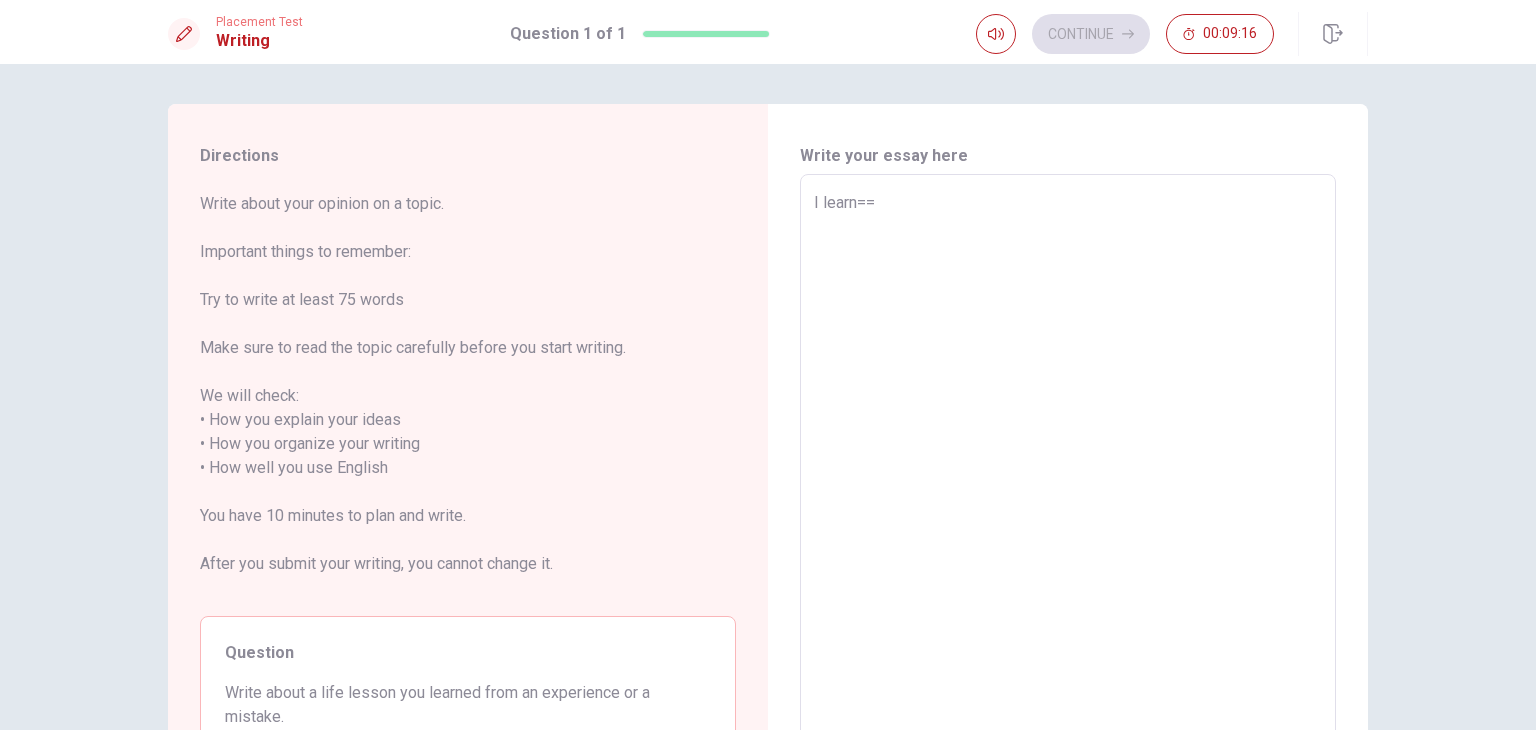 type on "x" 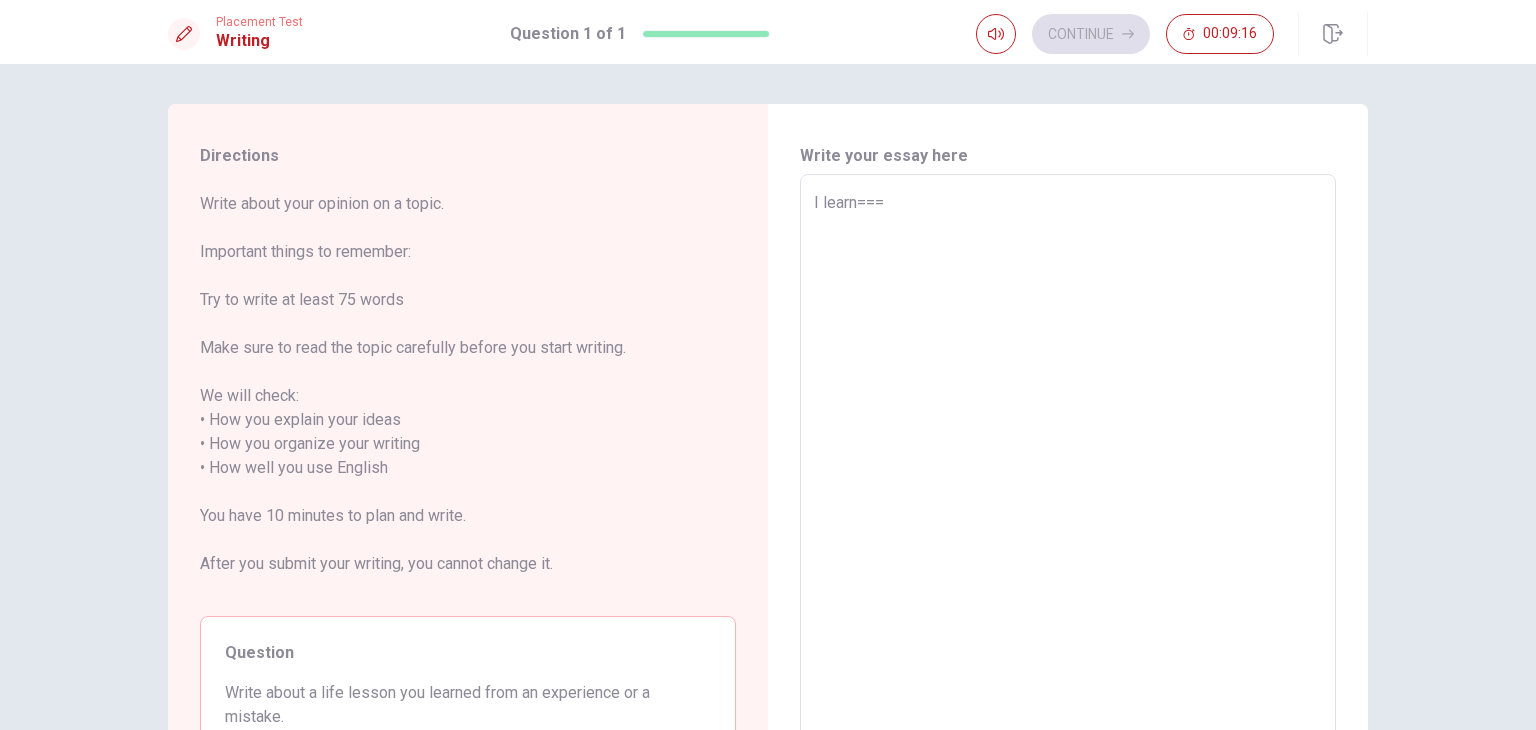 type on "x" 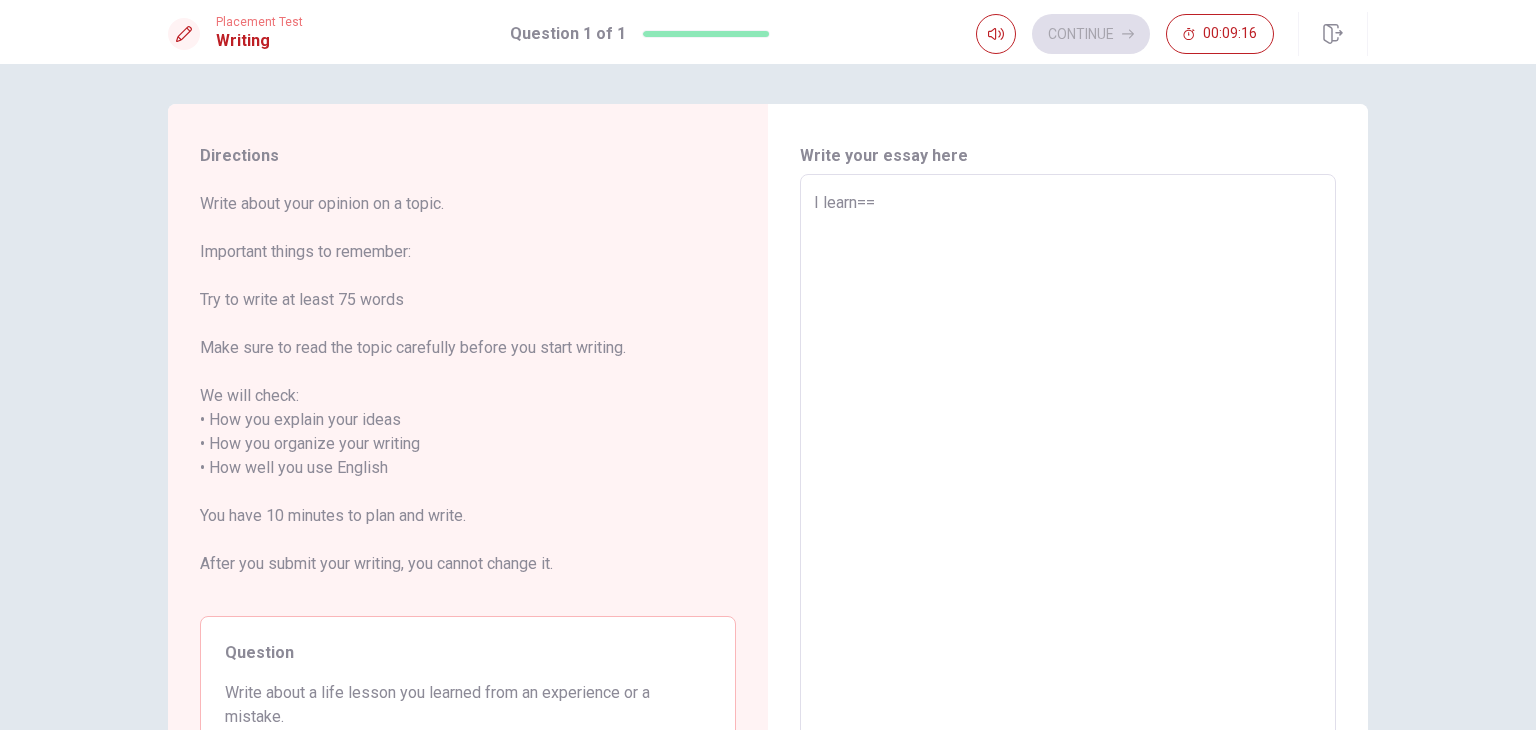 type on "x" 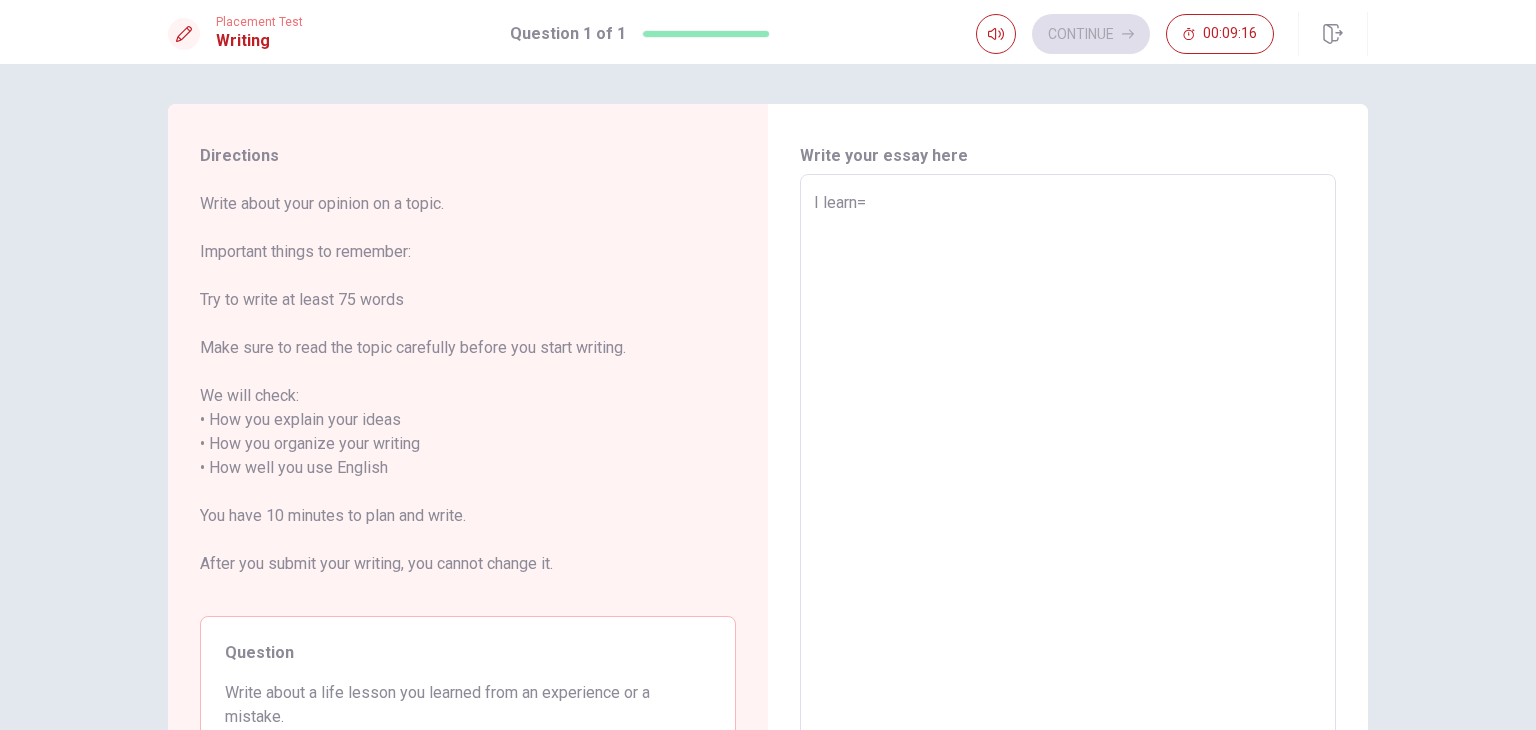 type on "x" 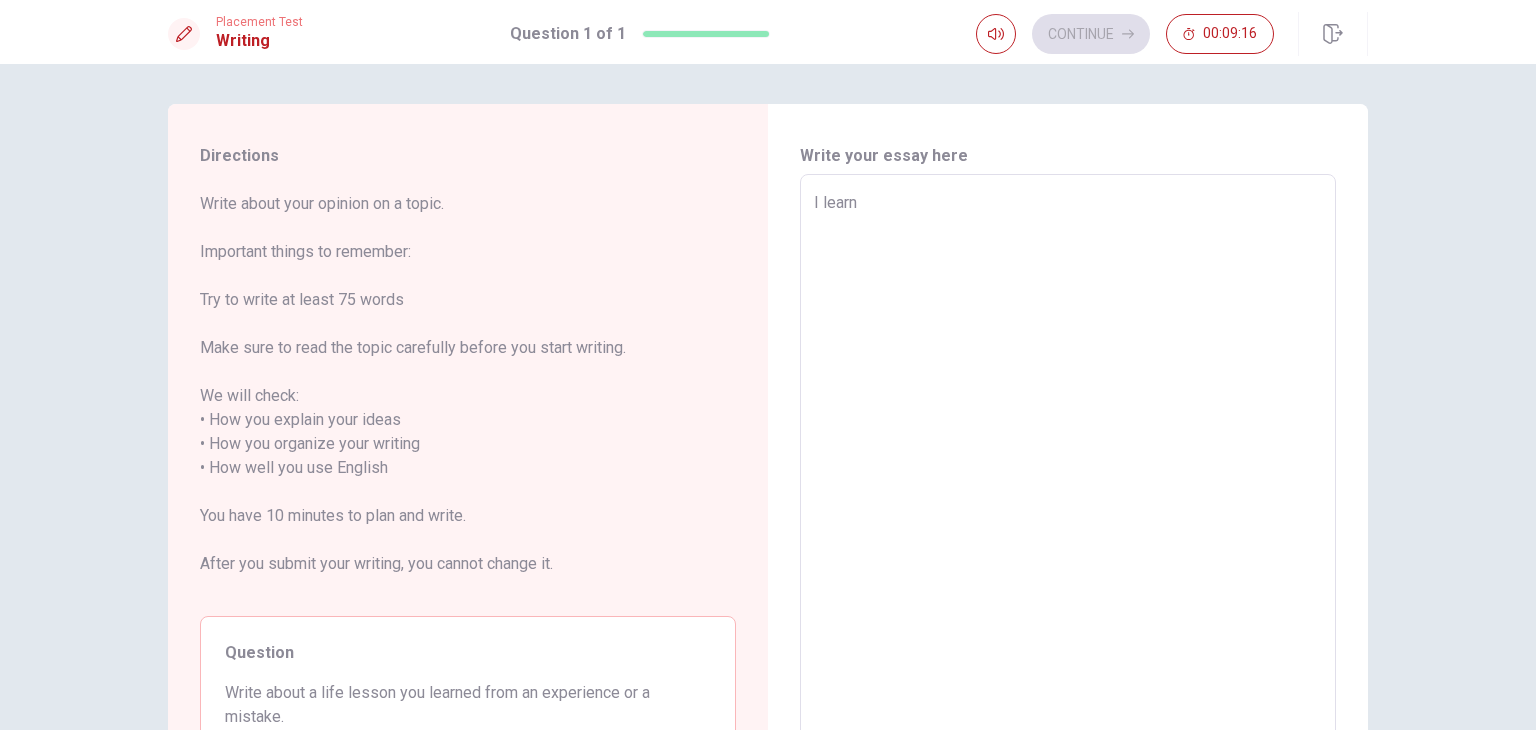 type on "x" 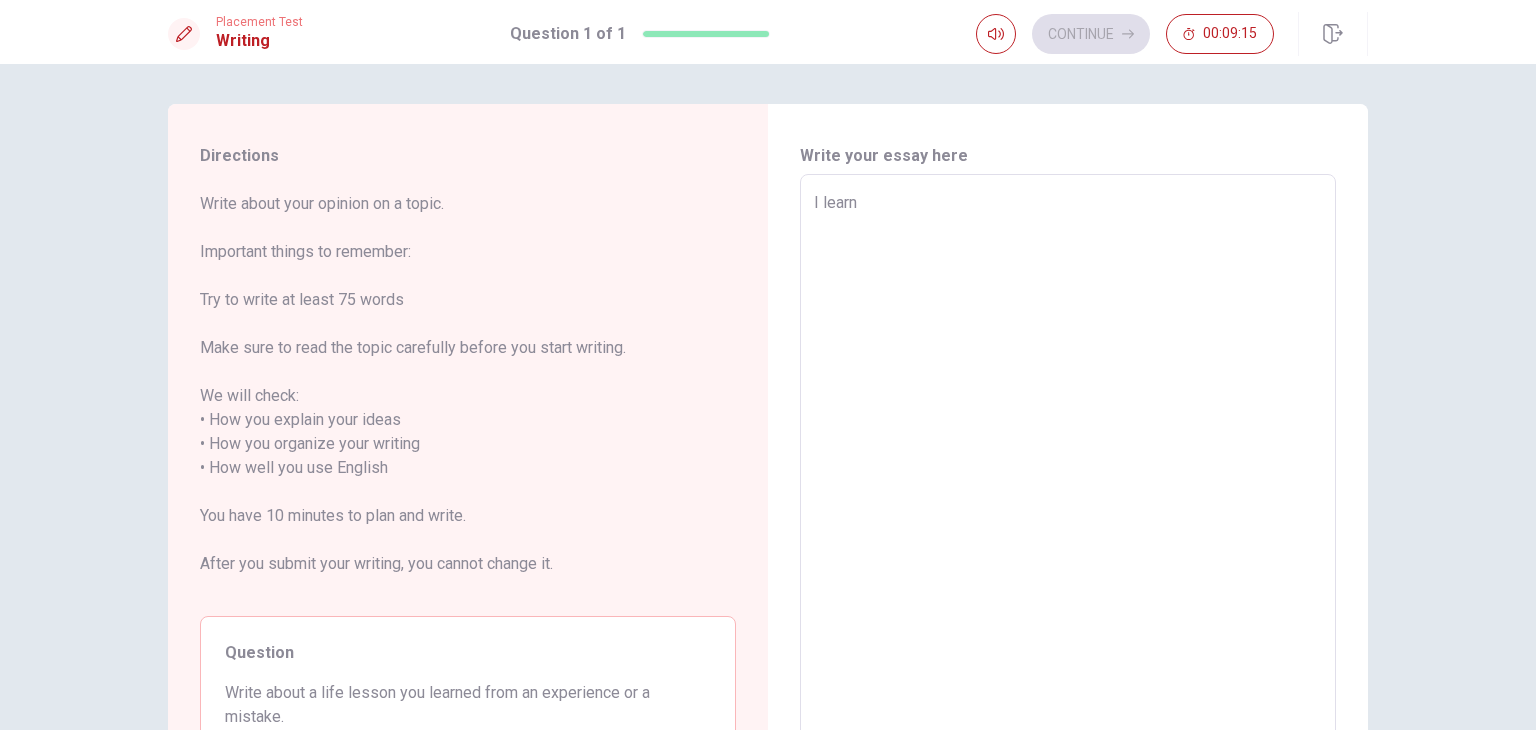 type on "I [PERSON_NAME]" 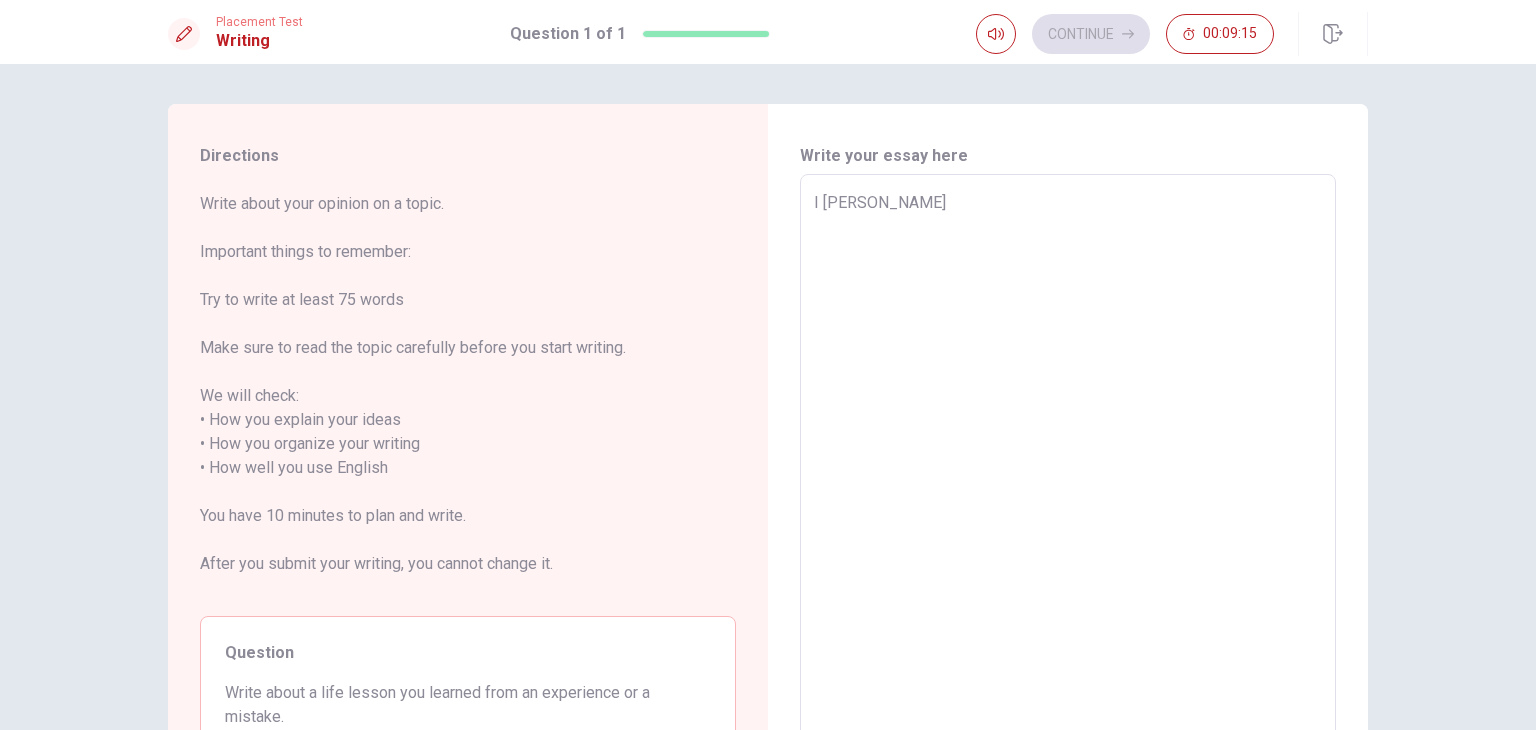 type on "I lea" 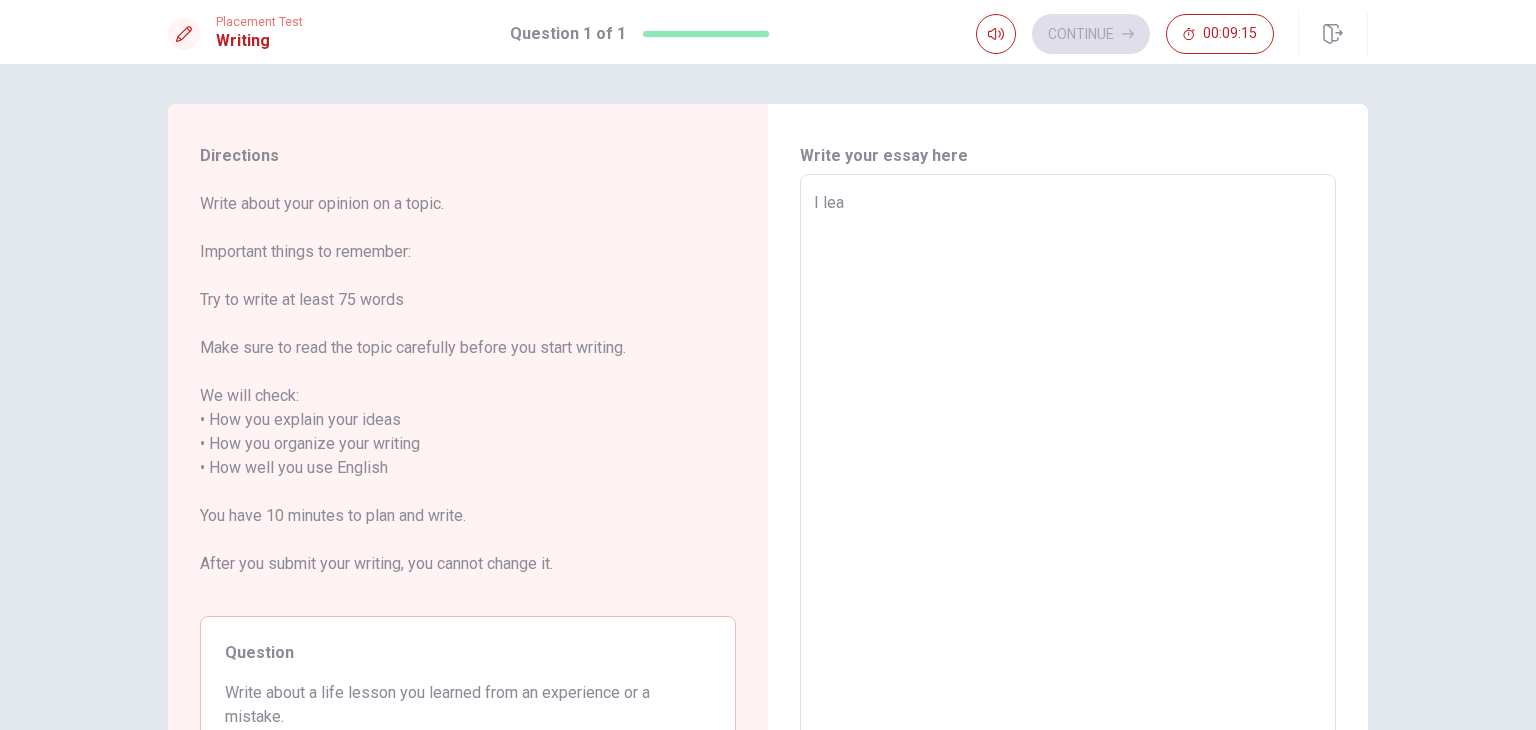 type on "x" 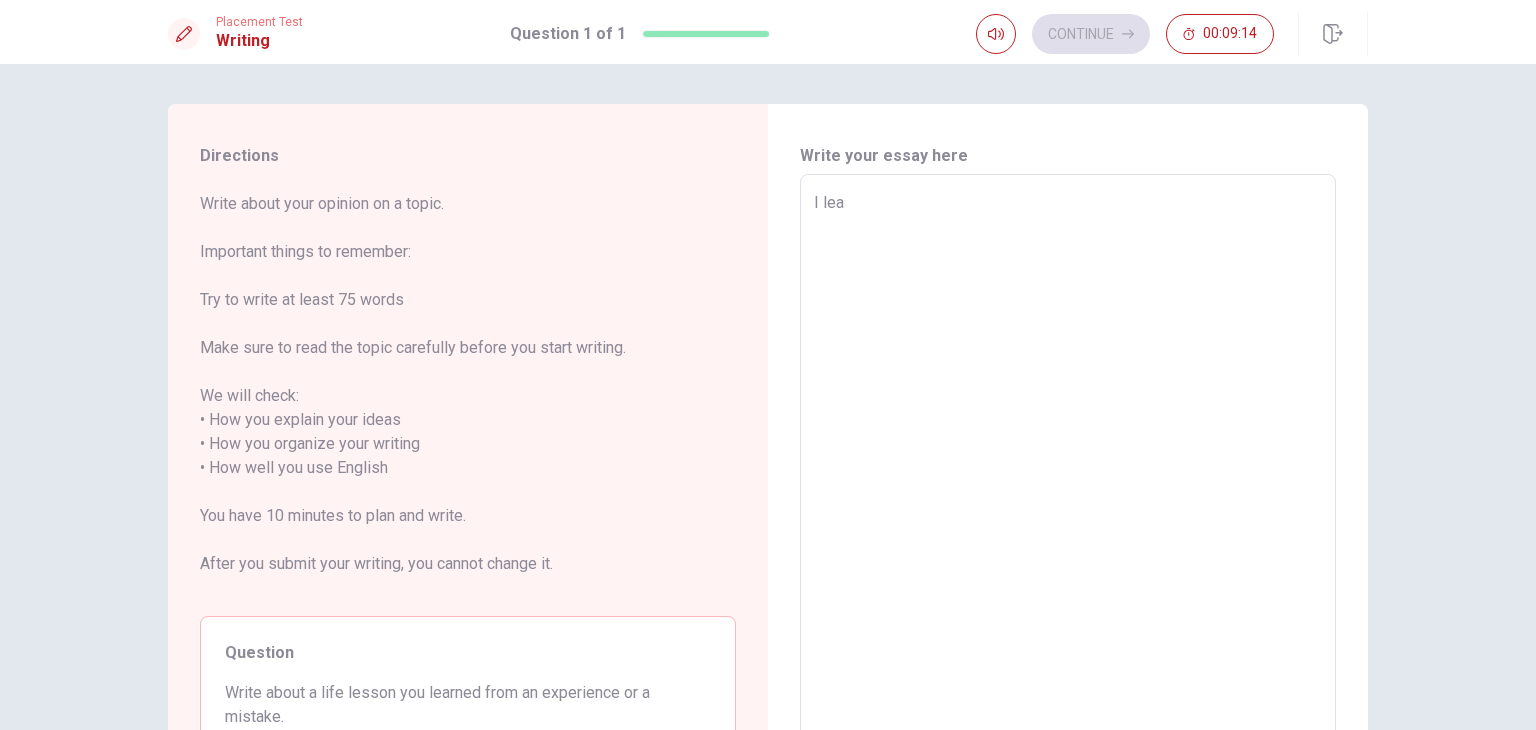 type on "I [PERSON_NAME]" 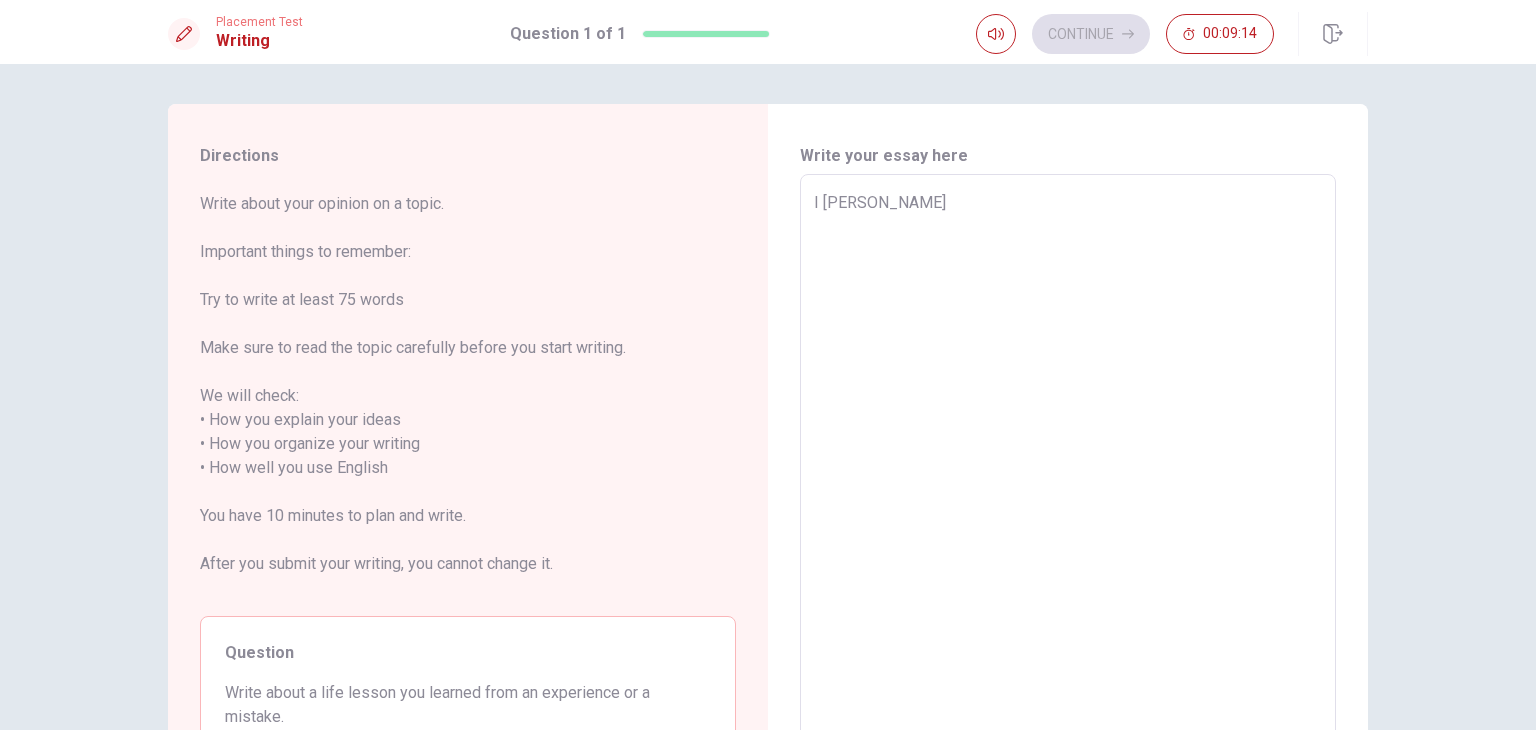 type on "x" 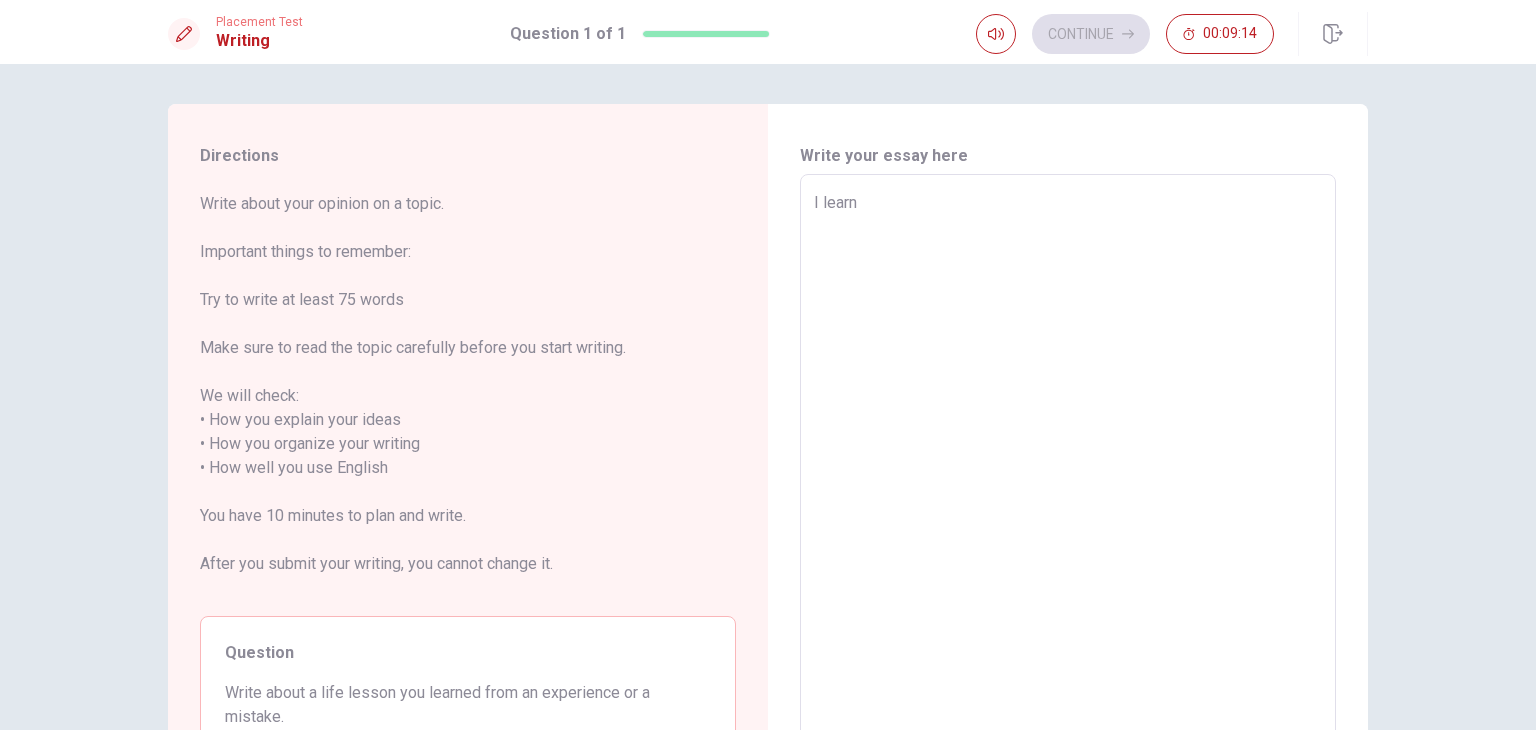 type on "x" 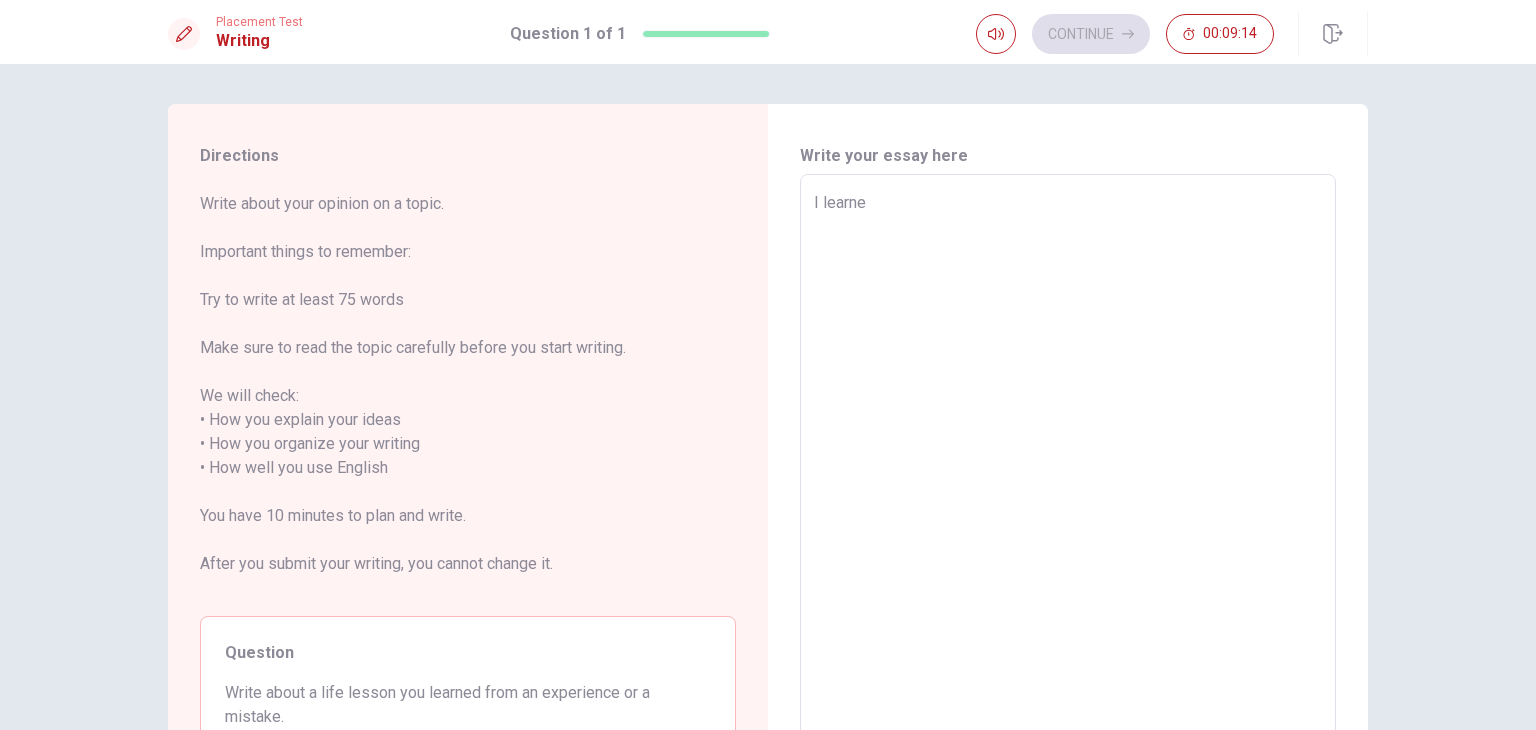 type on "x" 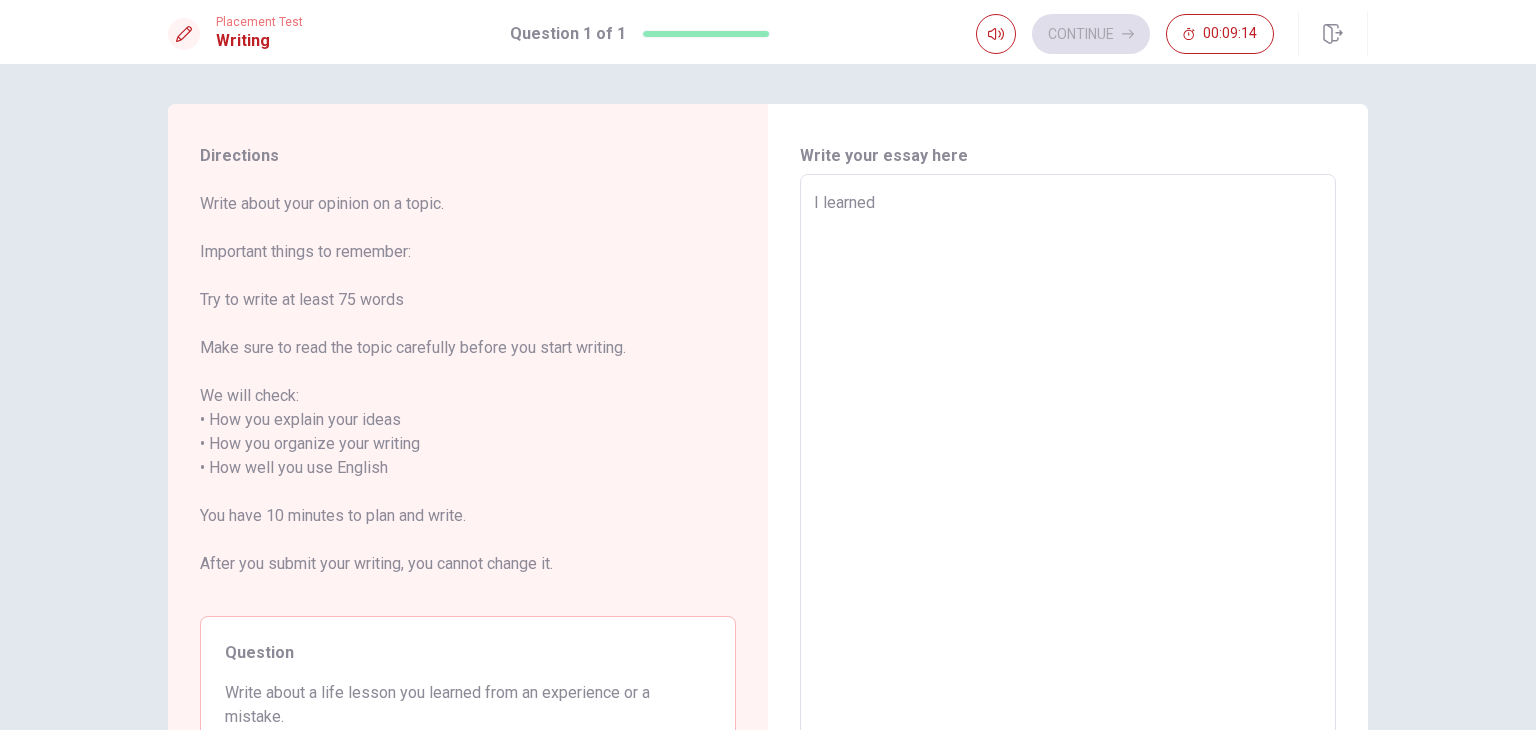 type on "I learned" 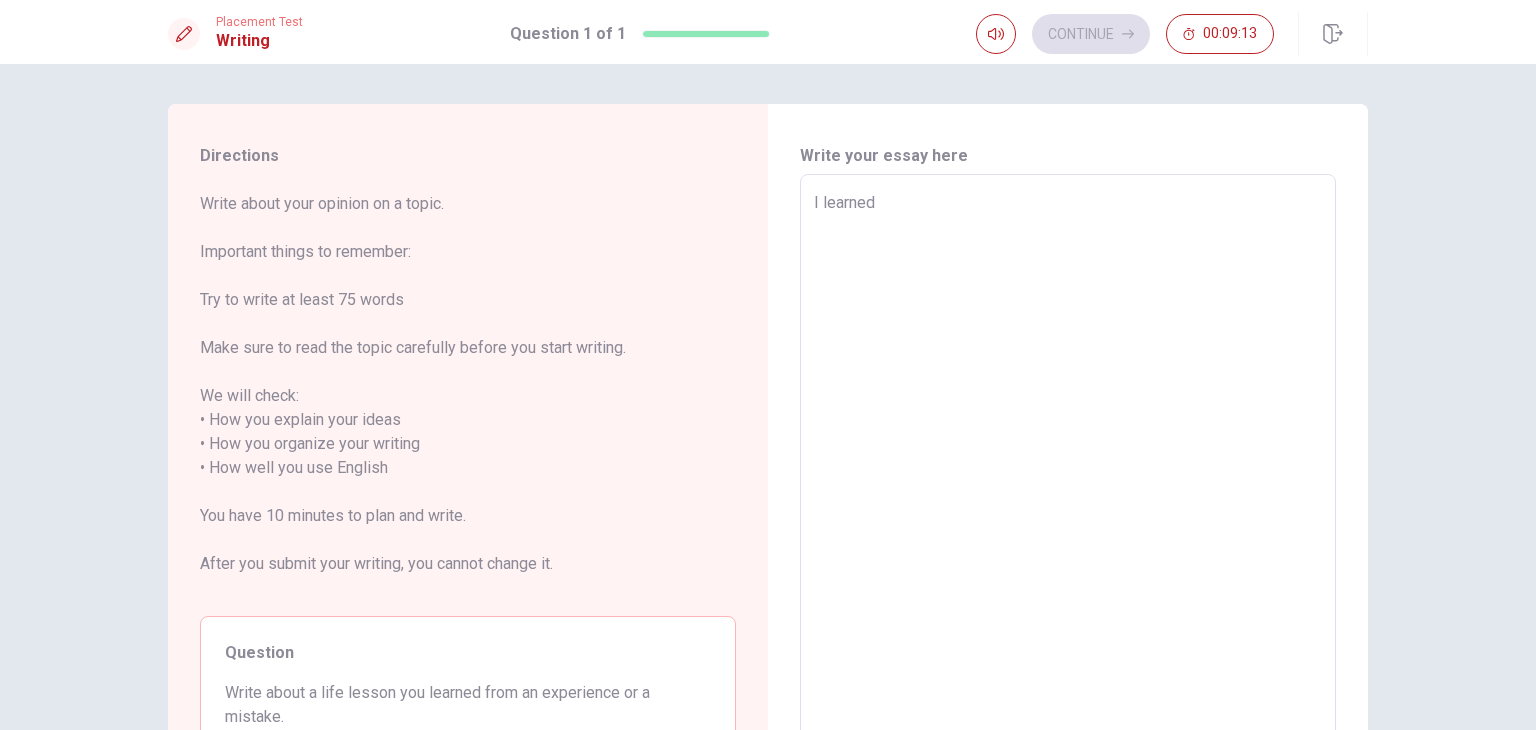 type on "I learned l" 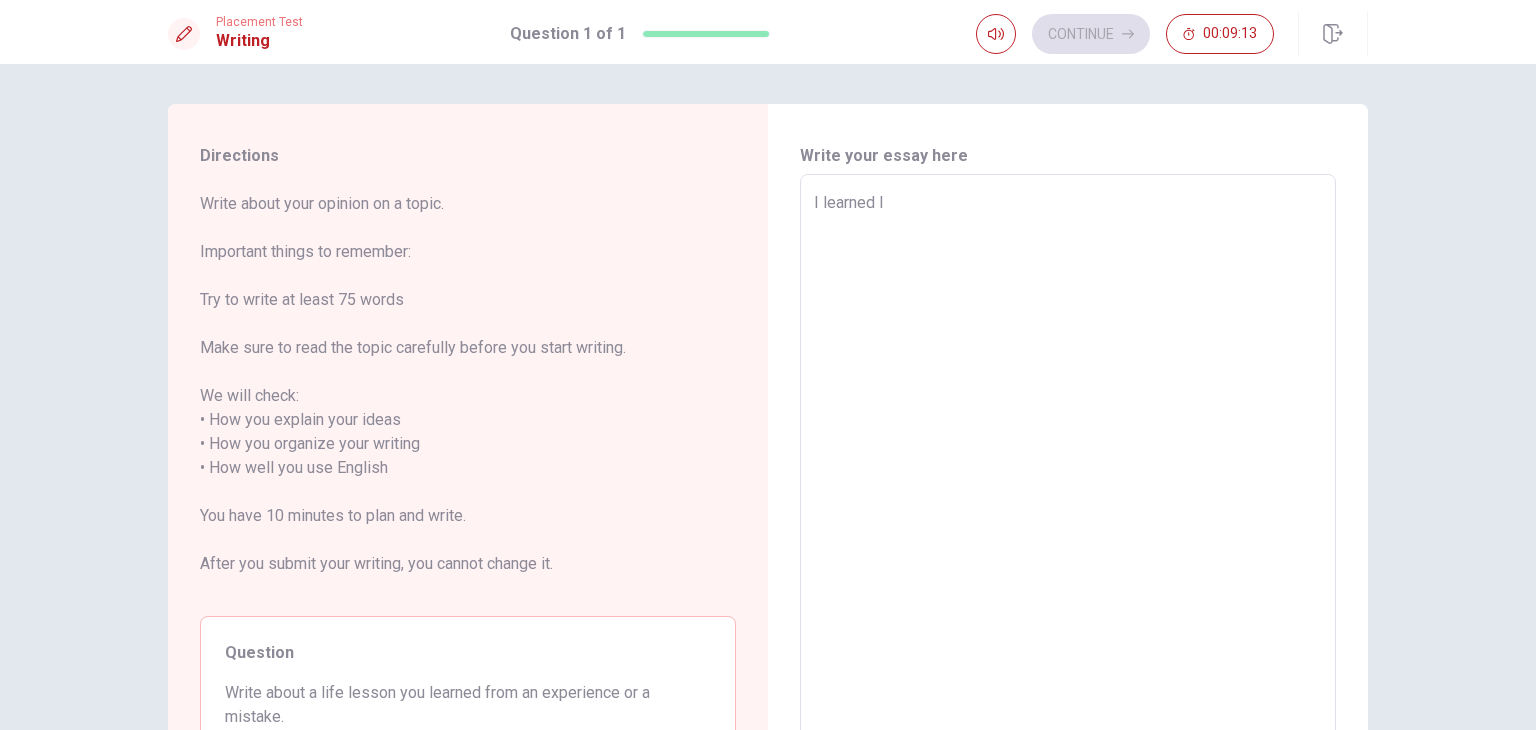 type on "I learned le" 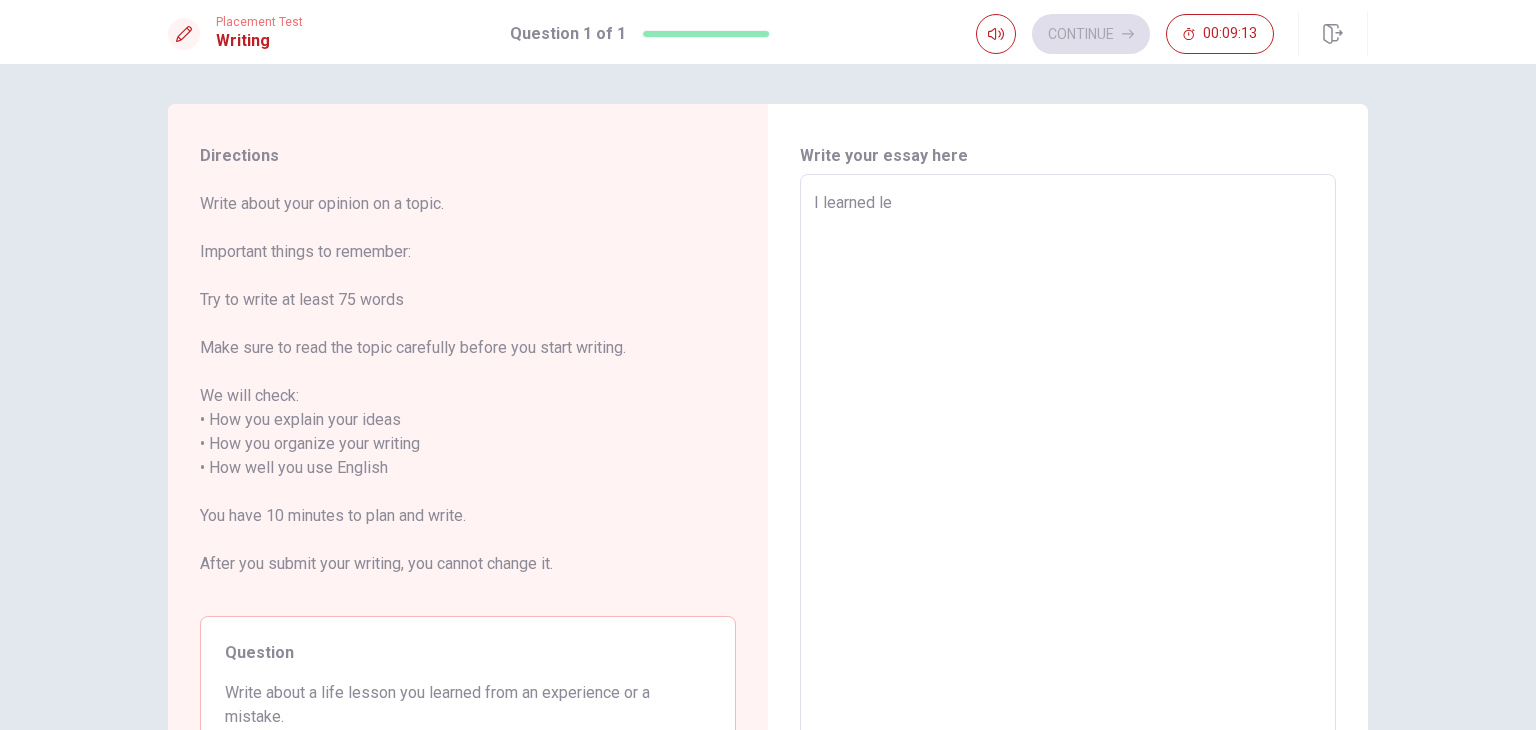 type on "x" 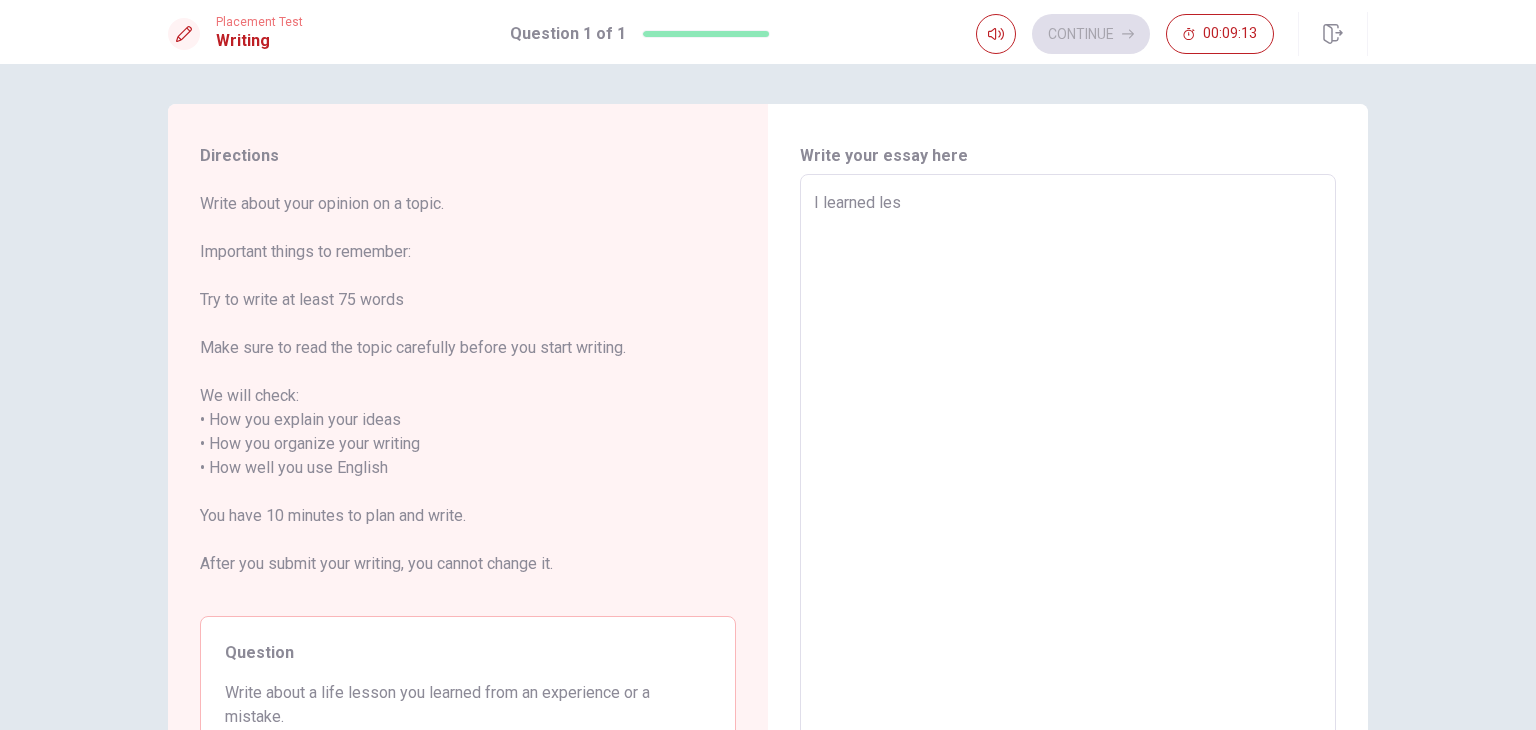 type on "x" 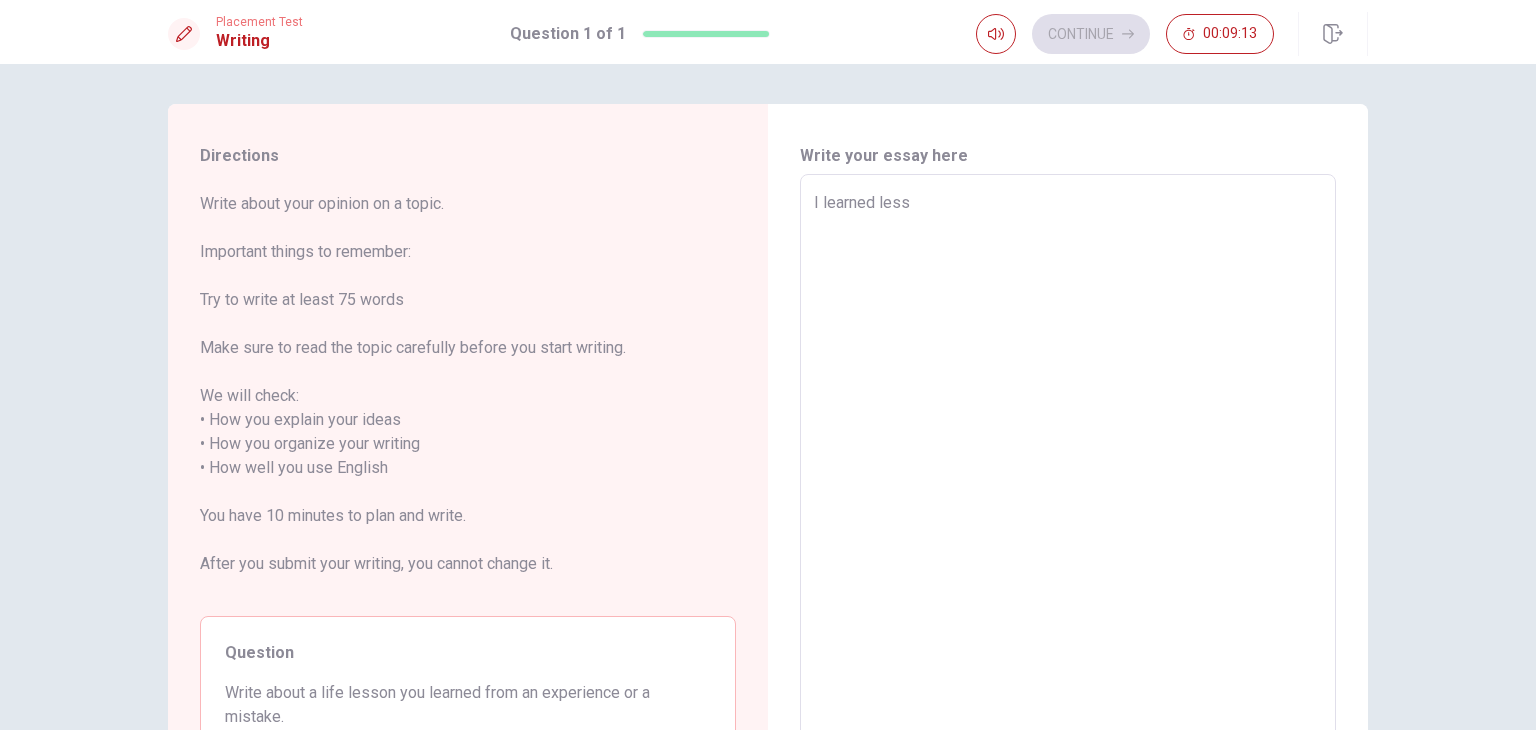 type on "x" 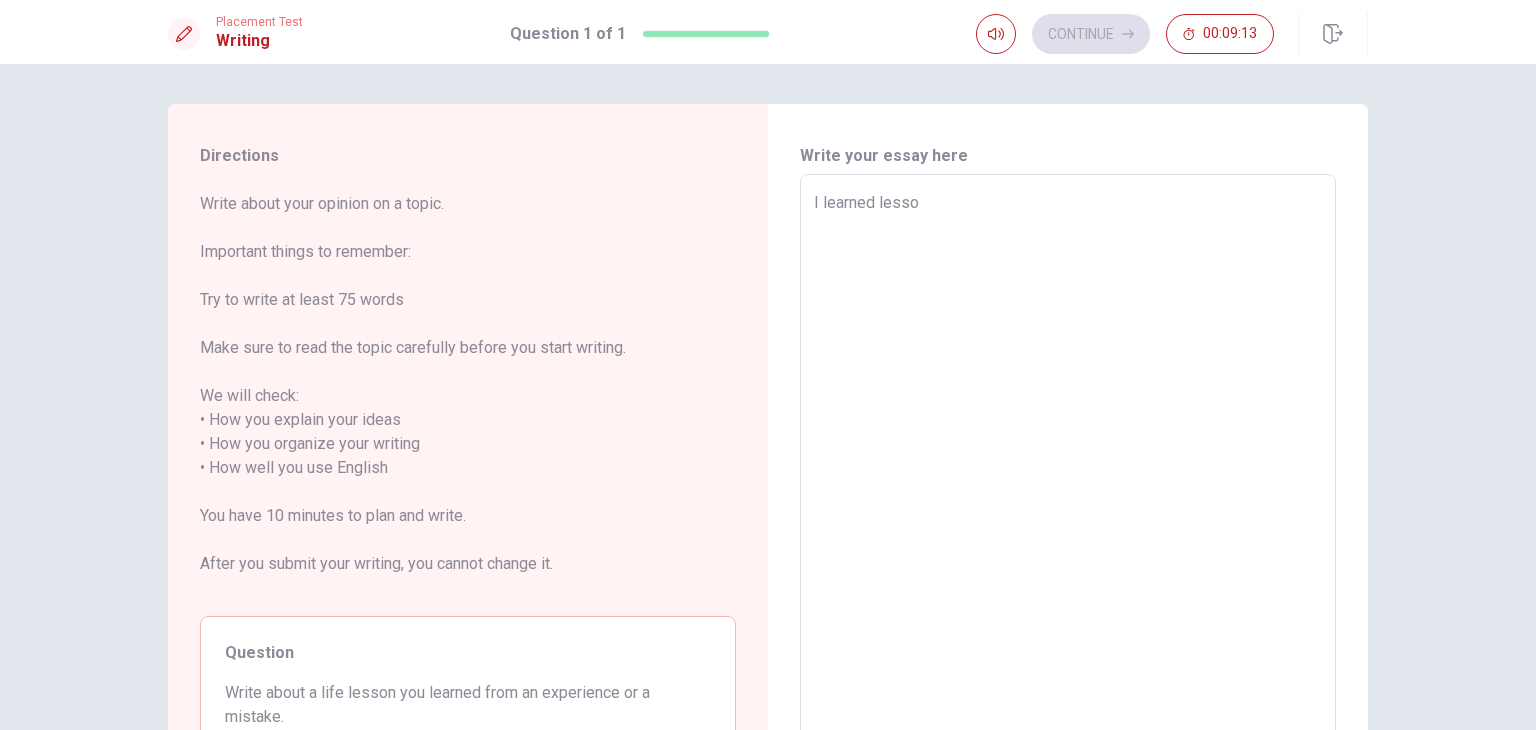 type on "x" 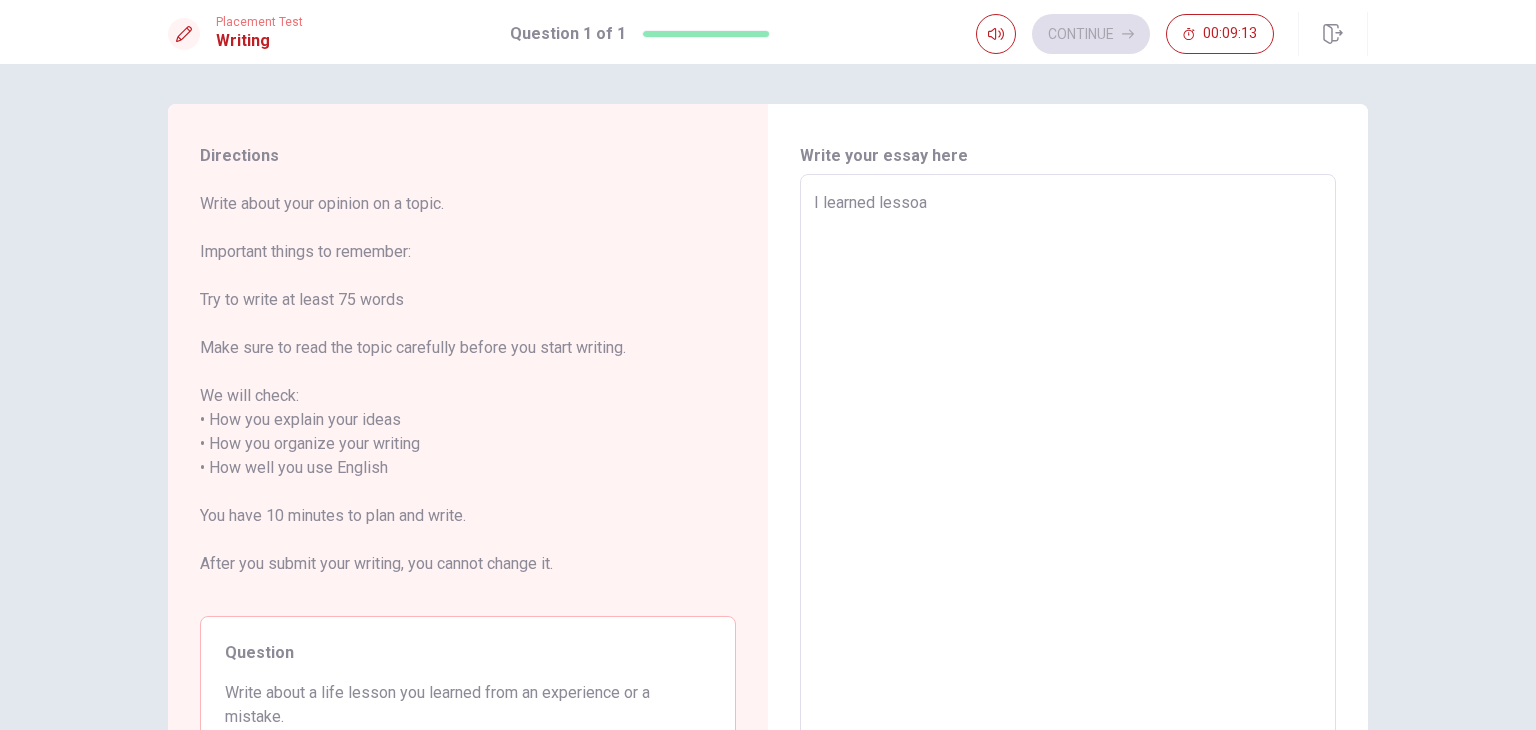type on "x" 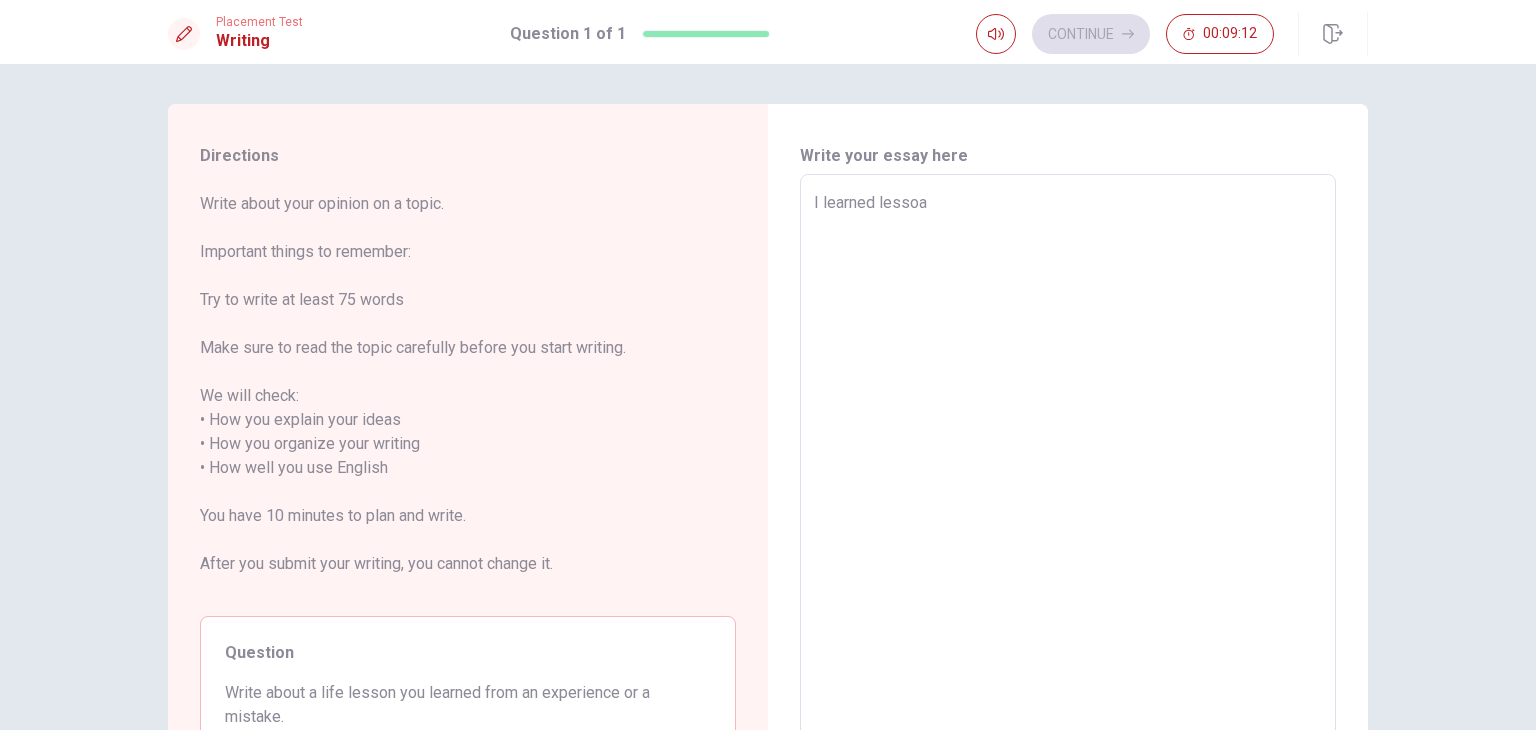 type on "I learned lesso" 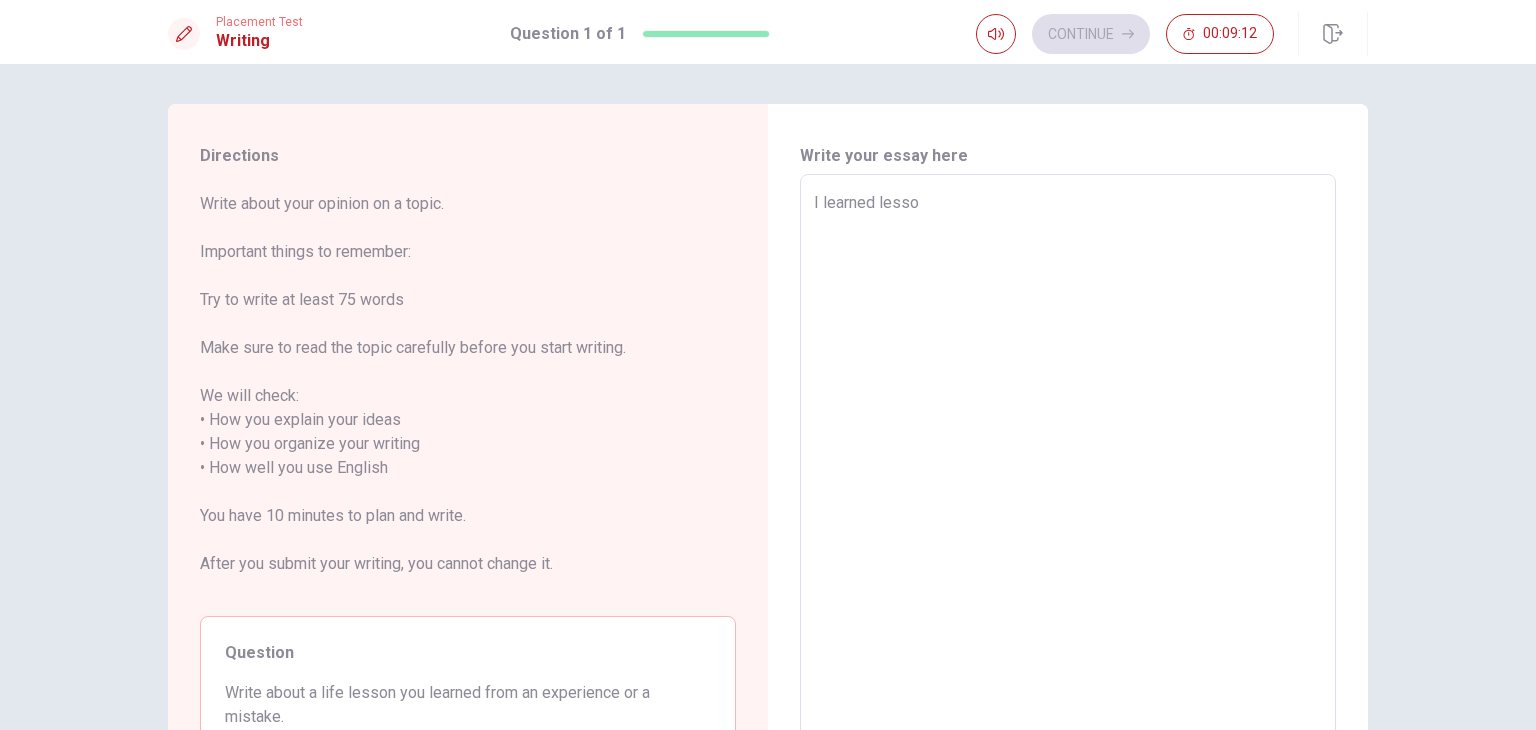 type on "x" 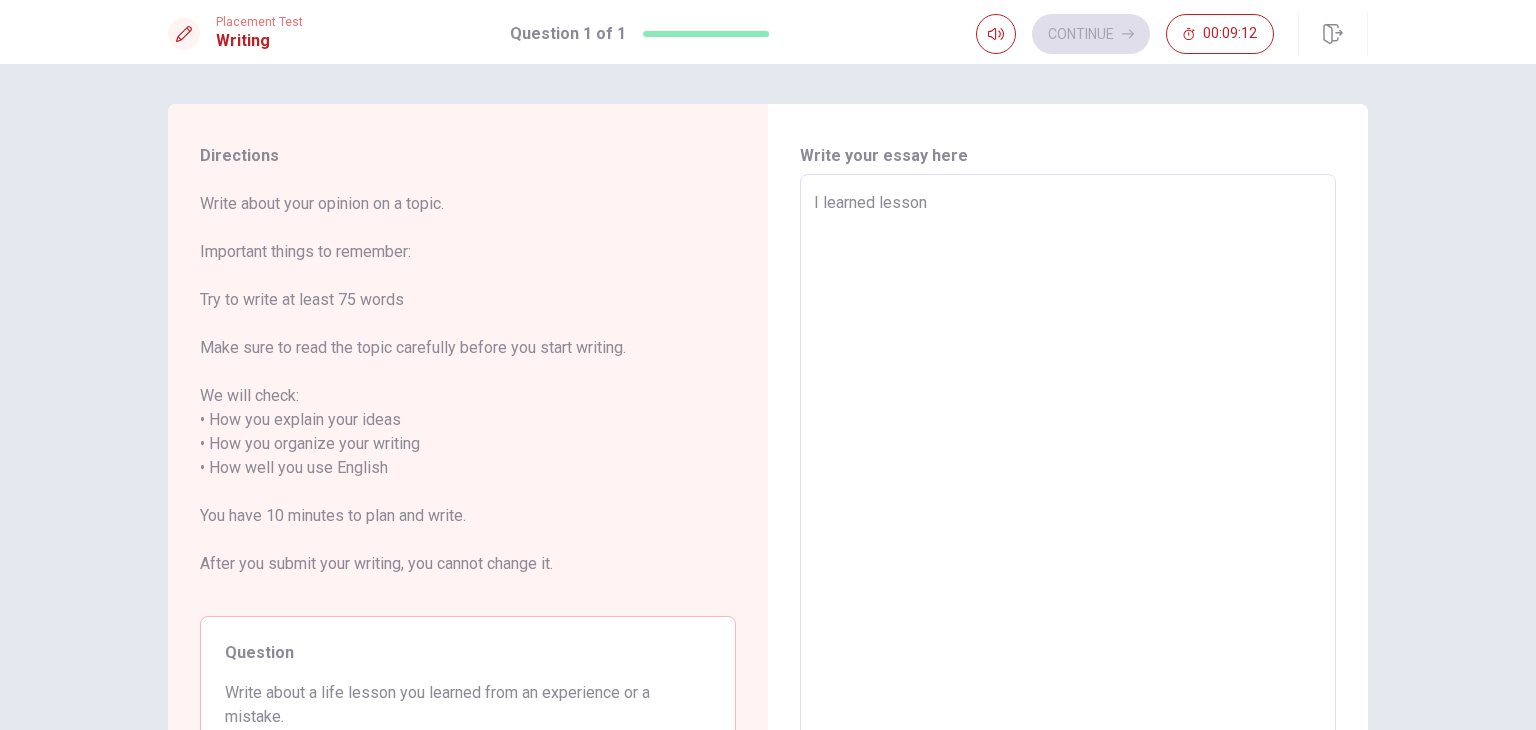 type on "x" 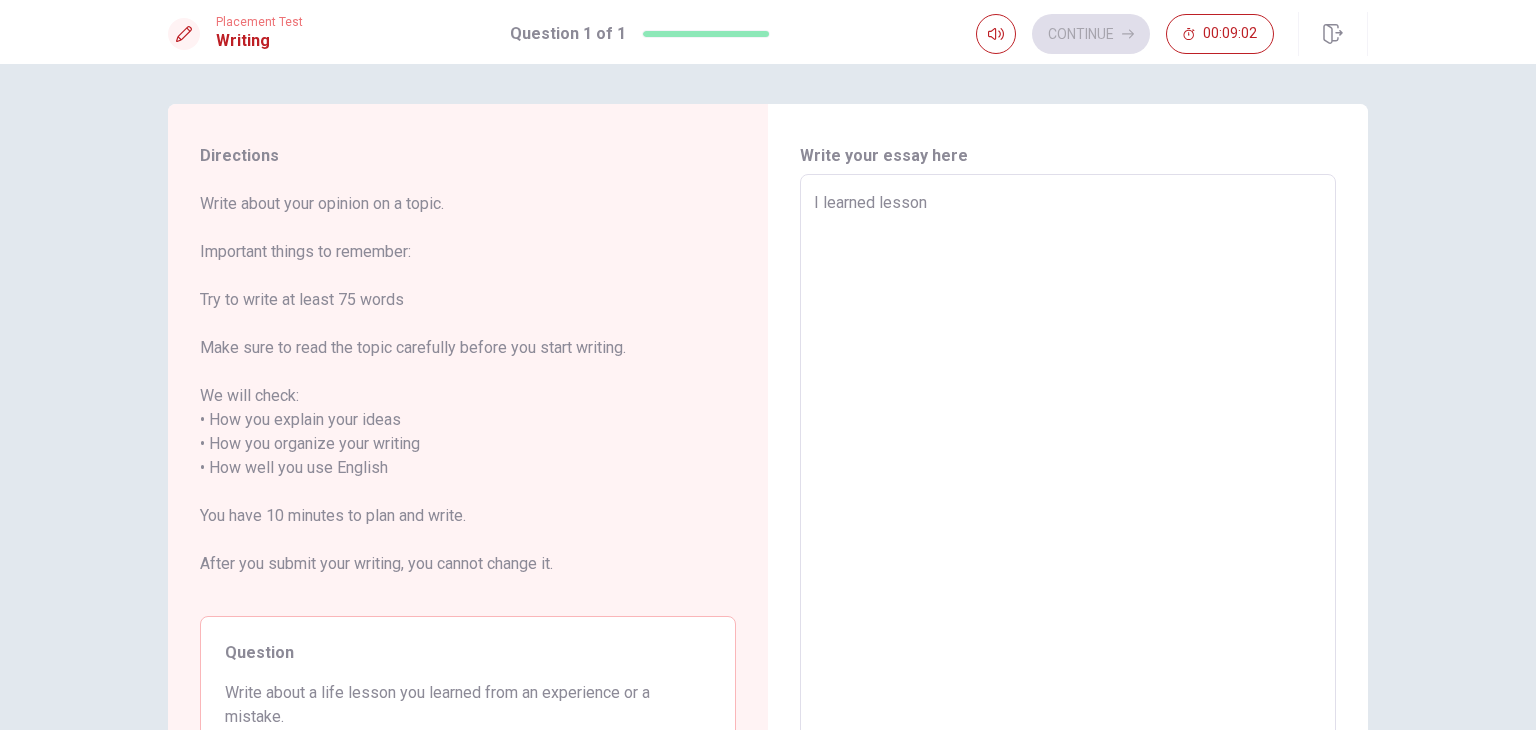 type on "x" 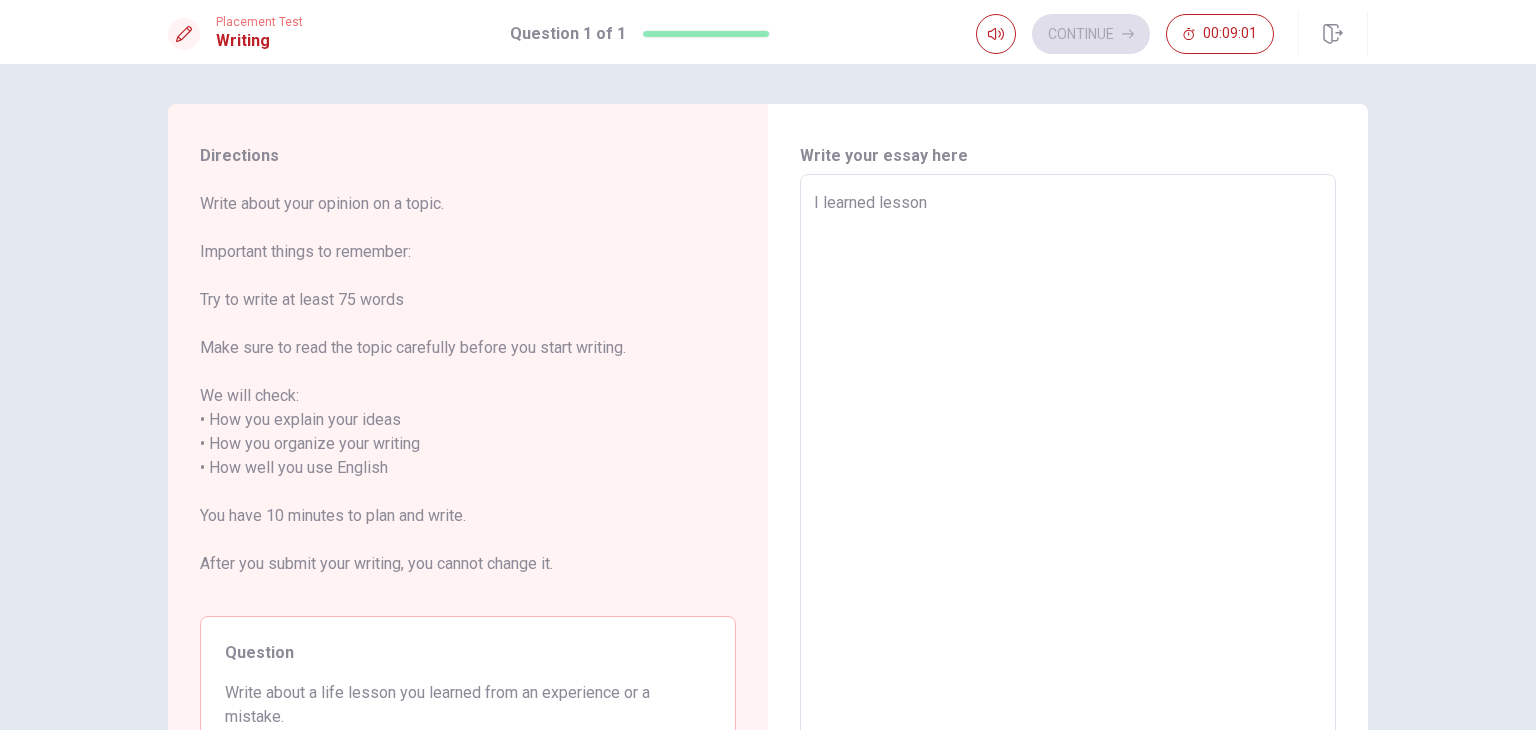 type on "I learned lesson f" 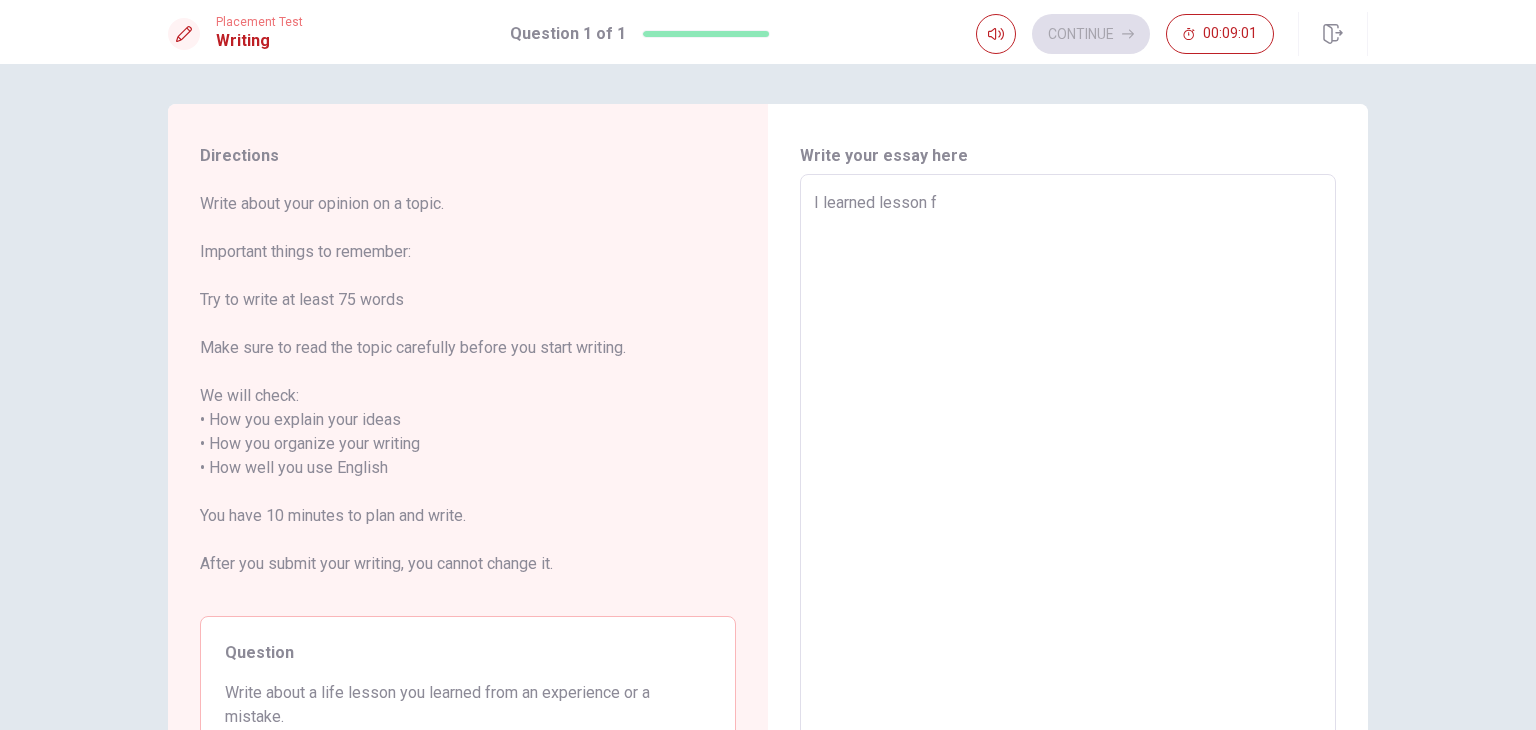 type on "x" 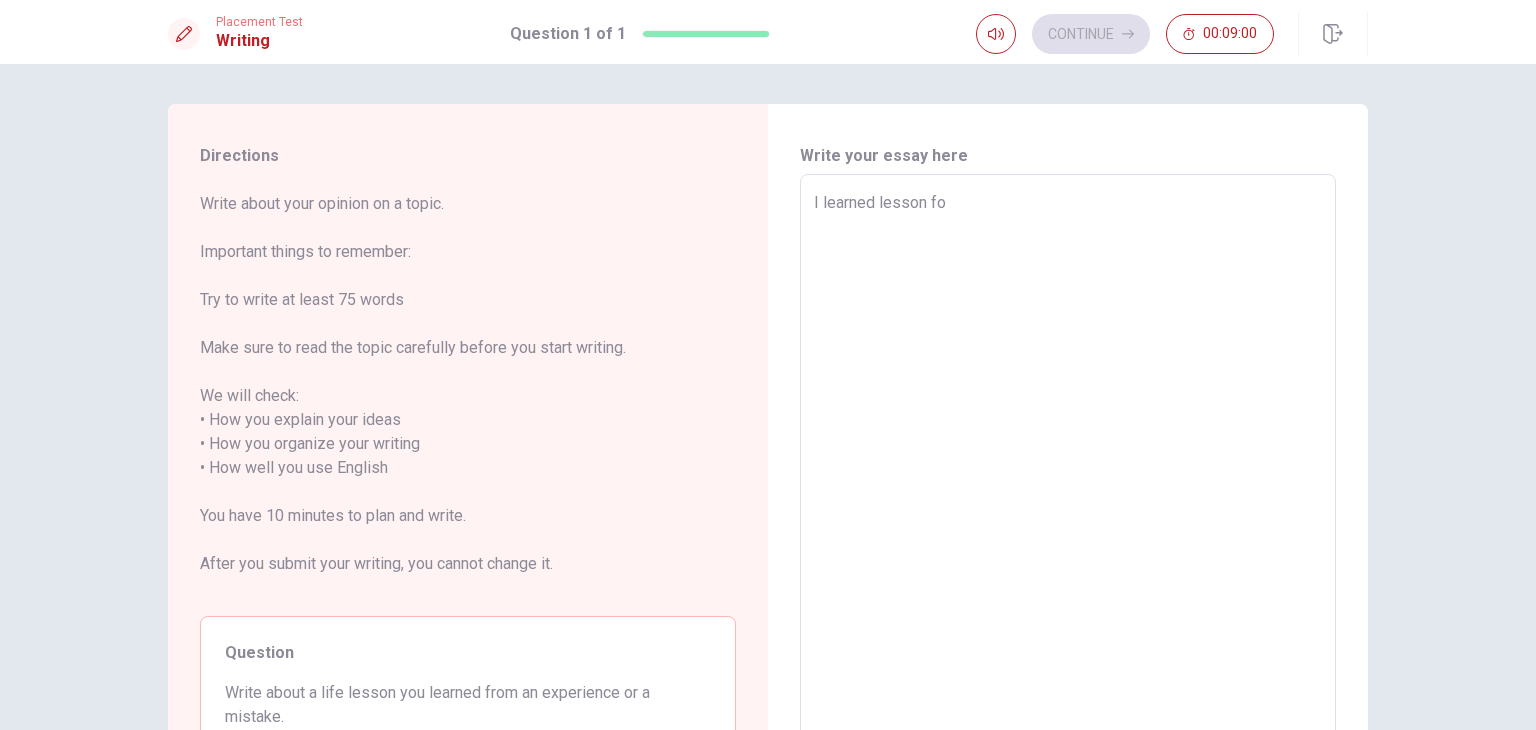 type on "I learned lesson for" 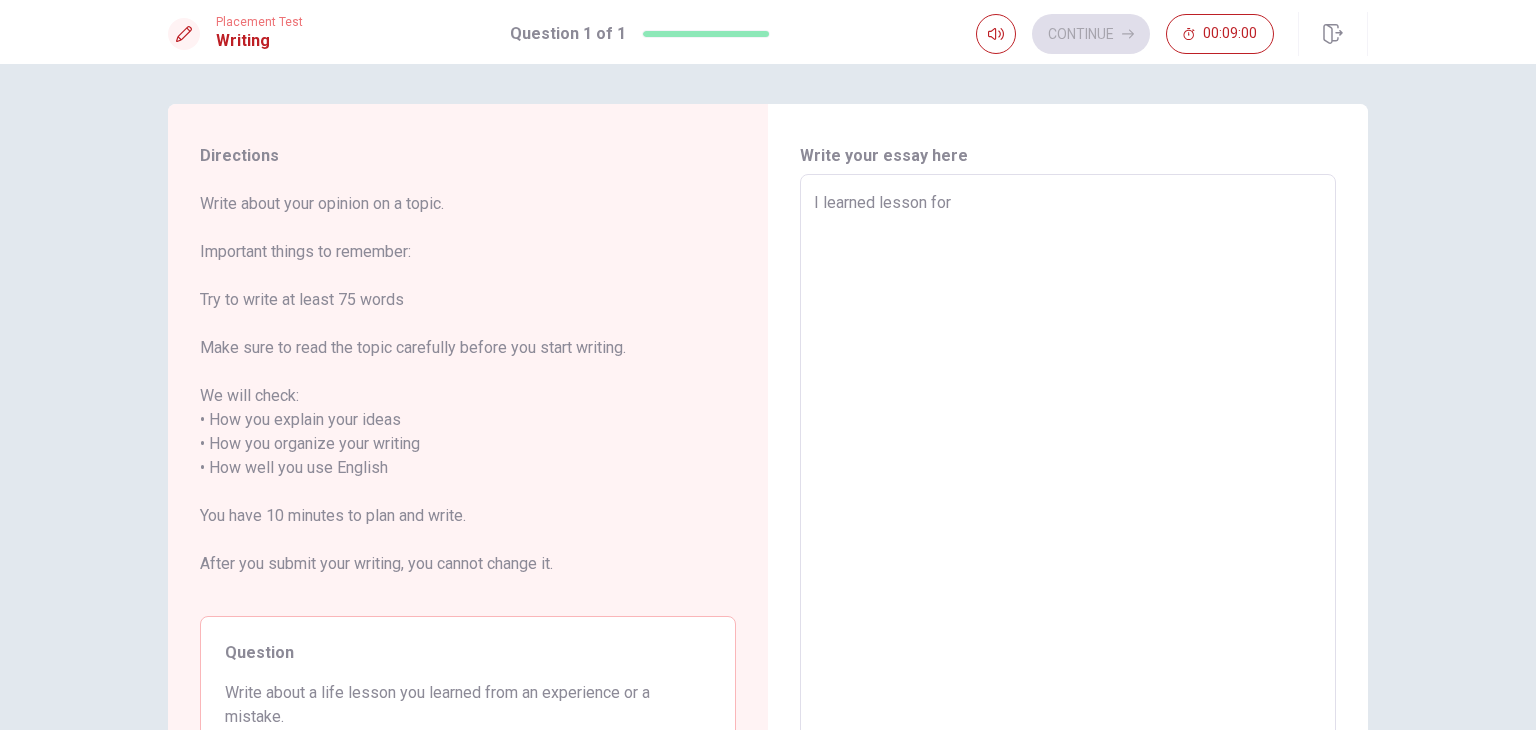 type on "x" 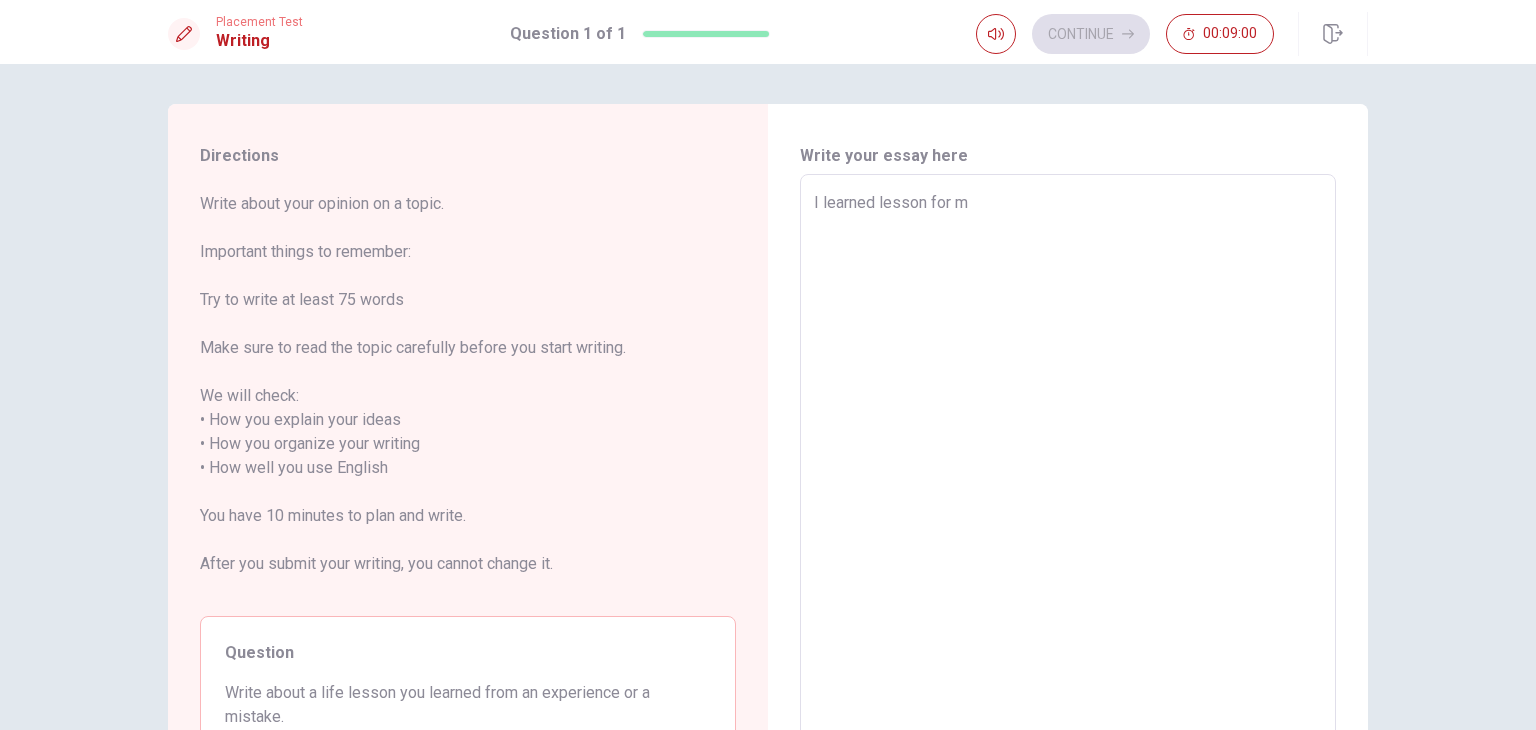 type on "x" 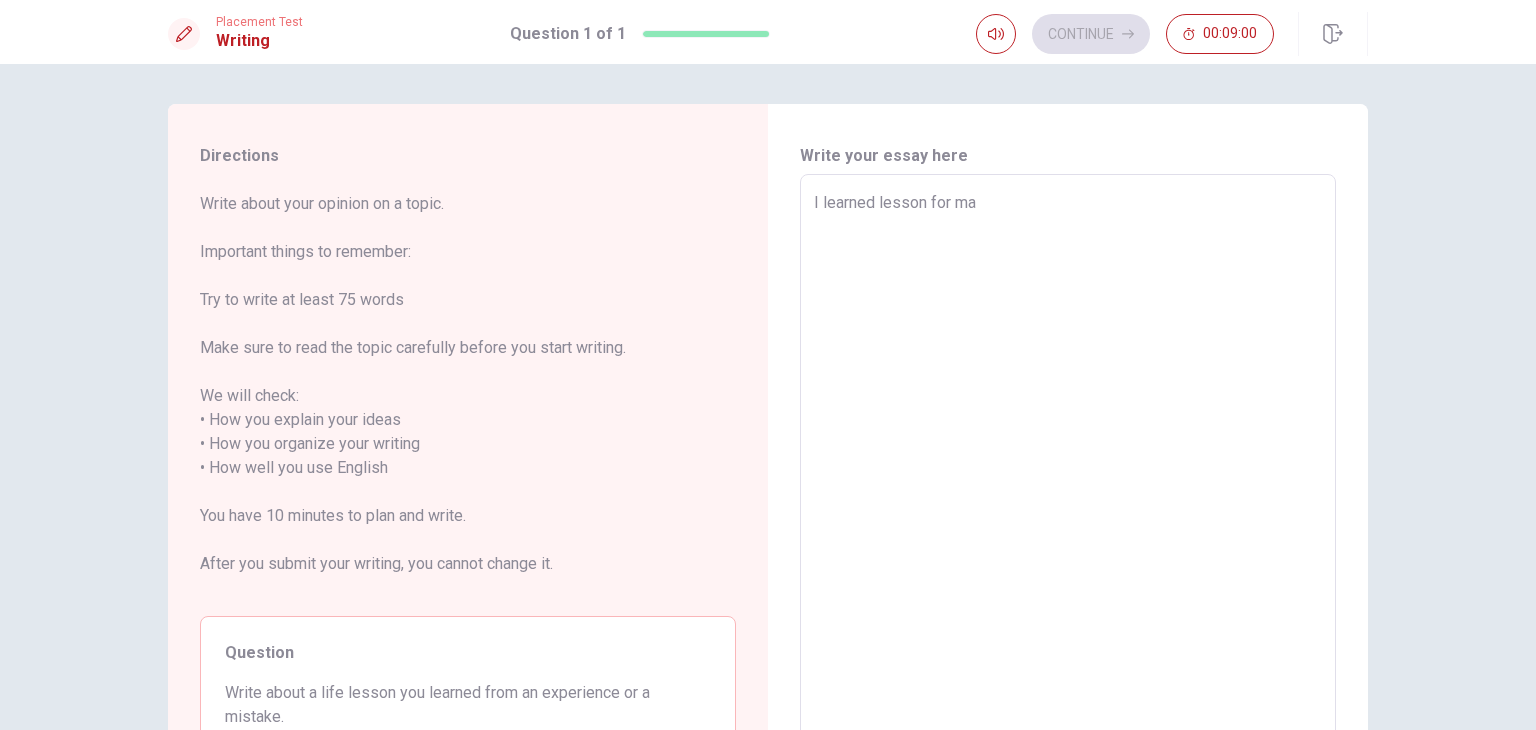 type on "x" 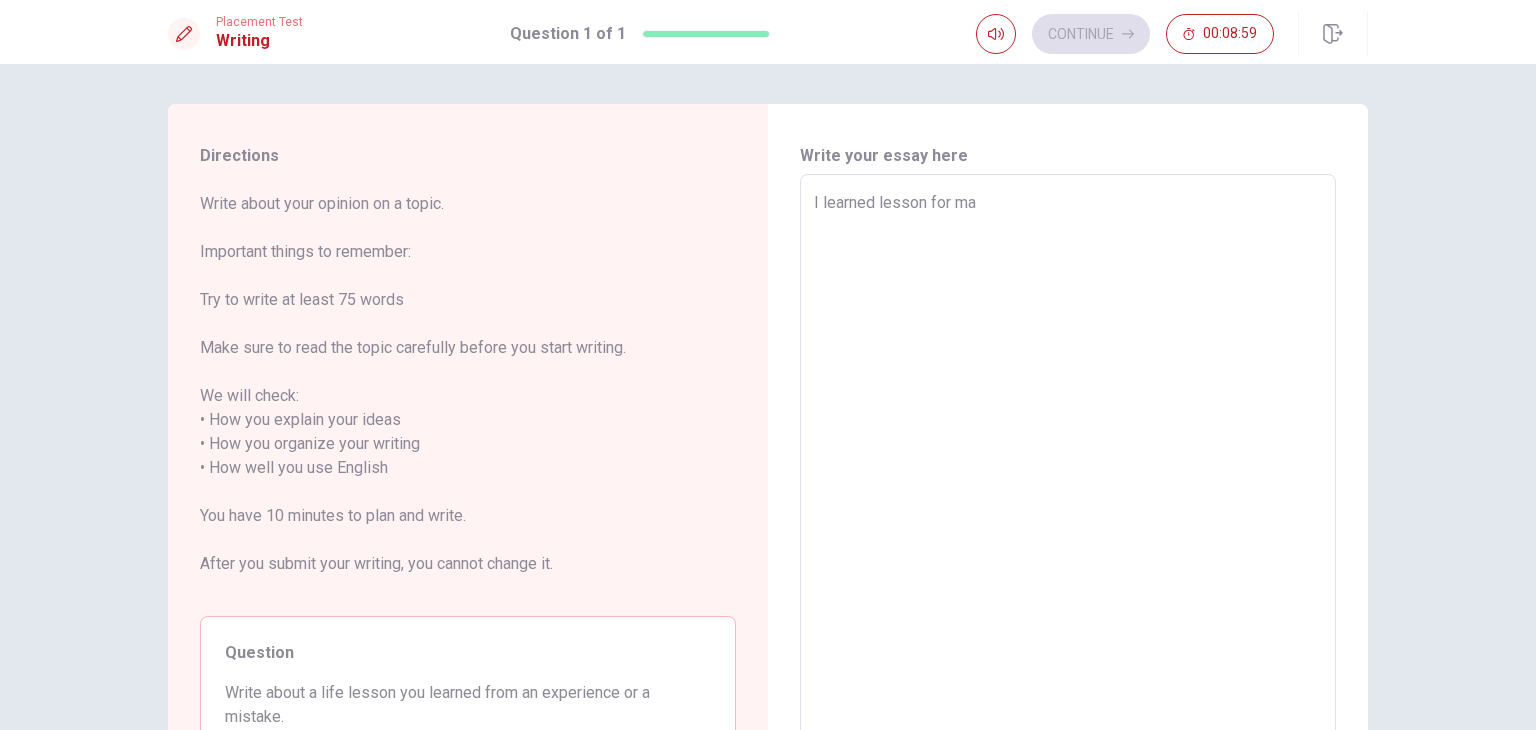 type on "I learned lesson for may" 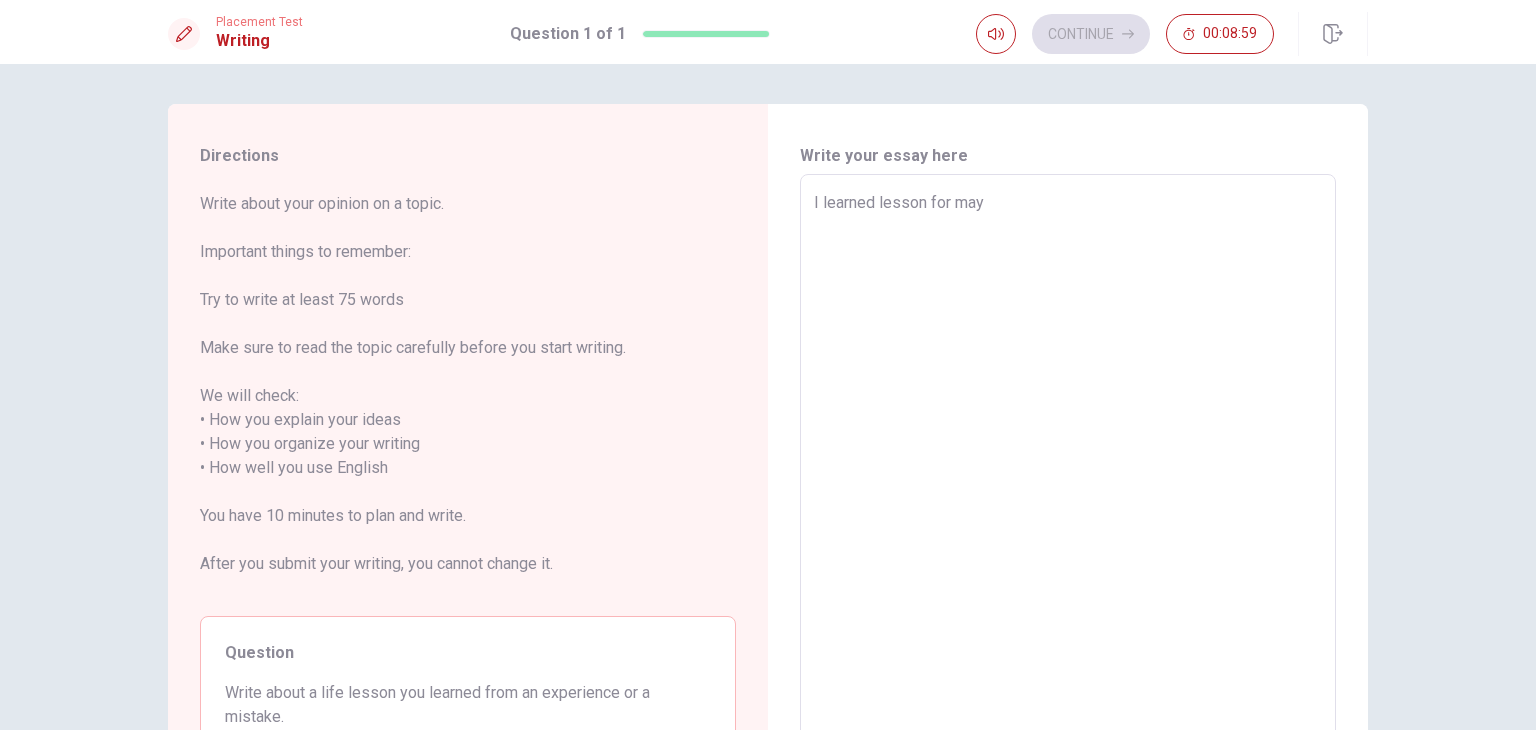 type on "x" 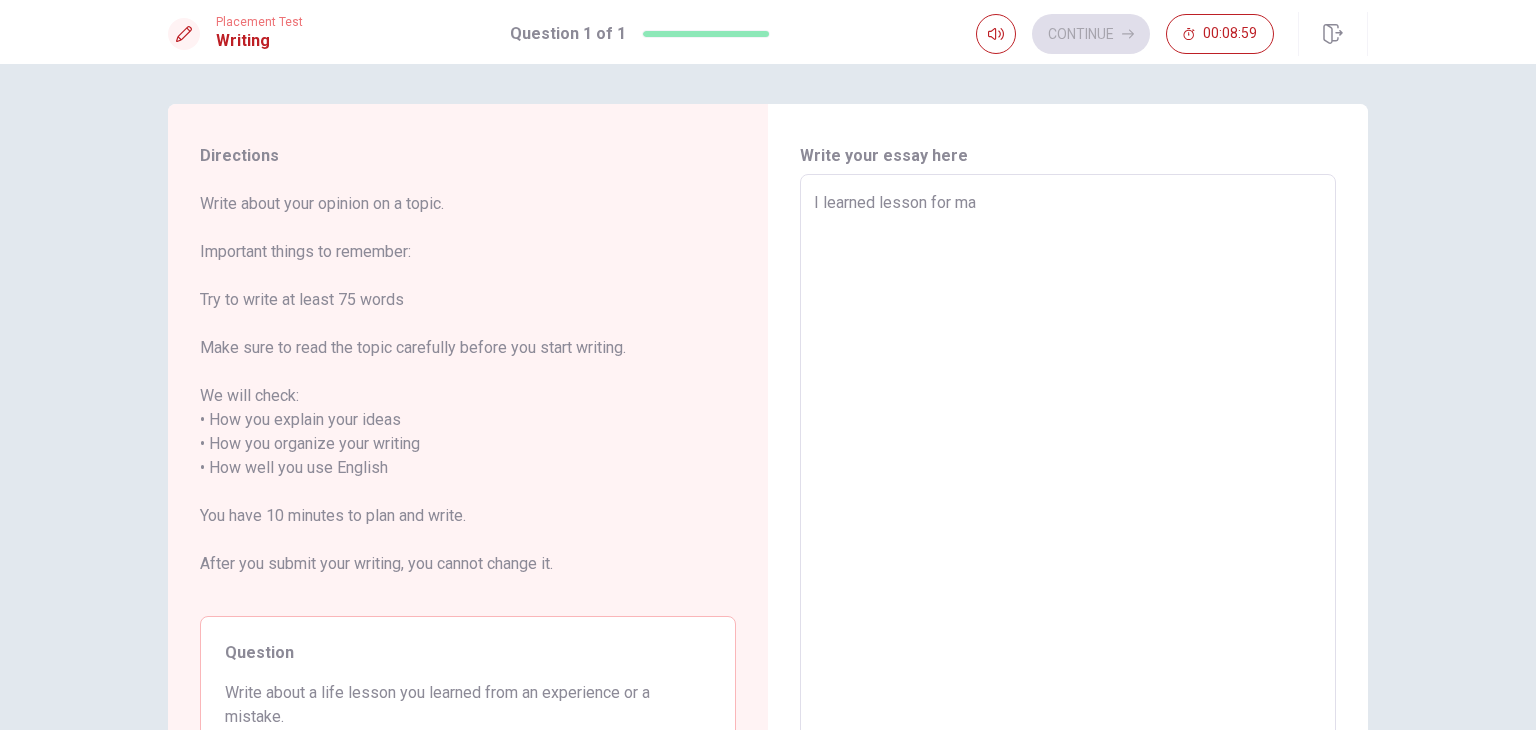 type on "x" 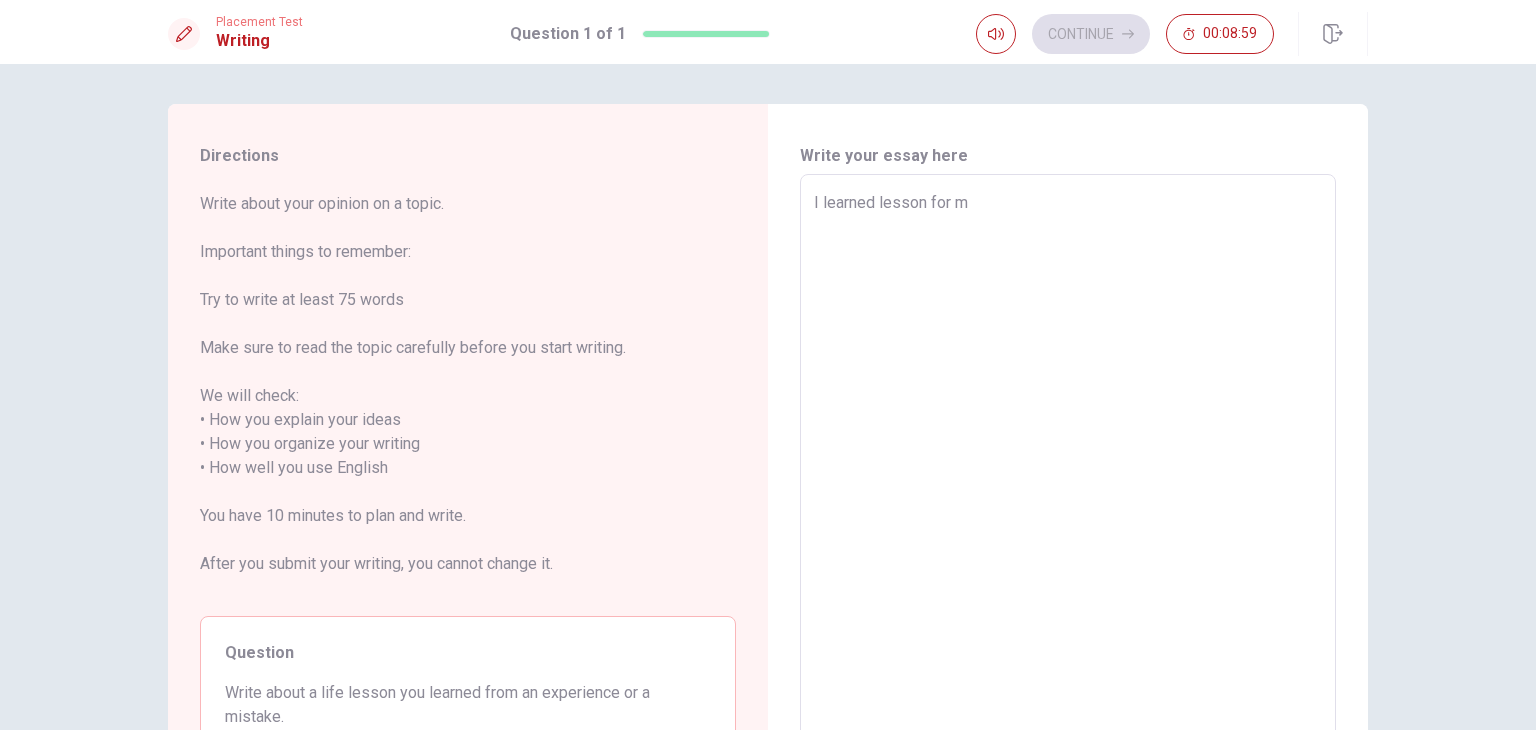 type on "x" 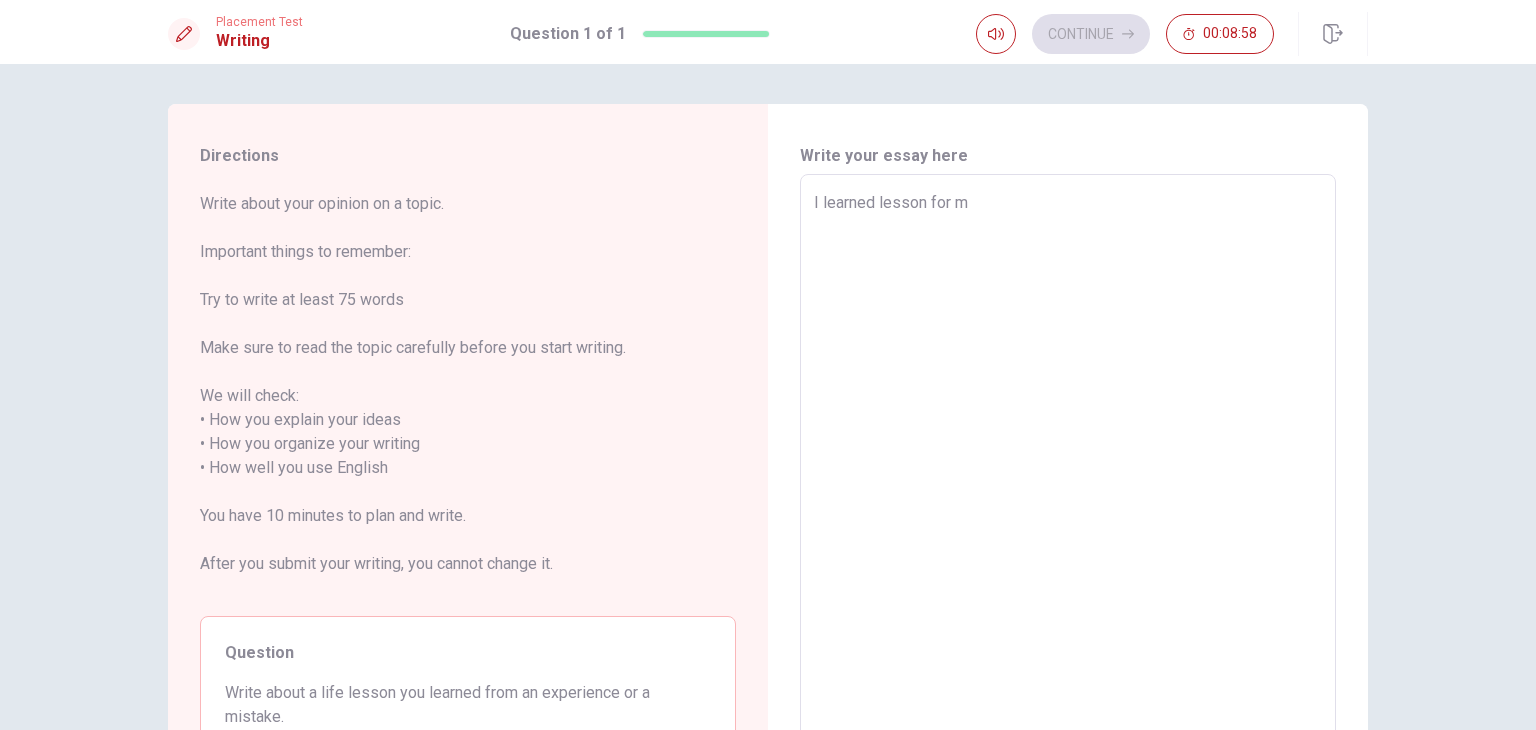 type on "I learned lesson for" 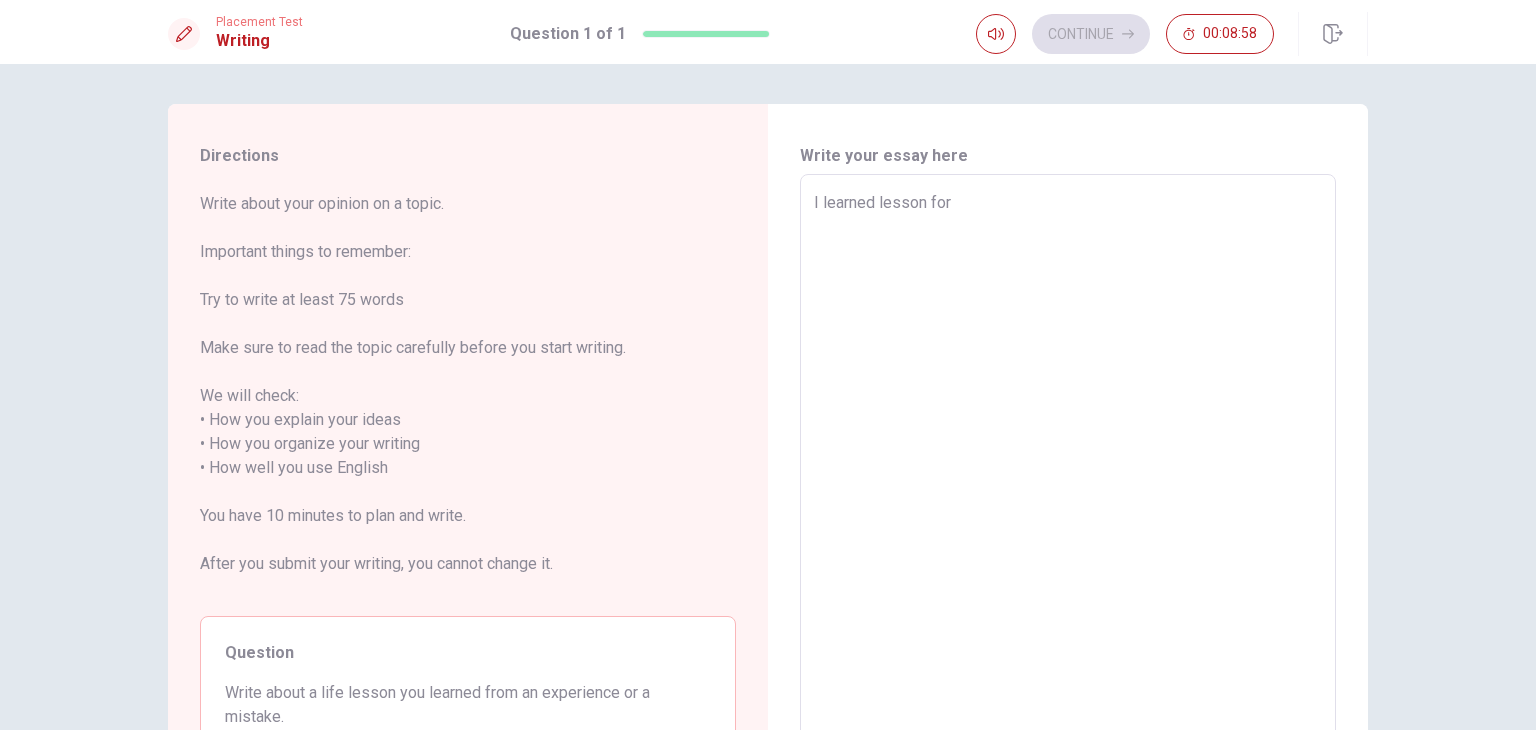 type on "x" 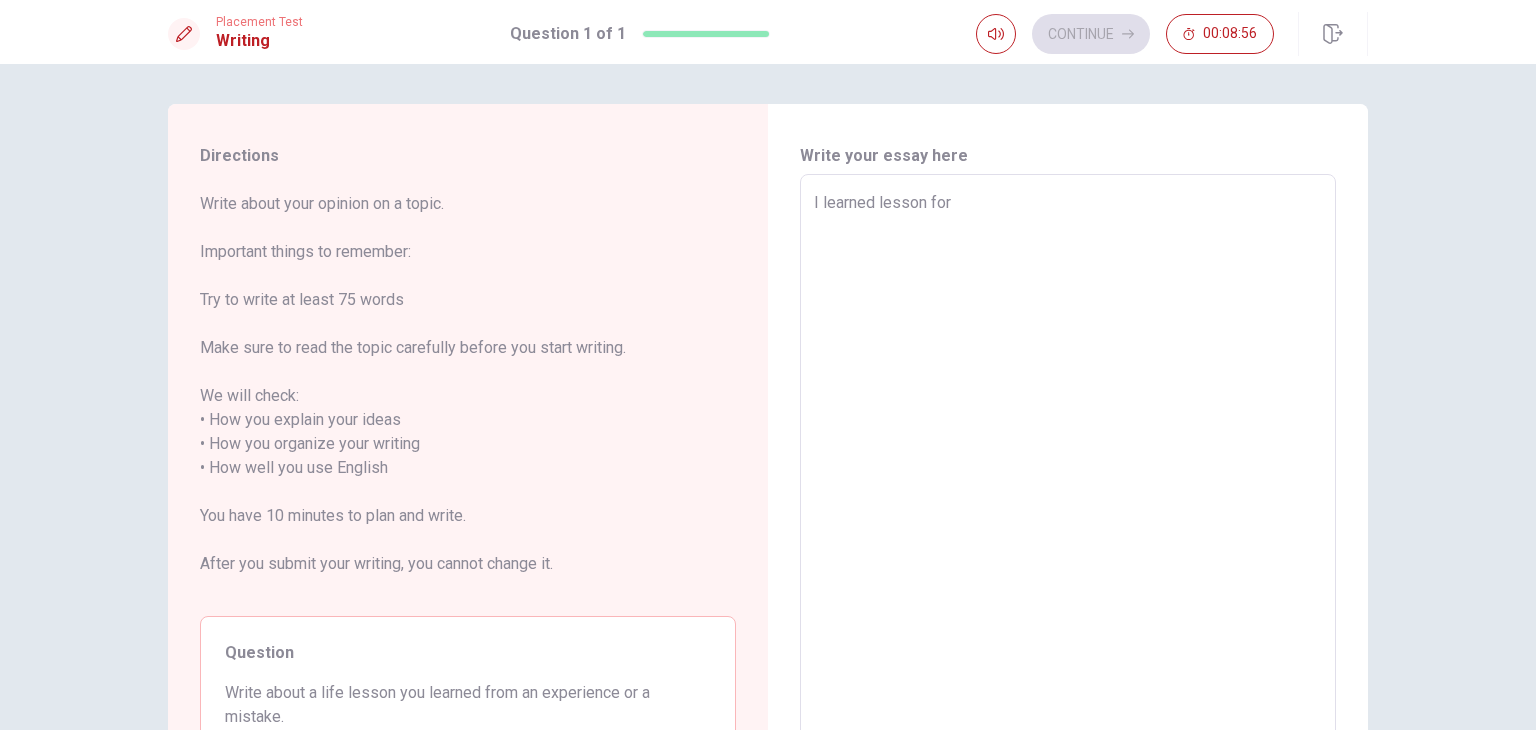 type on "x" 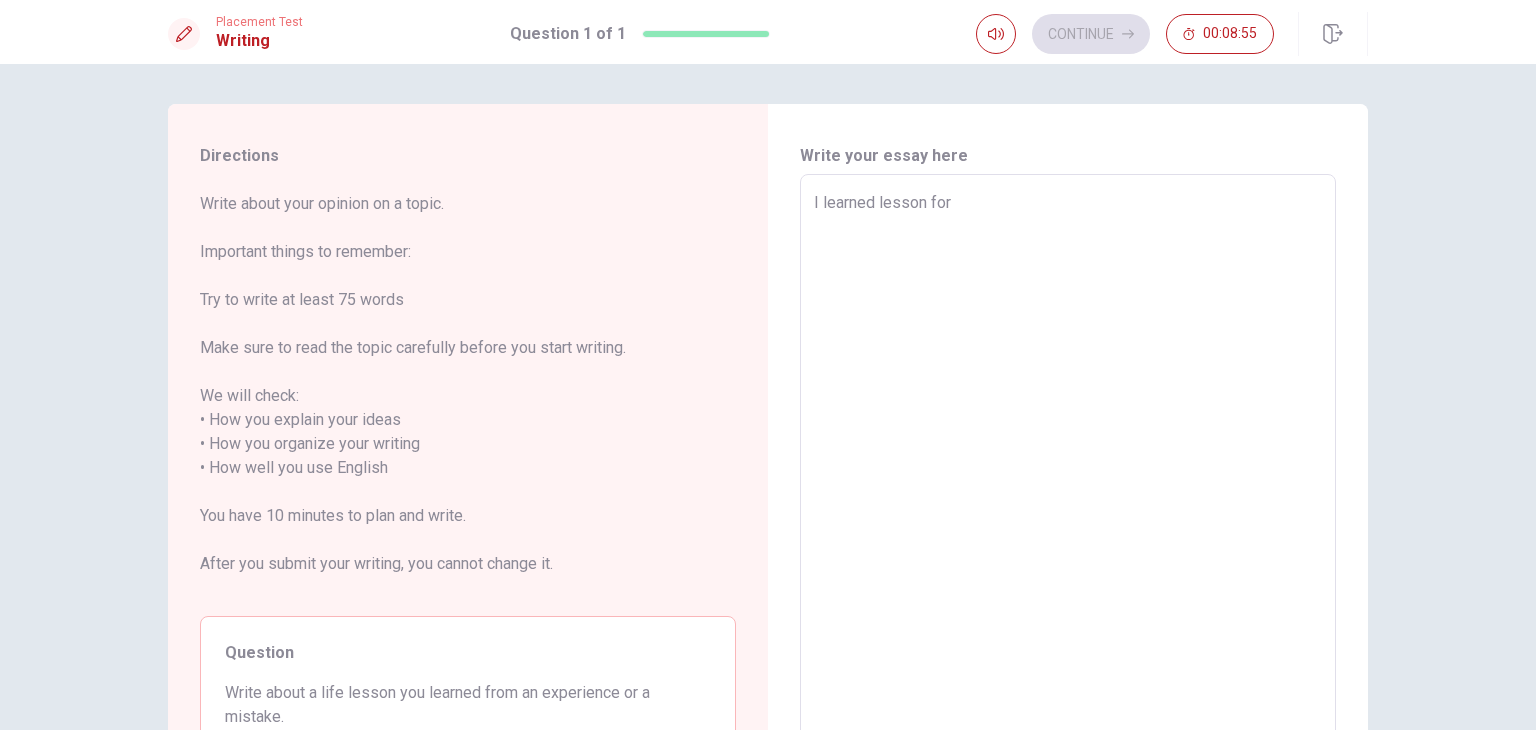 type on "I learned lesson for" 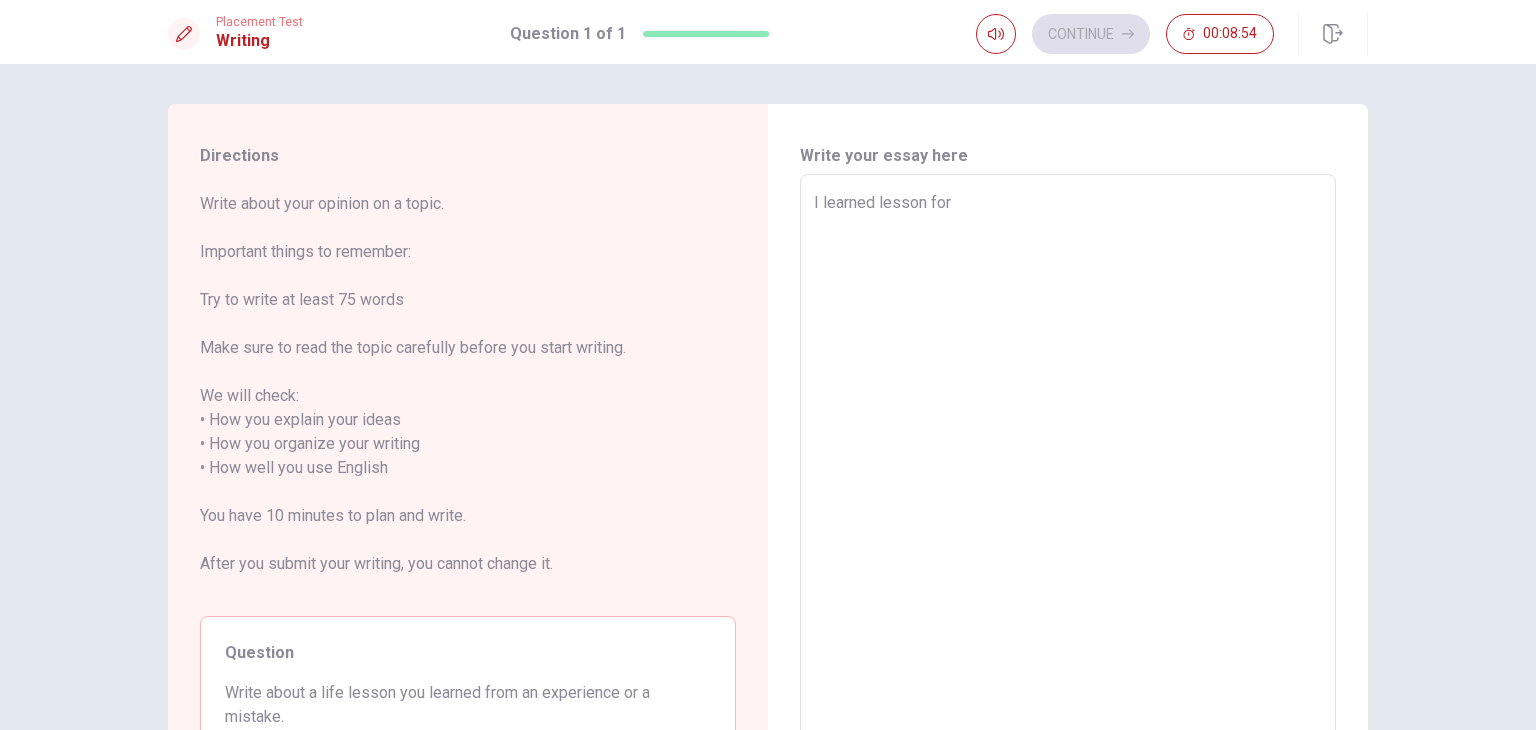 type on "I learned lesson fo" 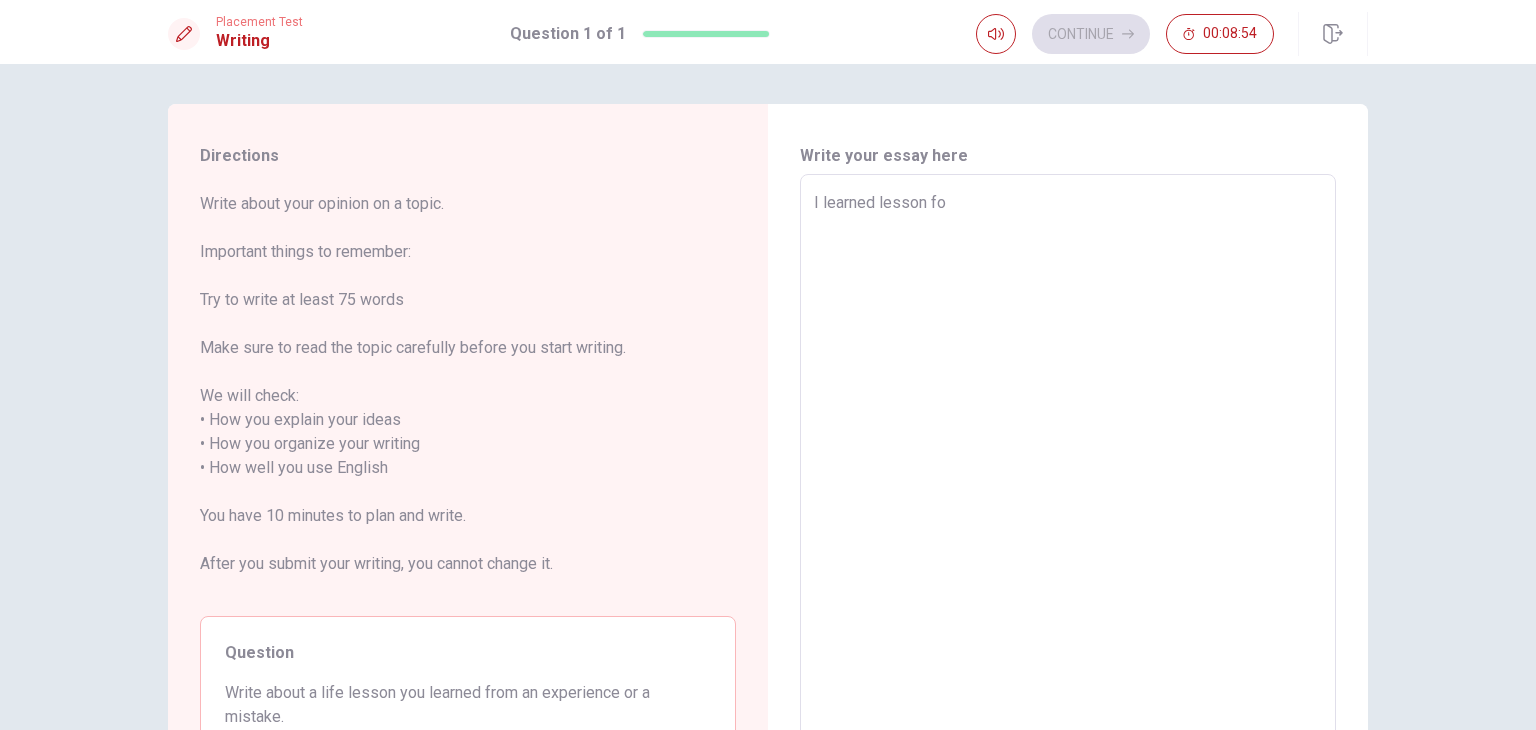 type on "x" 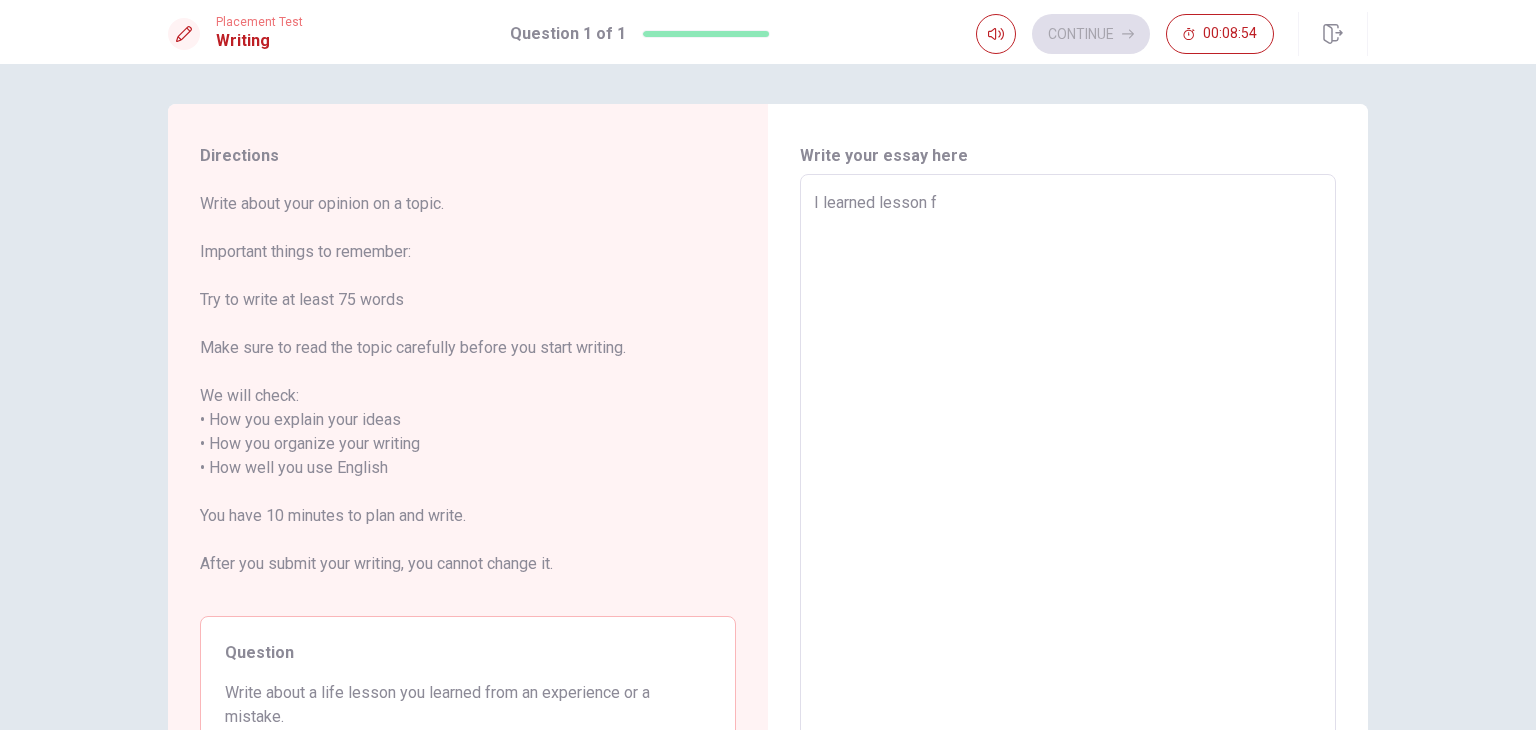 type on "x" 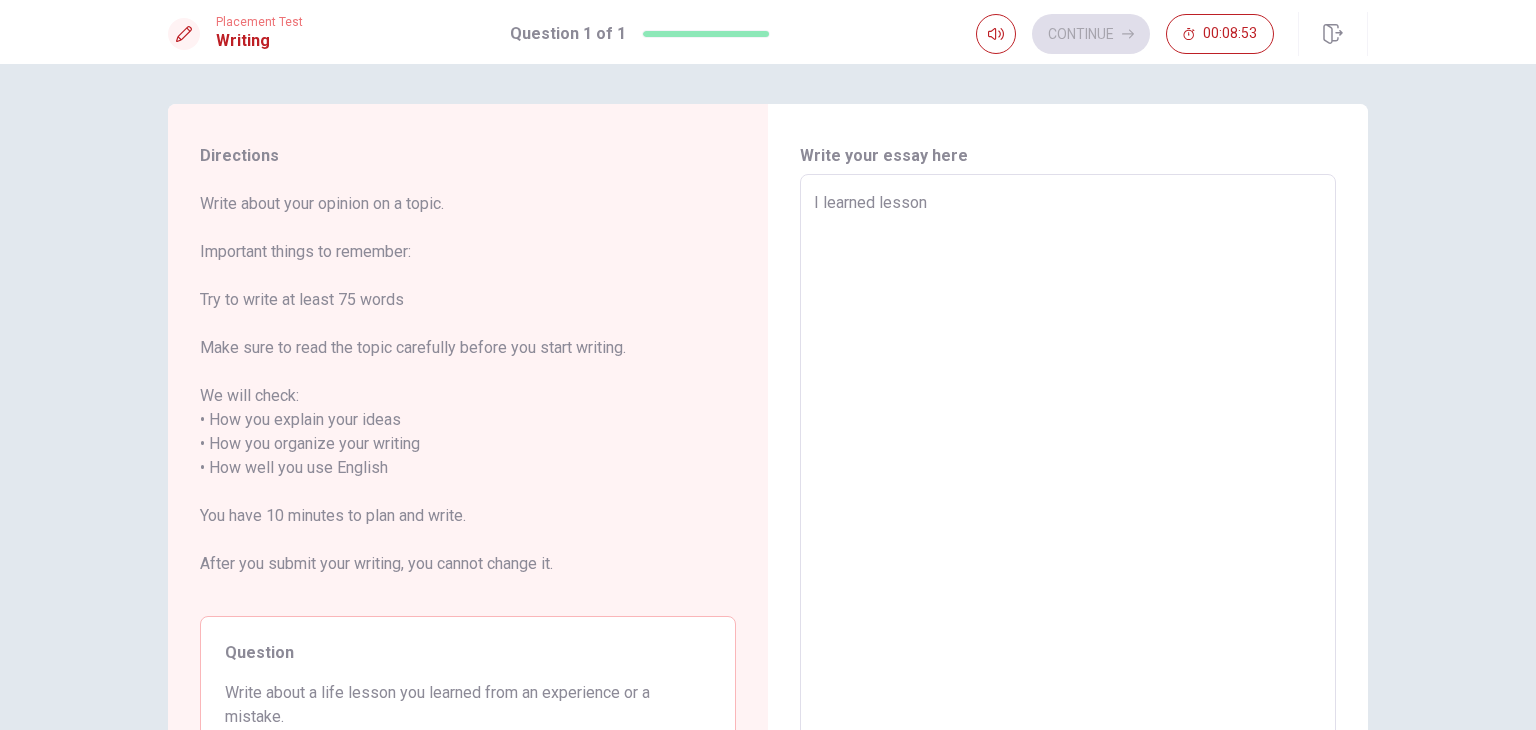 type on "x" 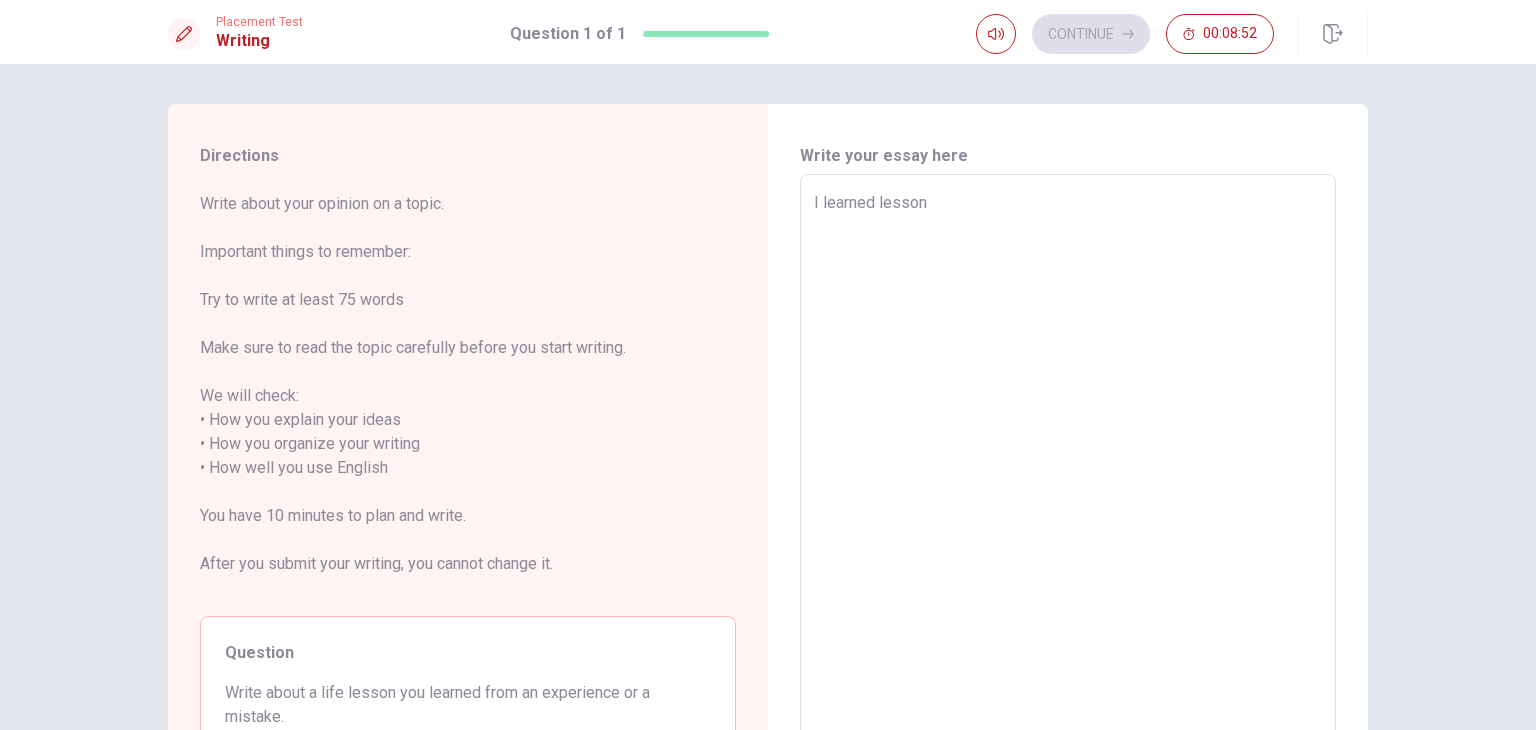 type on "I learned lesson b" 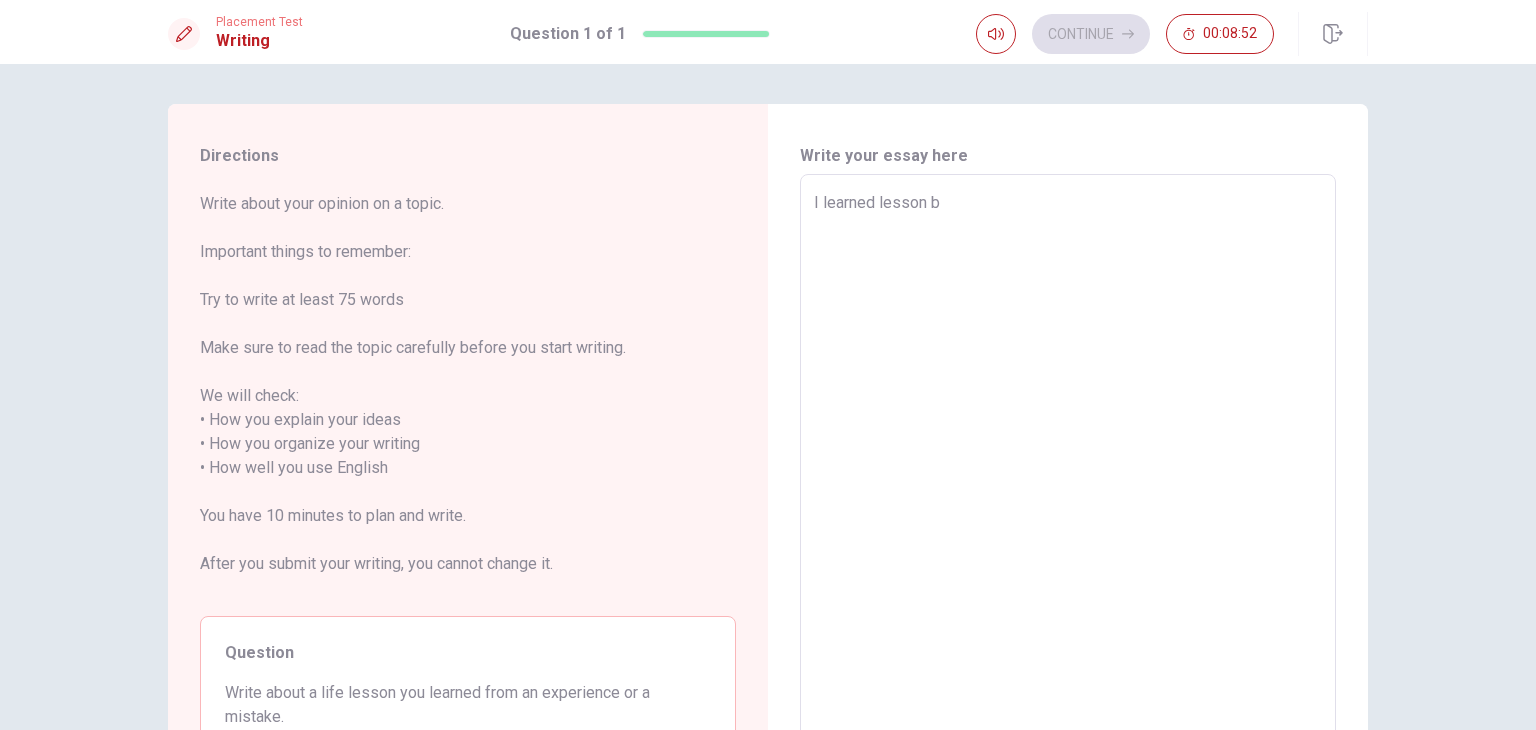 type on "x" 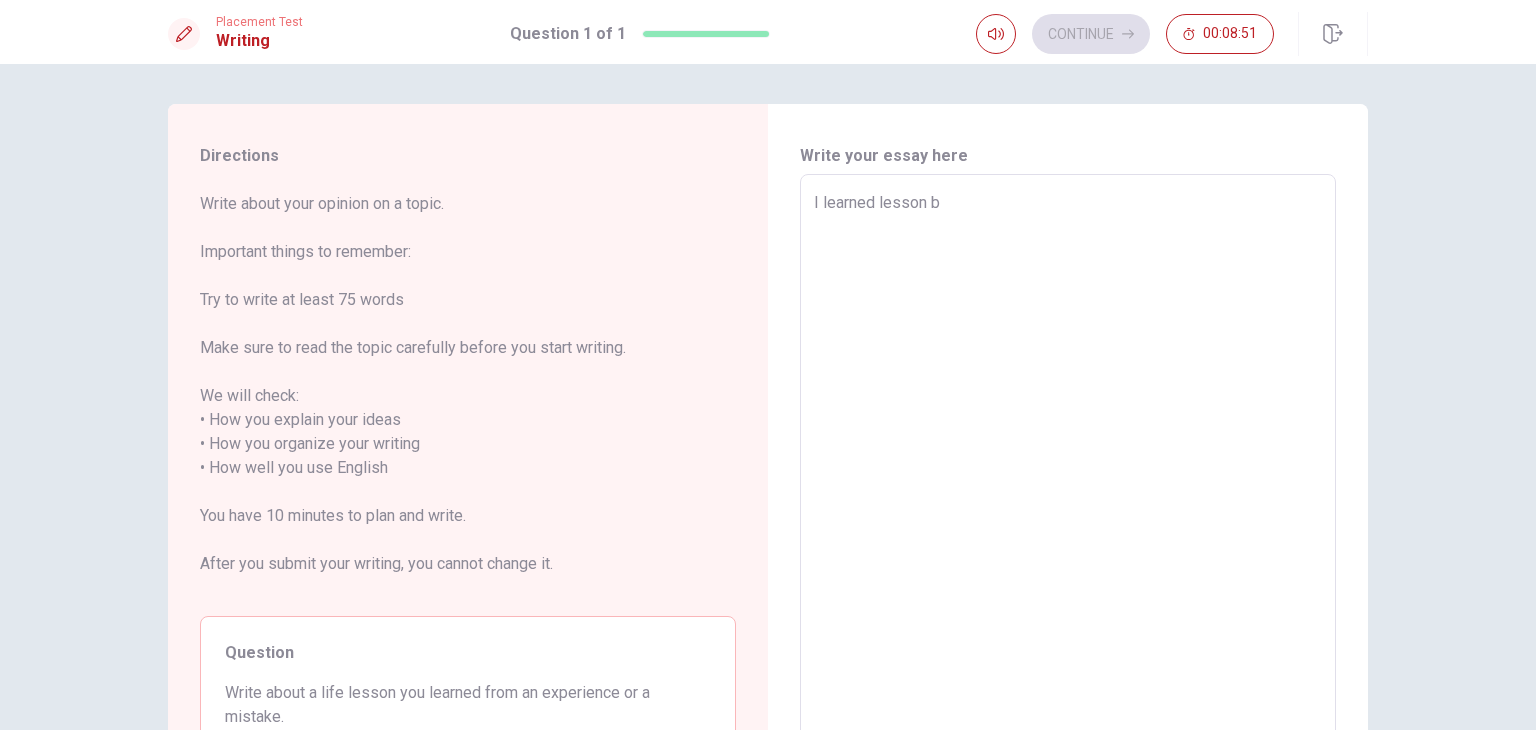 type on "I learned lesson be" 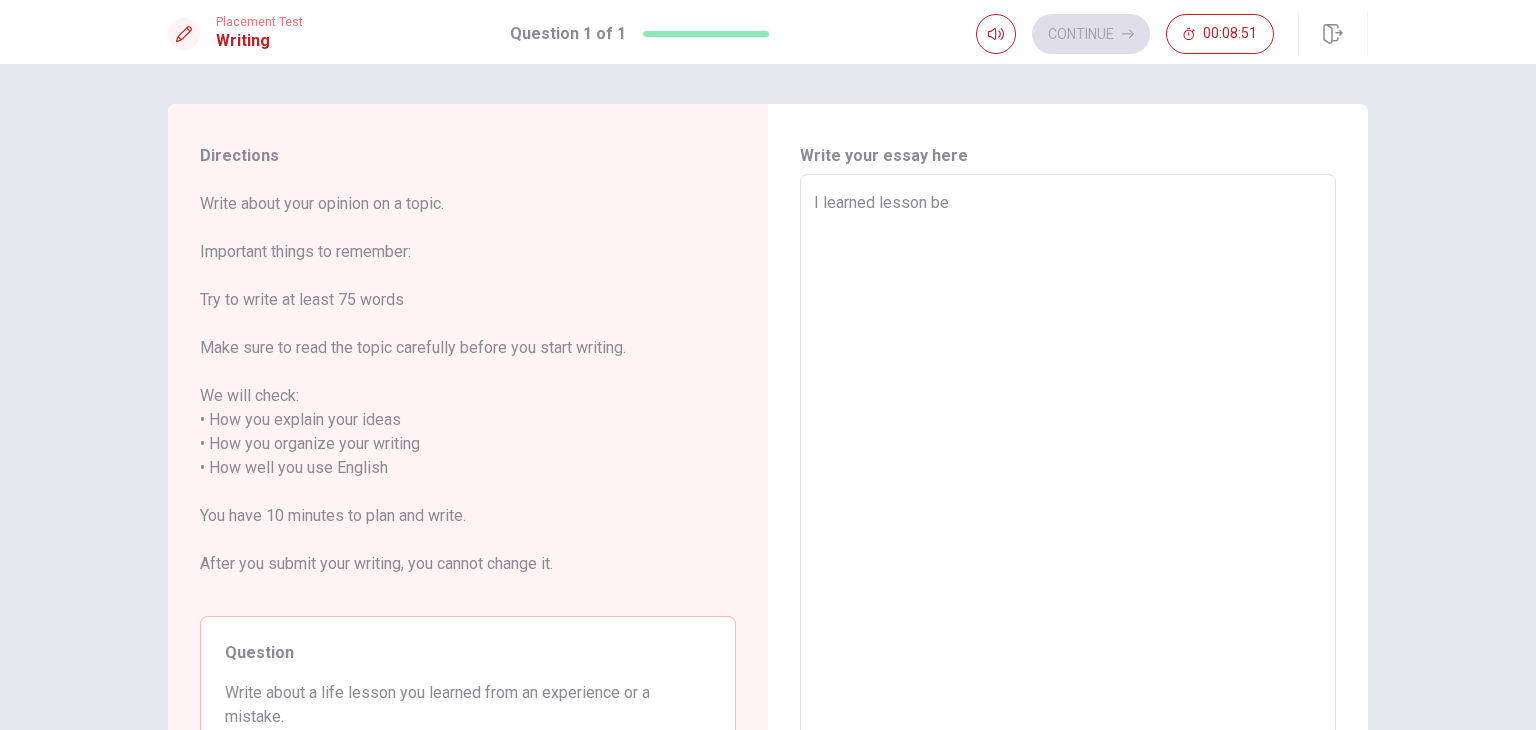 type on "I learned lesson b" 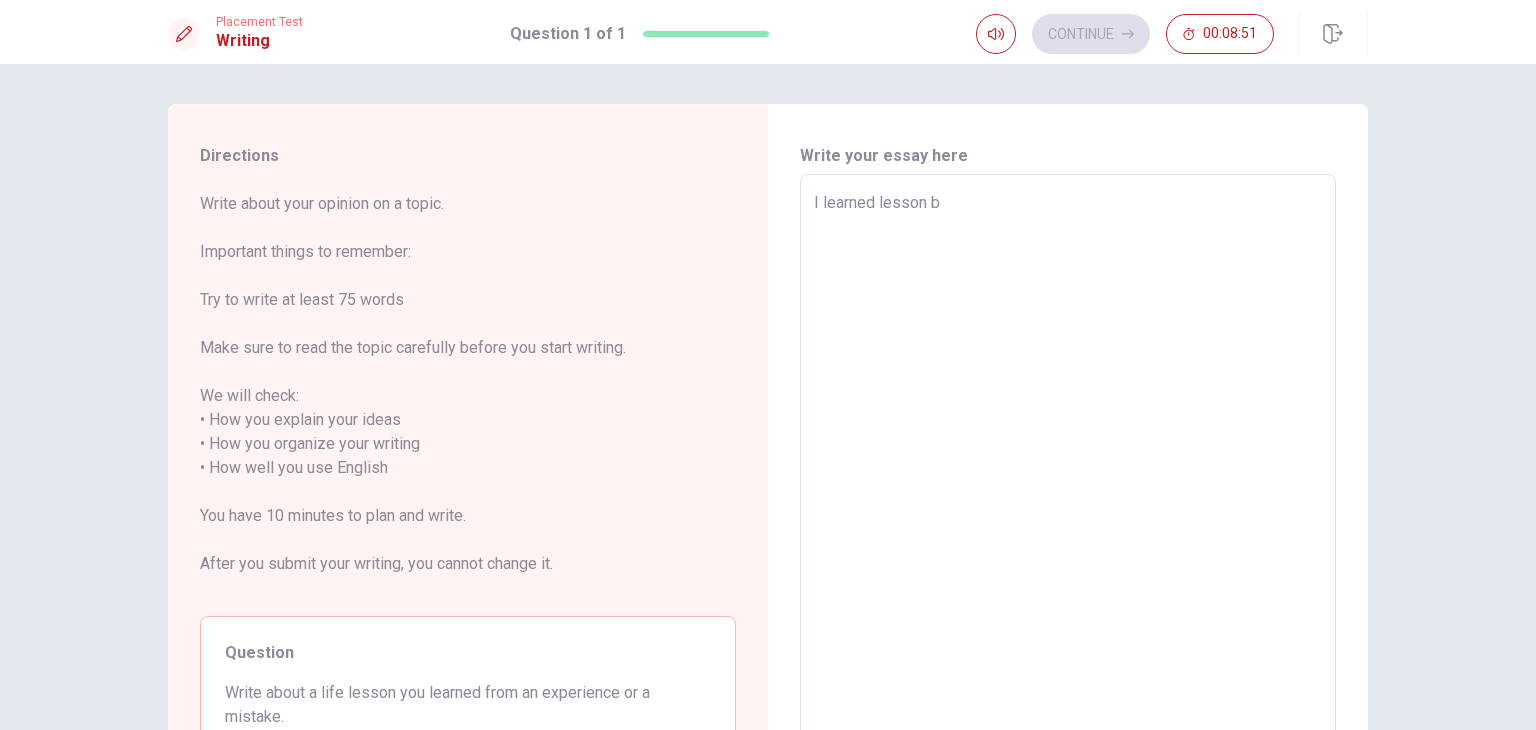 type on "x" 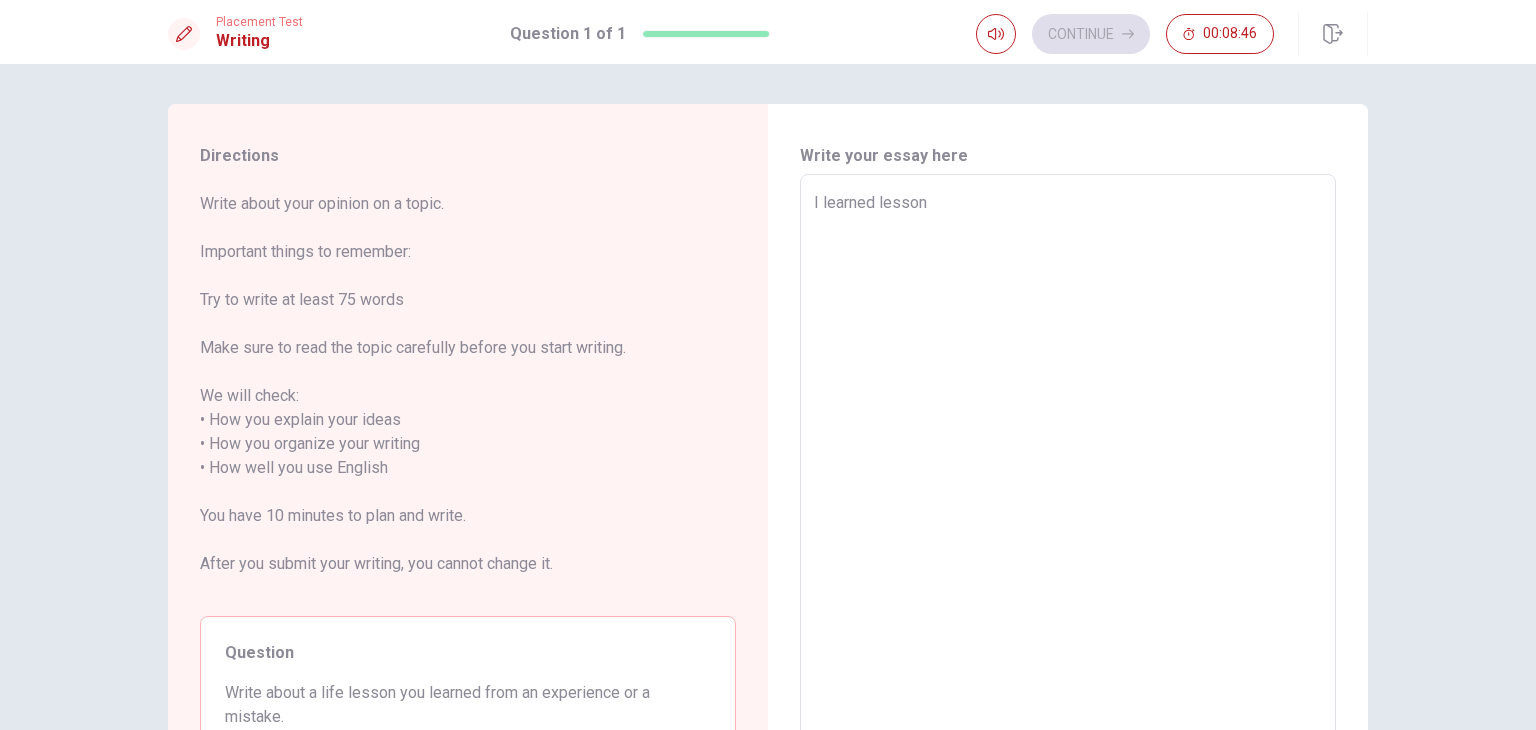type on "x" 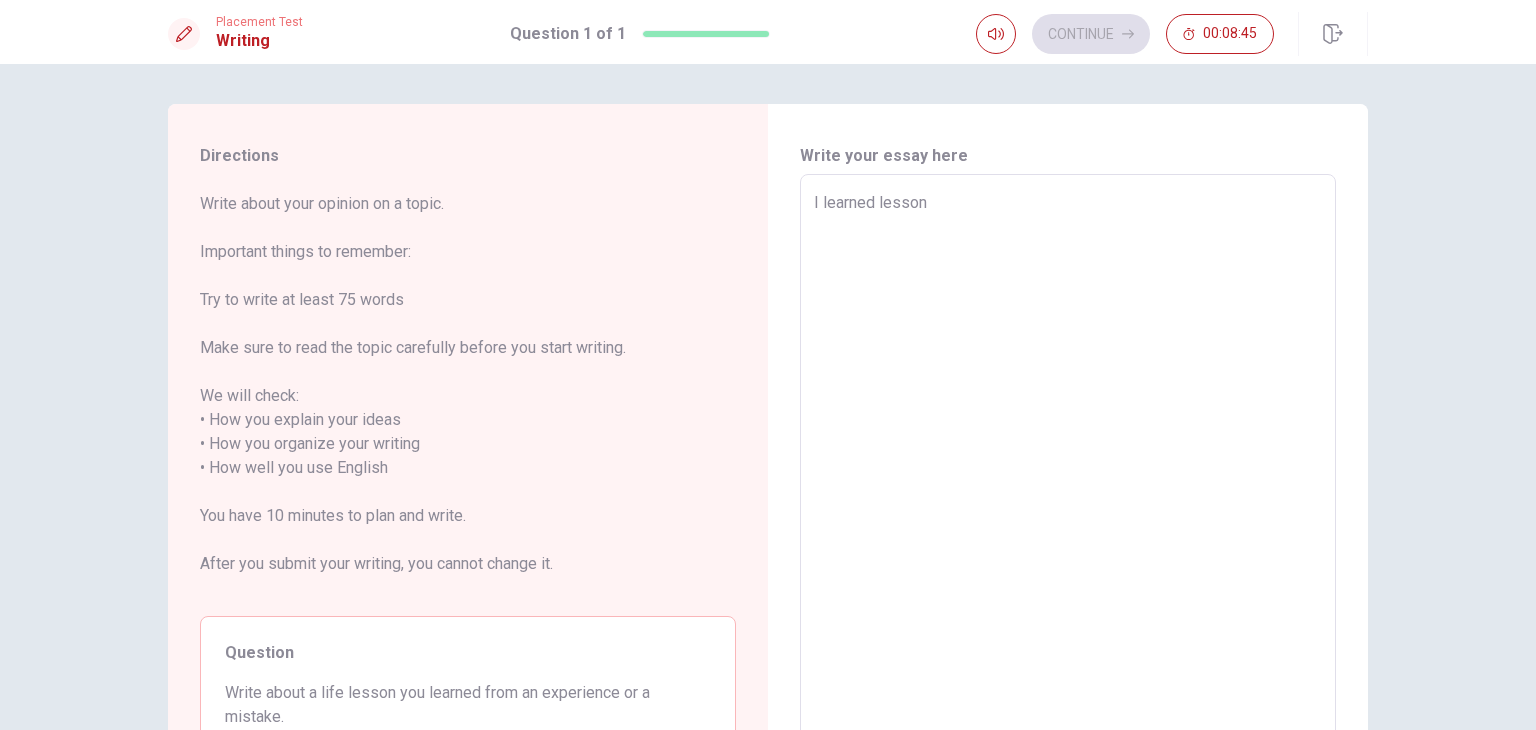 type on "I learned lesson e" 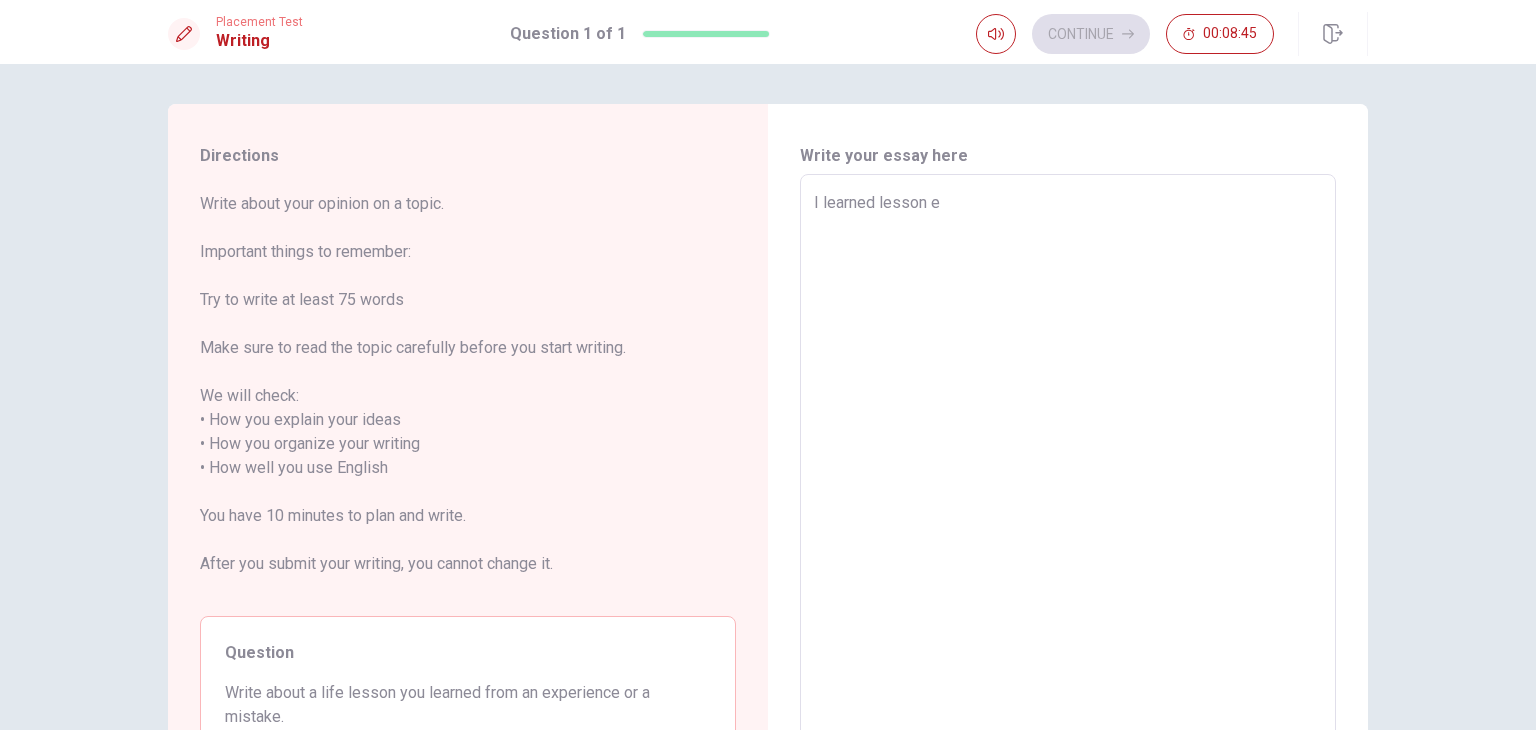 type on "x" 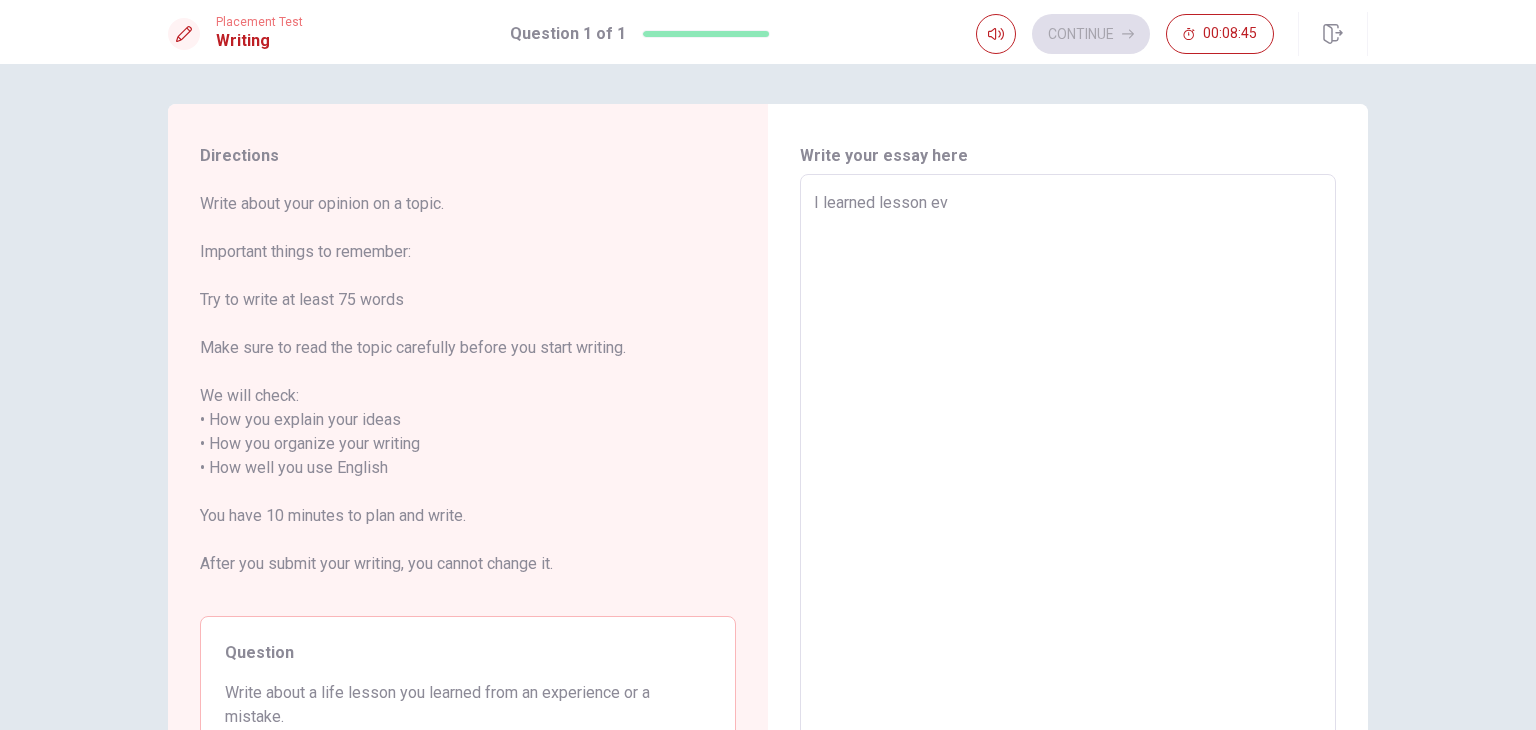 type on "x" 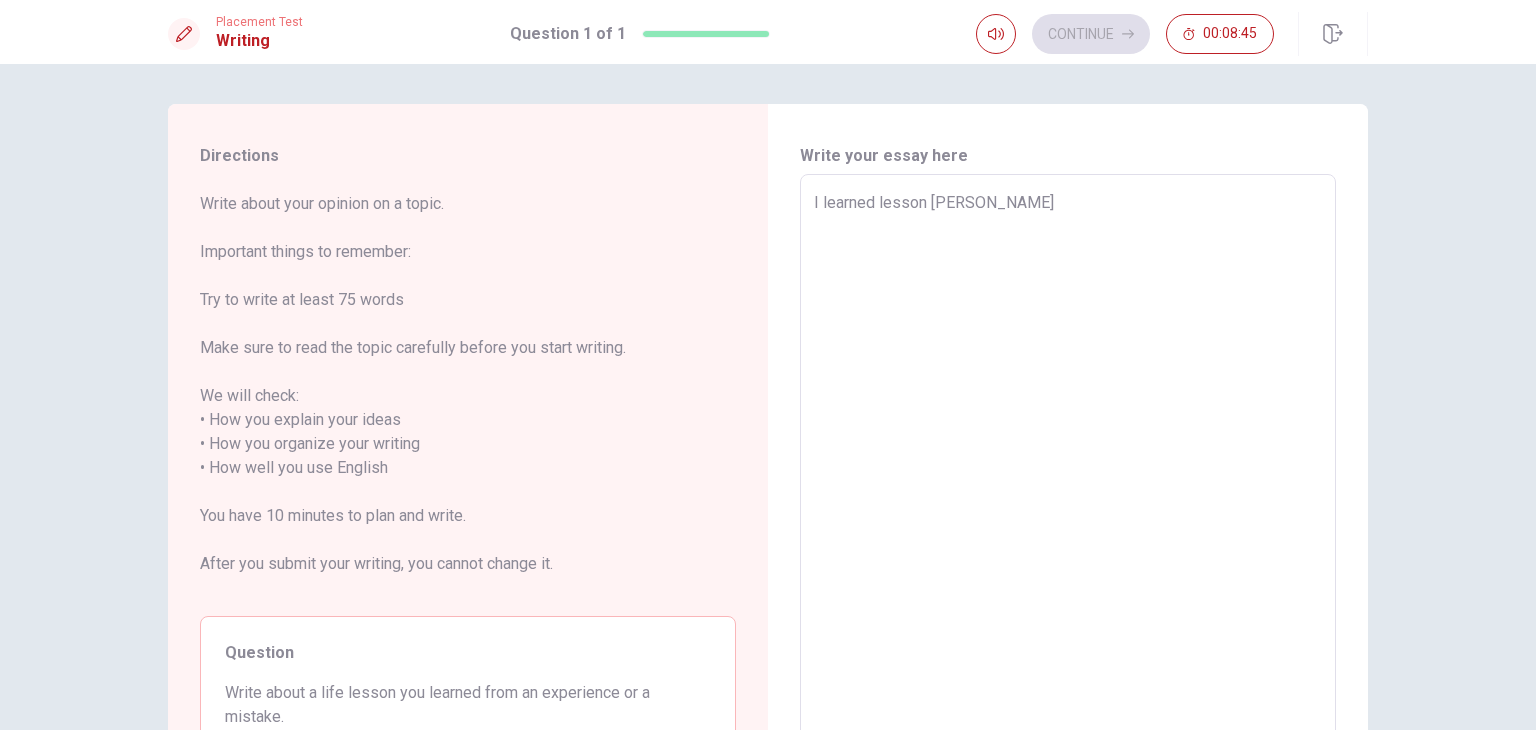 type on "x" 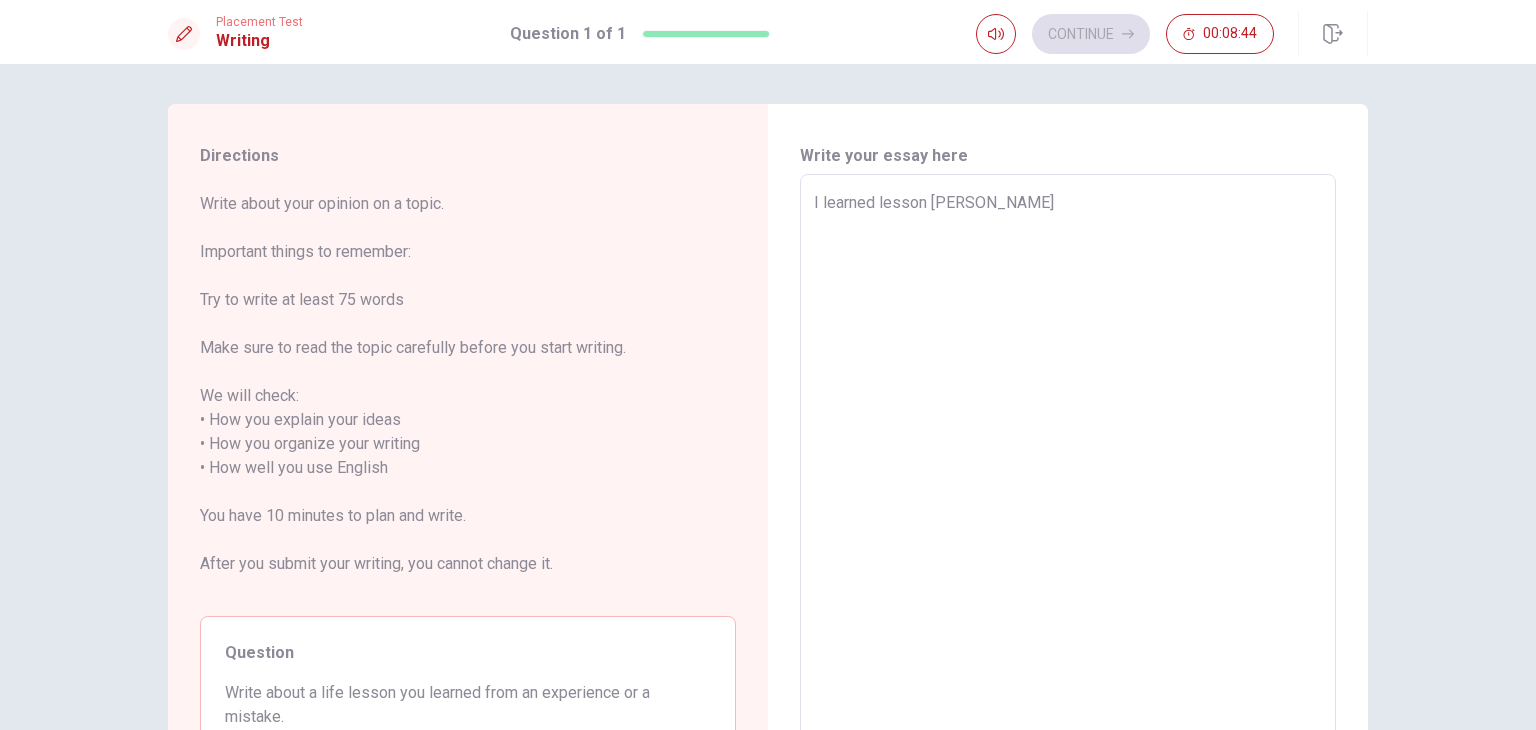 type on "I learned lesson ever" 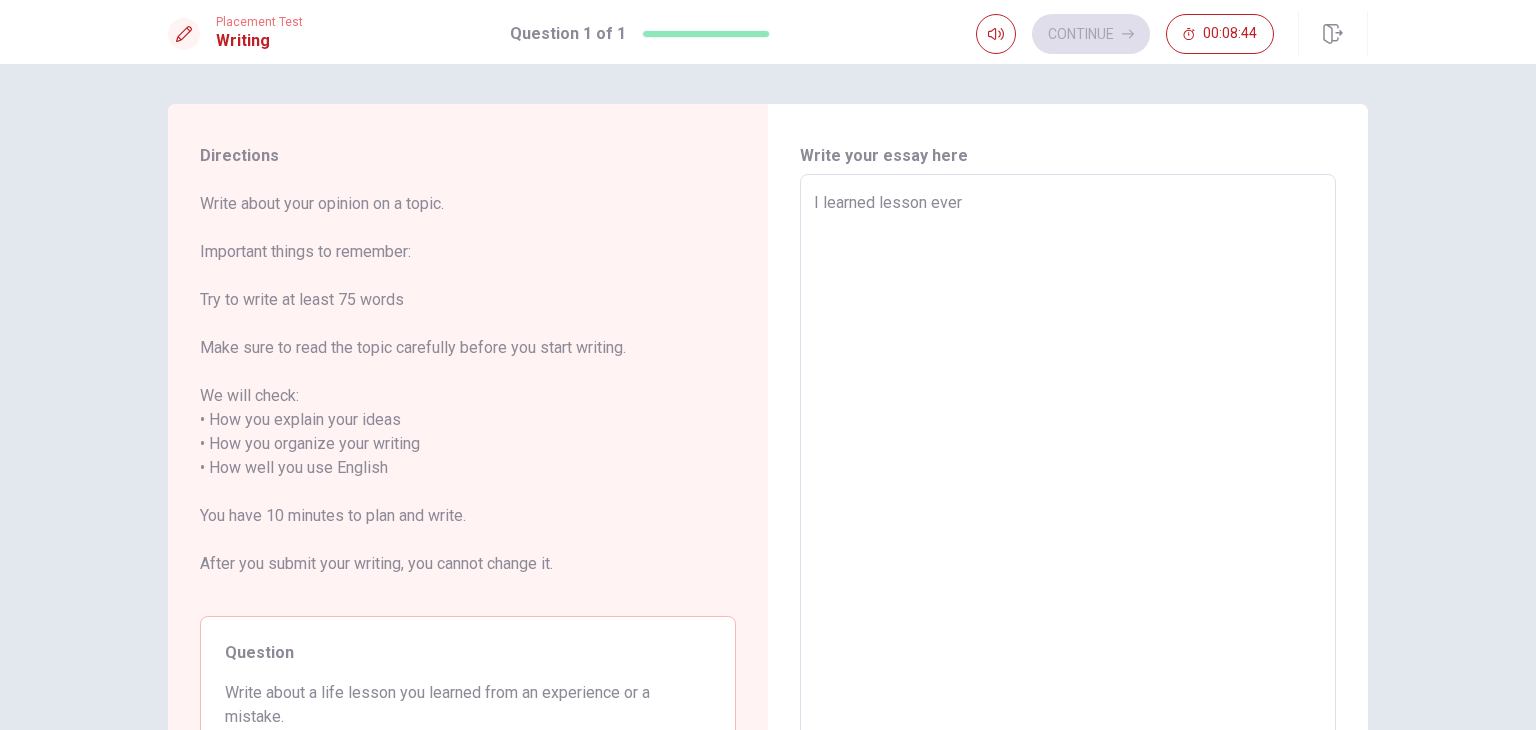 type on "x" 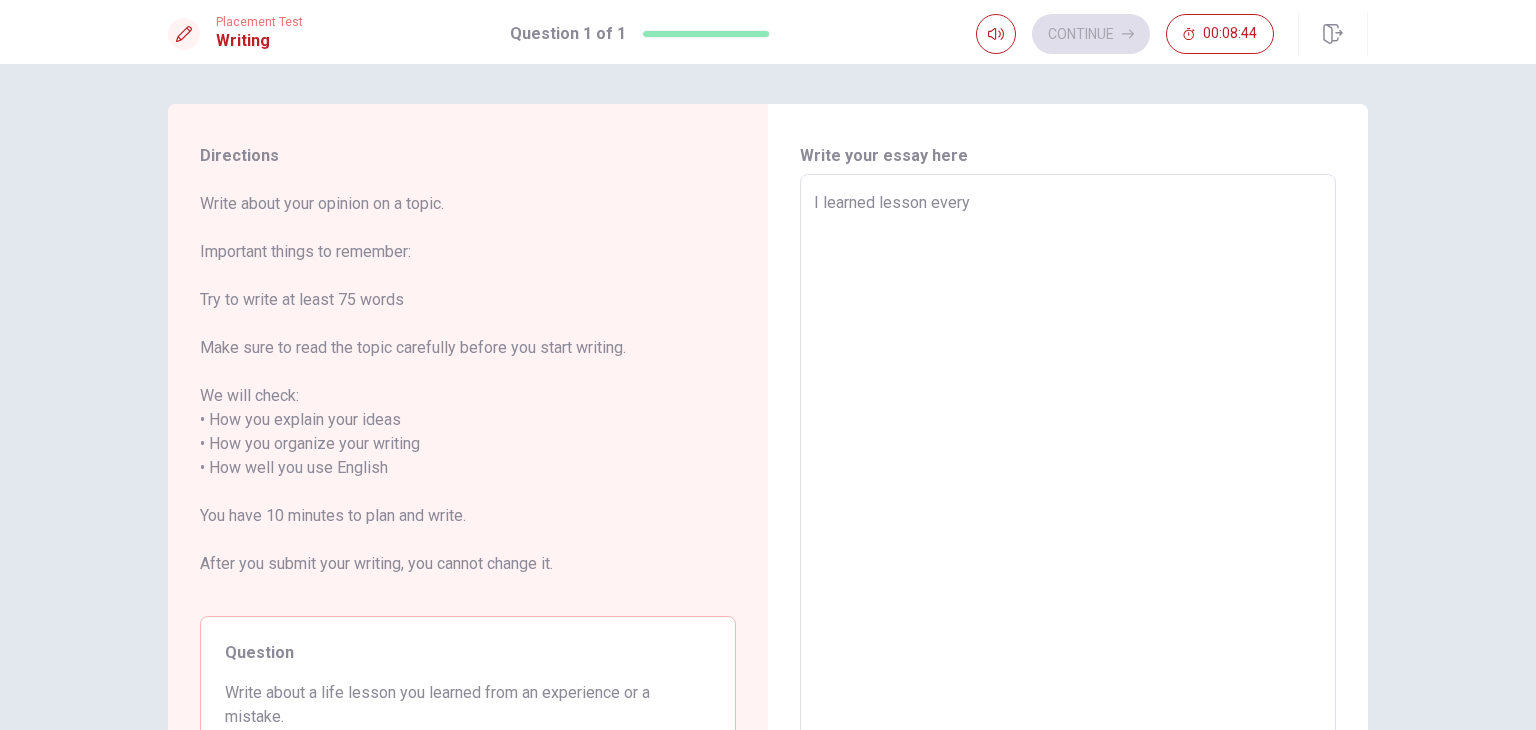 type on "x" 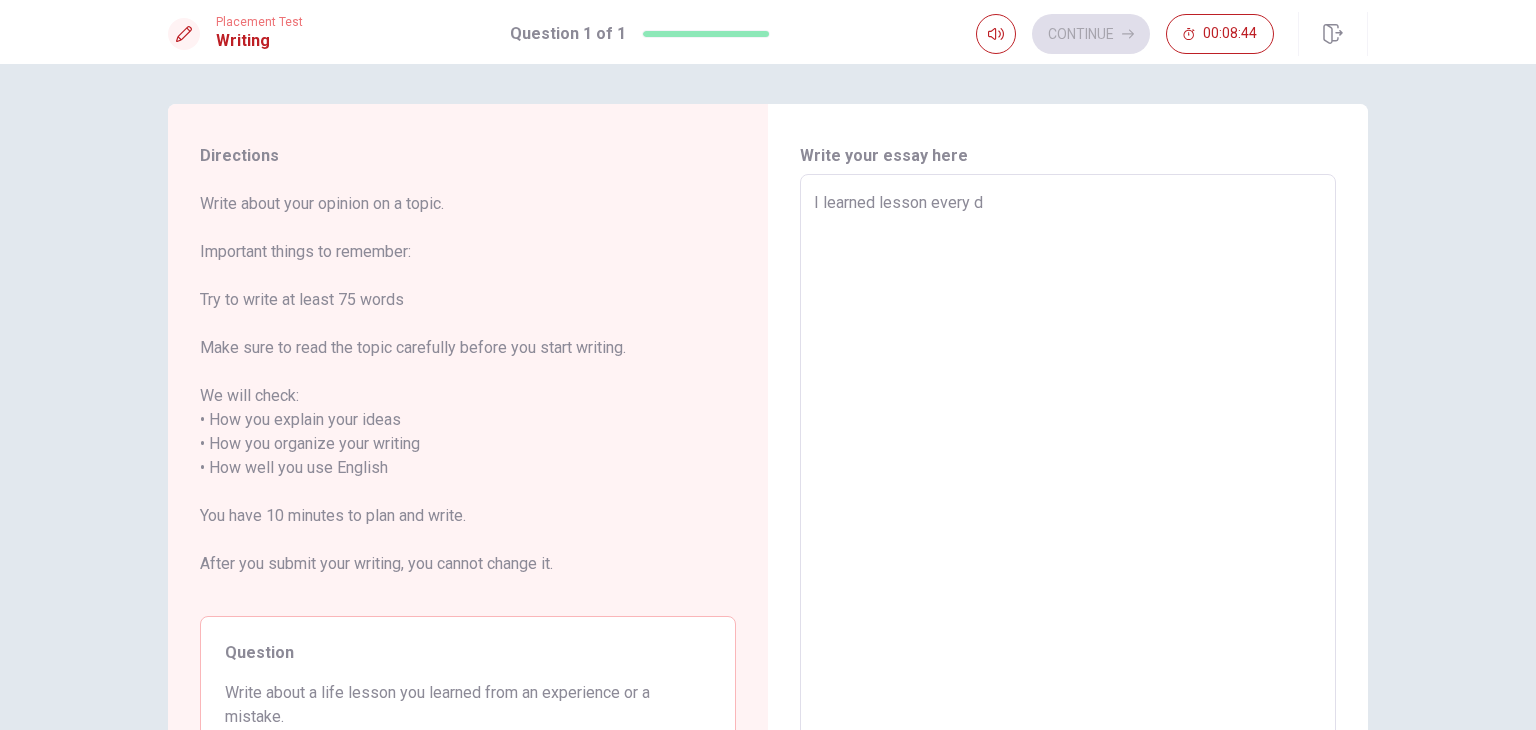 type on "x" 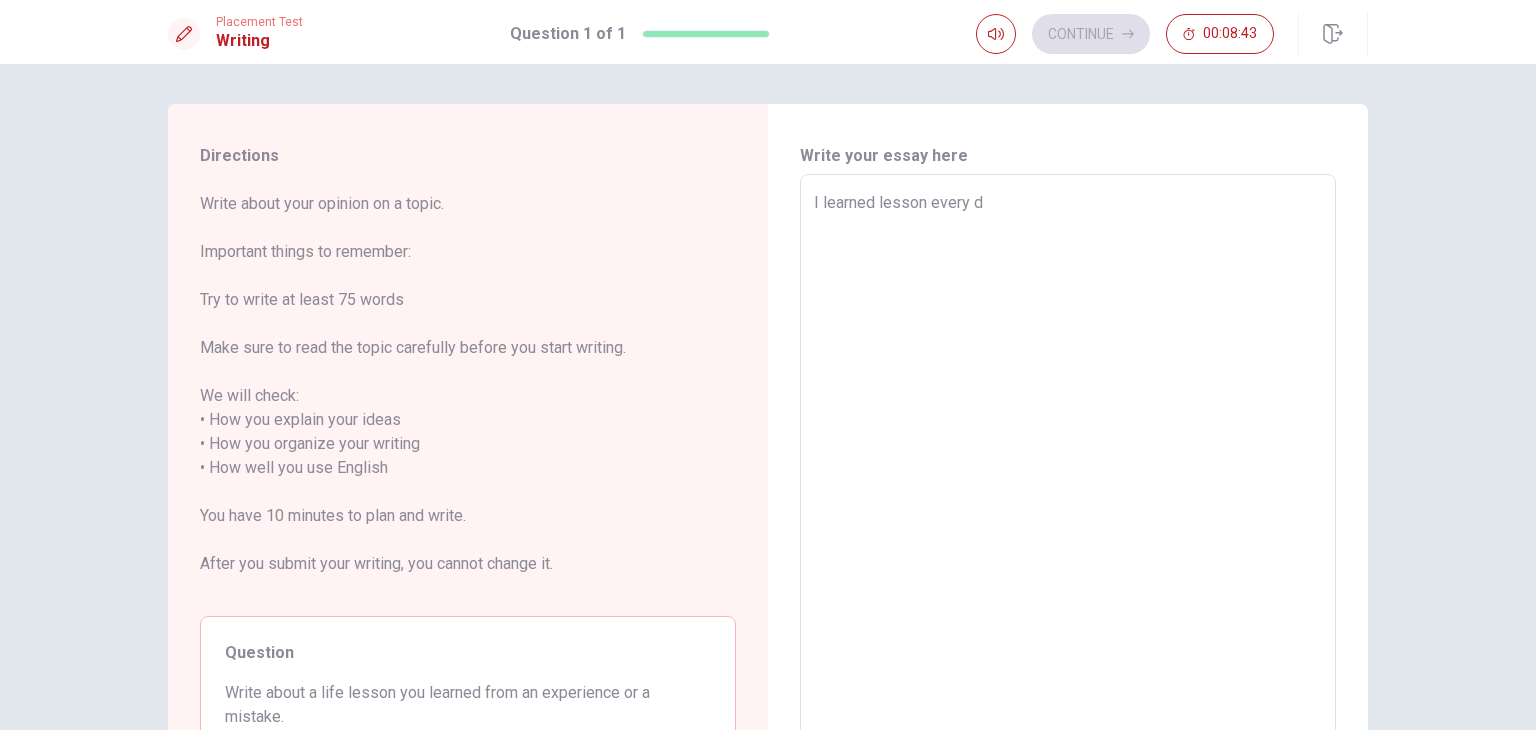 type on "I learned lesson every da" 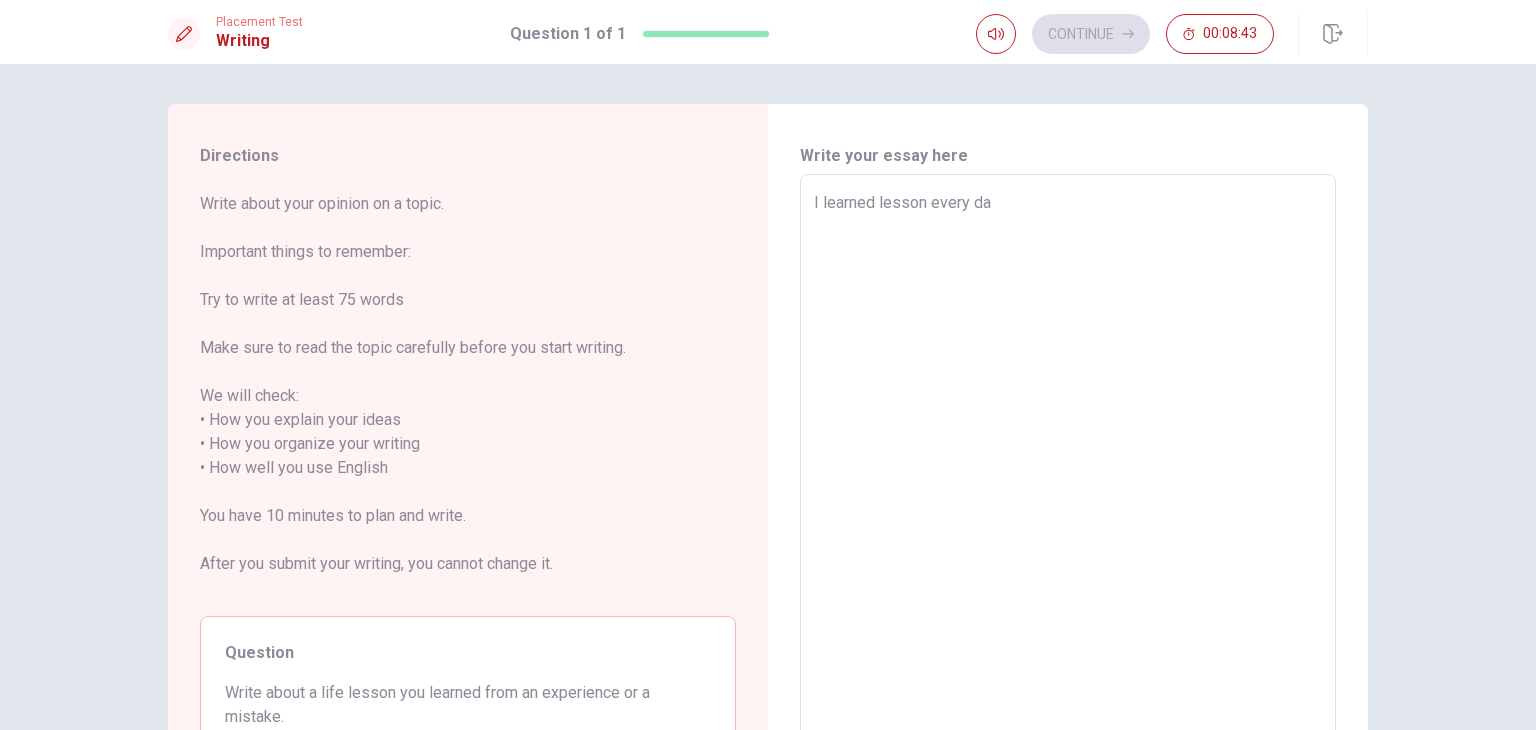 type on "x" 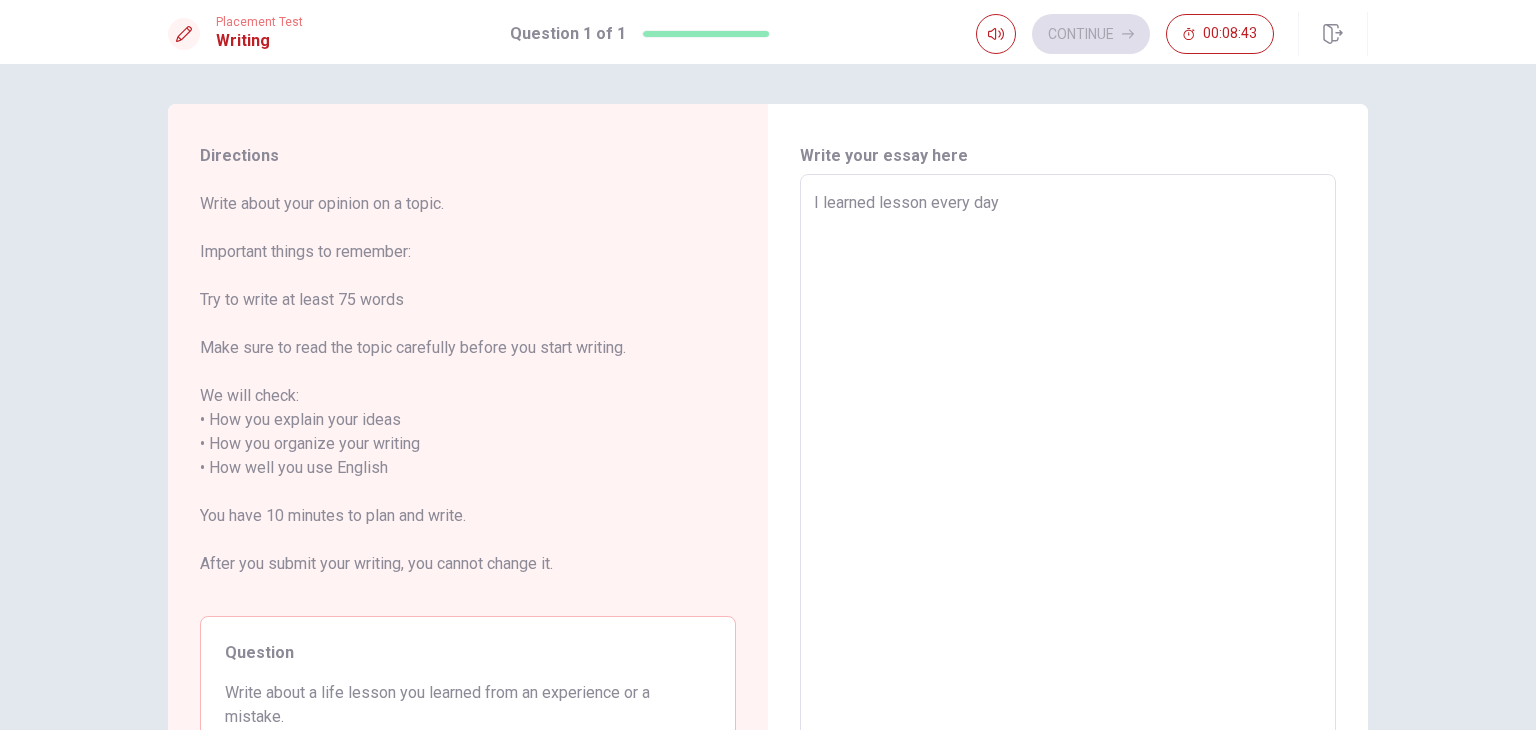 type on "x" 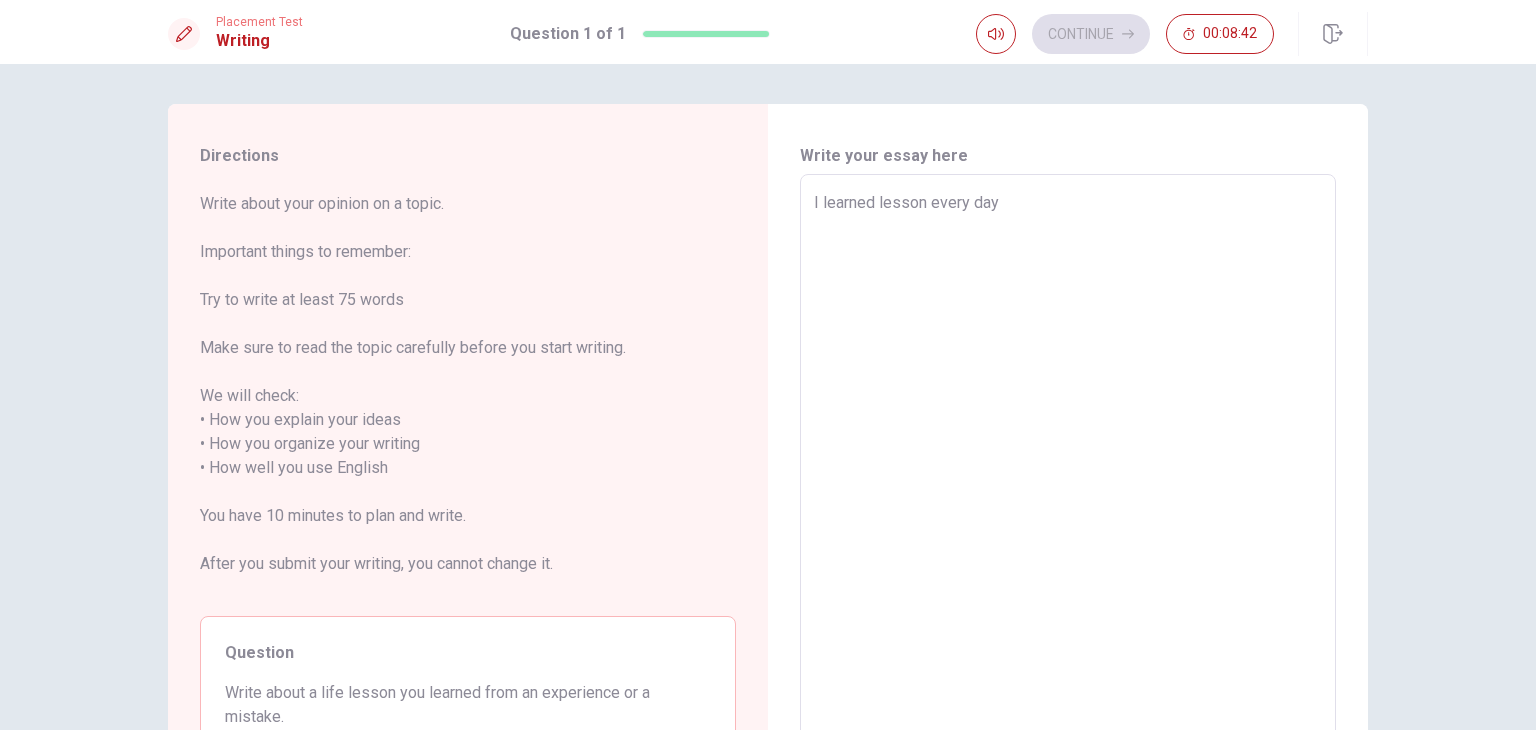 type on "I learned lesson every day w" 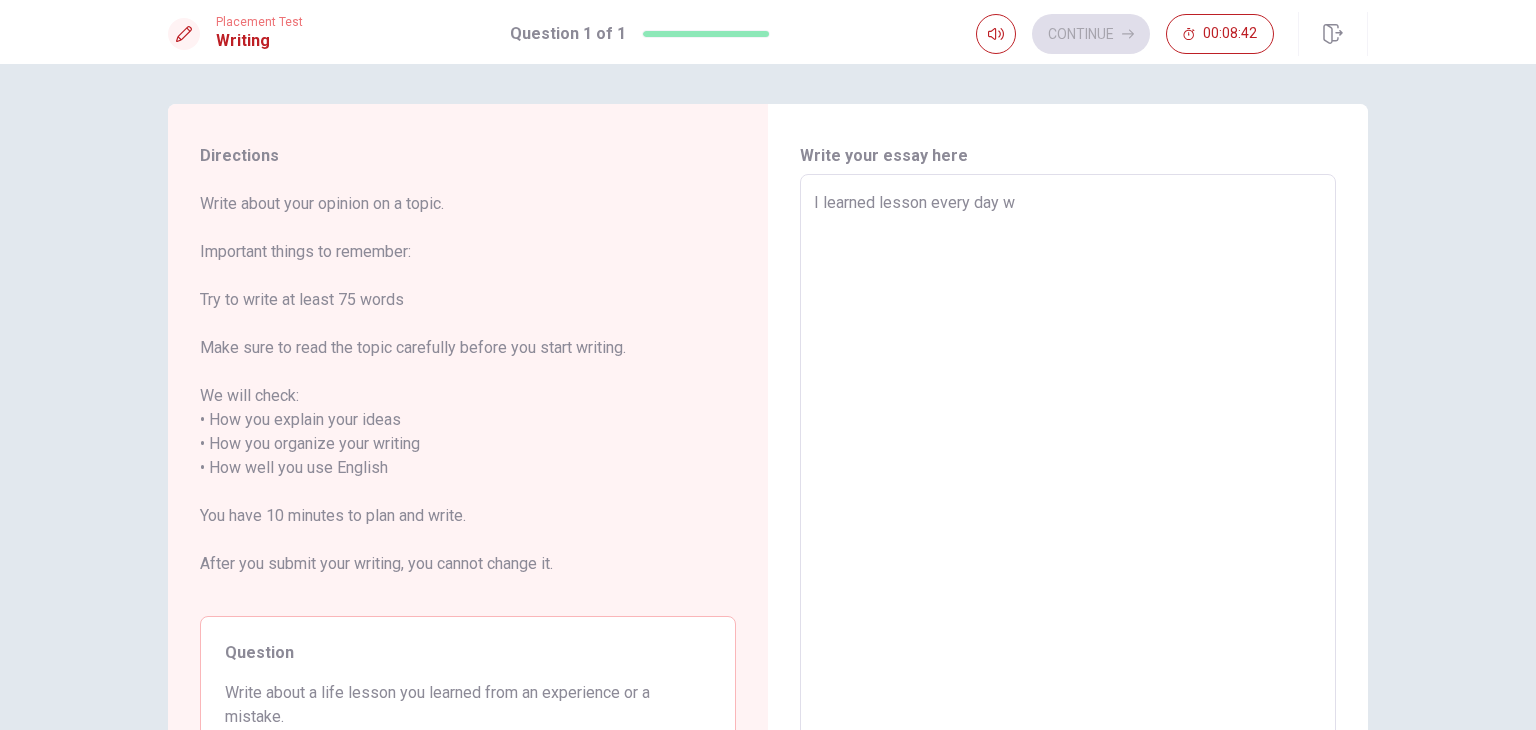 type on "x" 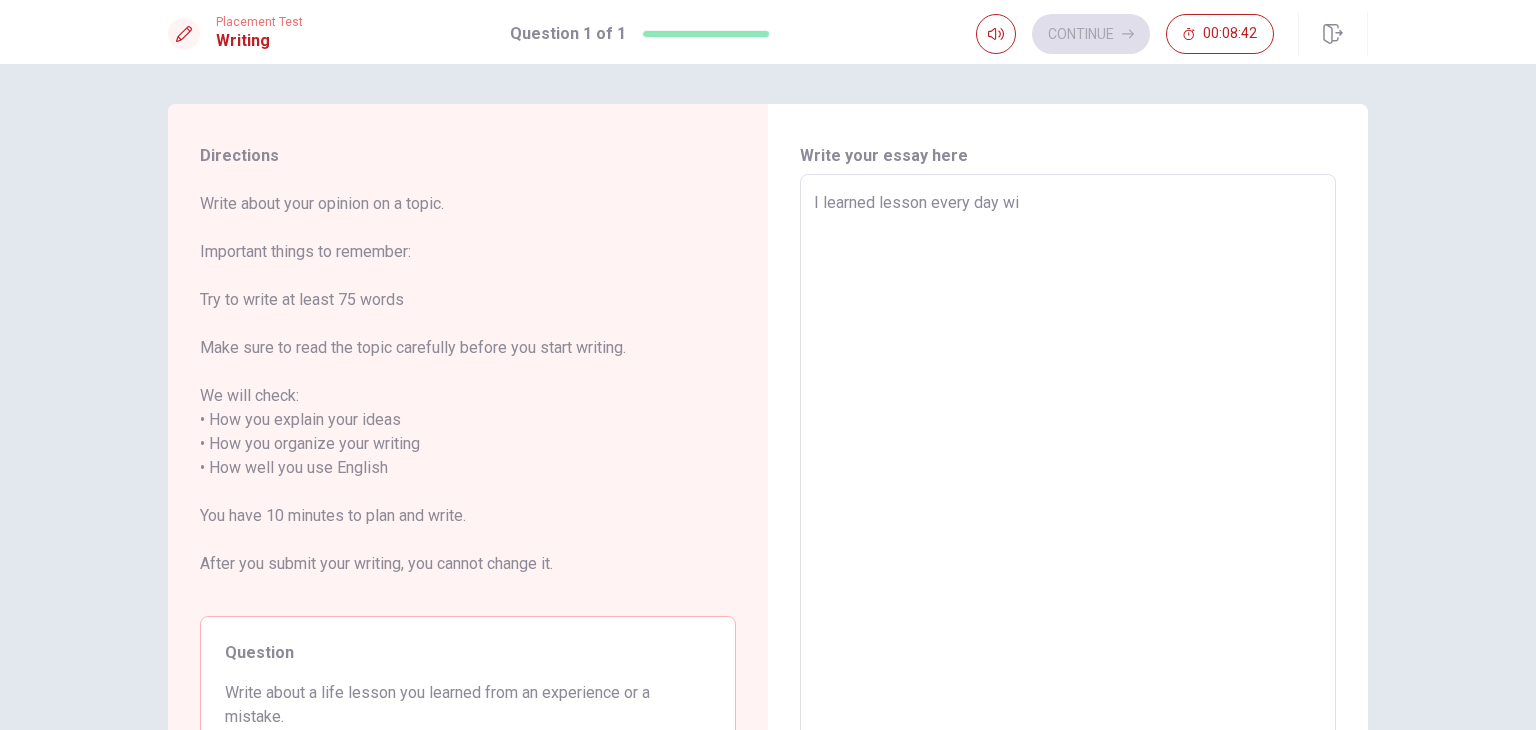 type on "x" 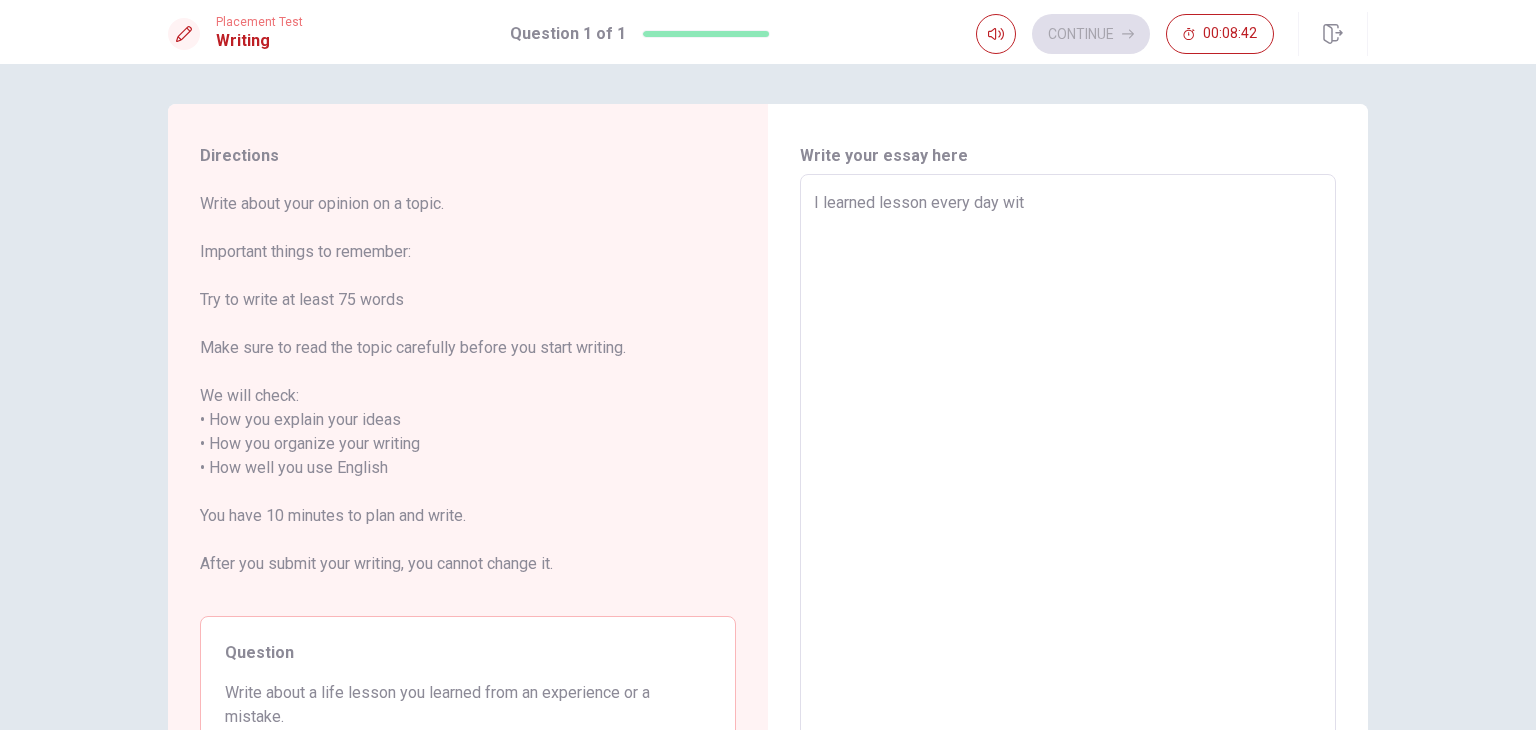 type on "x" 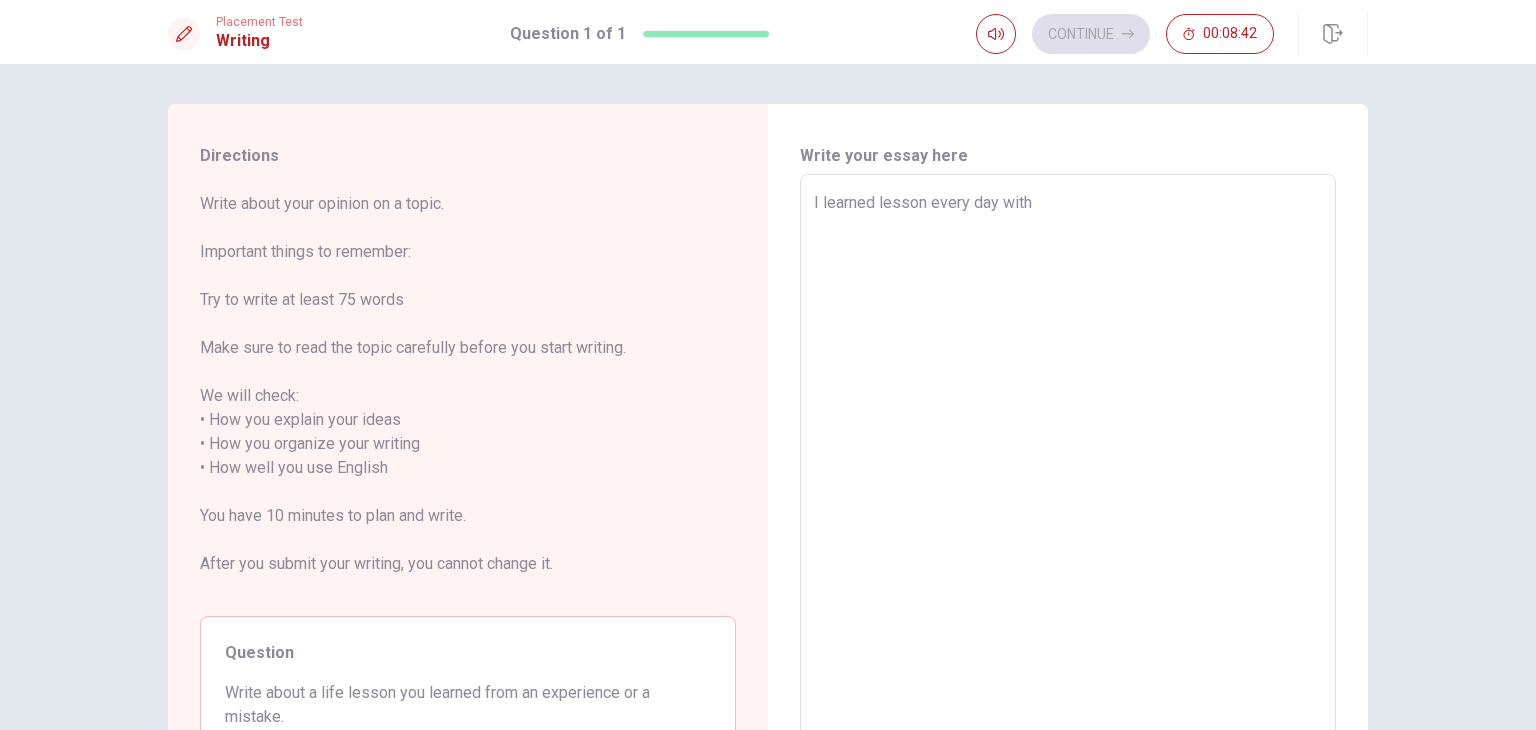 type on "x" 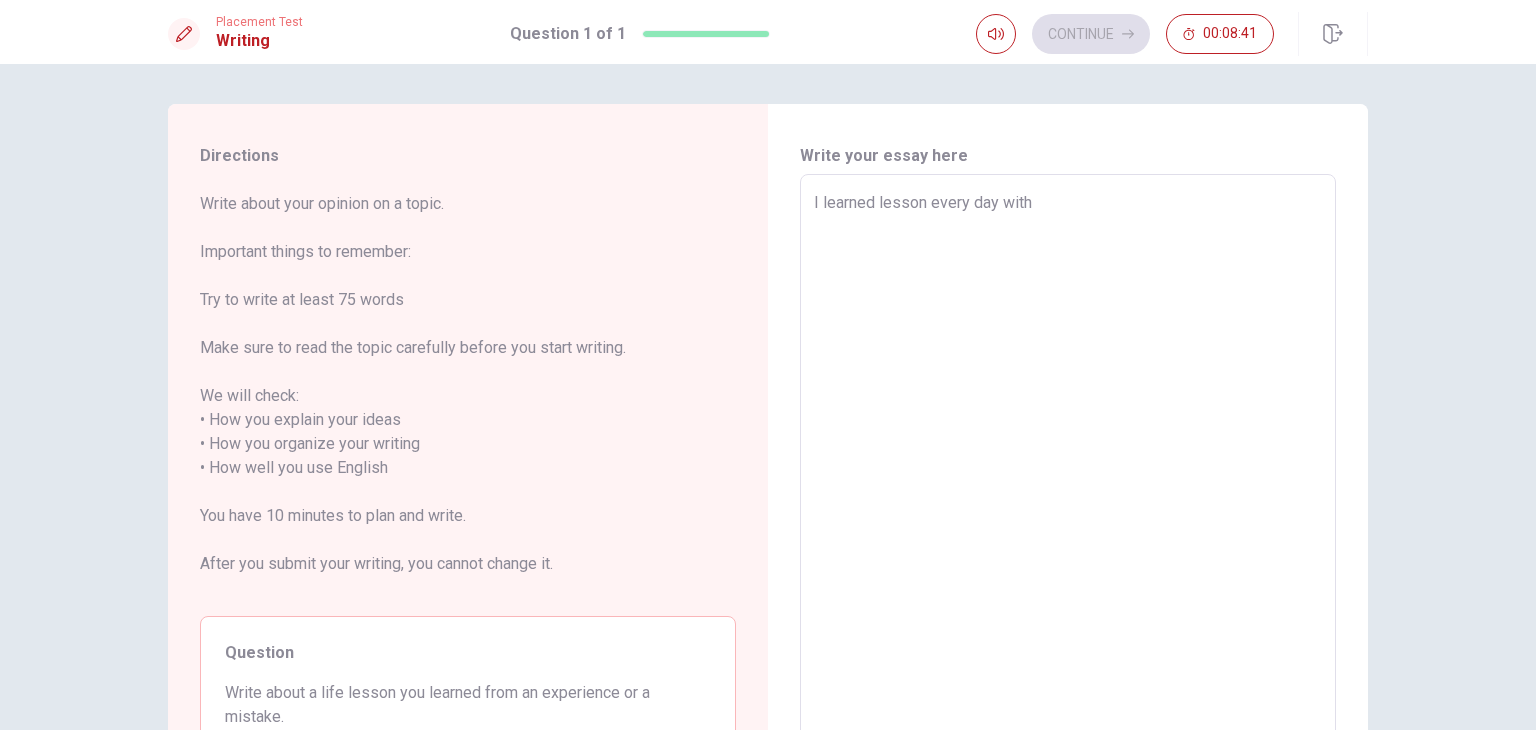 type on "I learned lesson every day with" 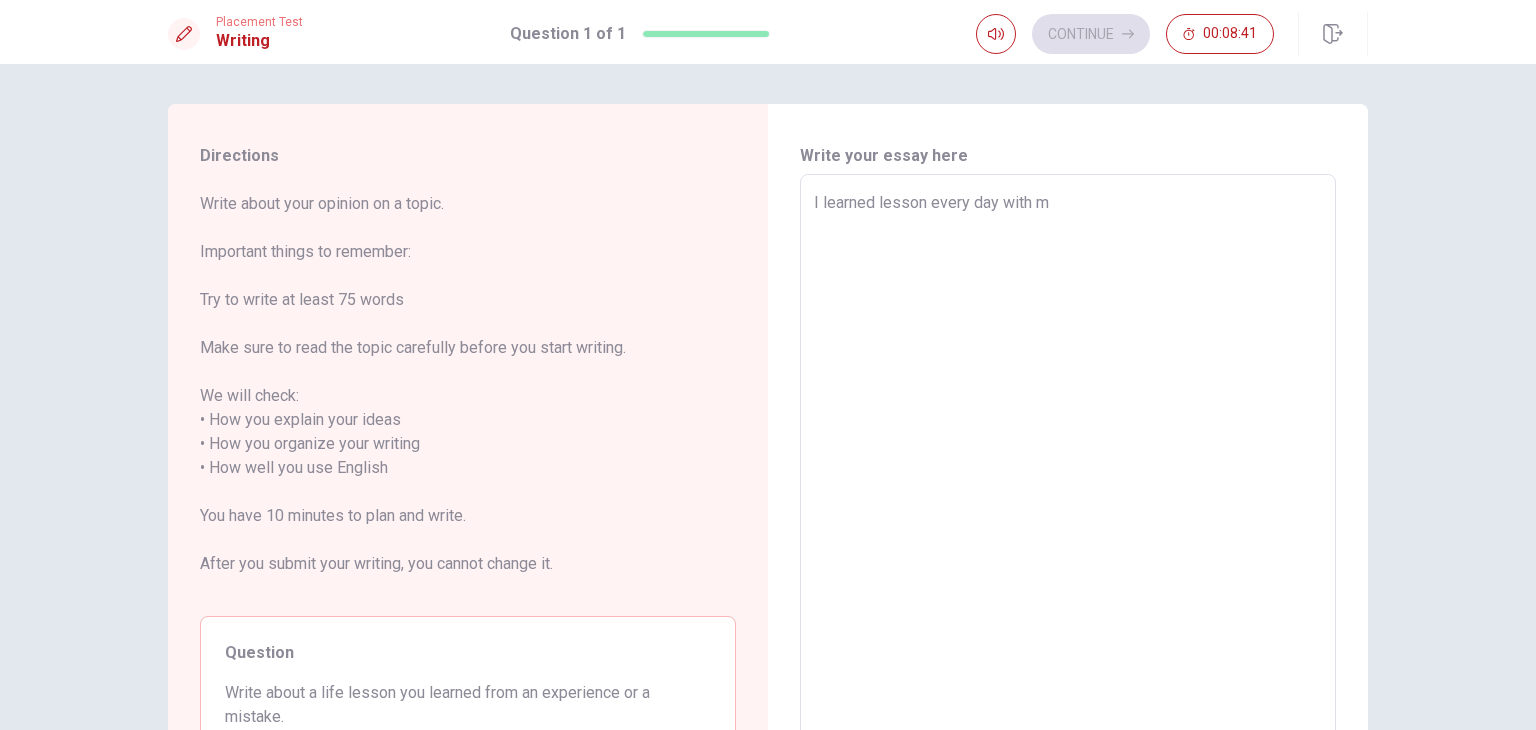 type on "x" 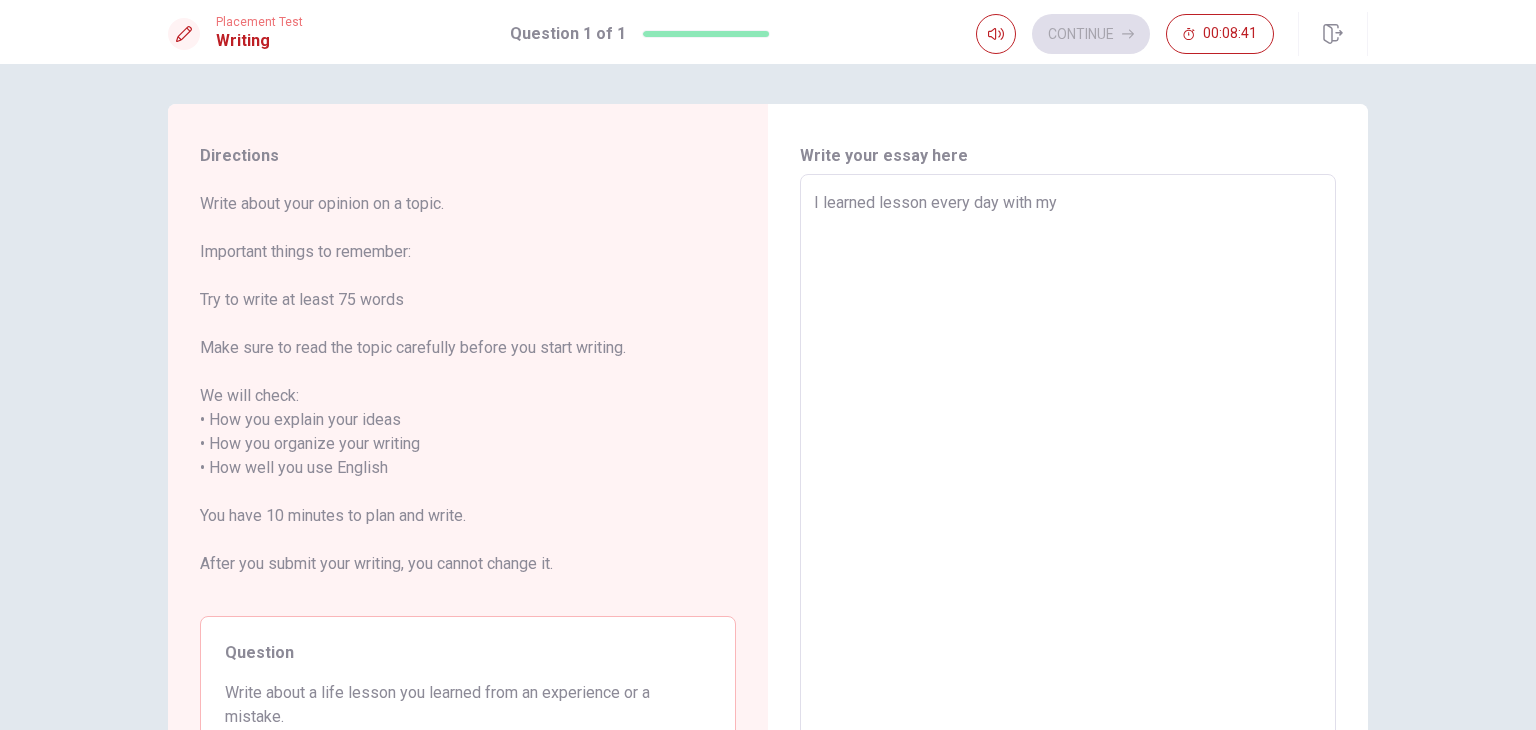 type on "x" 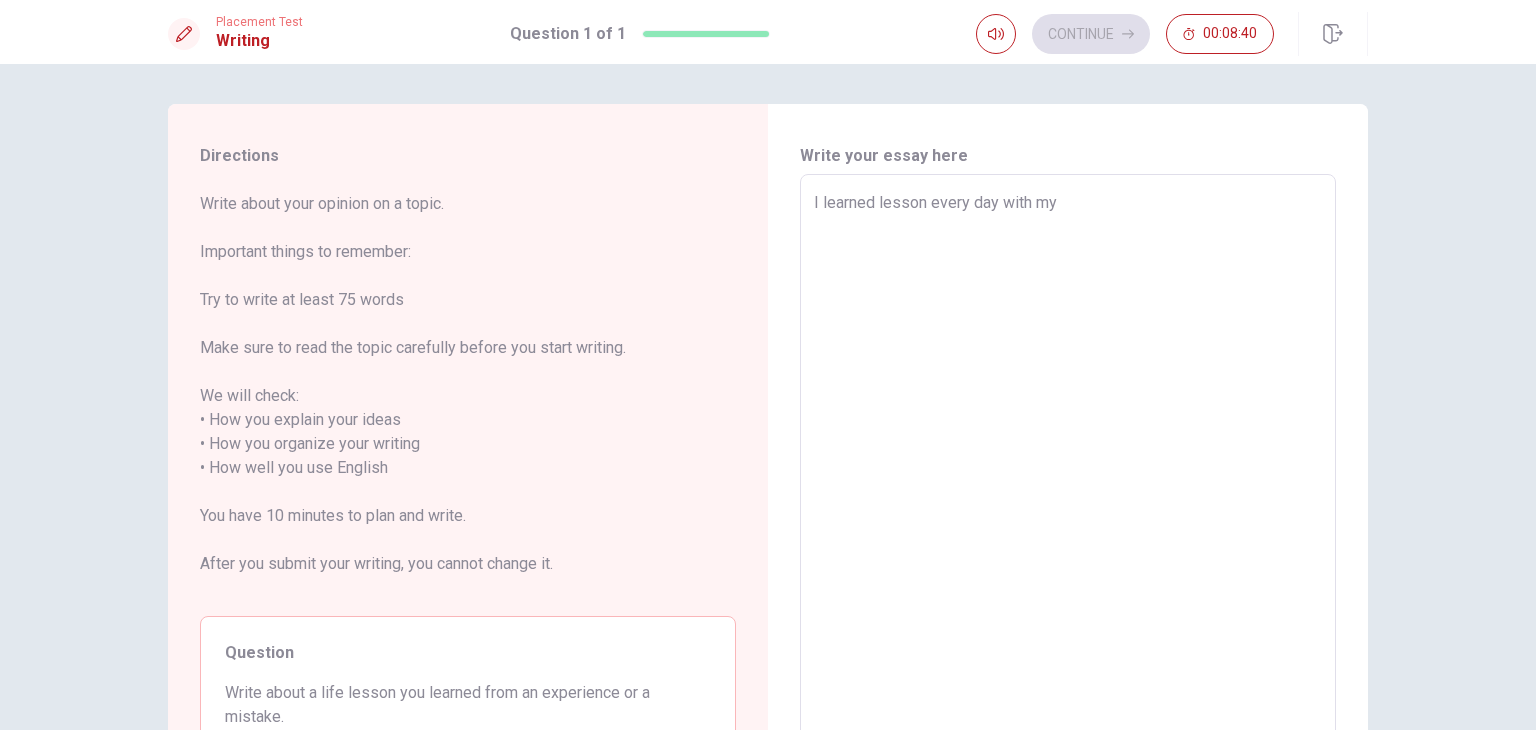 type on "I learned lesson every day with my c" 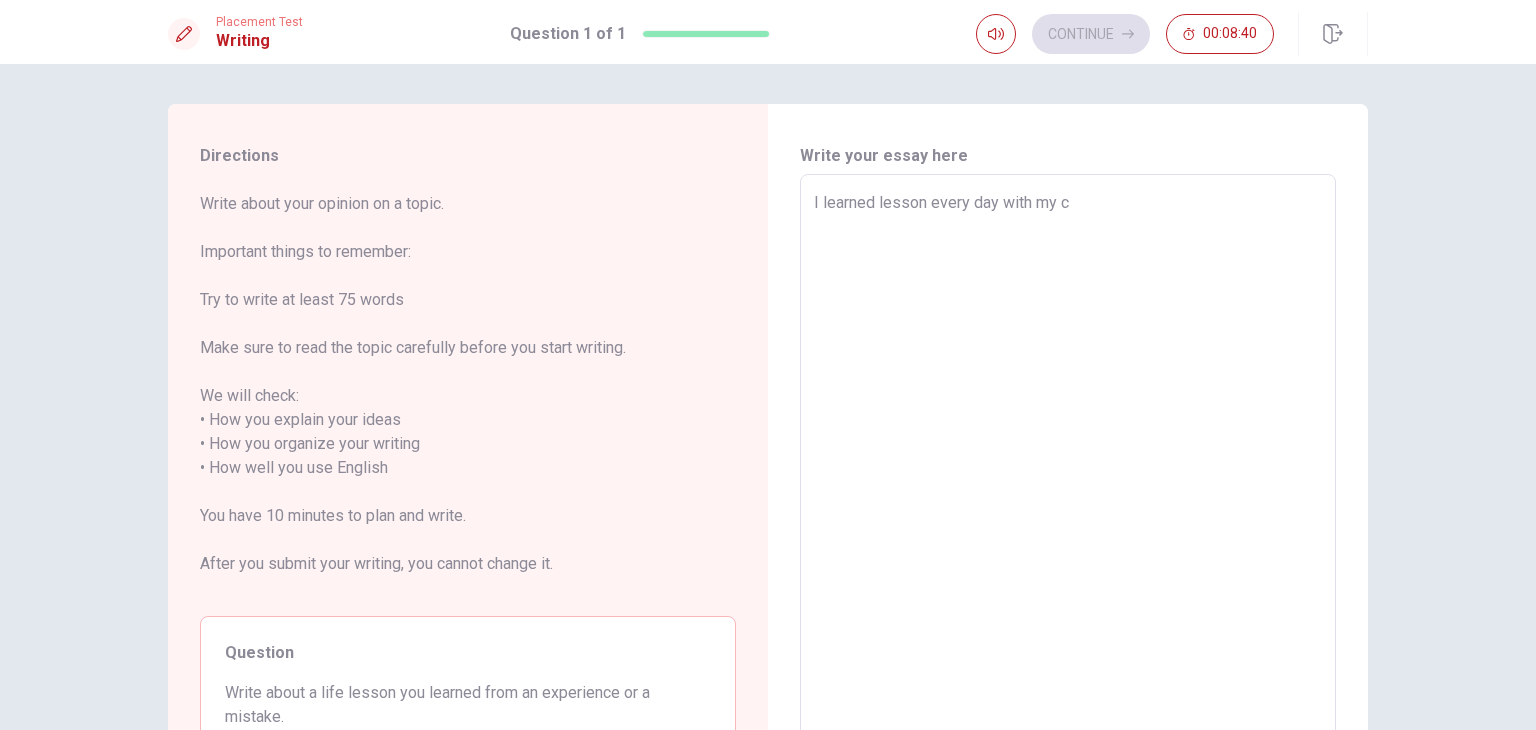 type on "x" 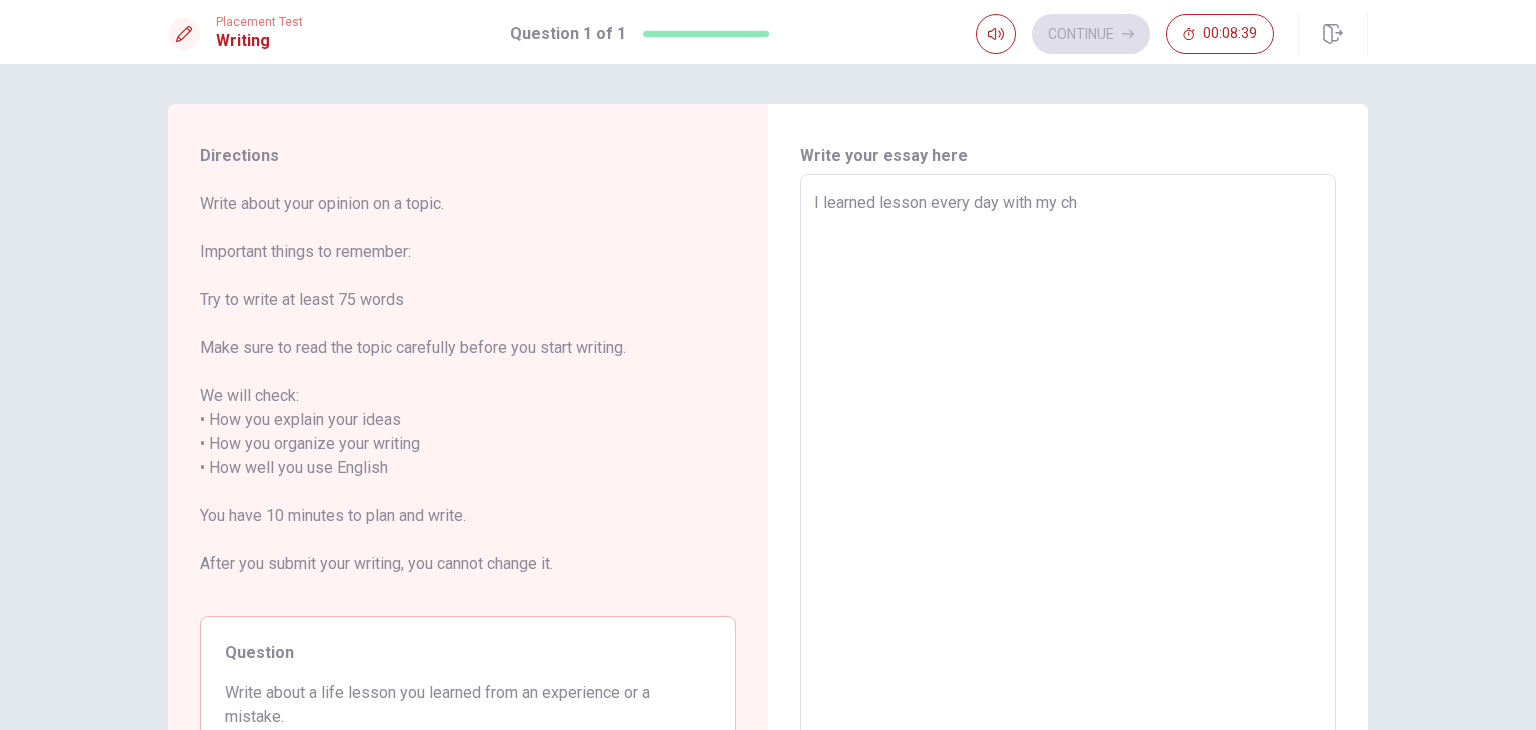 type on "x" 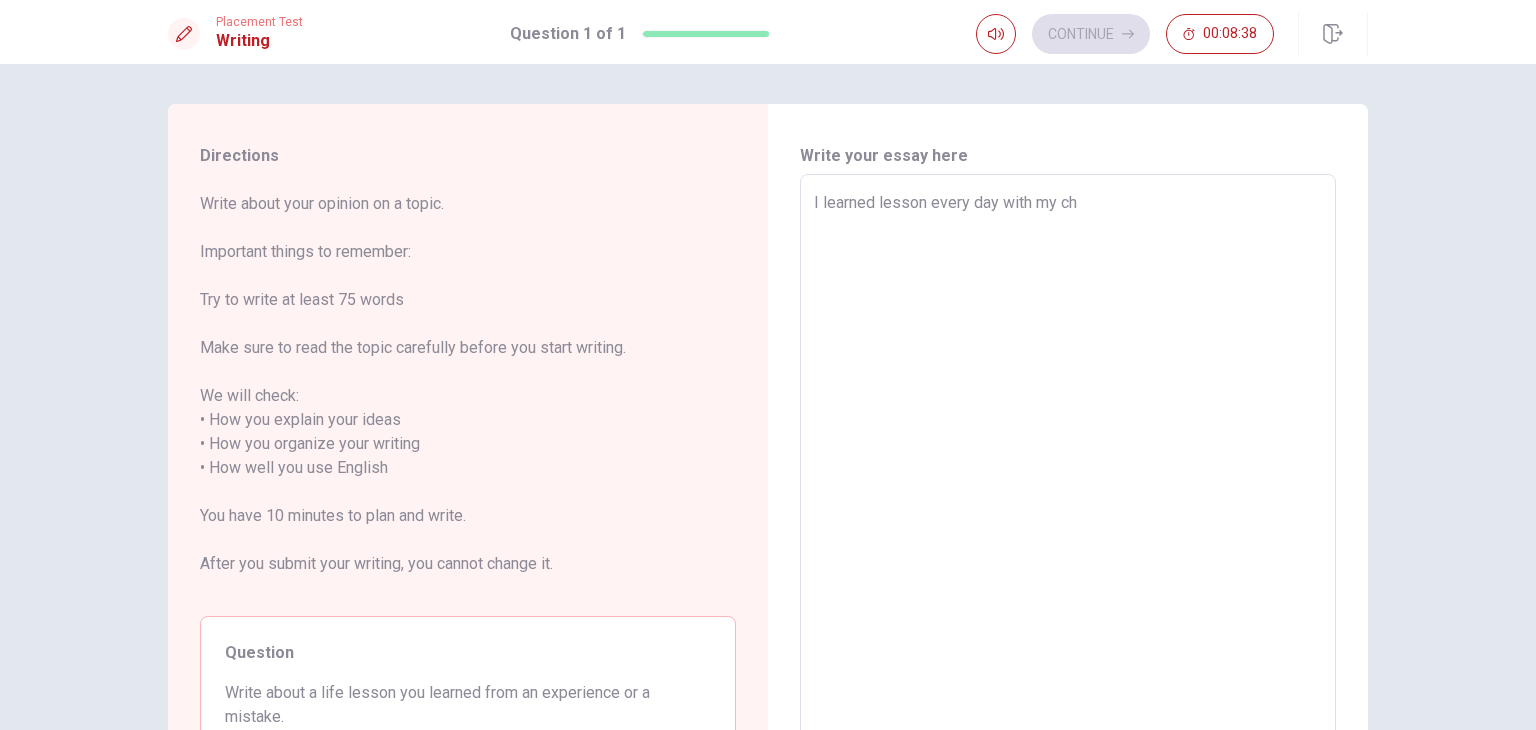 type on "I learned lesson every day with my c" 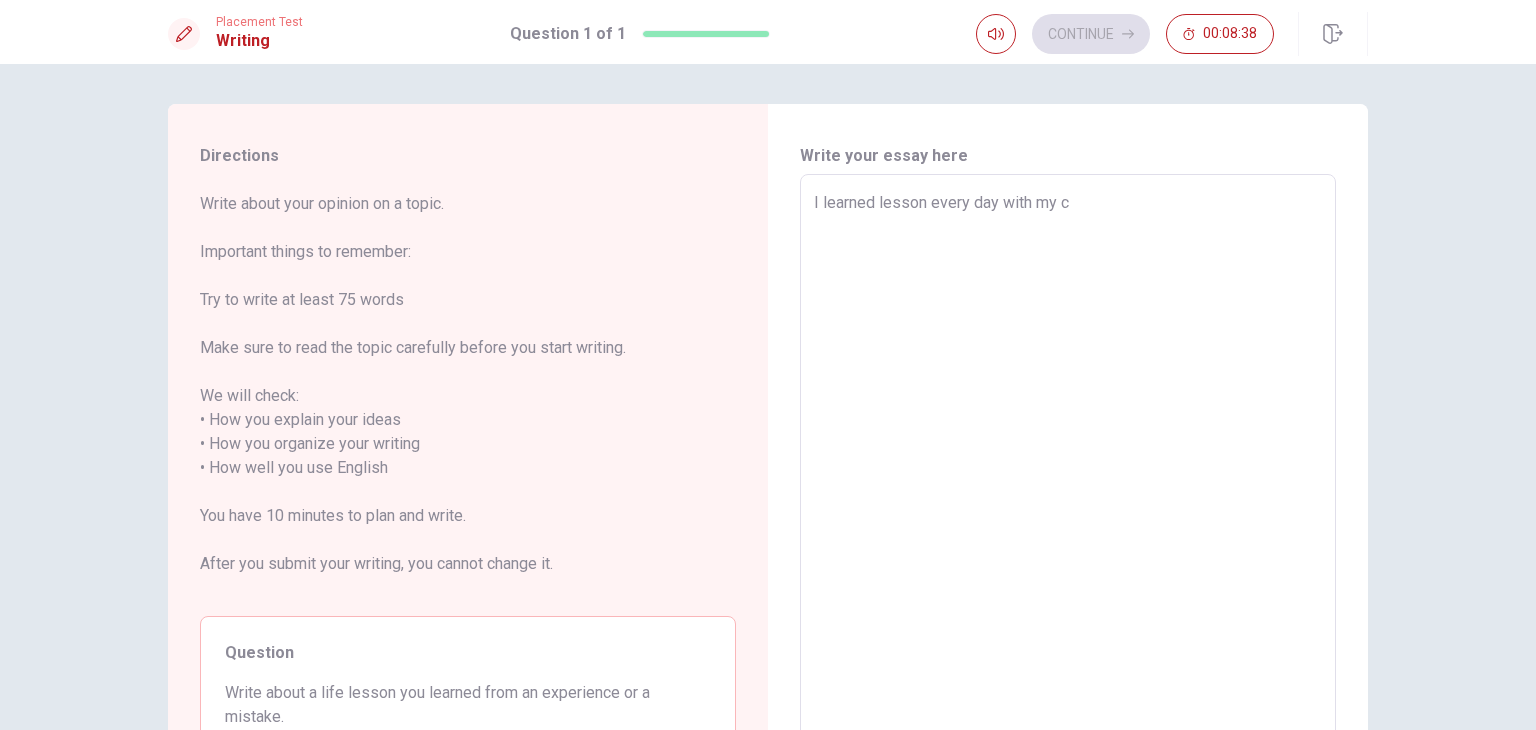 type on "x" 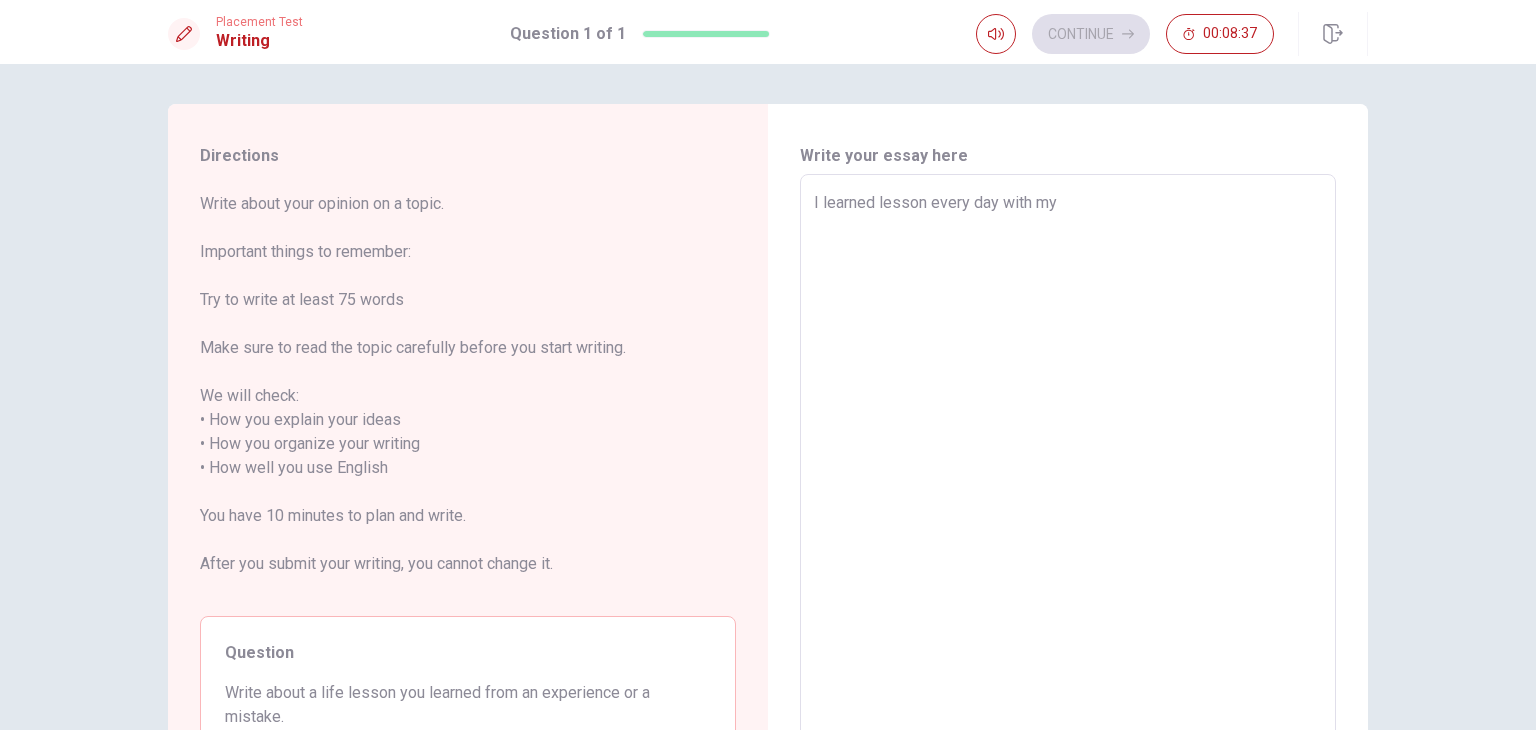 type on "x" 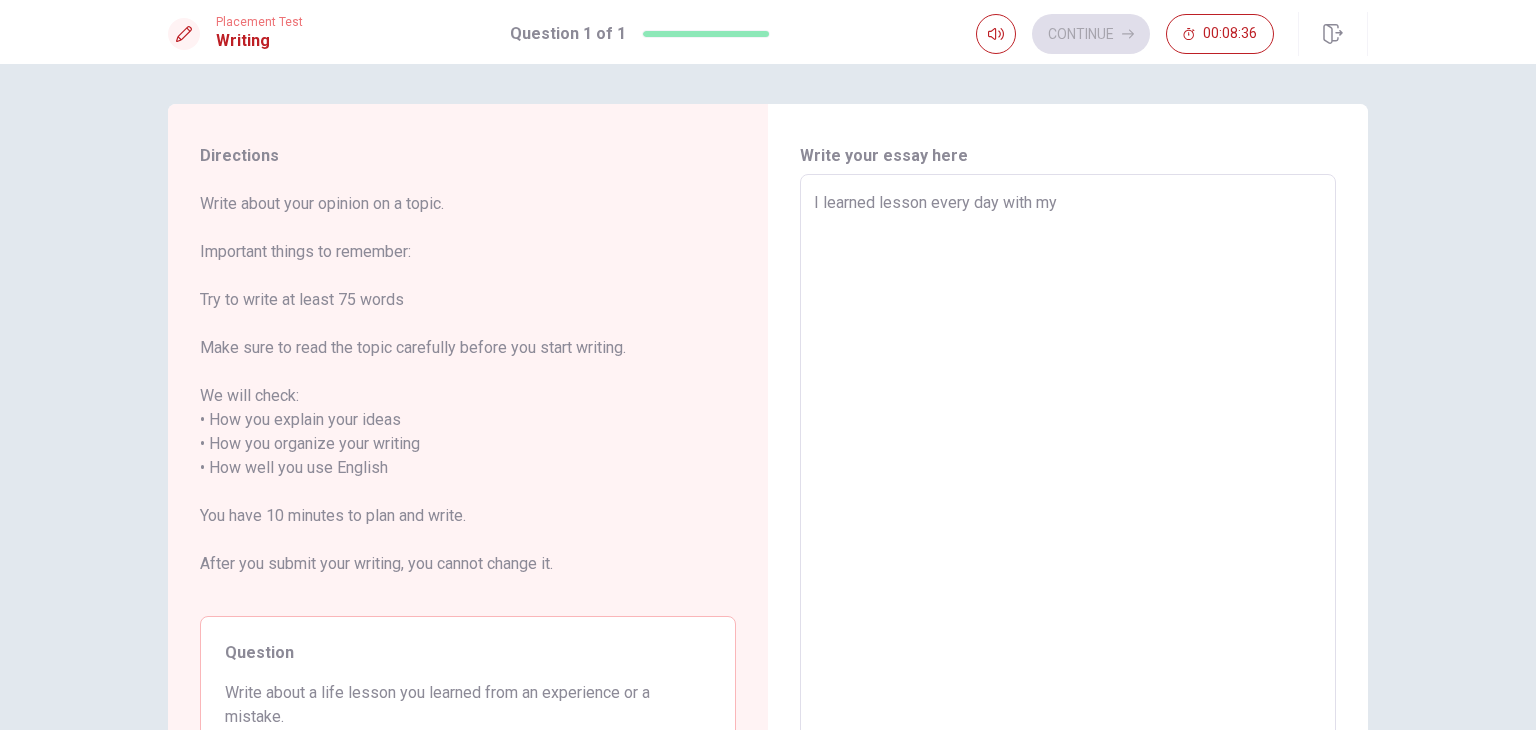 type on "I learned lesson every day with my t" 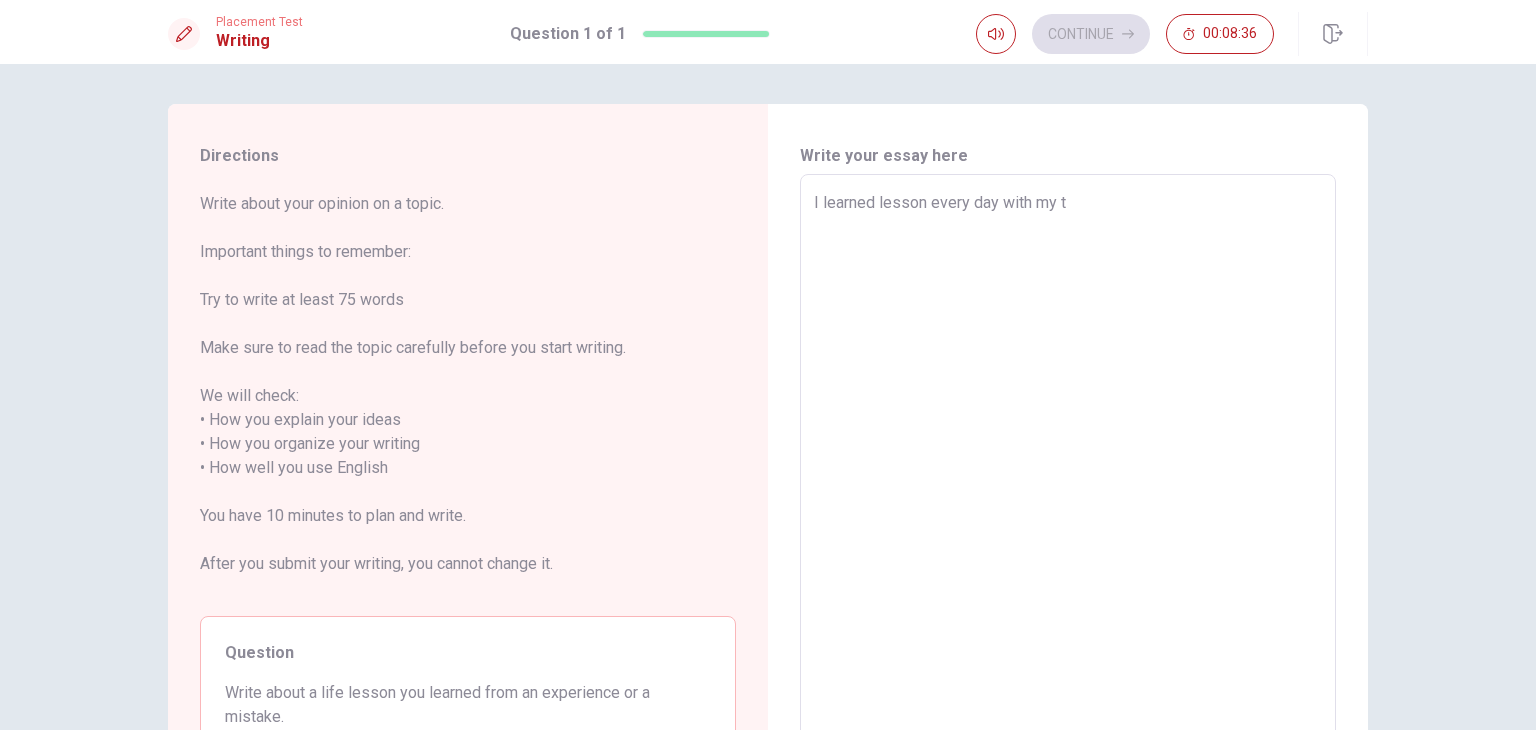 type on "x" 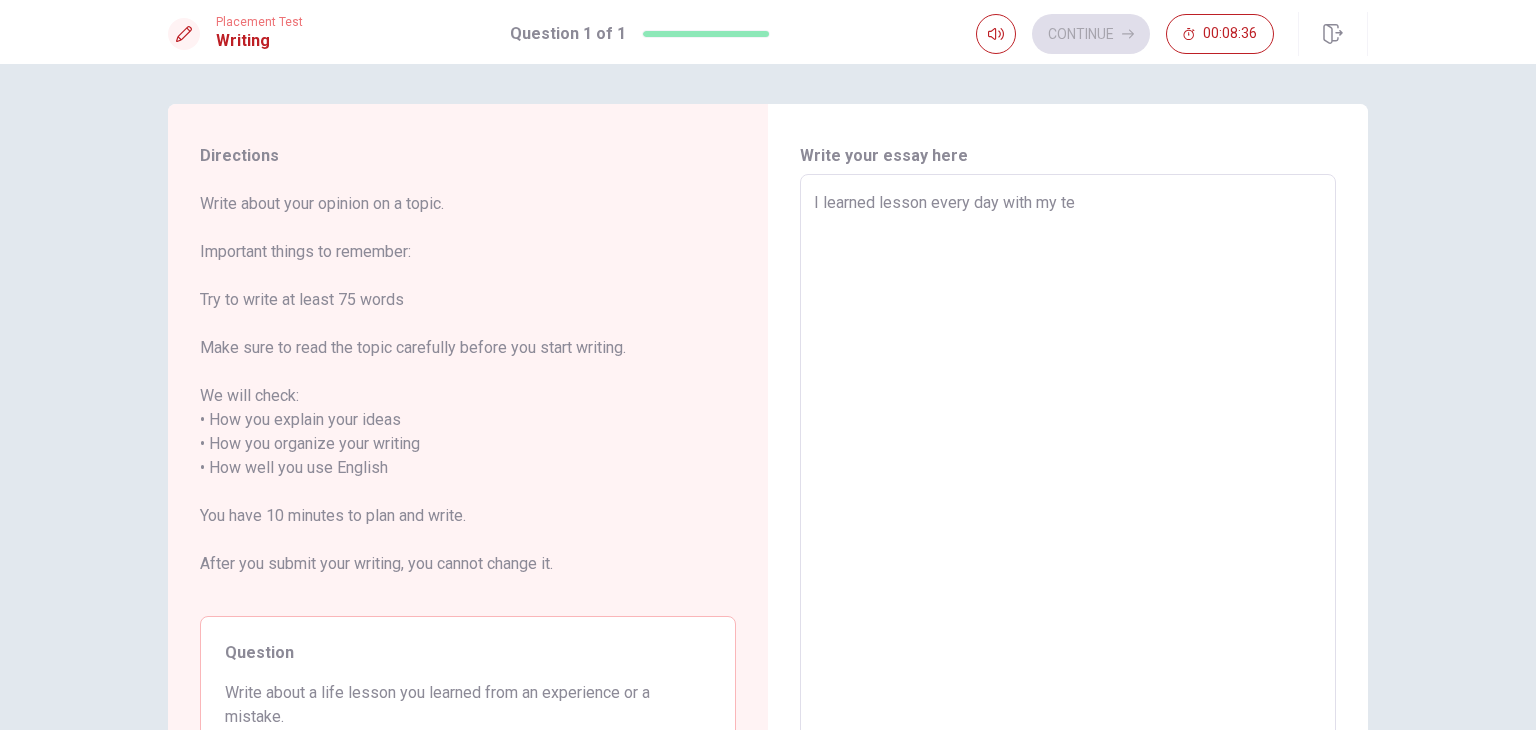 type on "x" 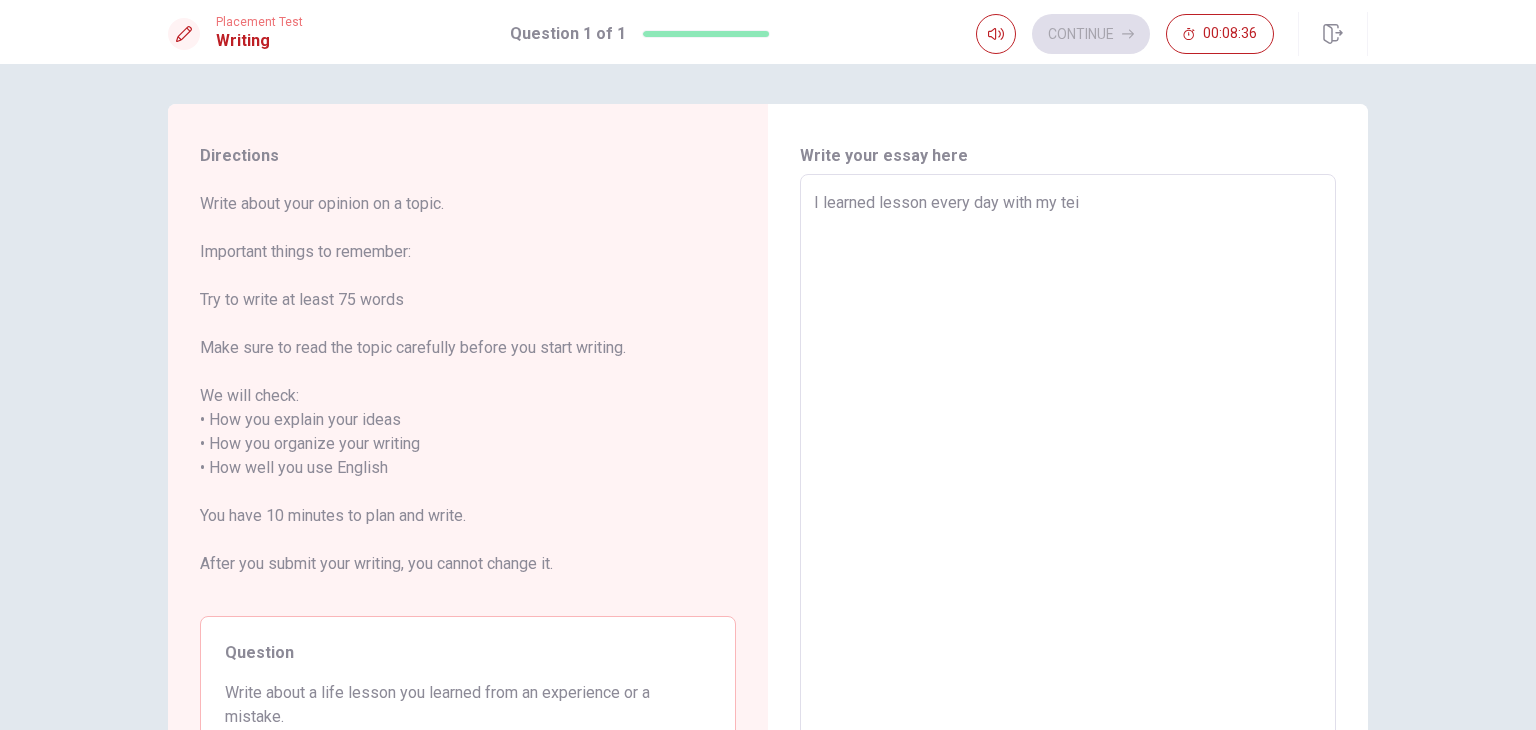 type on "x" 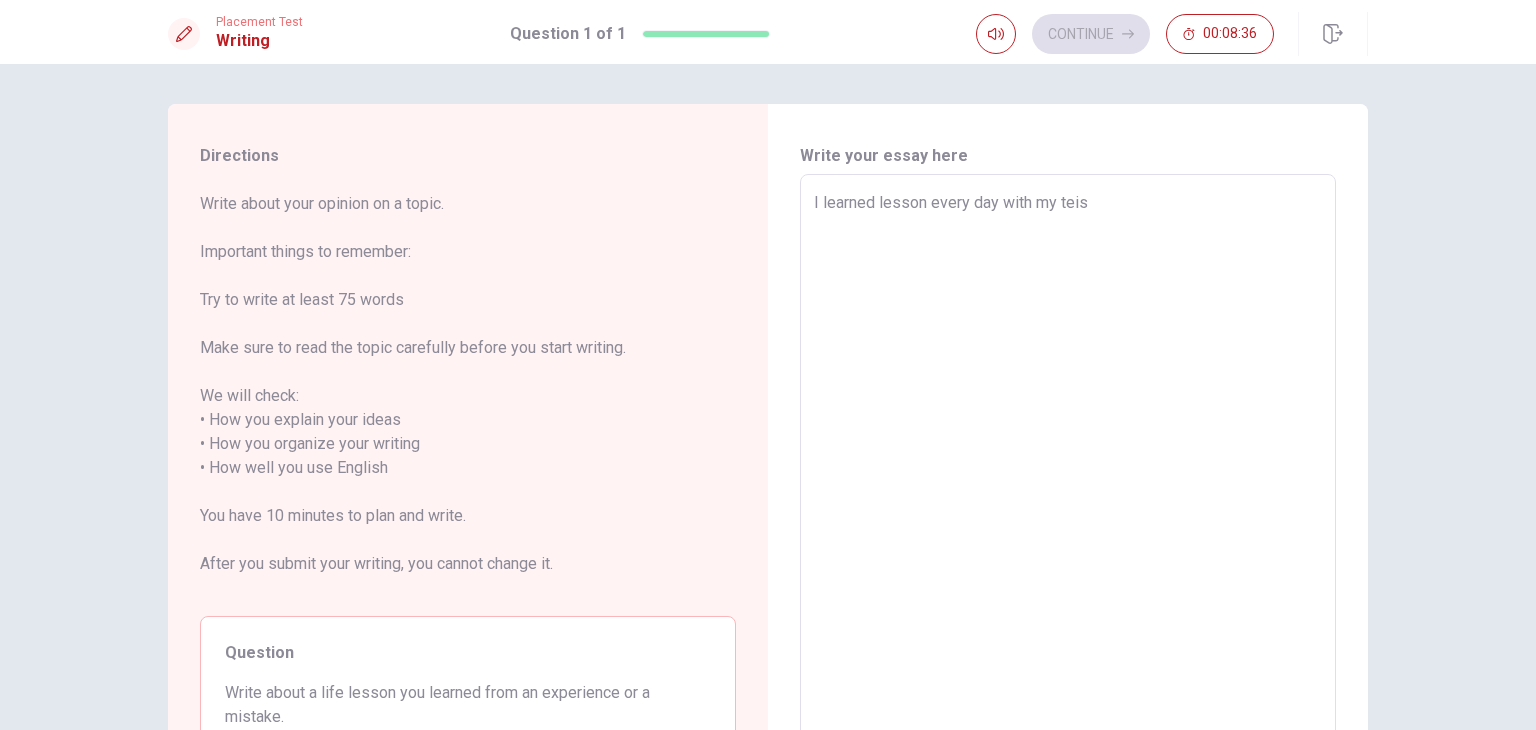type on "x" 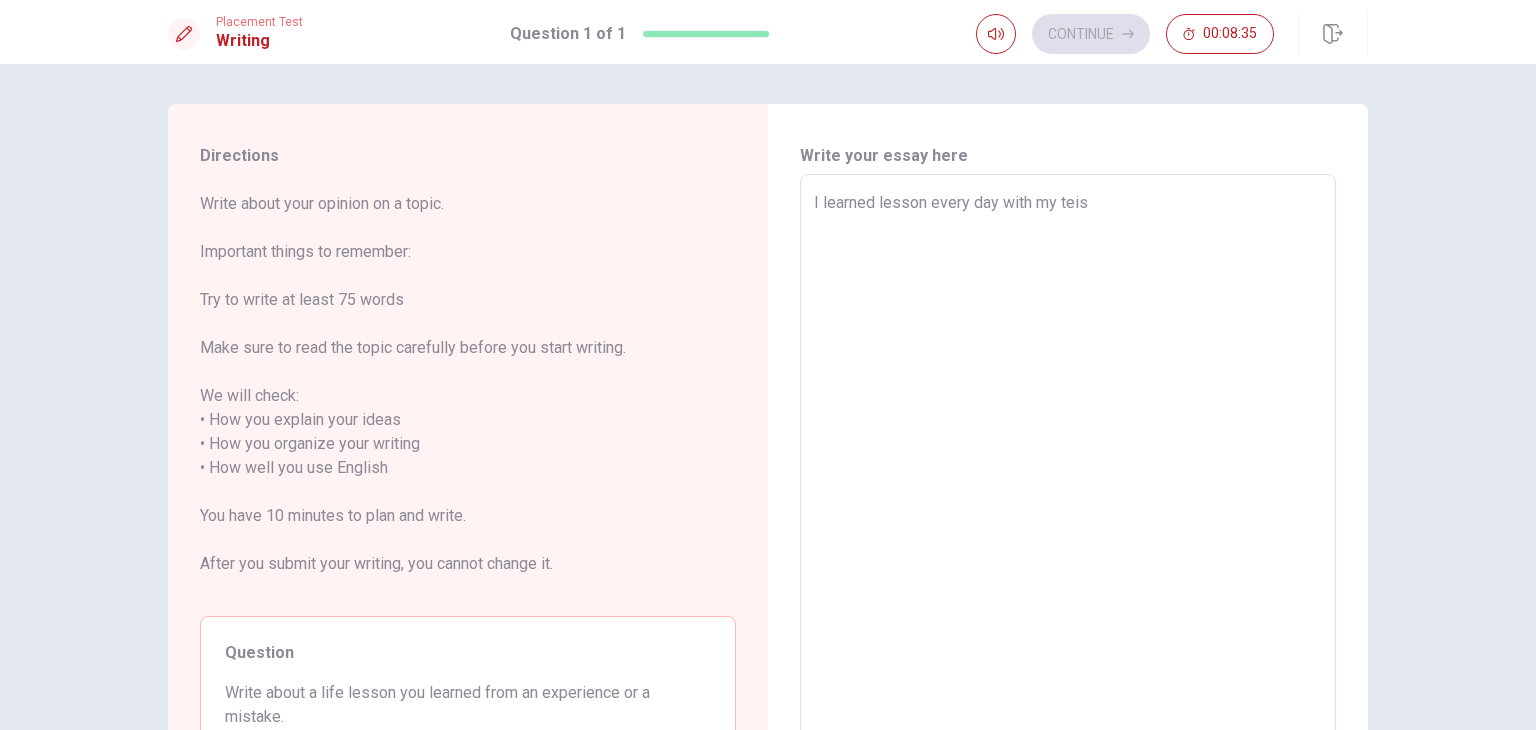 type on "I learned lesson every day with my tei" 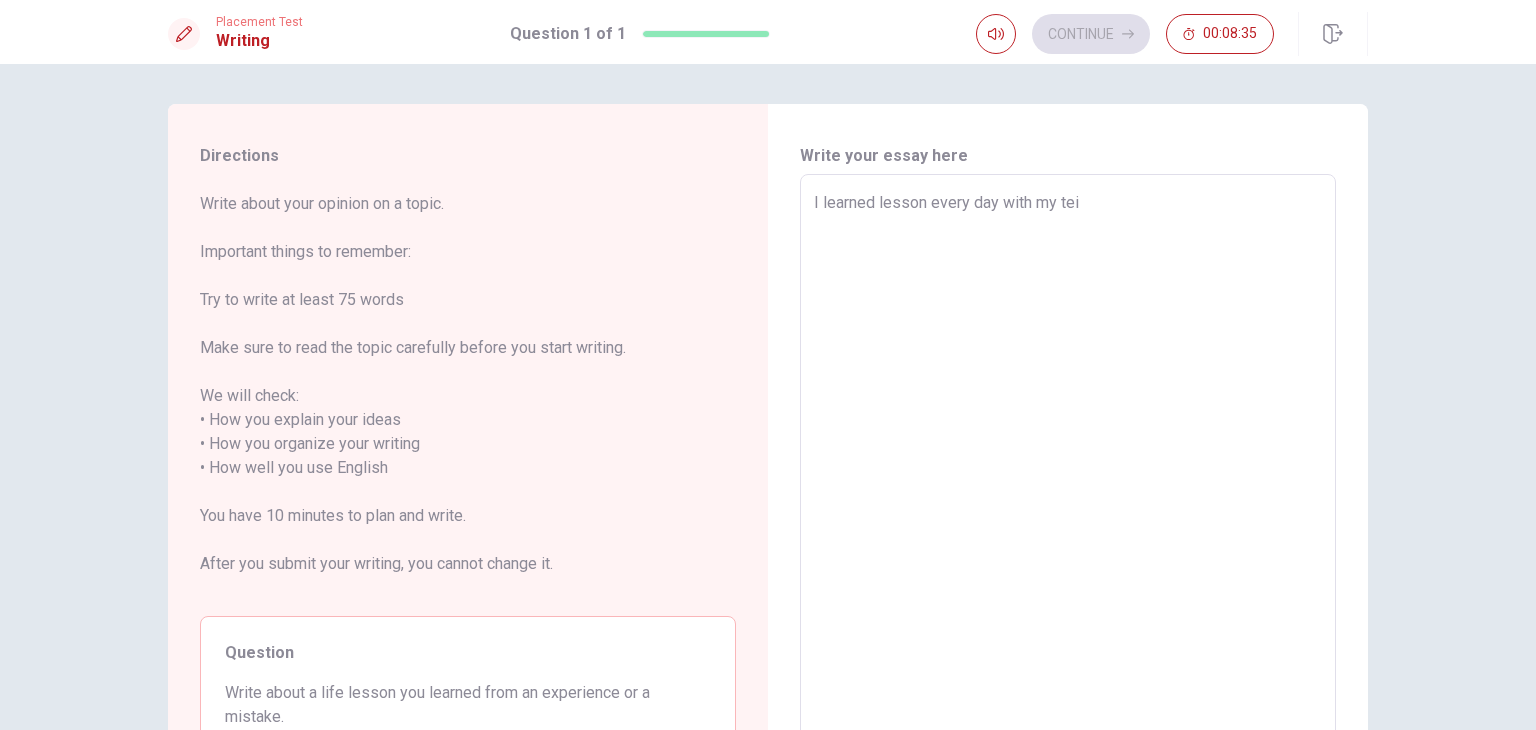 type on "x" 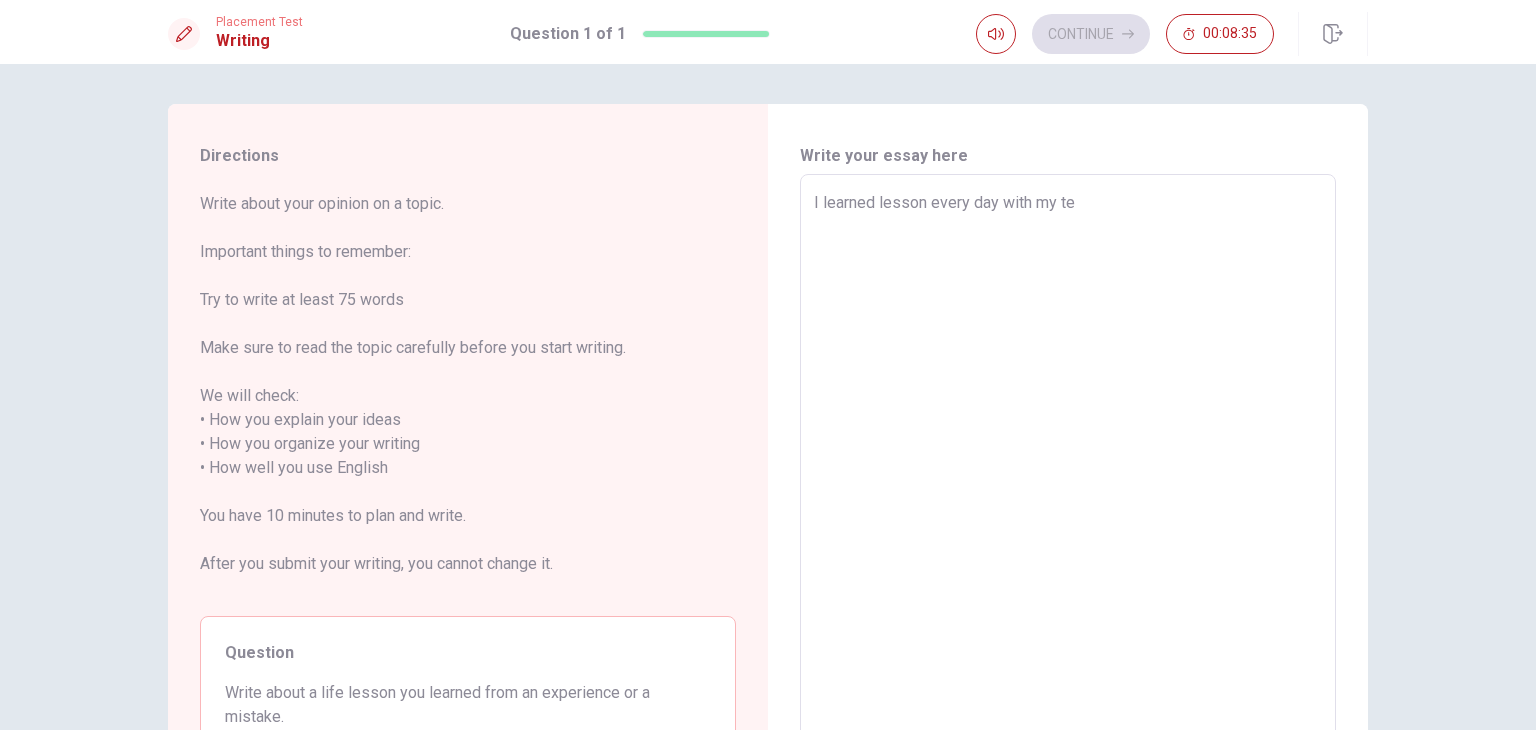 type on "x" 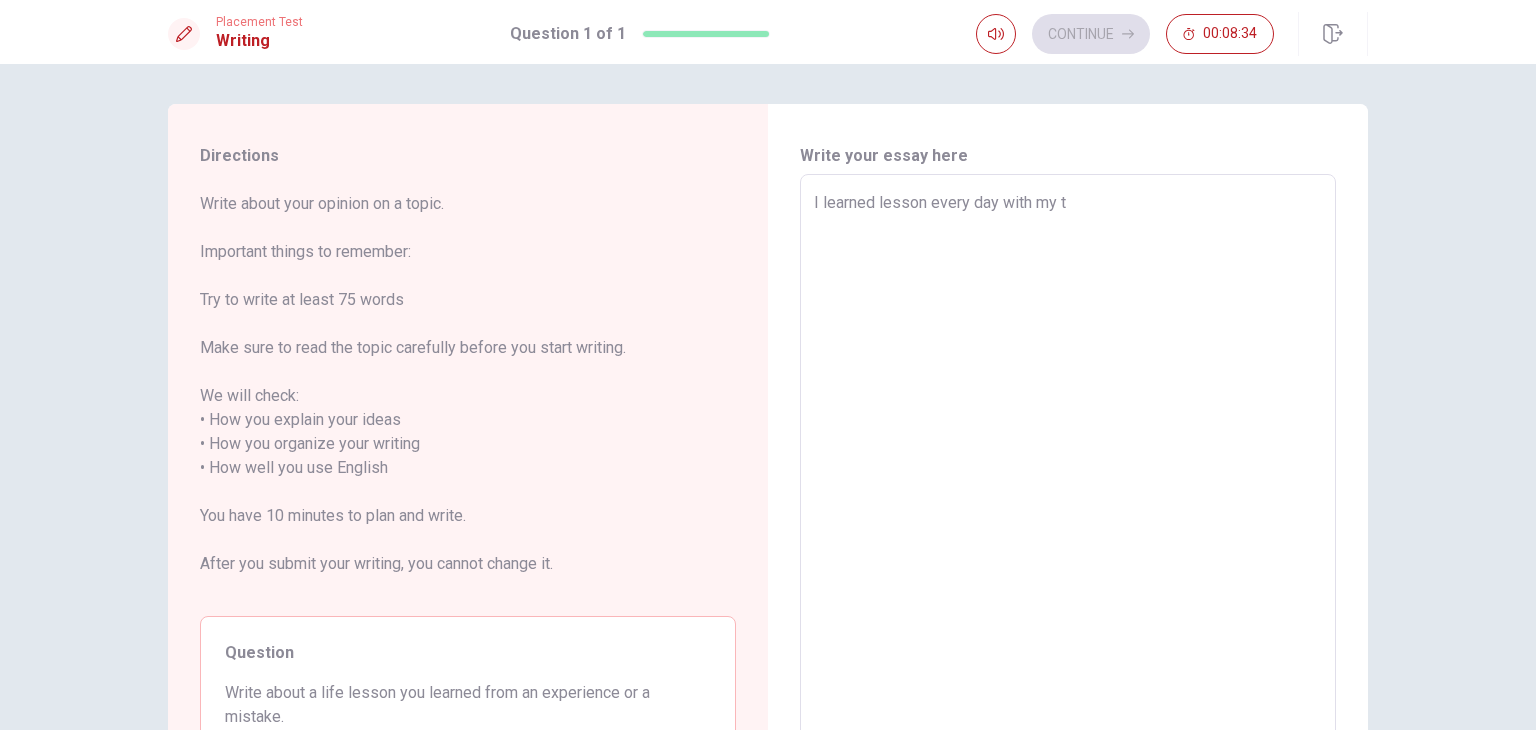 type on "x" 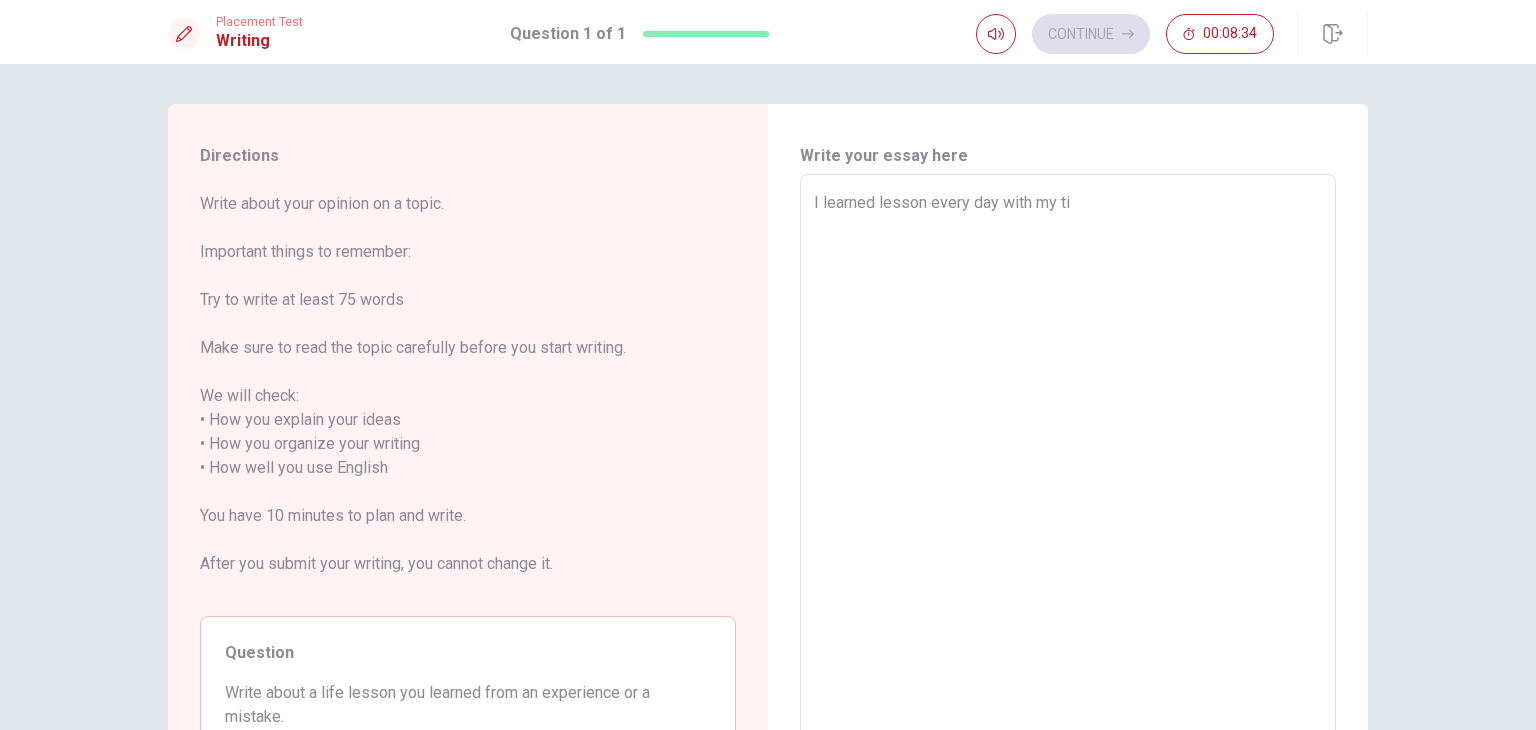 type on "x" 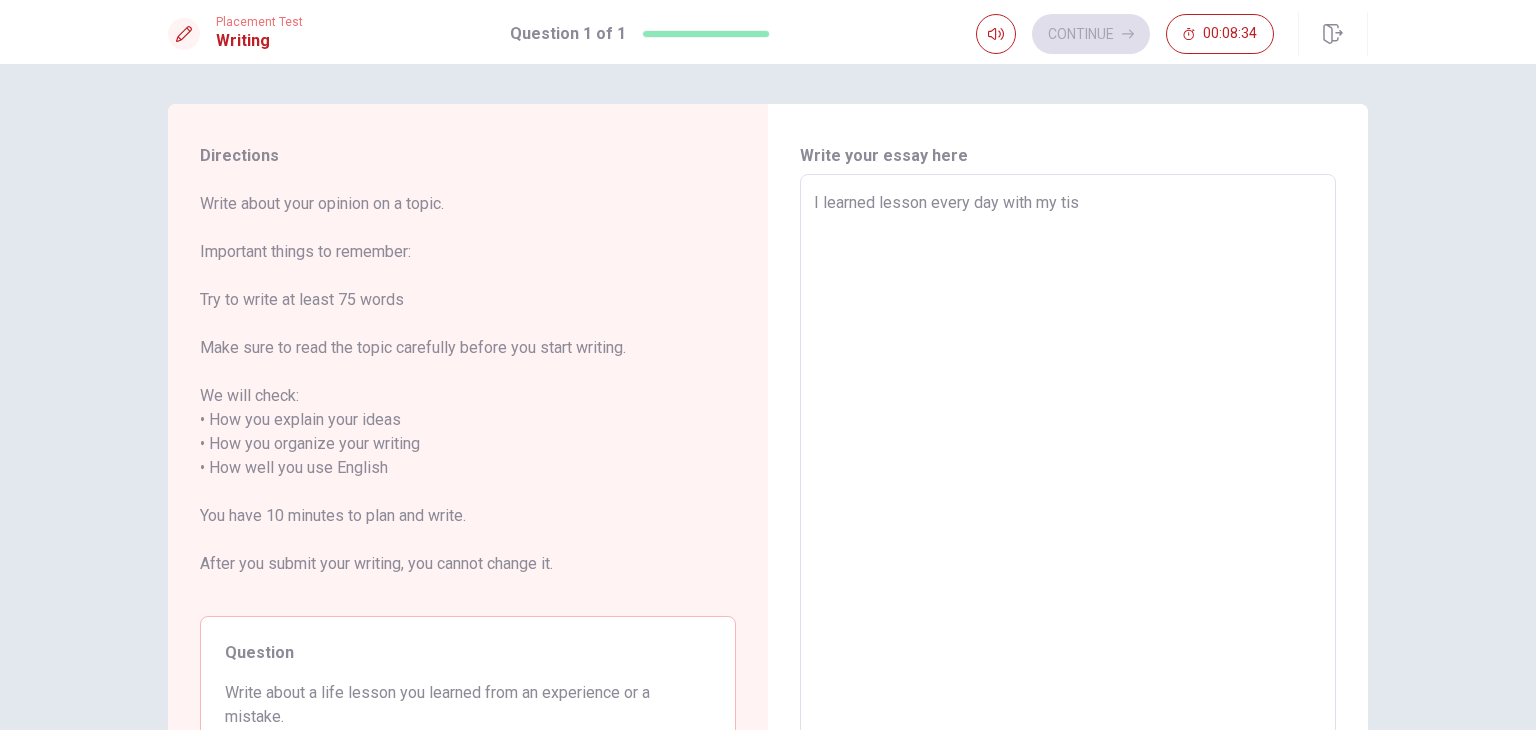 type on "I learned lesson every day with my tisn" 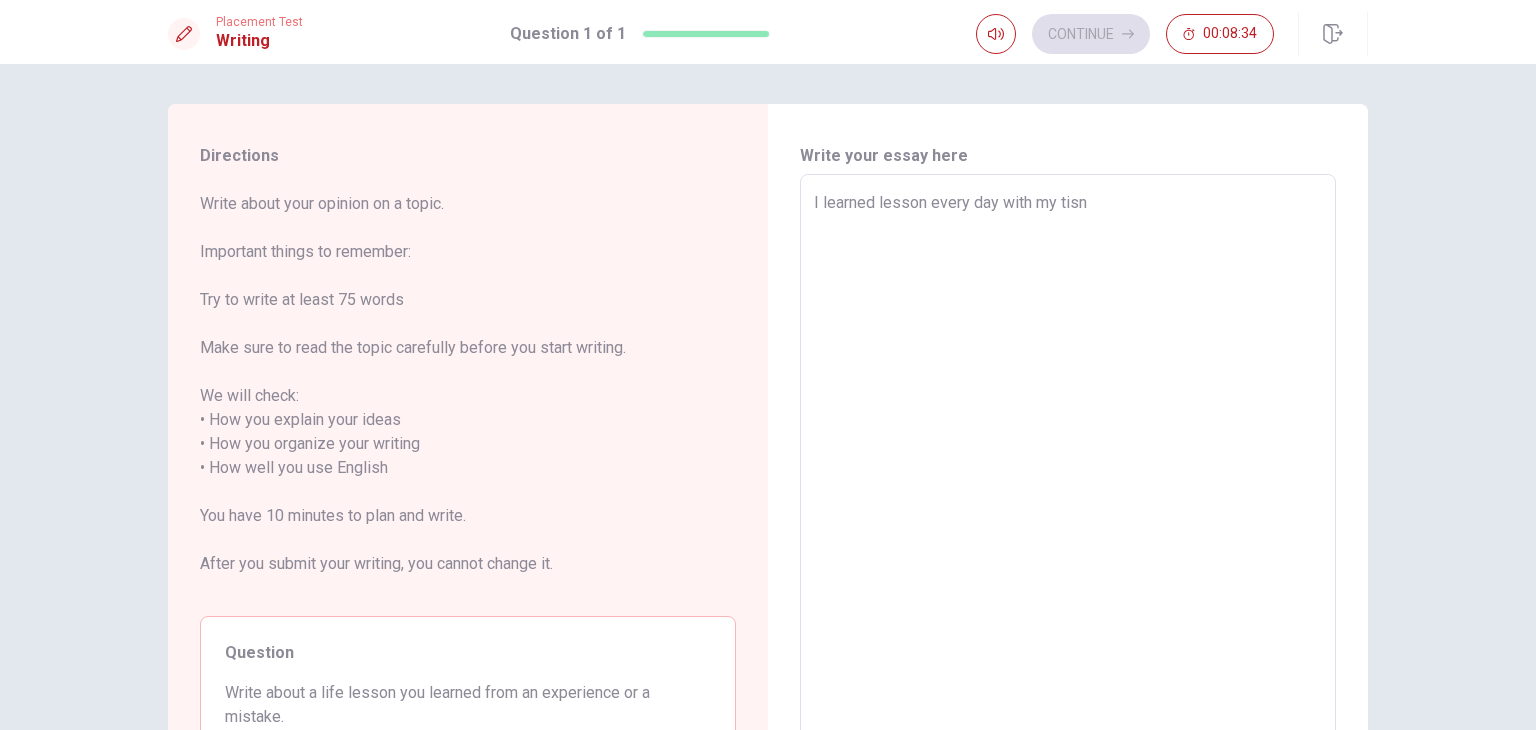 type on "x" 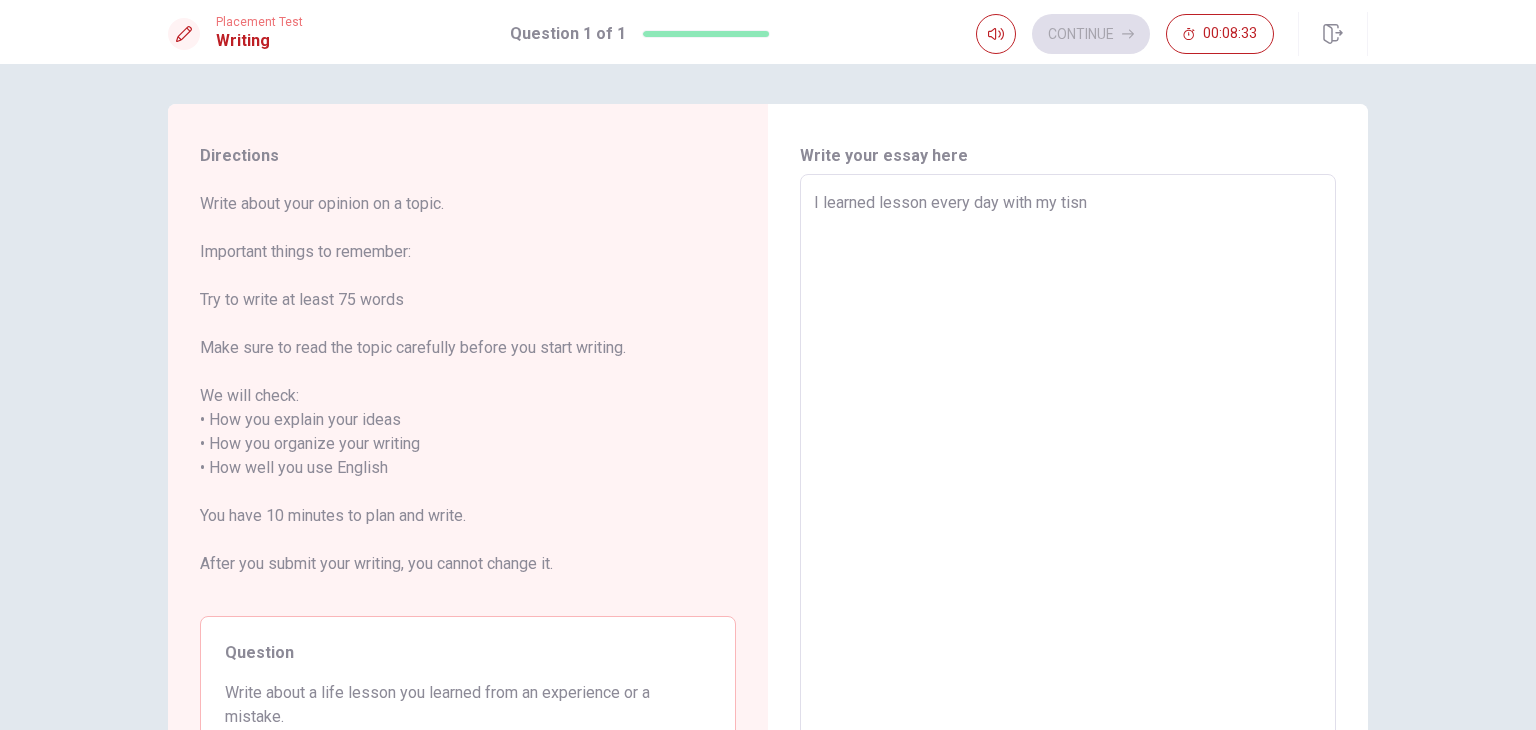 type on "I learned lesson every day with my tis" 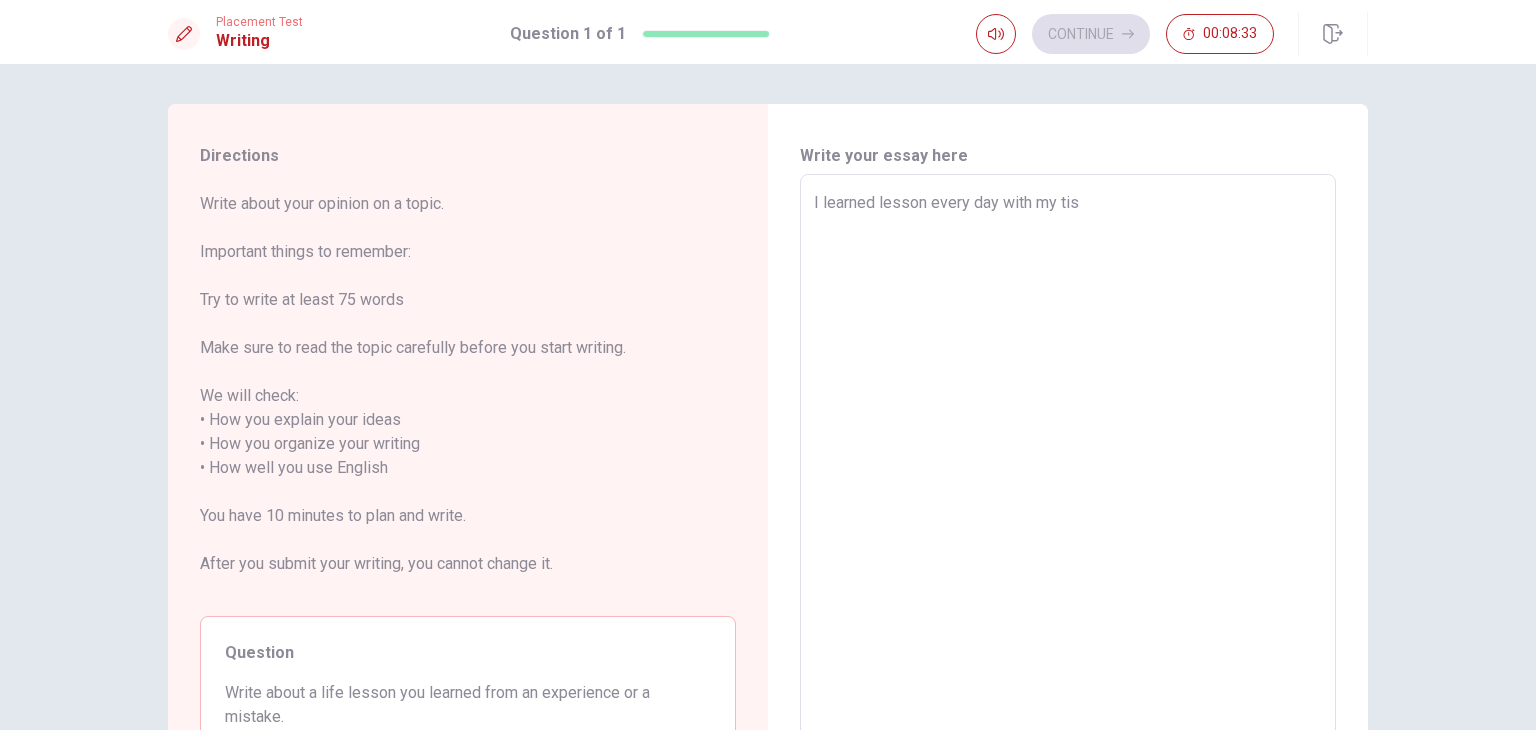 type on "x" 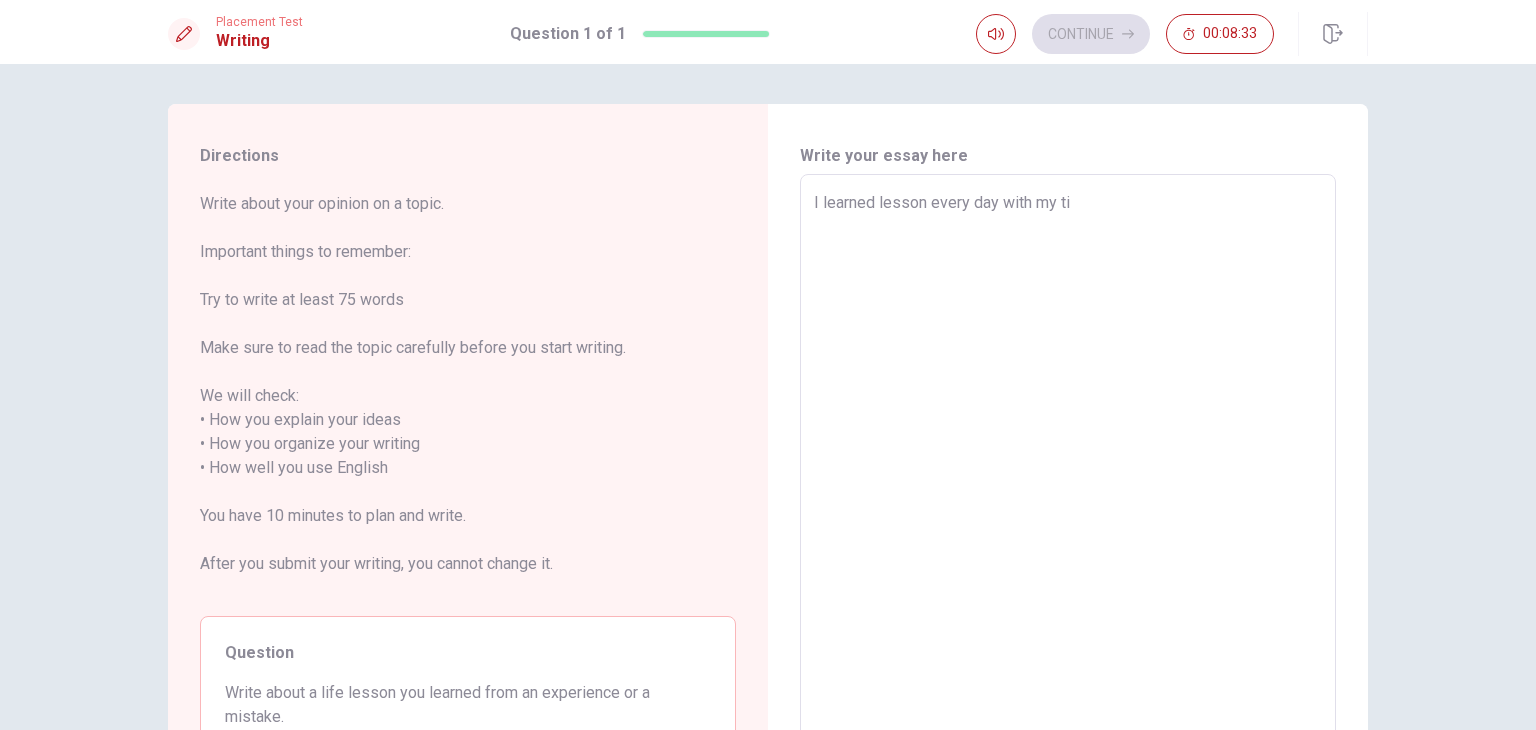type on "x" 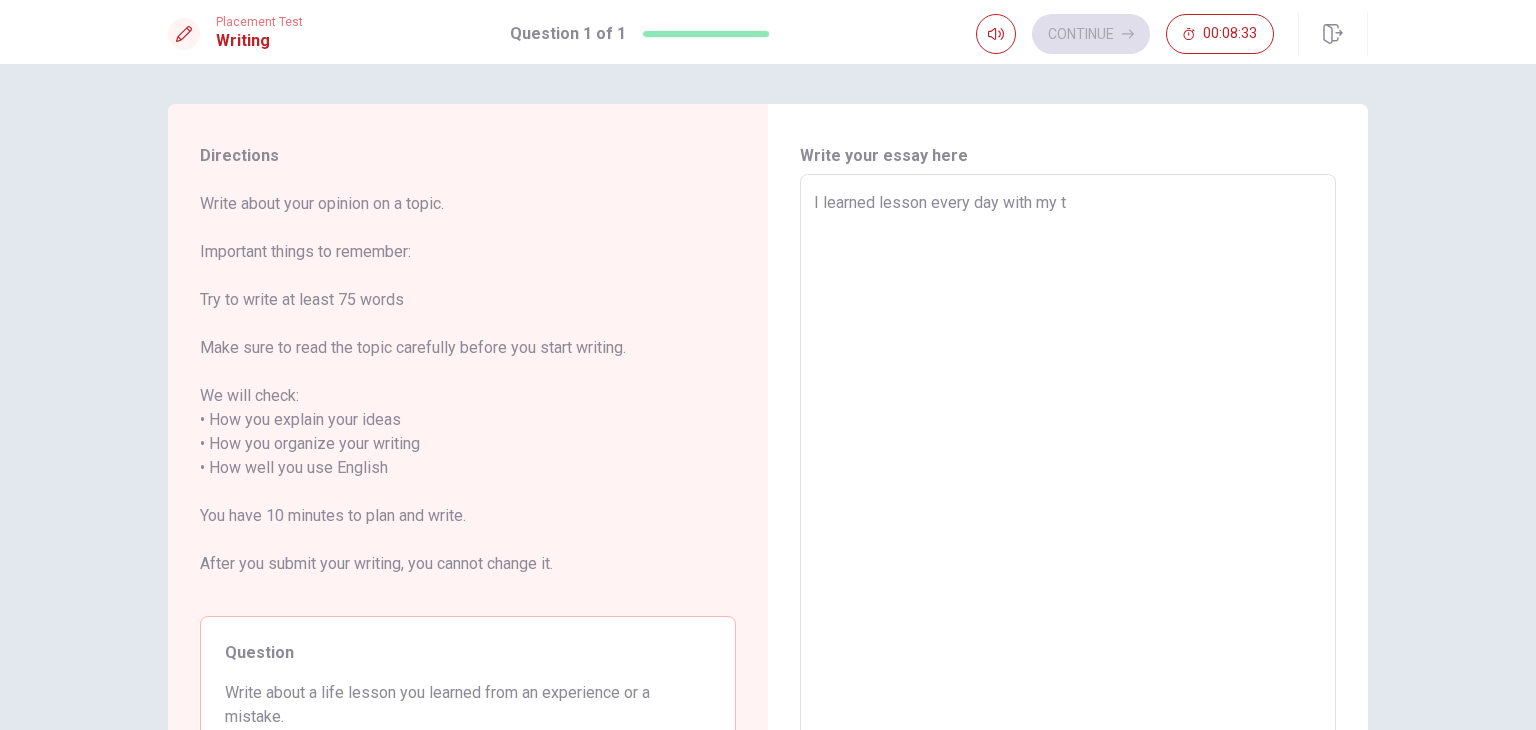 type on "x" 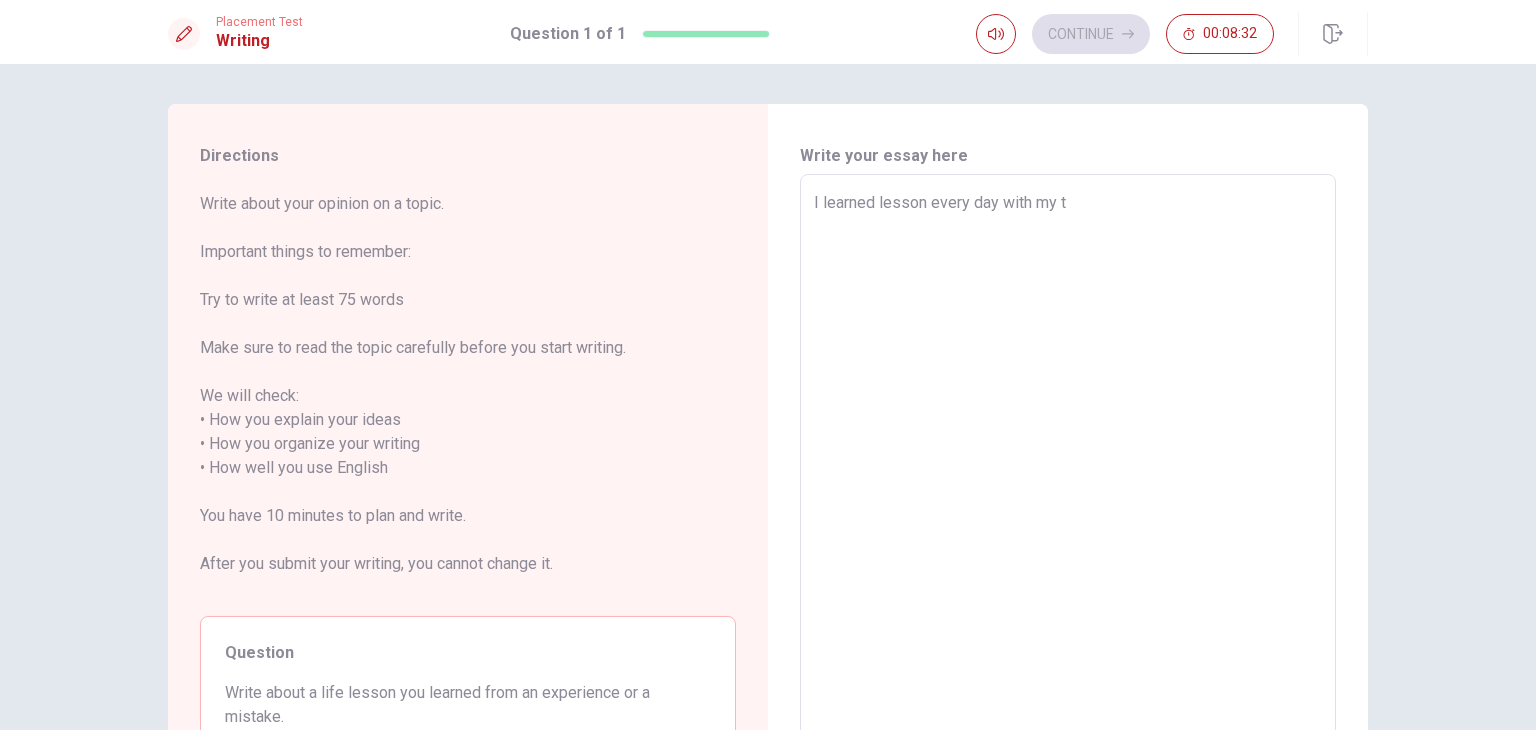 type on "I learned lesson every day with my tw" 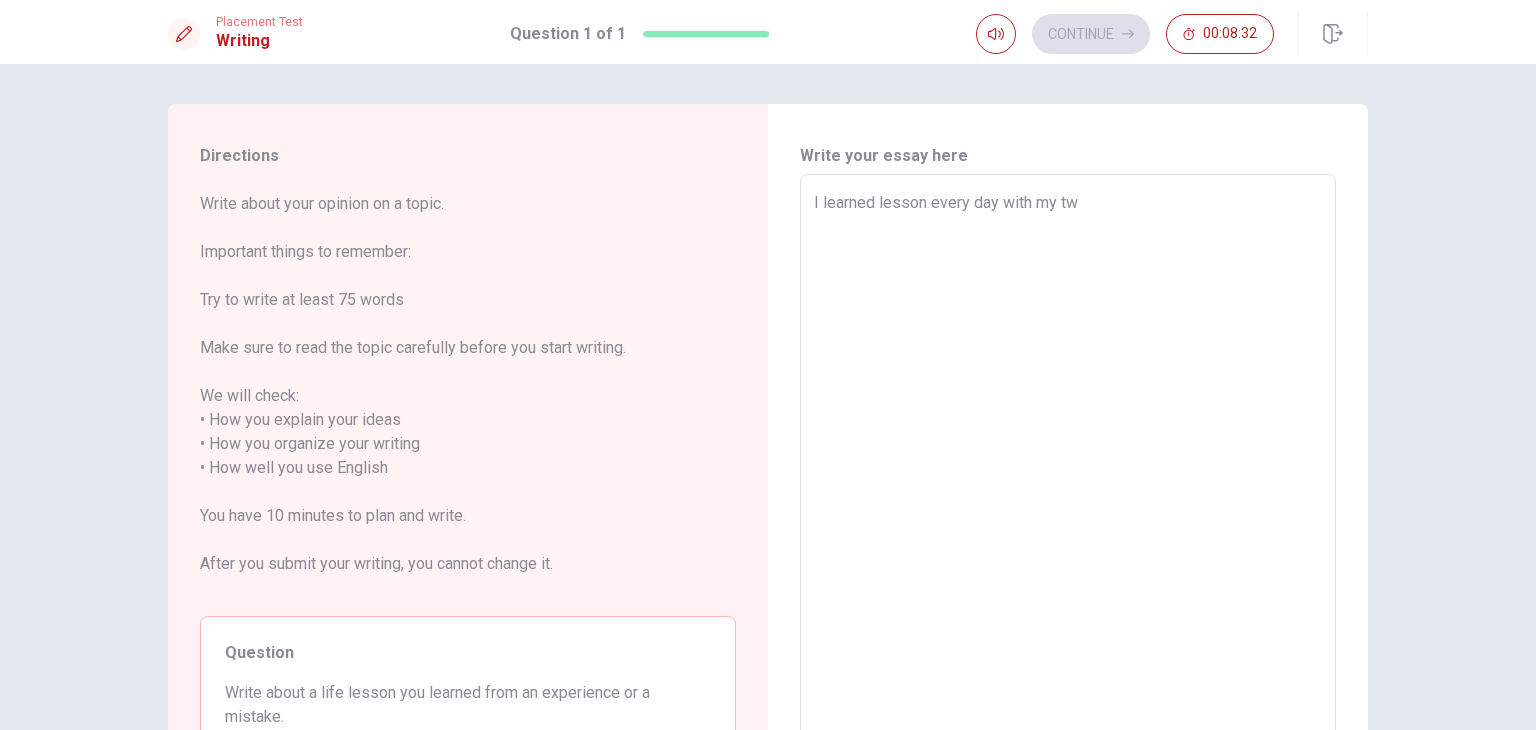 type on "x" 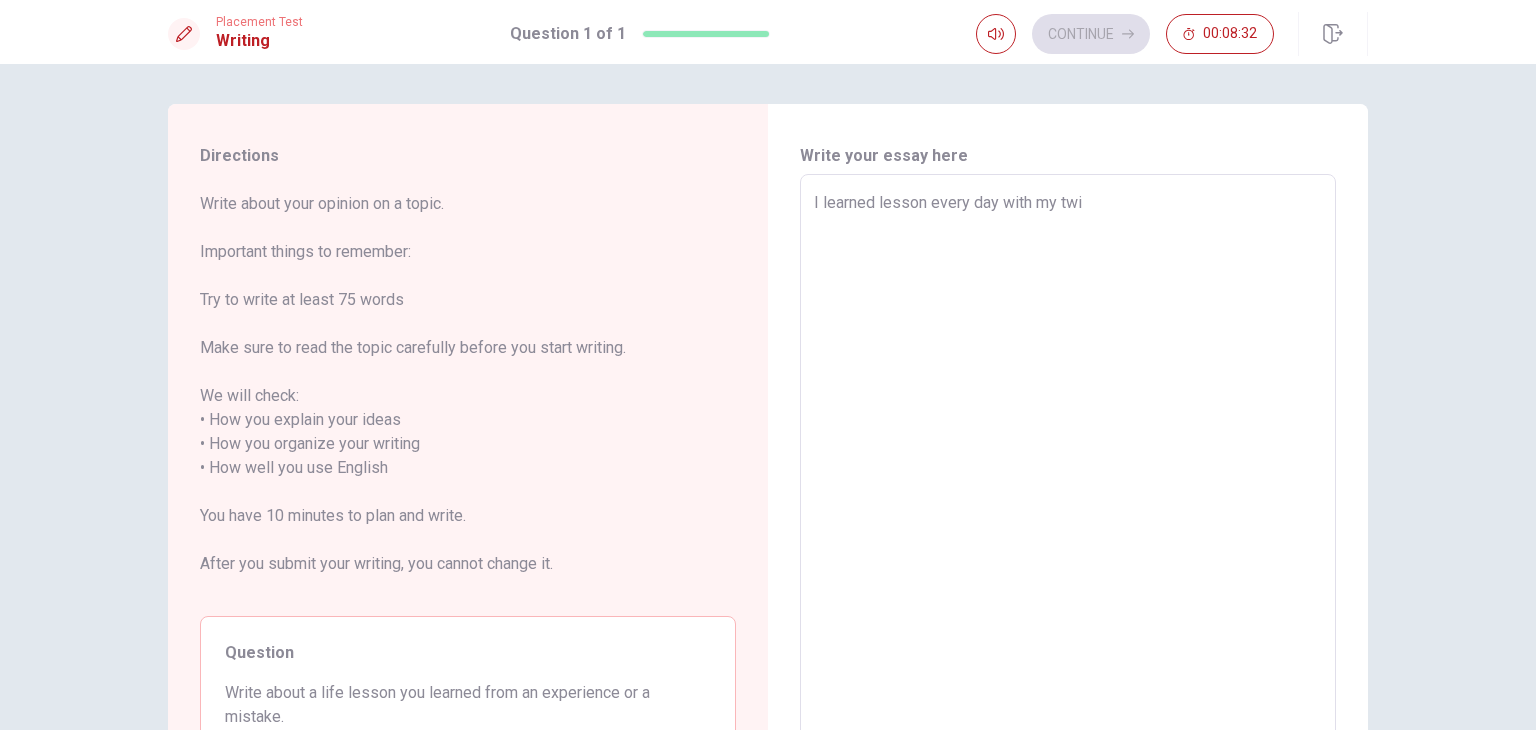 type on "x" 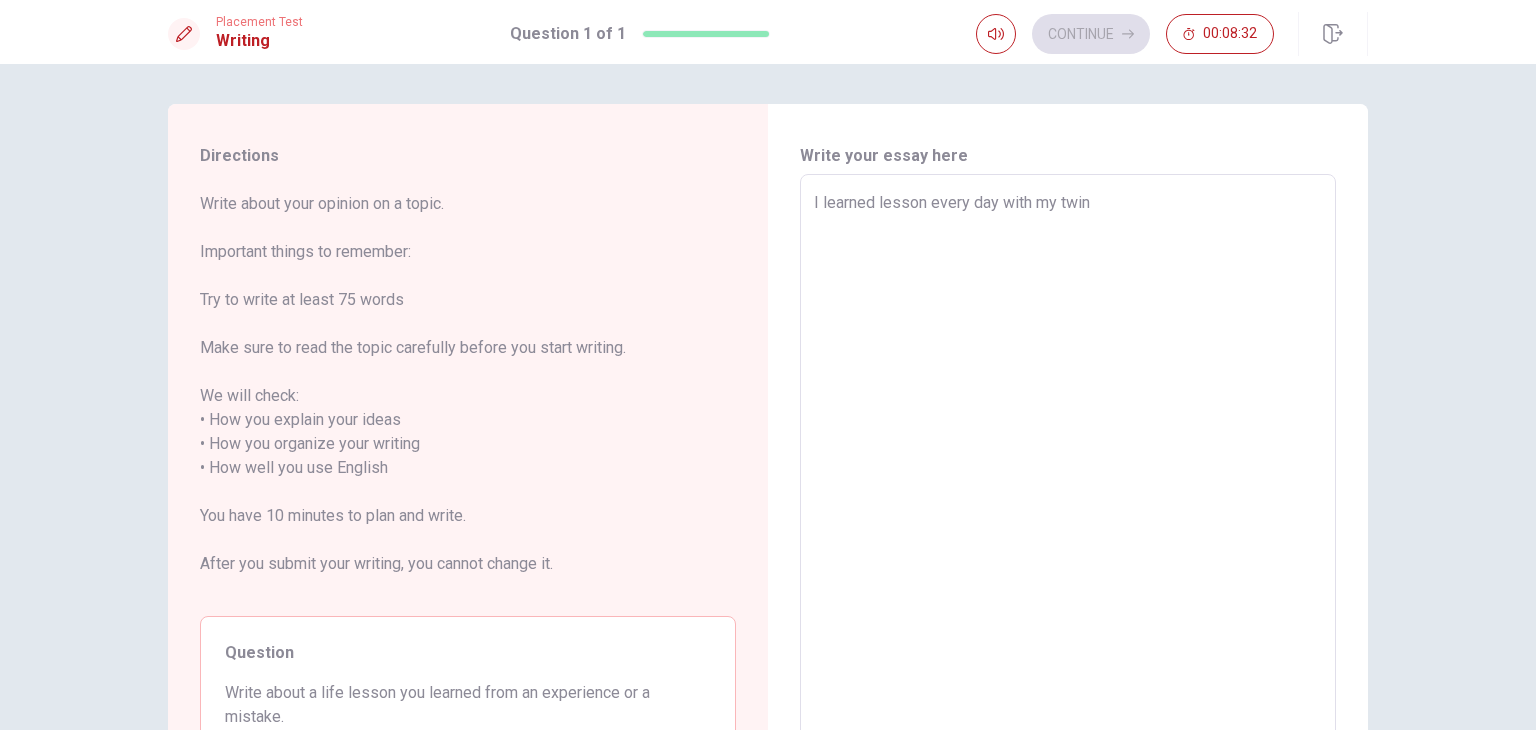 type on "x" 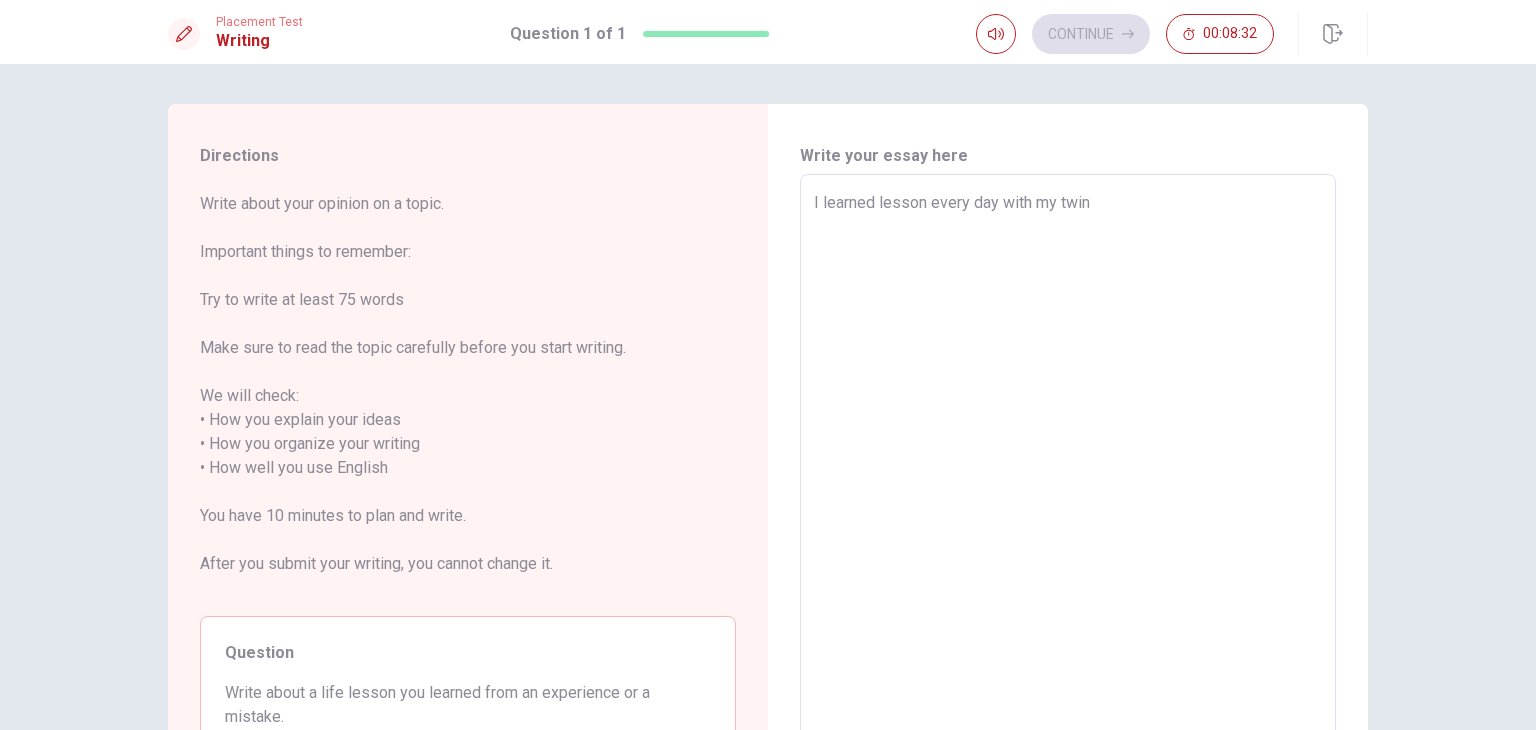 type on "I learned lesson every day with my twins" 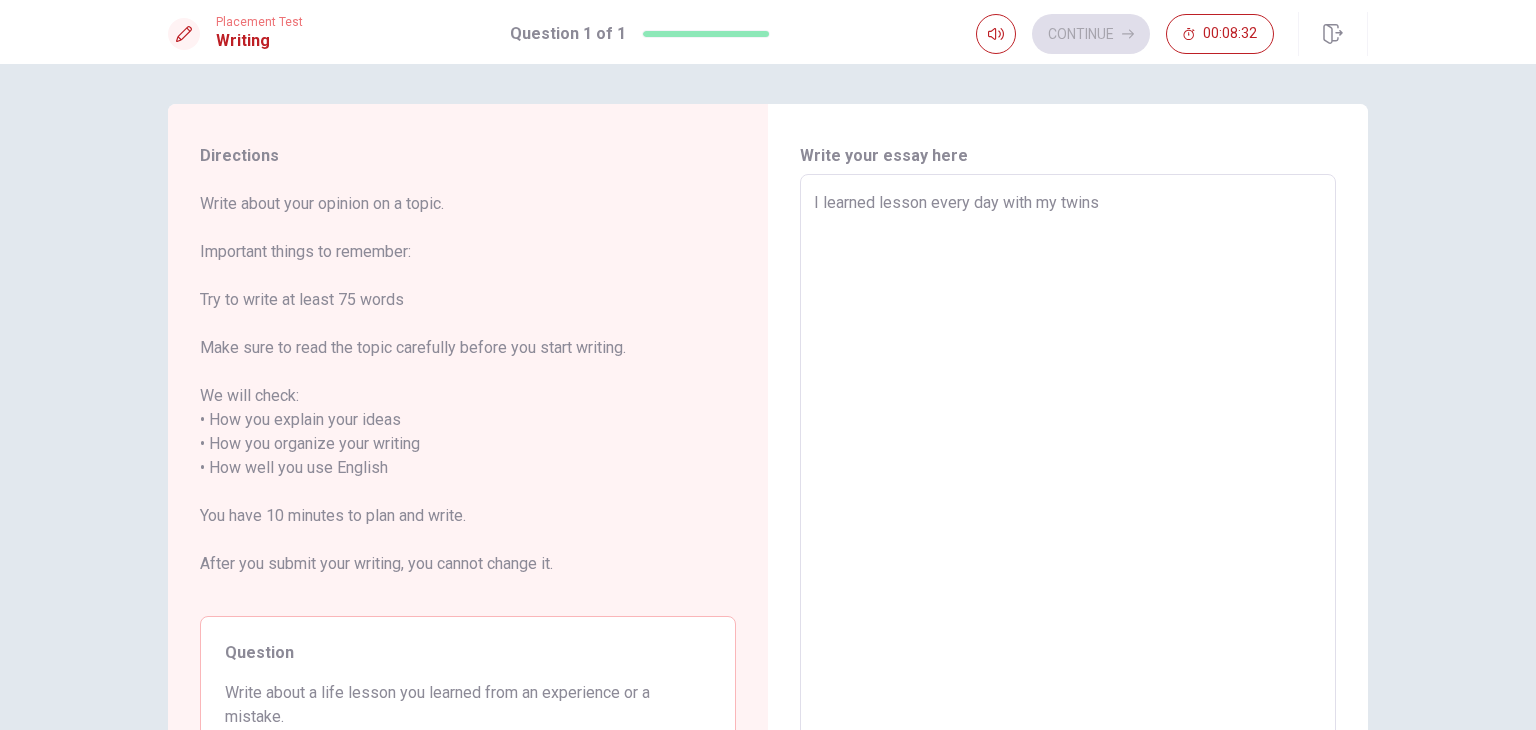 type on "x" 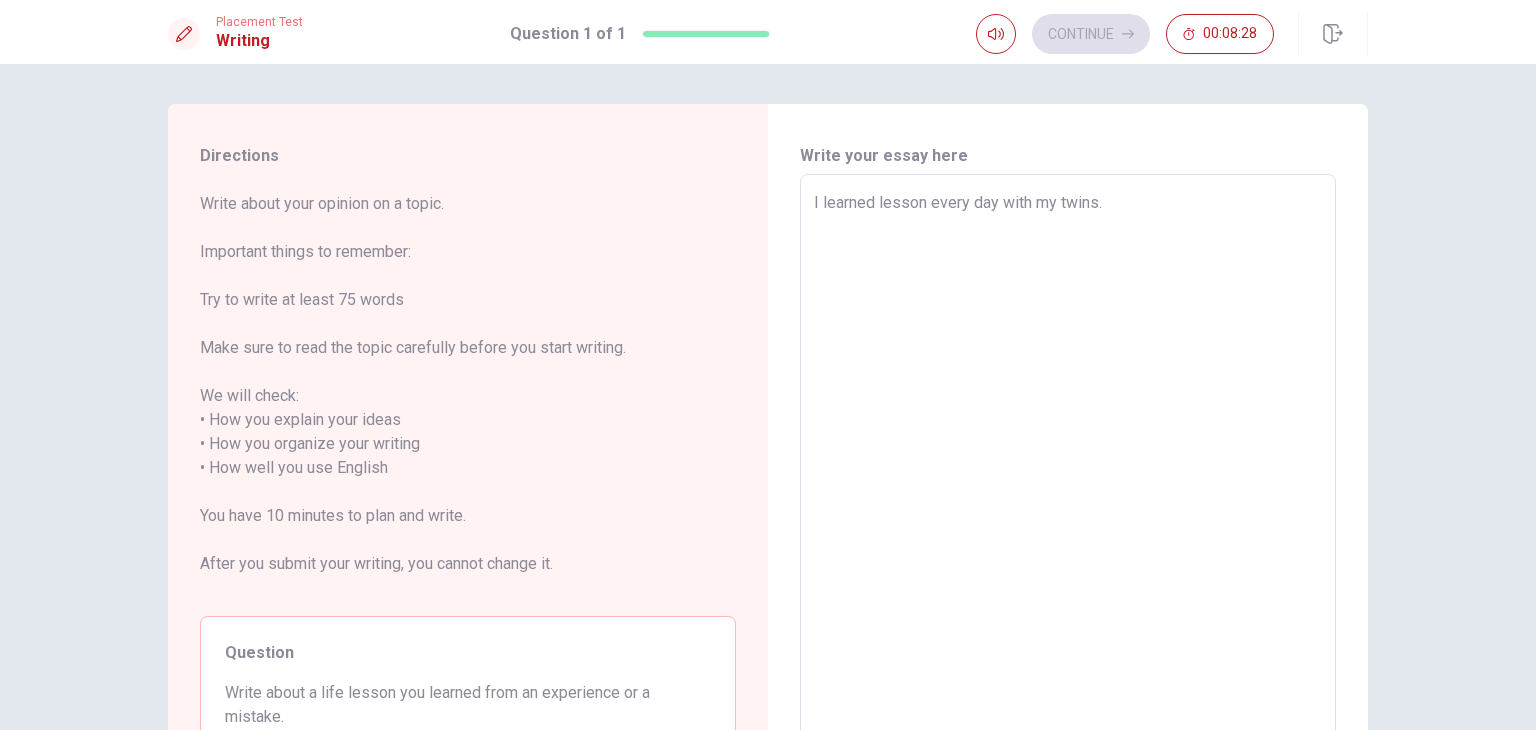 type on "x" 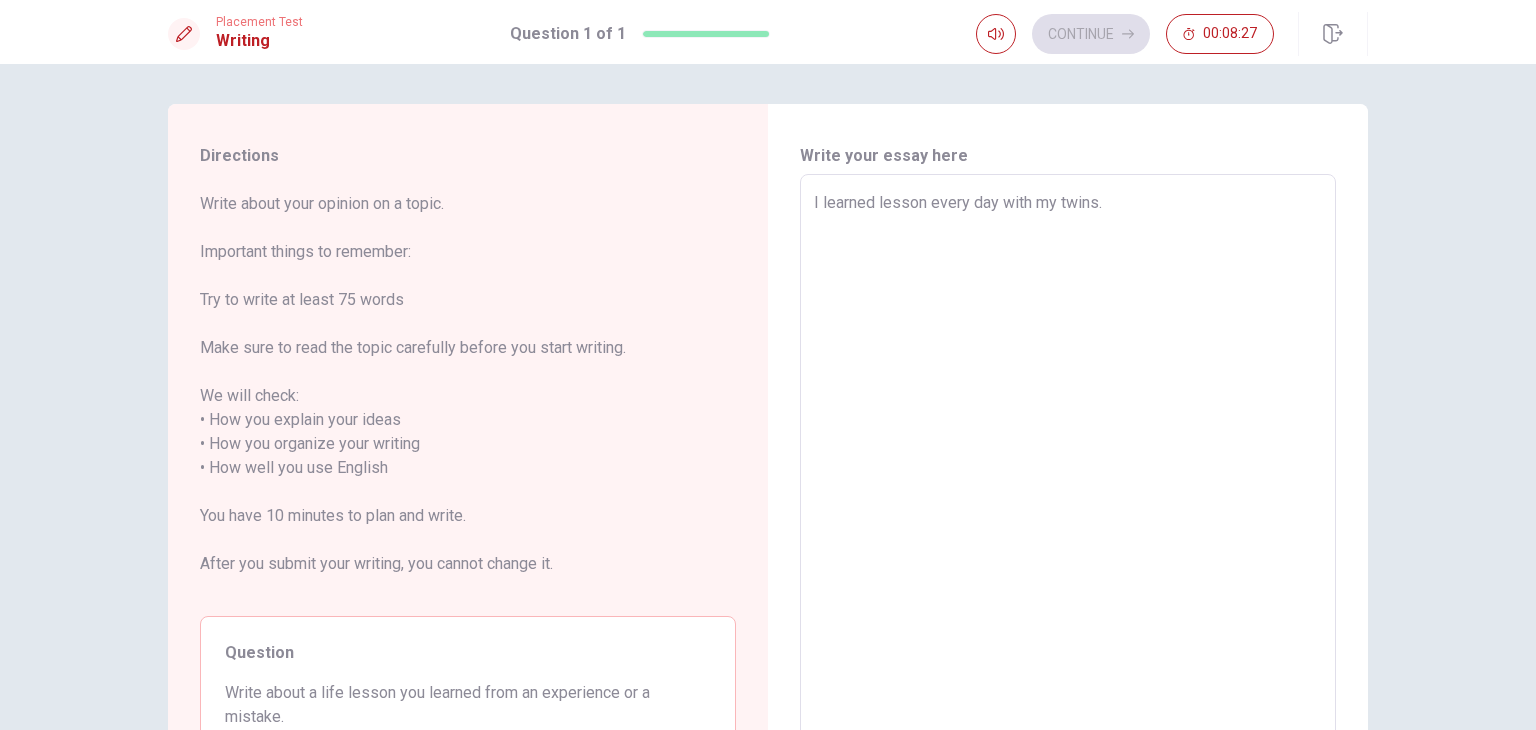 click on "I learned lesson every day with my twins." at bounding box center [1068, 468] 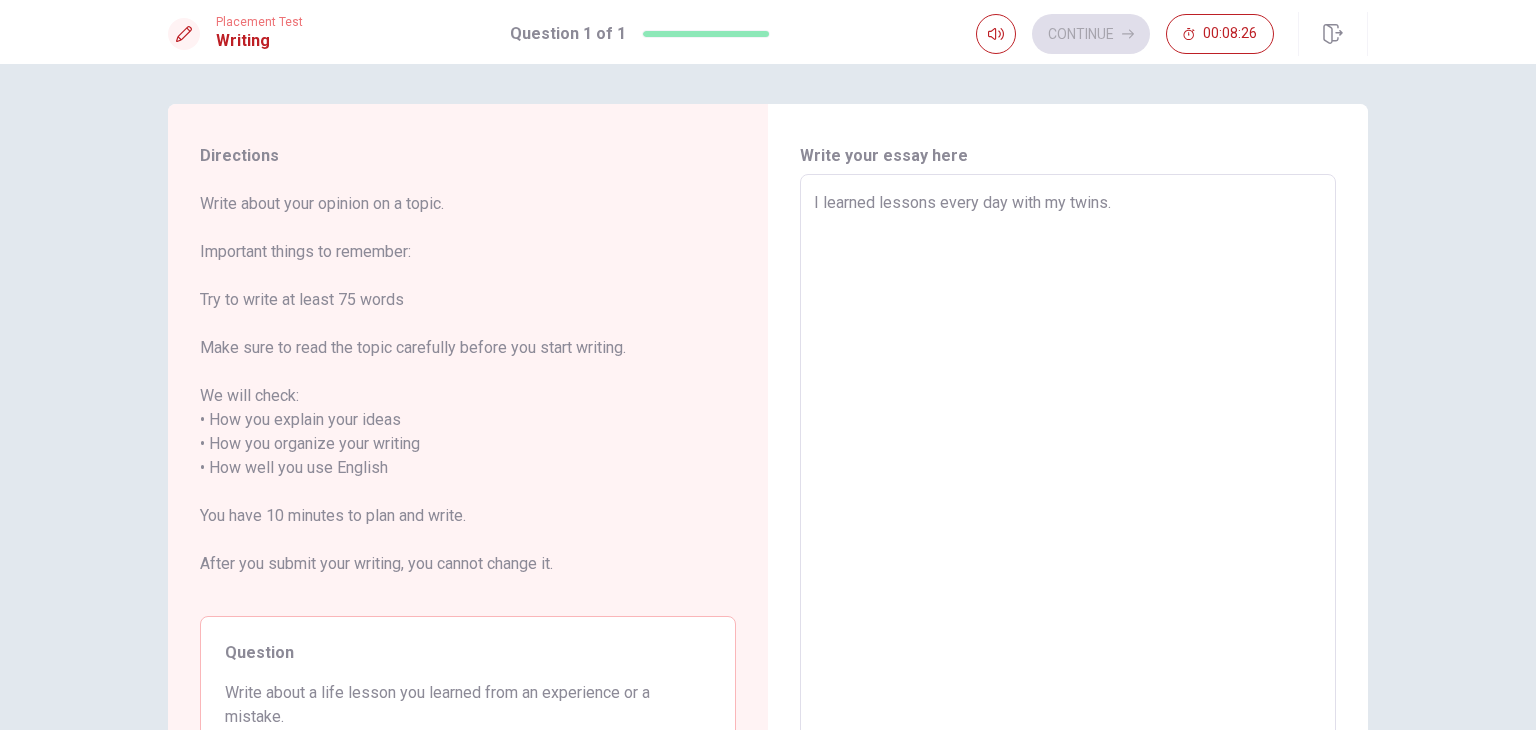type on "x" 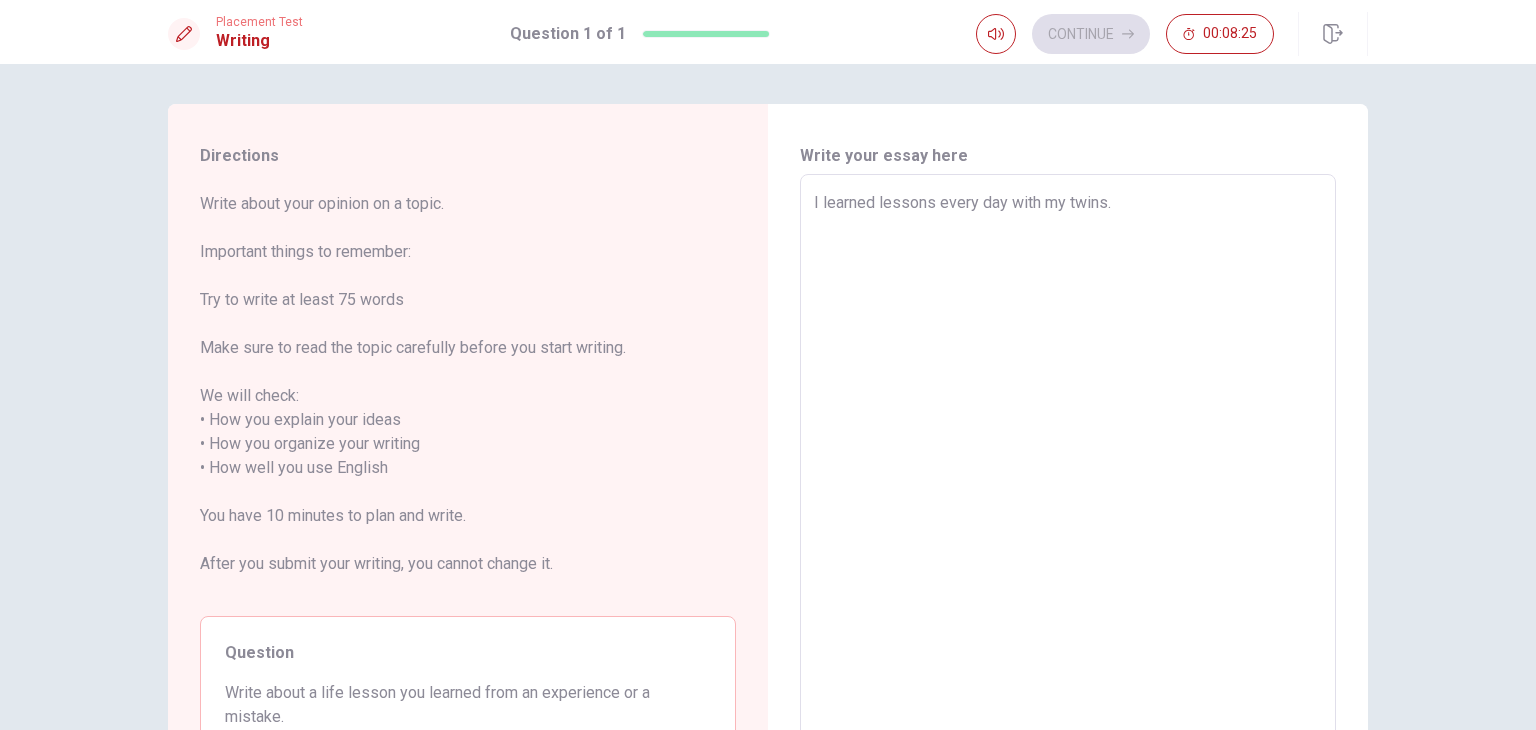 click on "I learned lessons every day with my twins." at bounding box center [1068, 468] 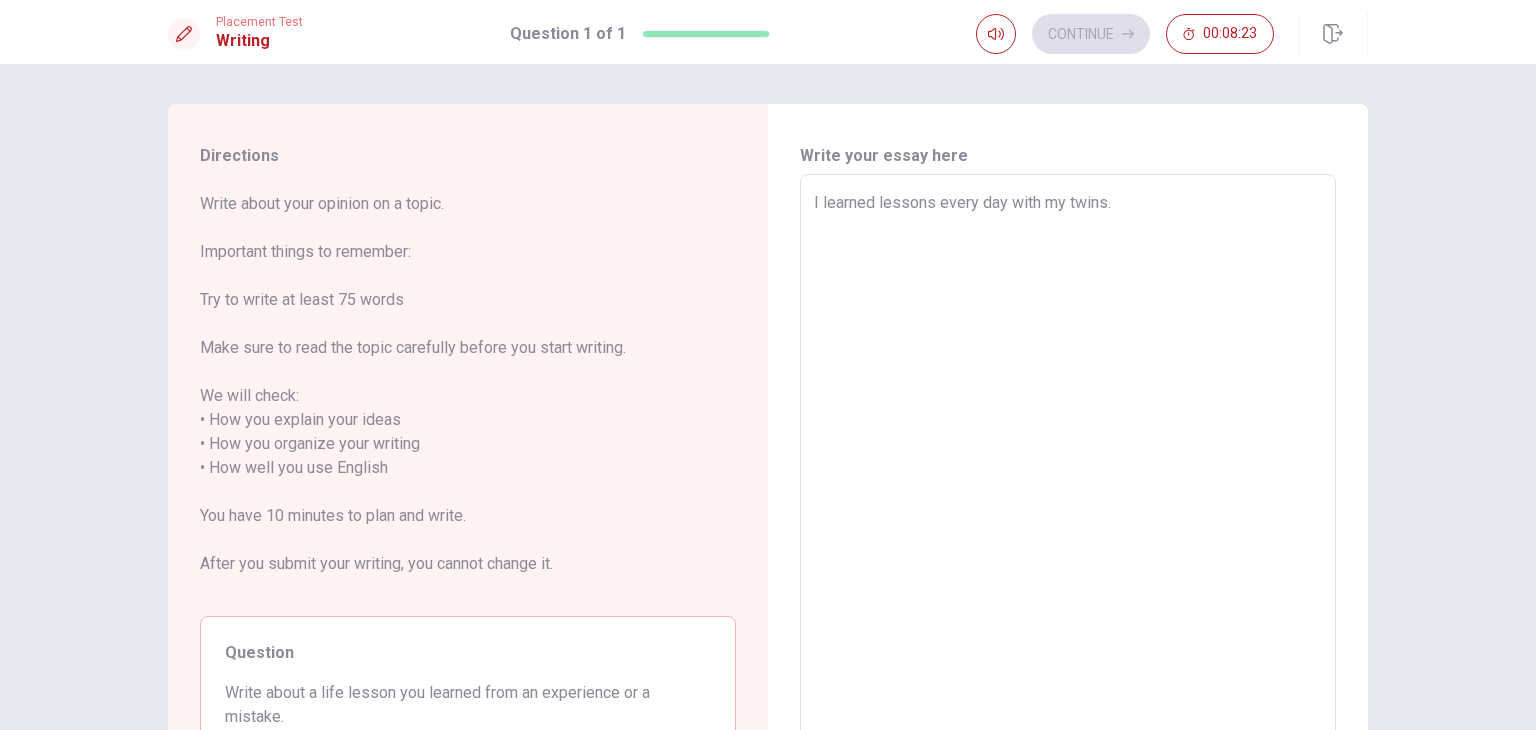 type on "x" 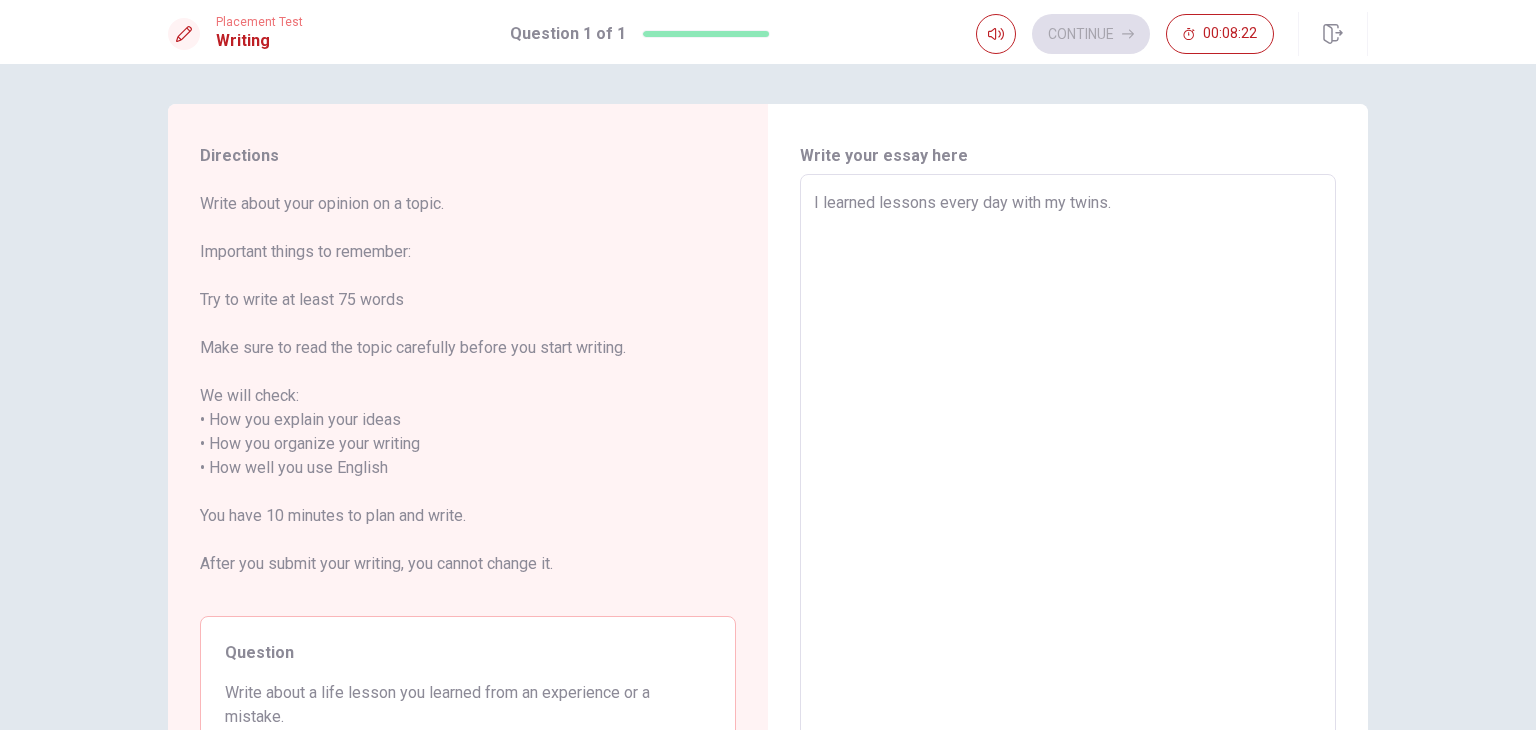 type on "I learned lessons every day with my twins. T" 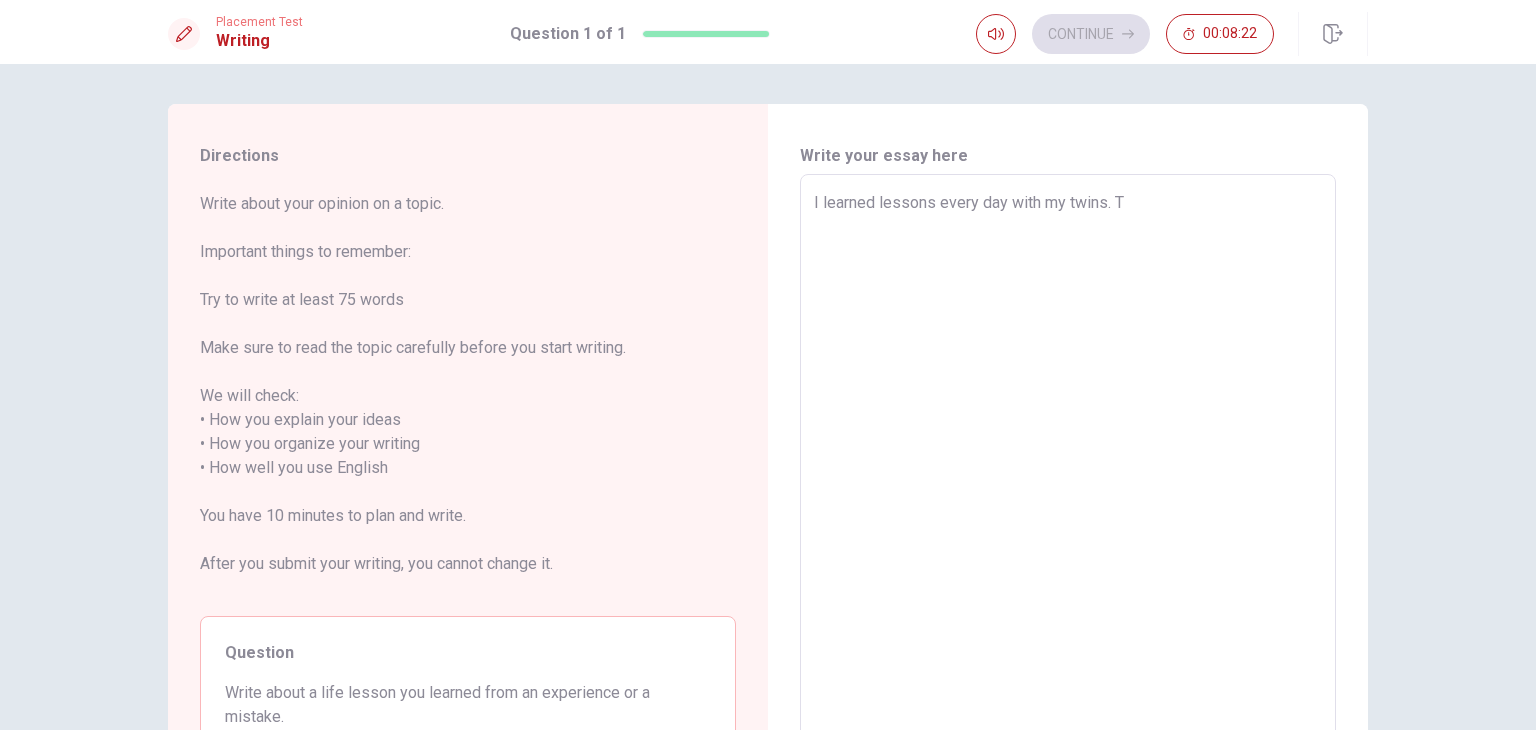 type on "x" 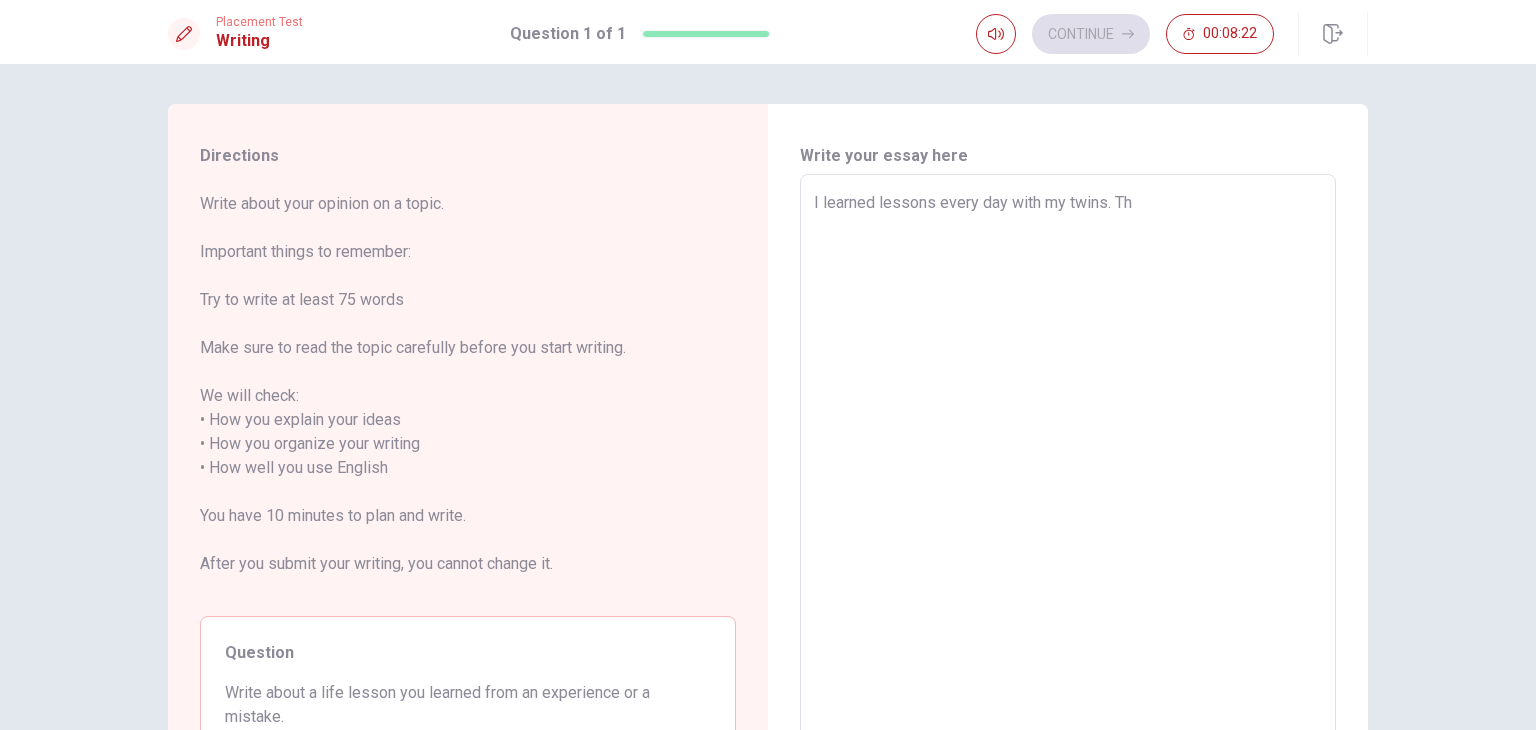 type on "x" 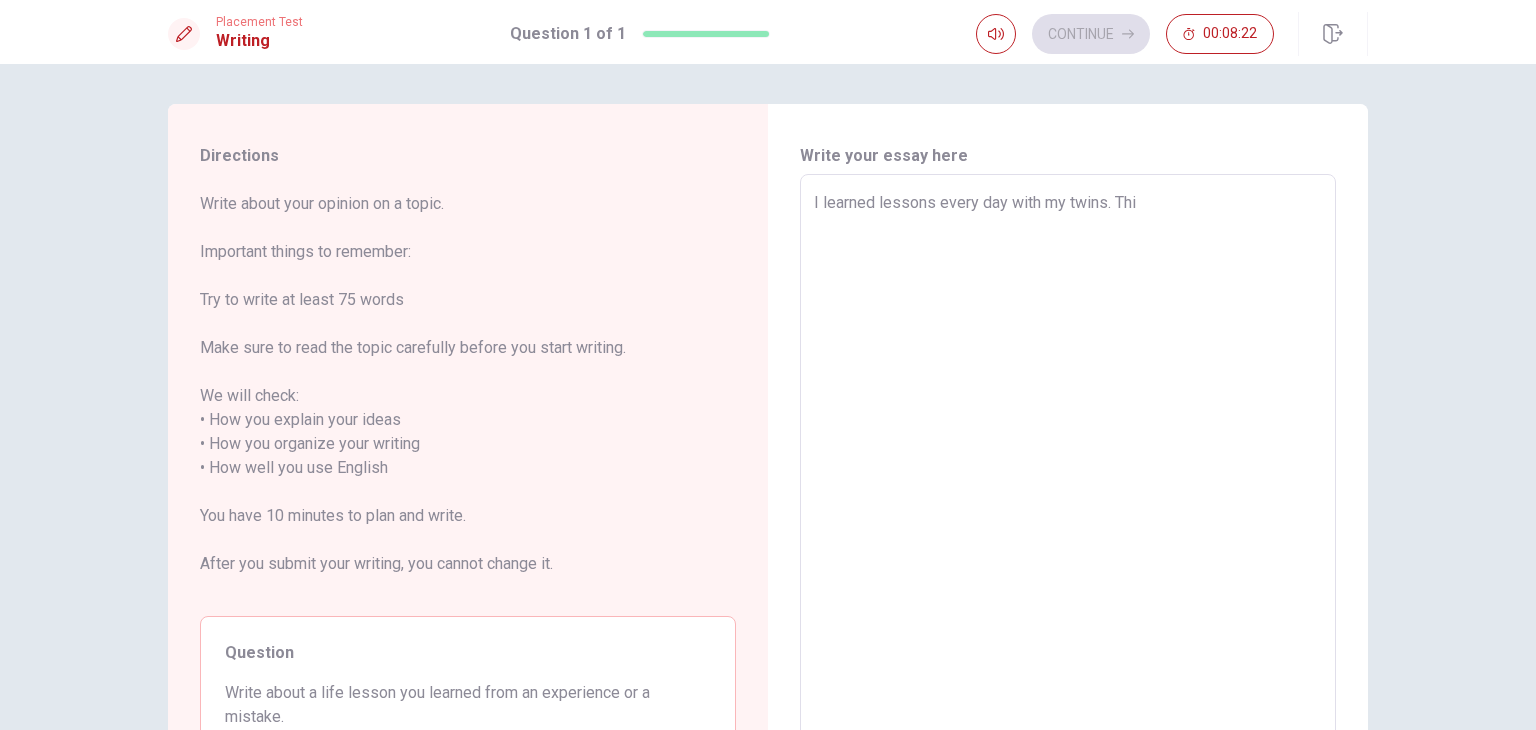 type on "x" 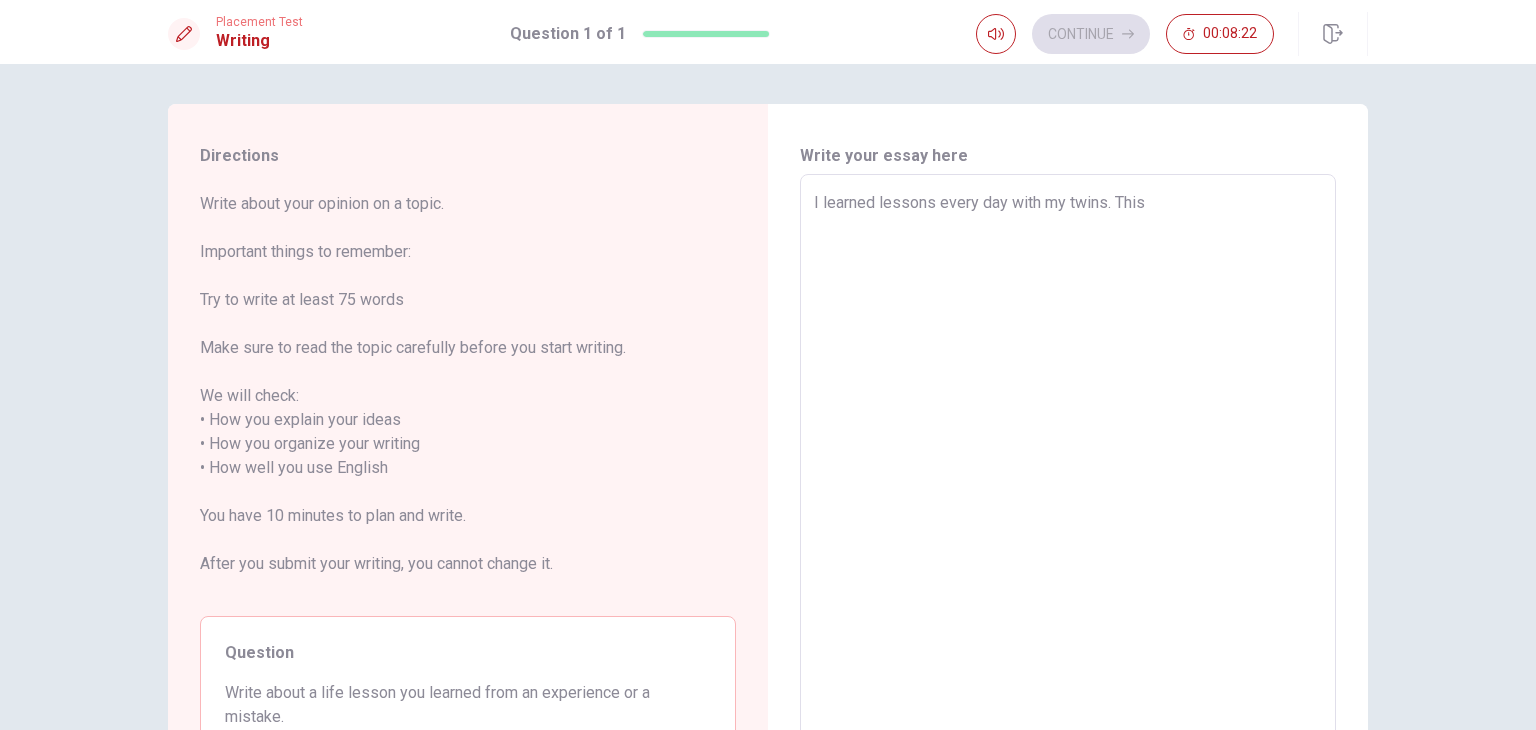 type on "x" 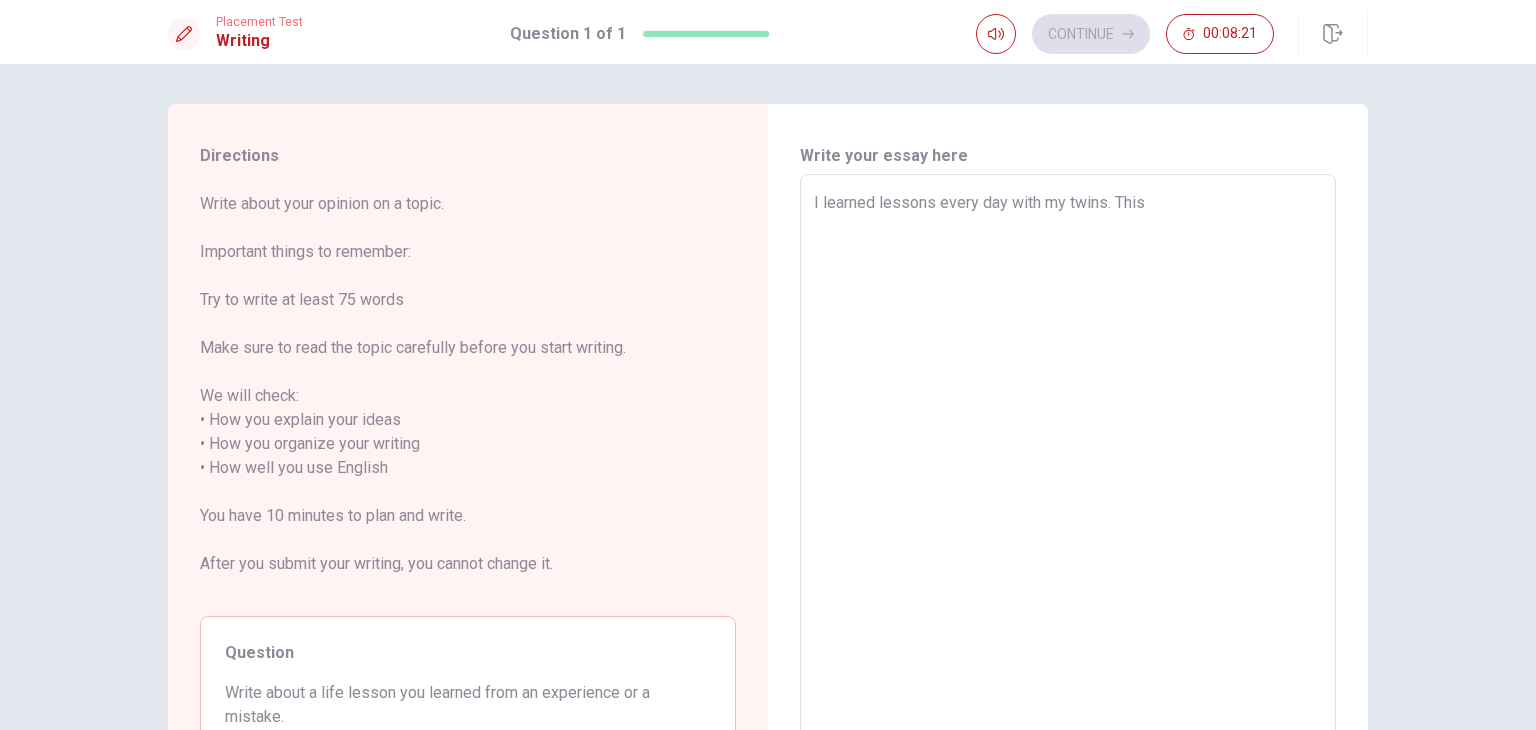 type on "I learned lessons every day with my twins. This e" 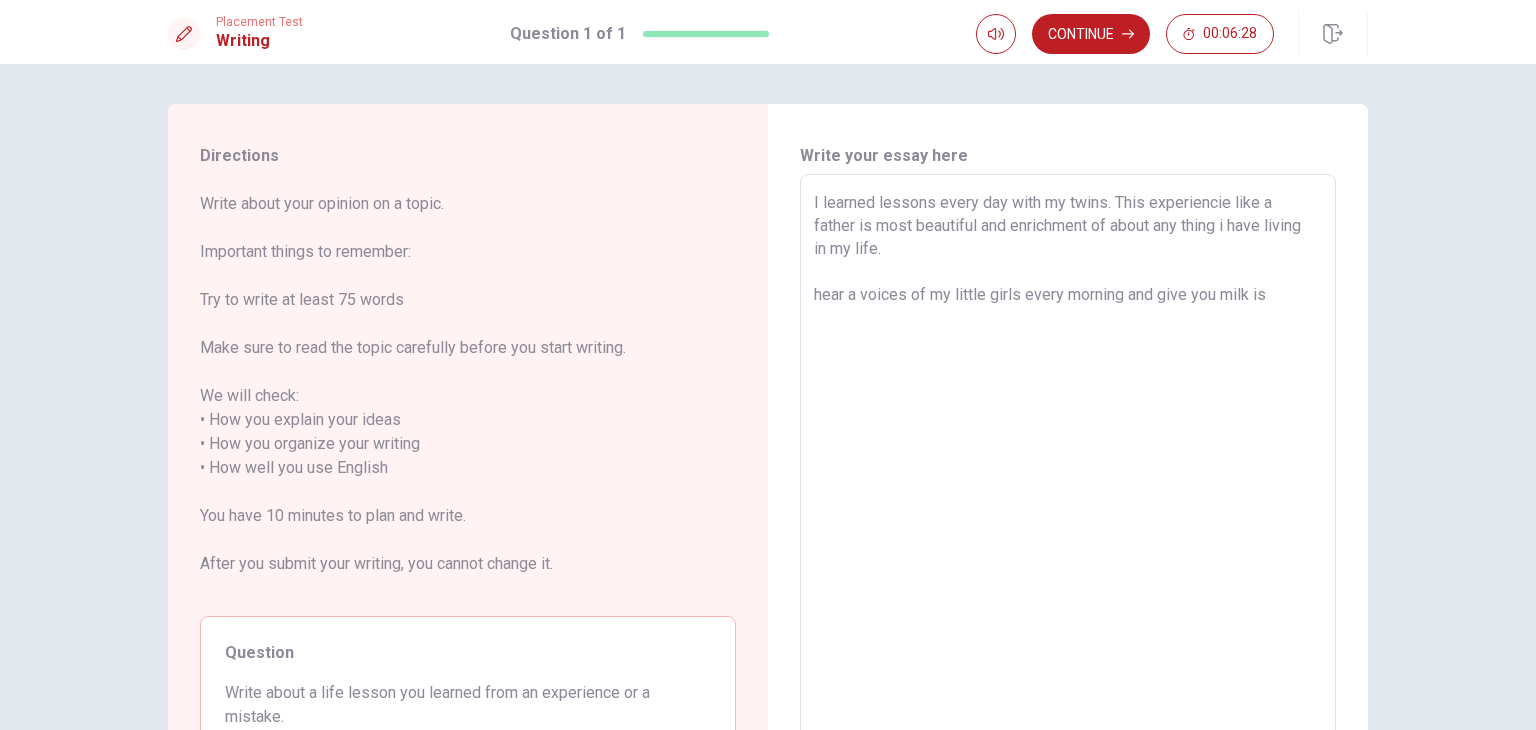 click on "I learned lessons every day with my twins. This experiencie like a father is most beautiful and enrichment of about any thing i have living in my life.
hear a voices of my little girls every morning and give you milk is" at bounding box center [1068, 468] 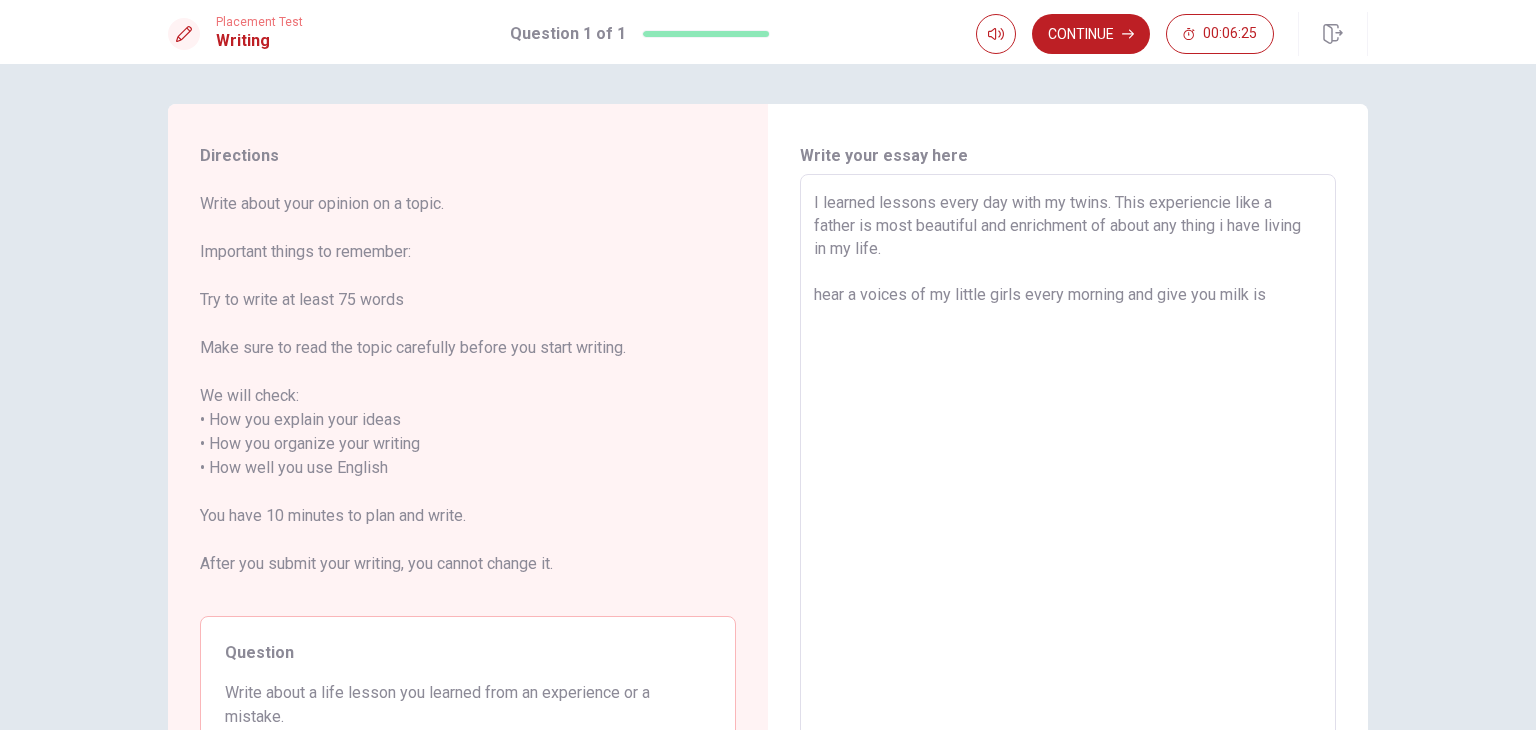 click on "I learned lessons every day with my twins. This experiencie like a father is most beautiful and enrichment of about any thing i have living in my life.
hear a voices of my little girls every morning and give you milk is" at bounding box center [1068, 468] 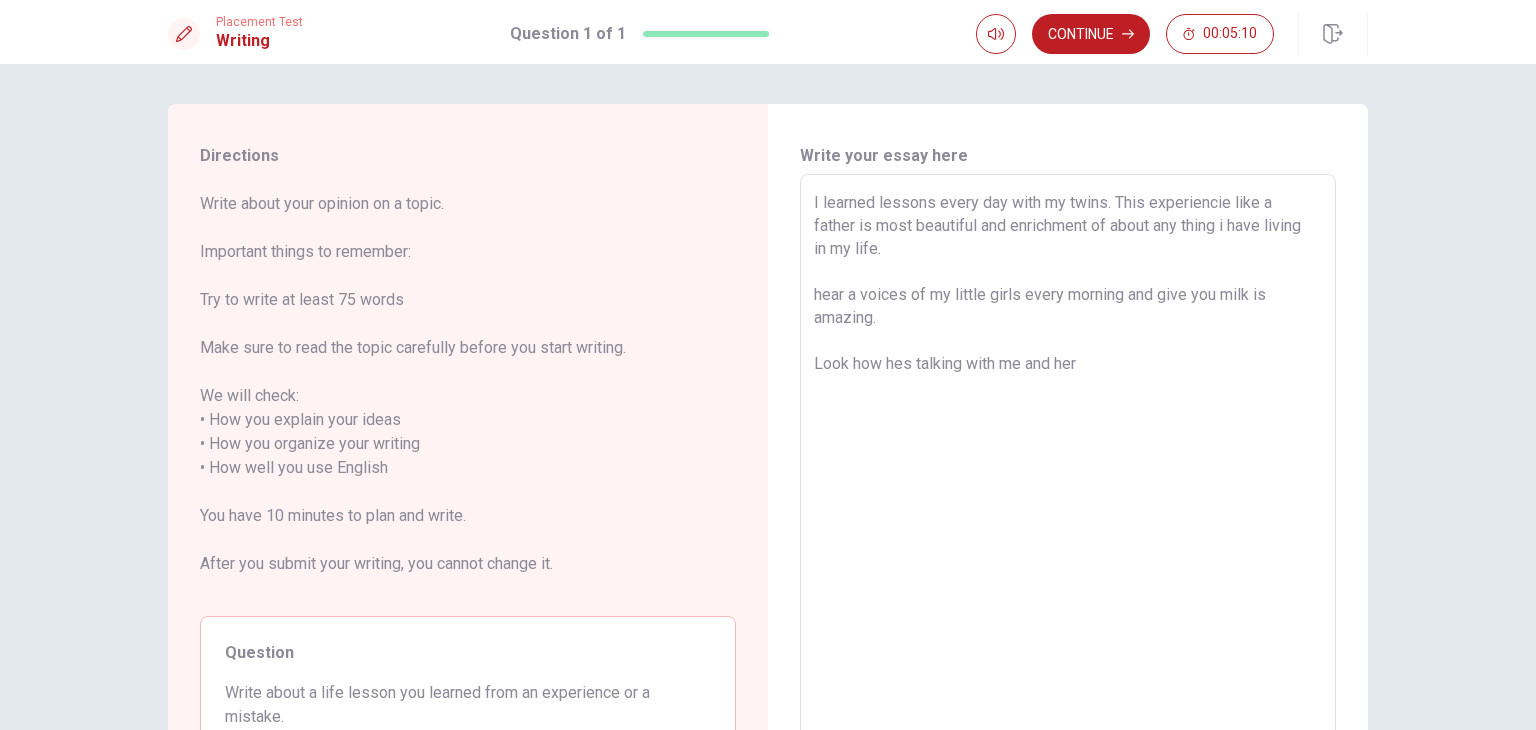 click on "I learned lessons every day with my twins. This experiencie like a father is most beautiful and enrichment of about any thing i have living in my life.
hear a voices of my little girls every morning and give you milk is amazing.
Look how hes talking with me and her" at bounding box center (1068, 468) 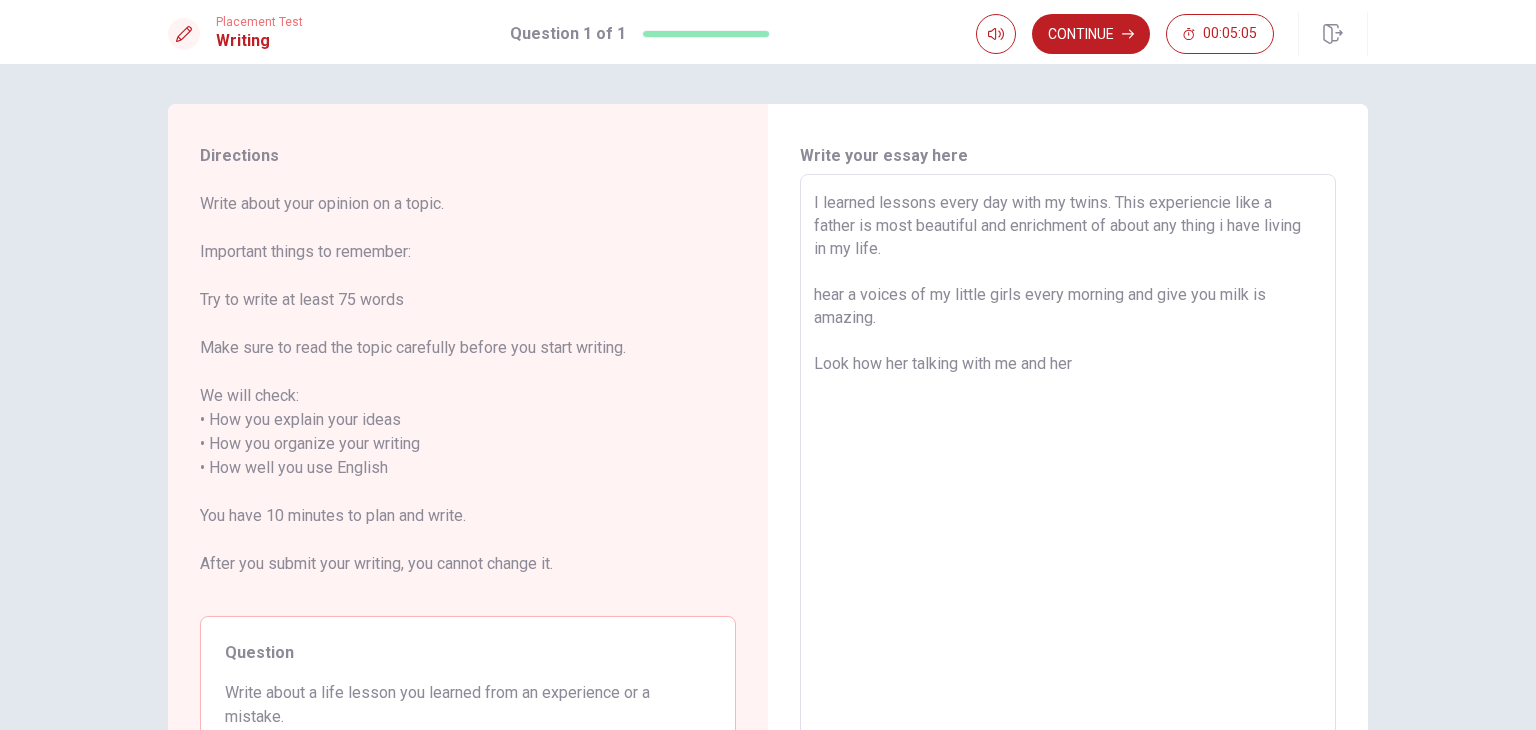 click on "I learned lessons every day with my twins. This experiencie like a father is most beautiful and enrichment of about any thing i have living in my life.
hear a voices of my little girls every morning and give you milk is amazing.
Look how her talking with me and her" at bounding box center [1068, 468] 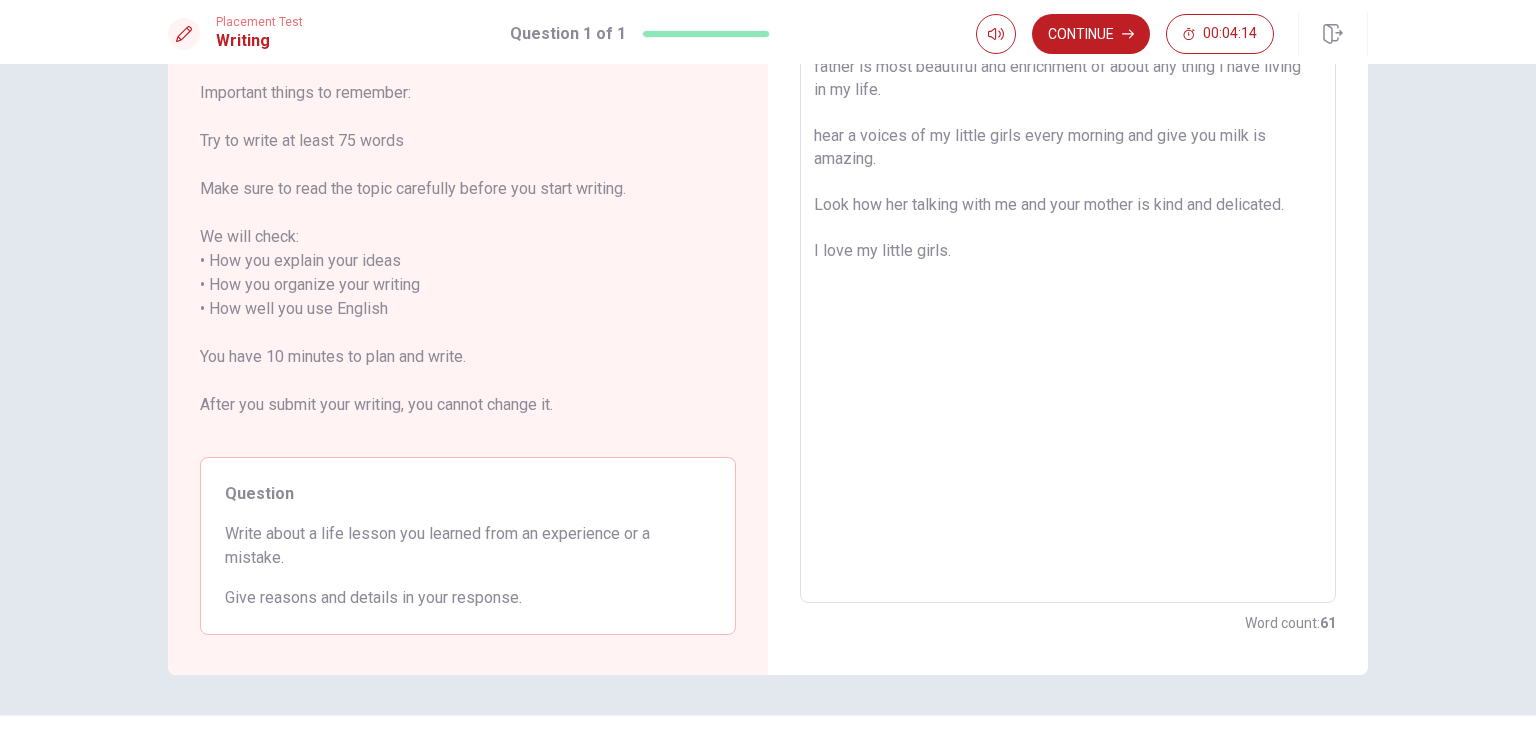scroll, scrollTop: 158, scrollLeft: 0, axis: vertical 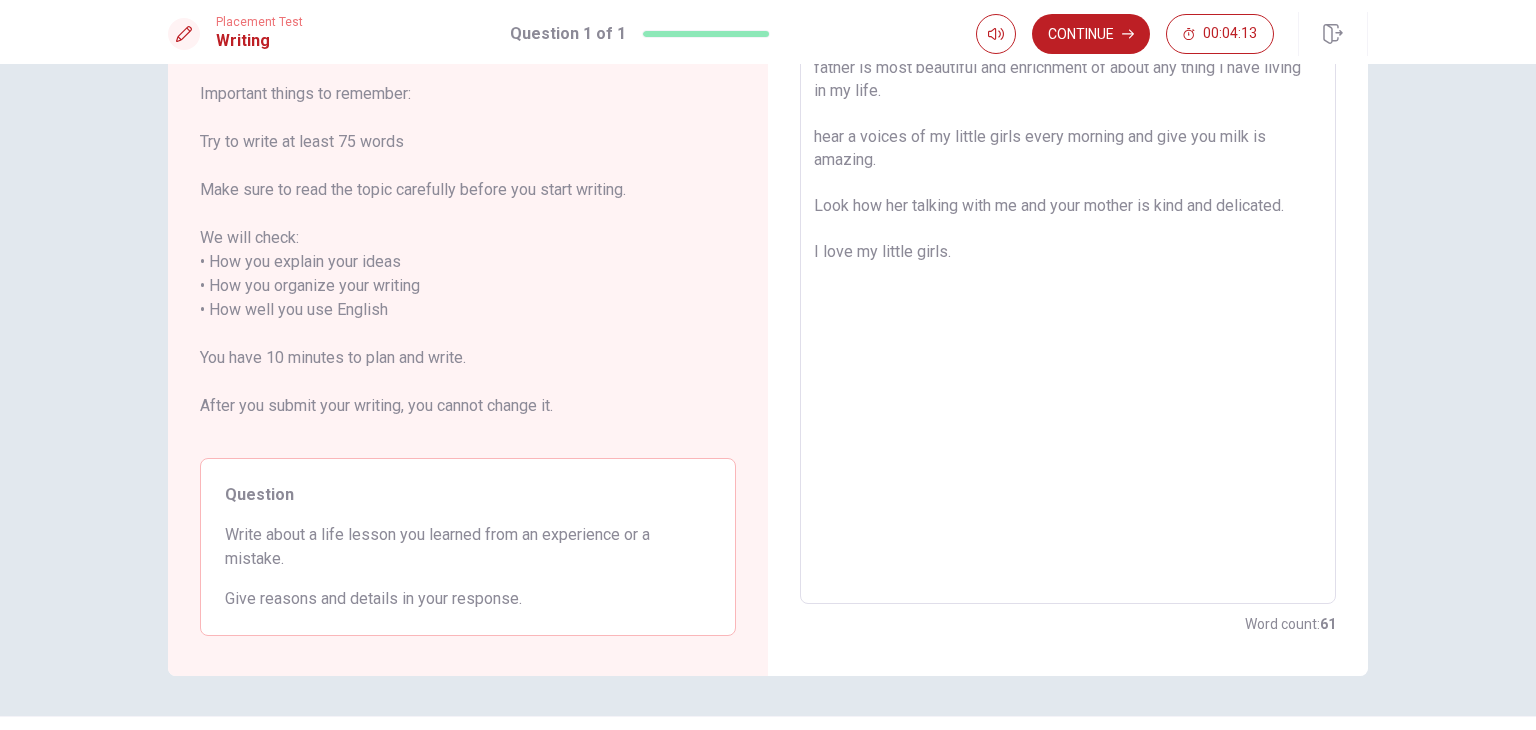 click on "I learned lessons every day with my twins. This experiencie like a father is most beautiful and enrichment of about any thing i have living in my life.
hear a voices of my little girls every morning and give you milk is amazing.
Look how her talking with me and your mother is kind and delicated.
I love my little girls." at bounding box center [1068, 310] 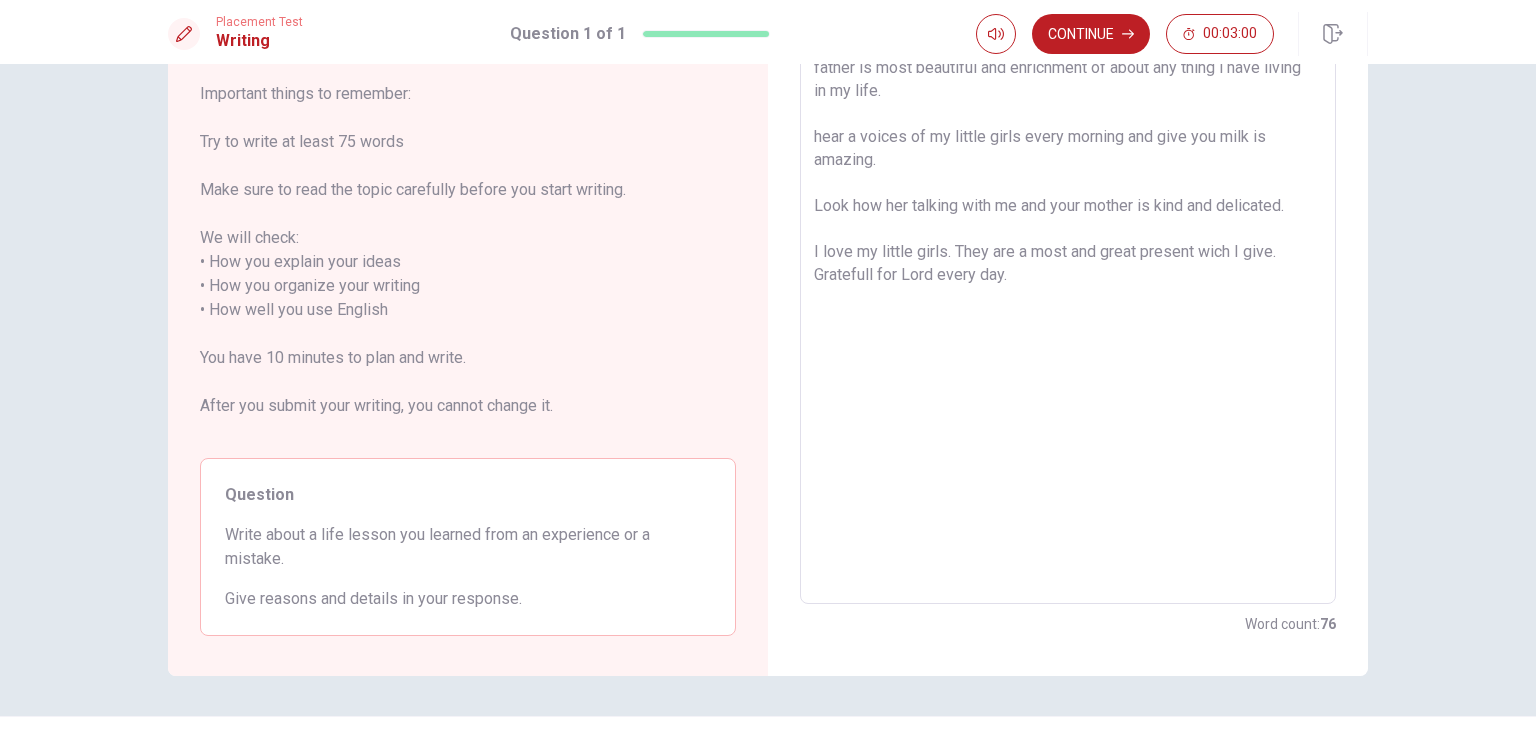 scroll, scrollTop: 0, scrollLeft: 0, axis: both 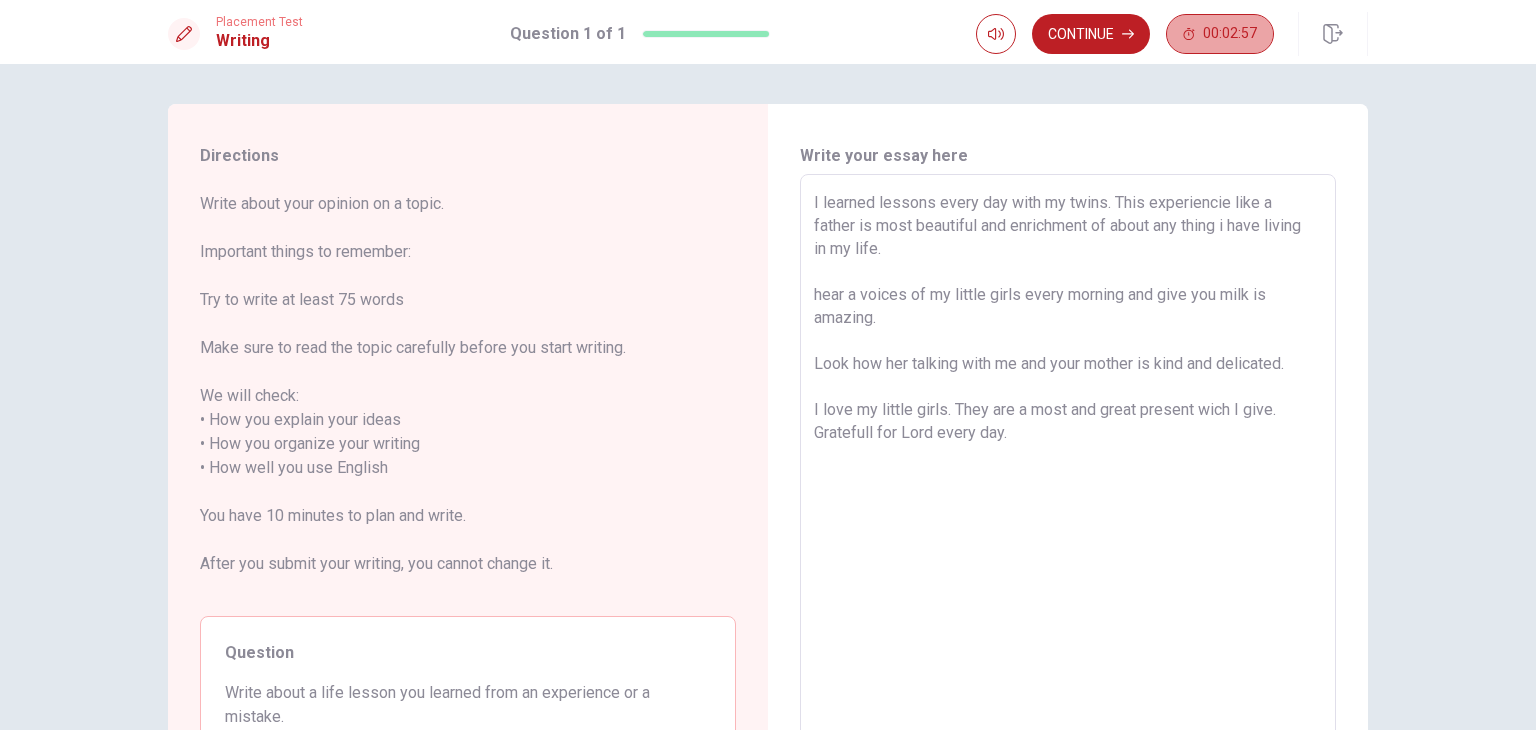 click on "00:02:57" at bounding box center (1220, 34) 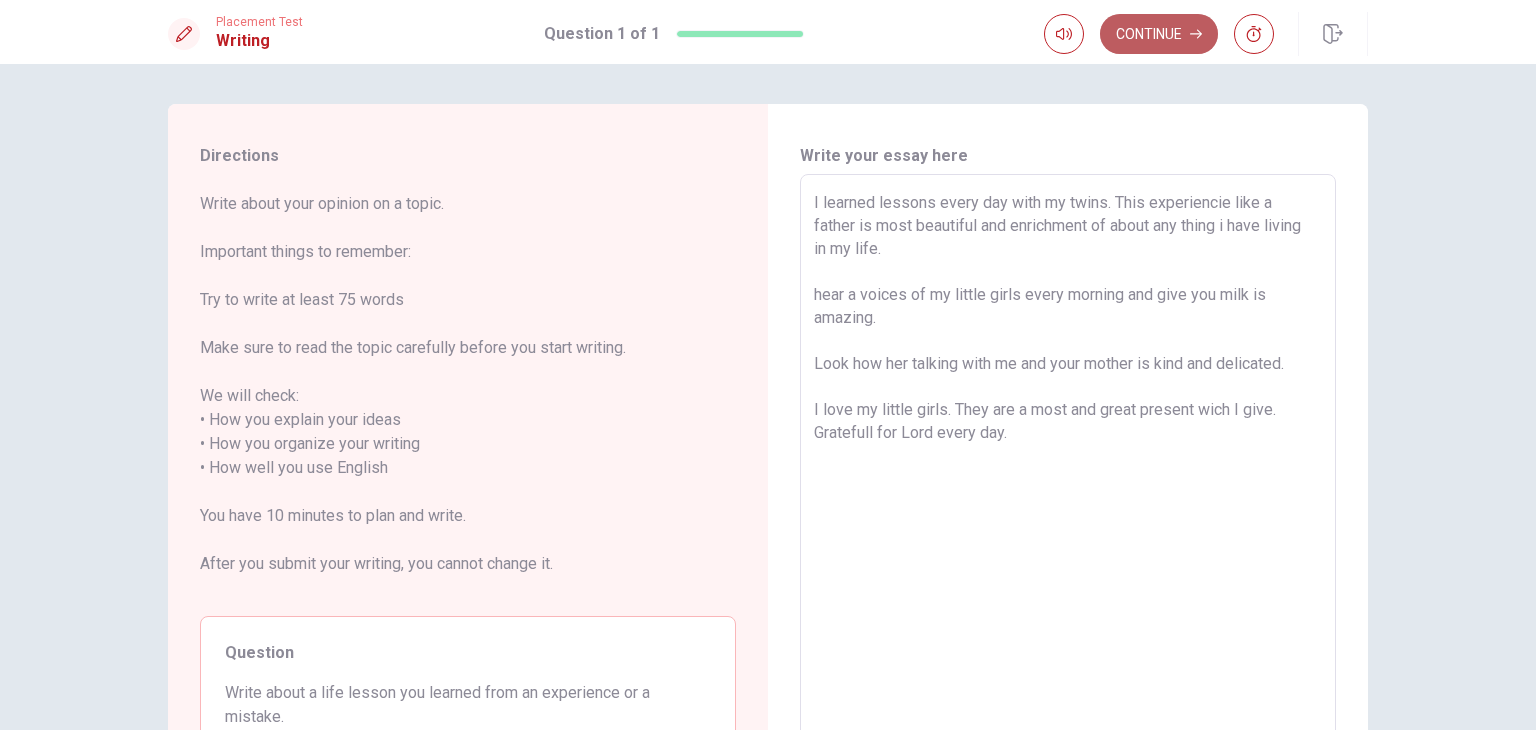 click on "Continue" at bounding box center (1159, 34) 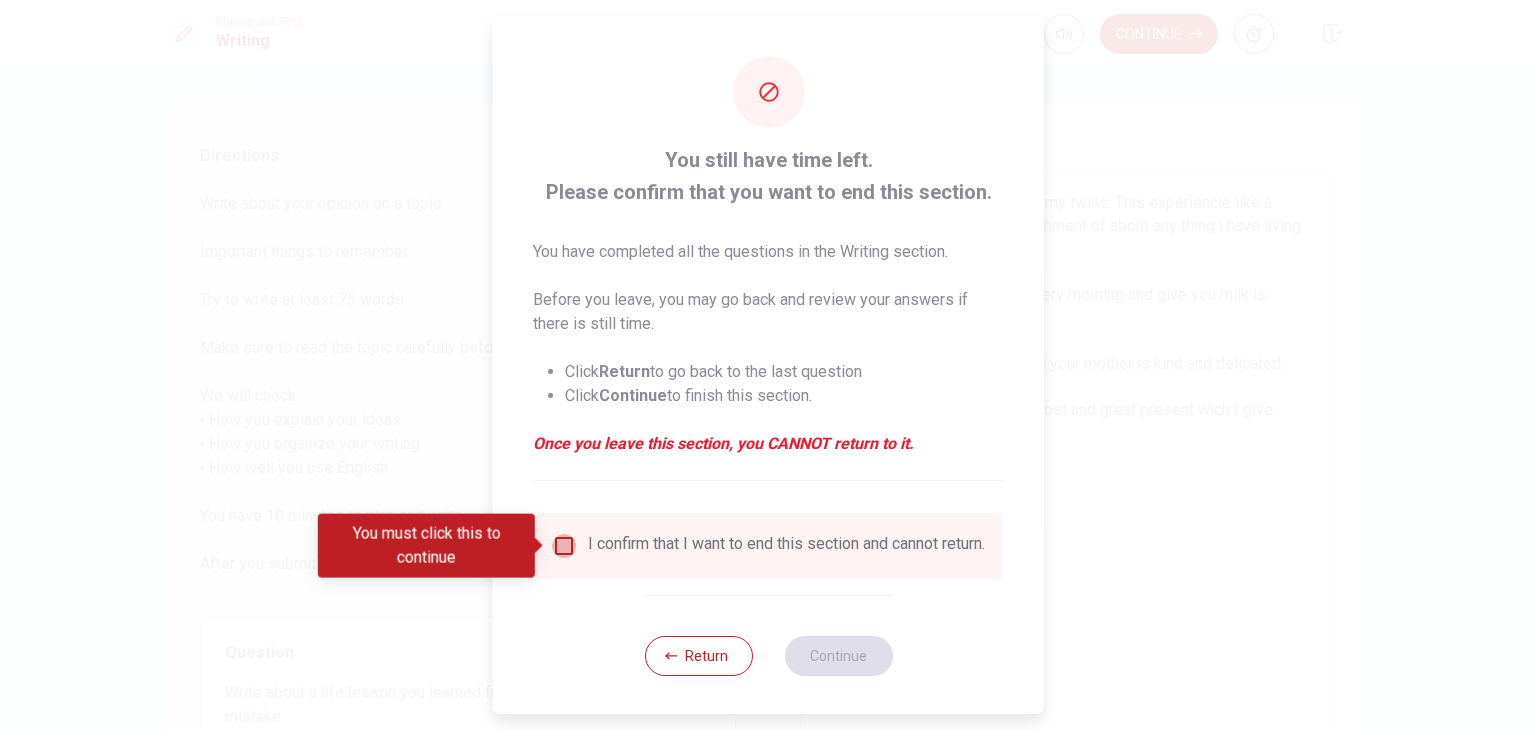 click at bounding box center [564, 546] 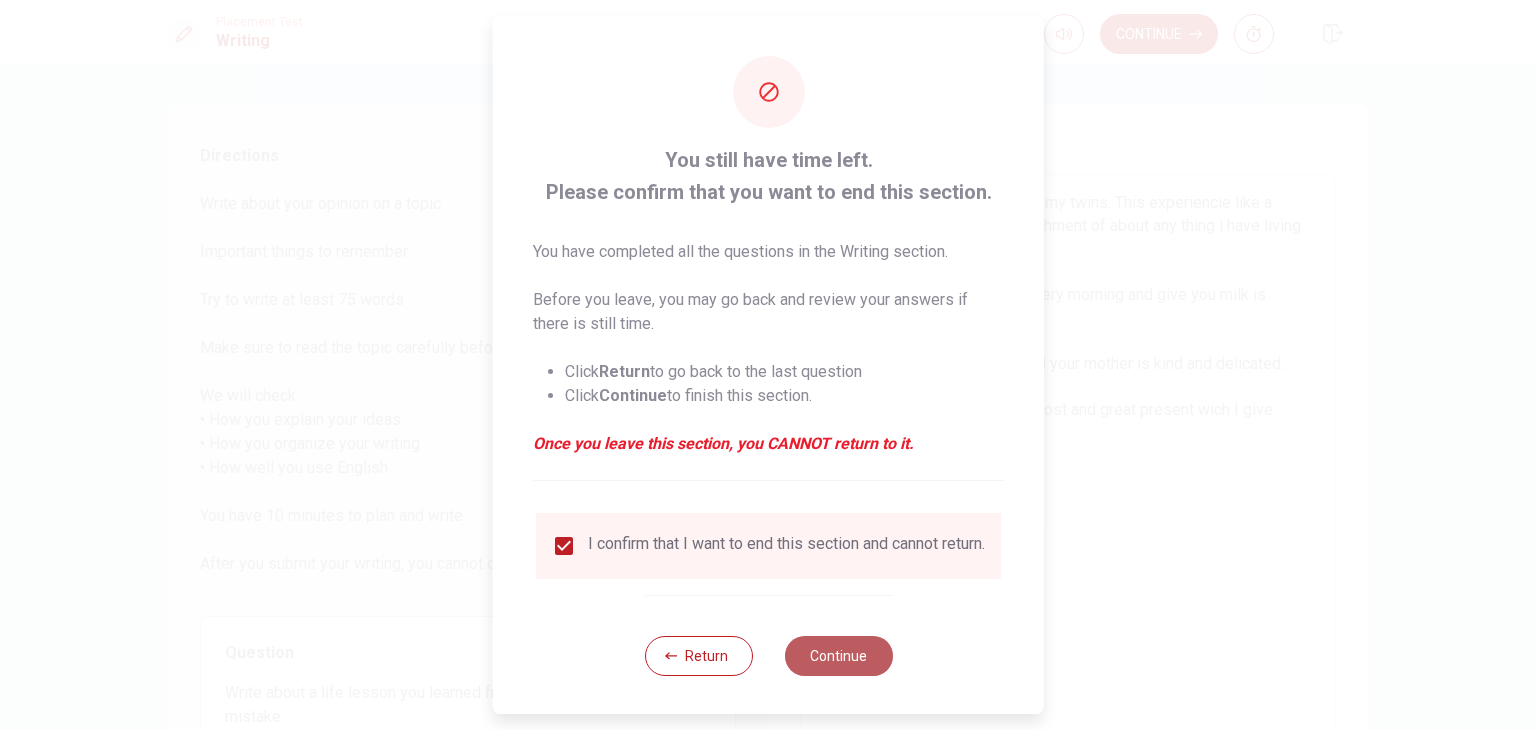 click on "Continue" at bounding box center [838, 656] 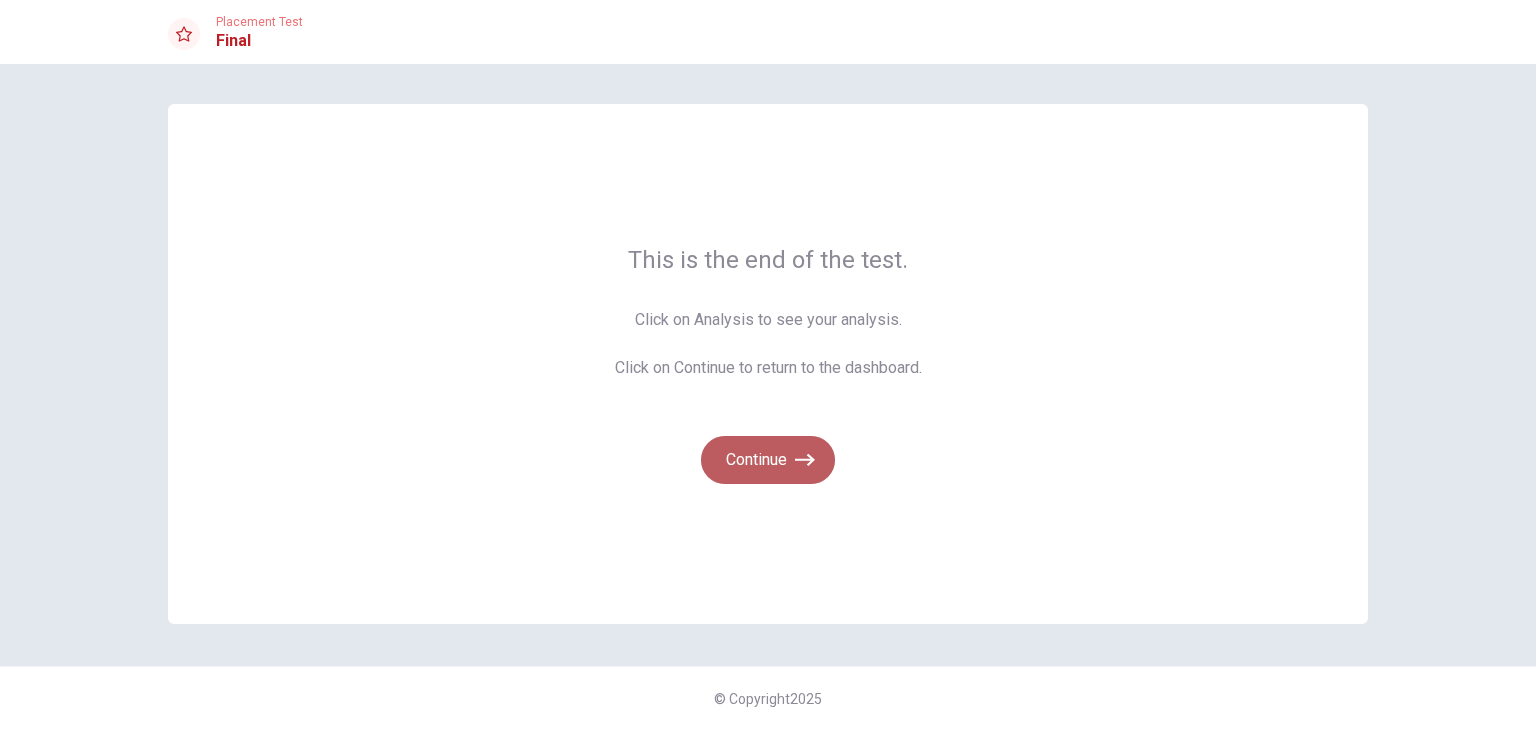 click 